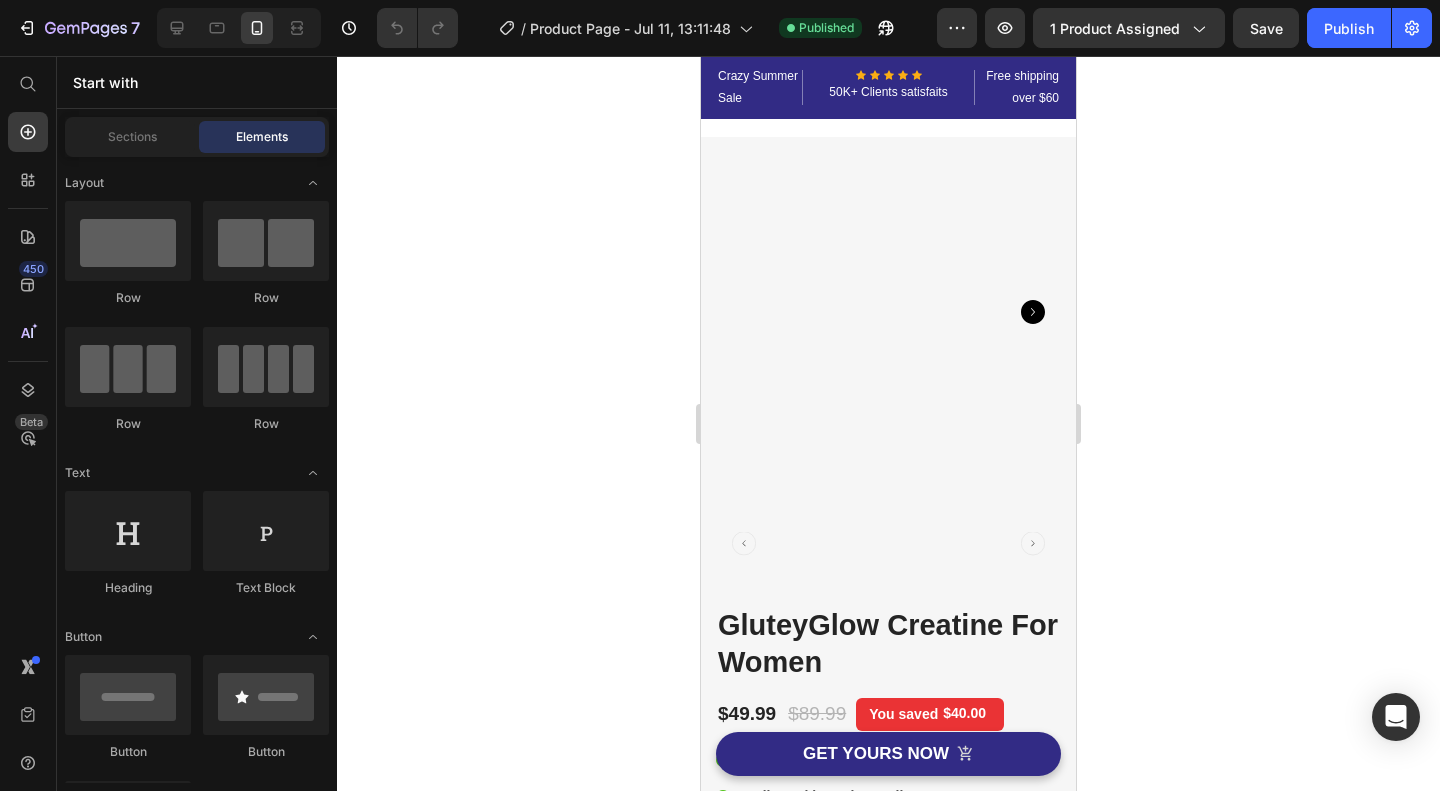 scroll, scrollTop: 0, scrollLeft: 0, axis: both 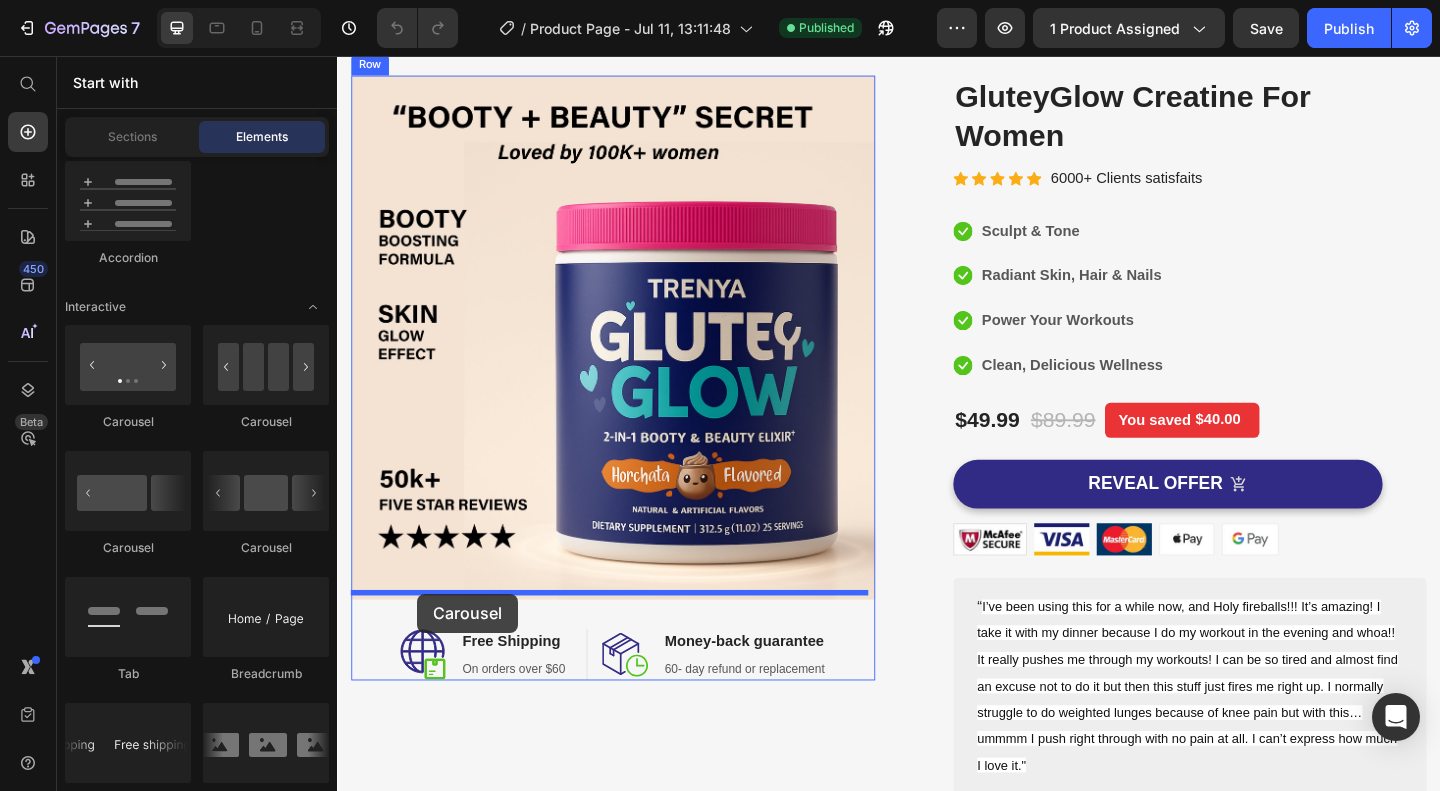 drag, startPoint x: 476, startPoint y: 434, endPoint x: 424, endPoint y: 641, distance: 213.43149 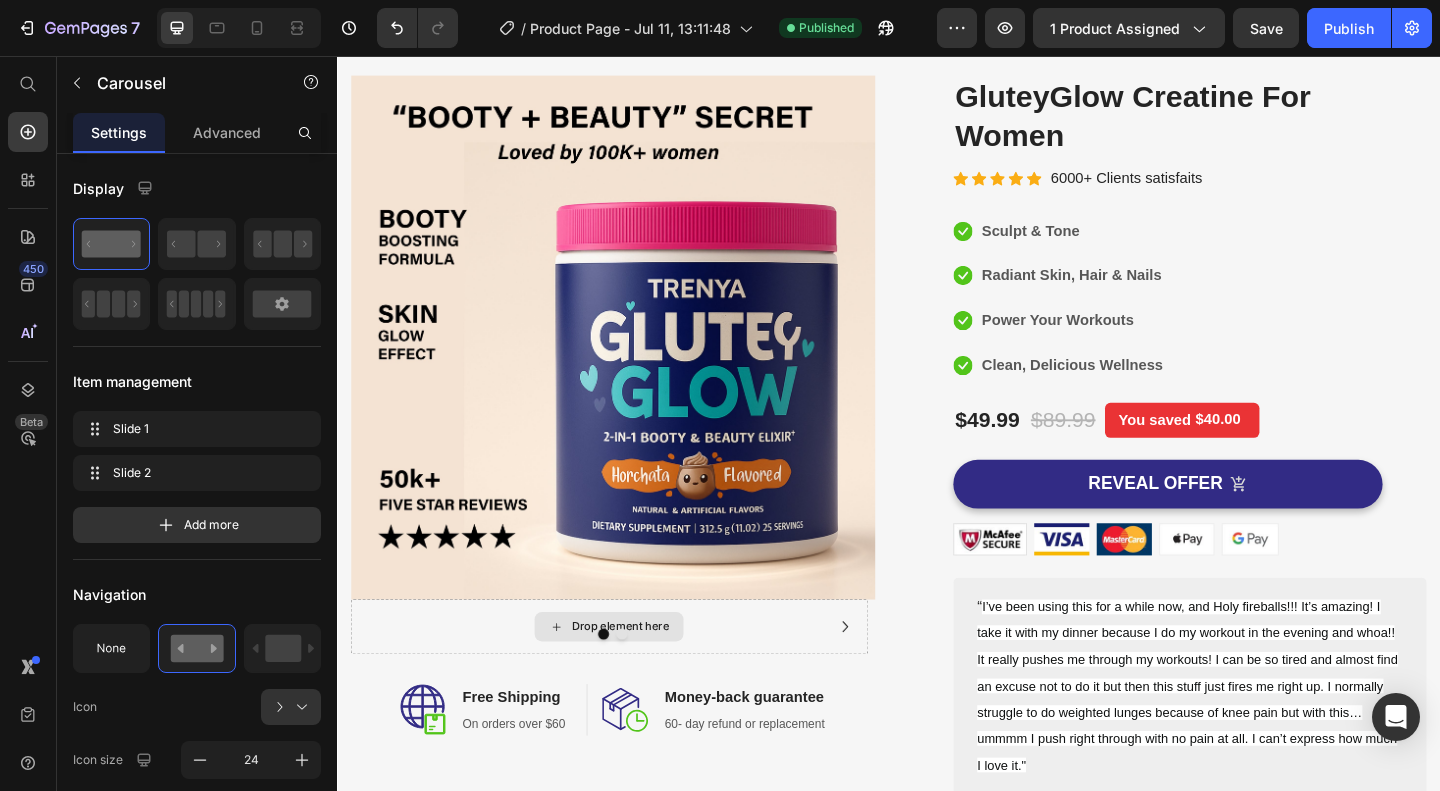 click 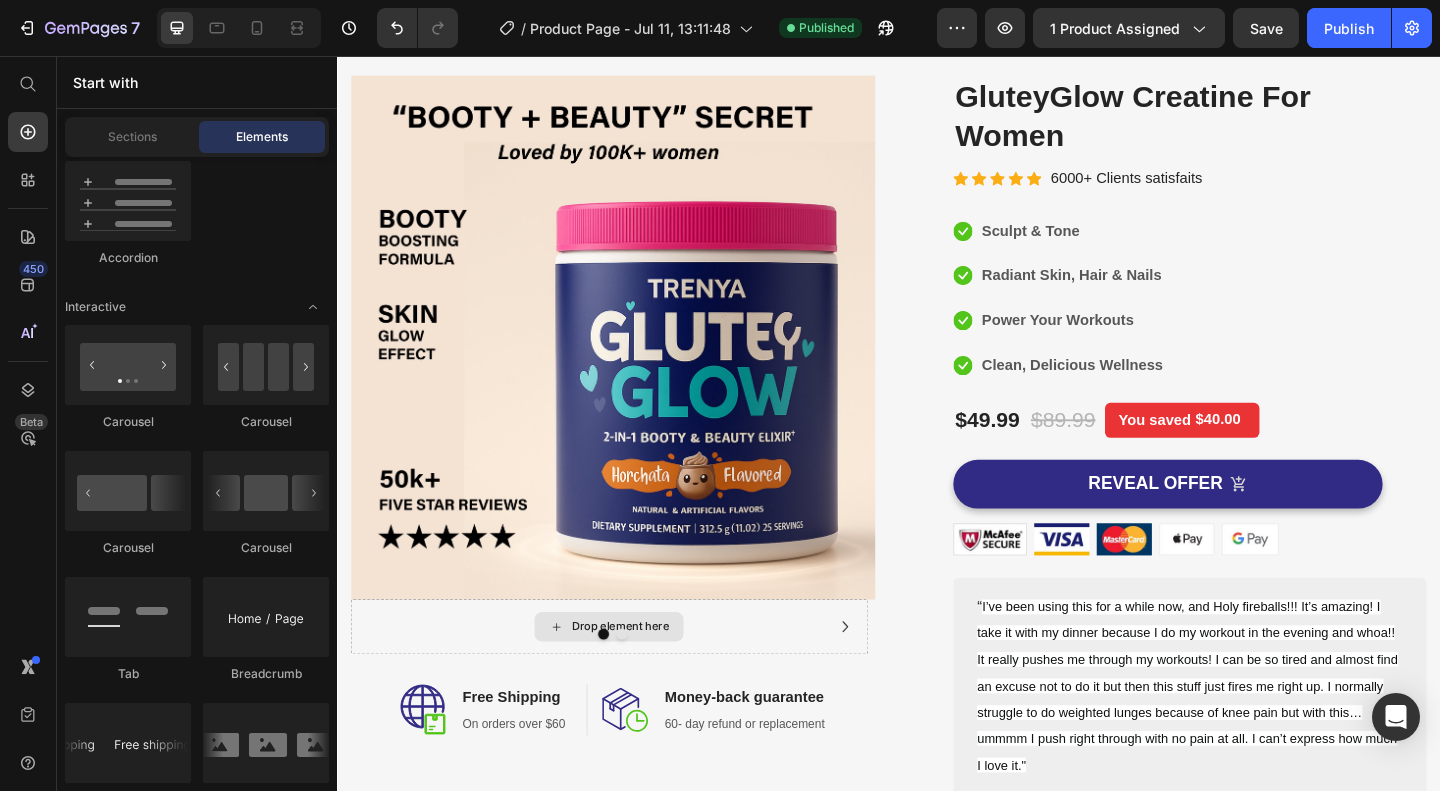 click 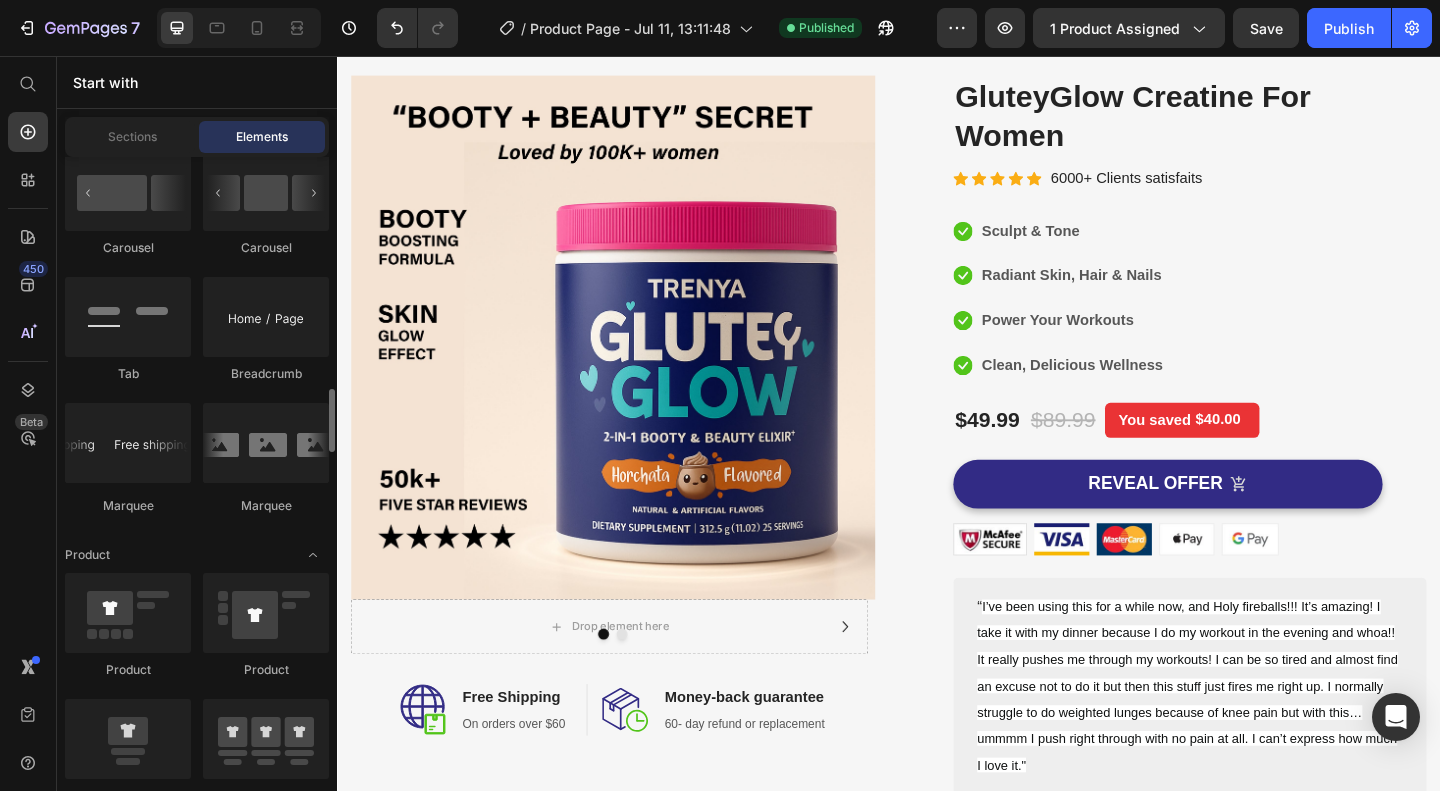 scroll, scrollTop: 2400, scrollLeft: 0, axis: vertical 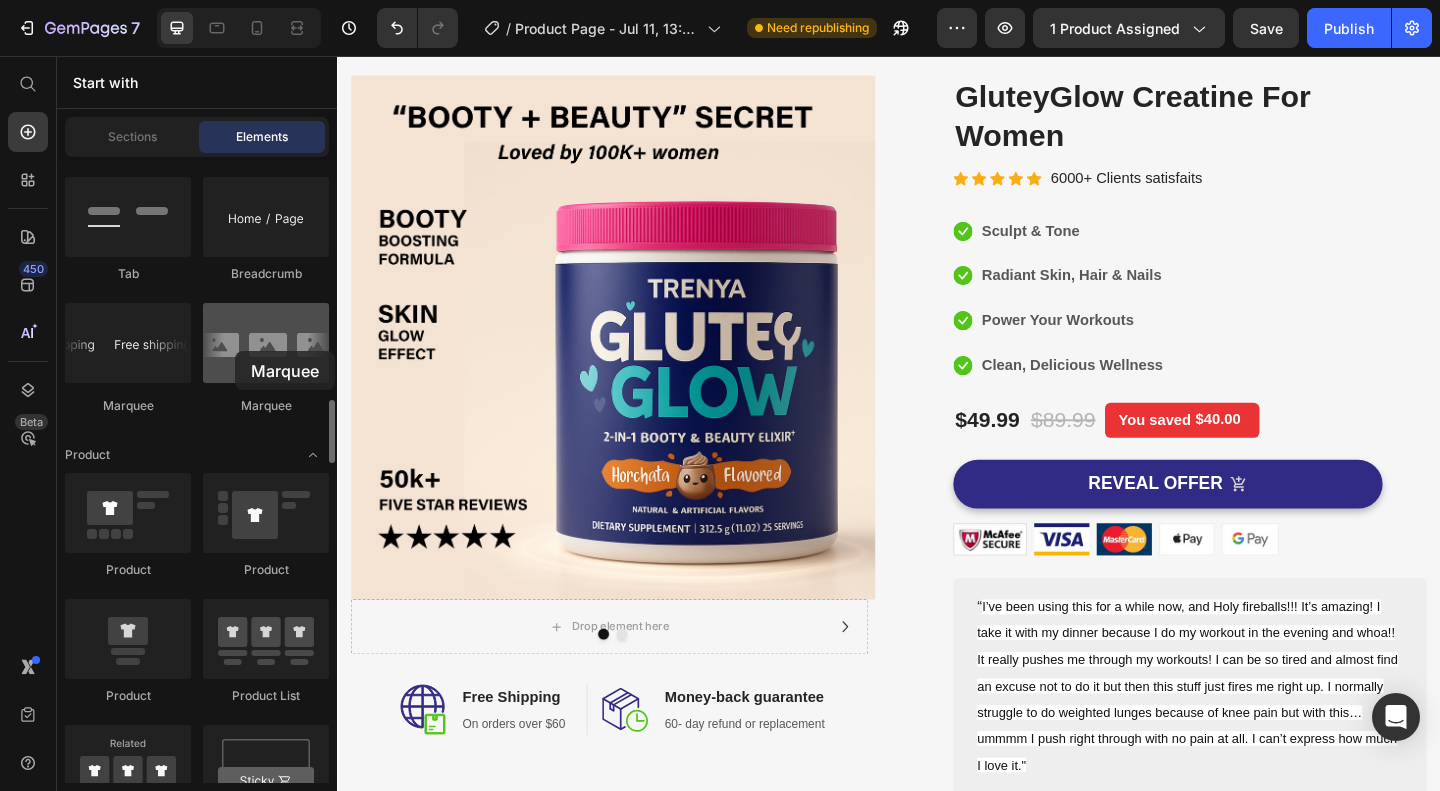 click at bounding box center (266, 343) 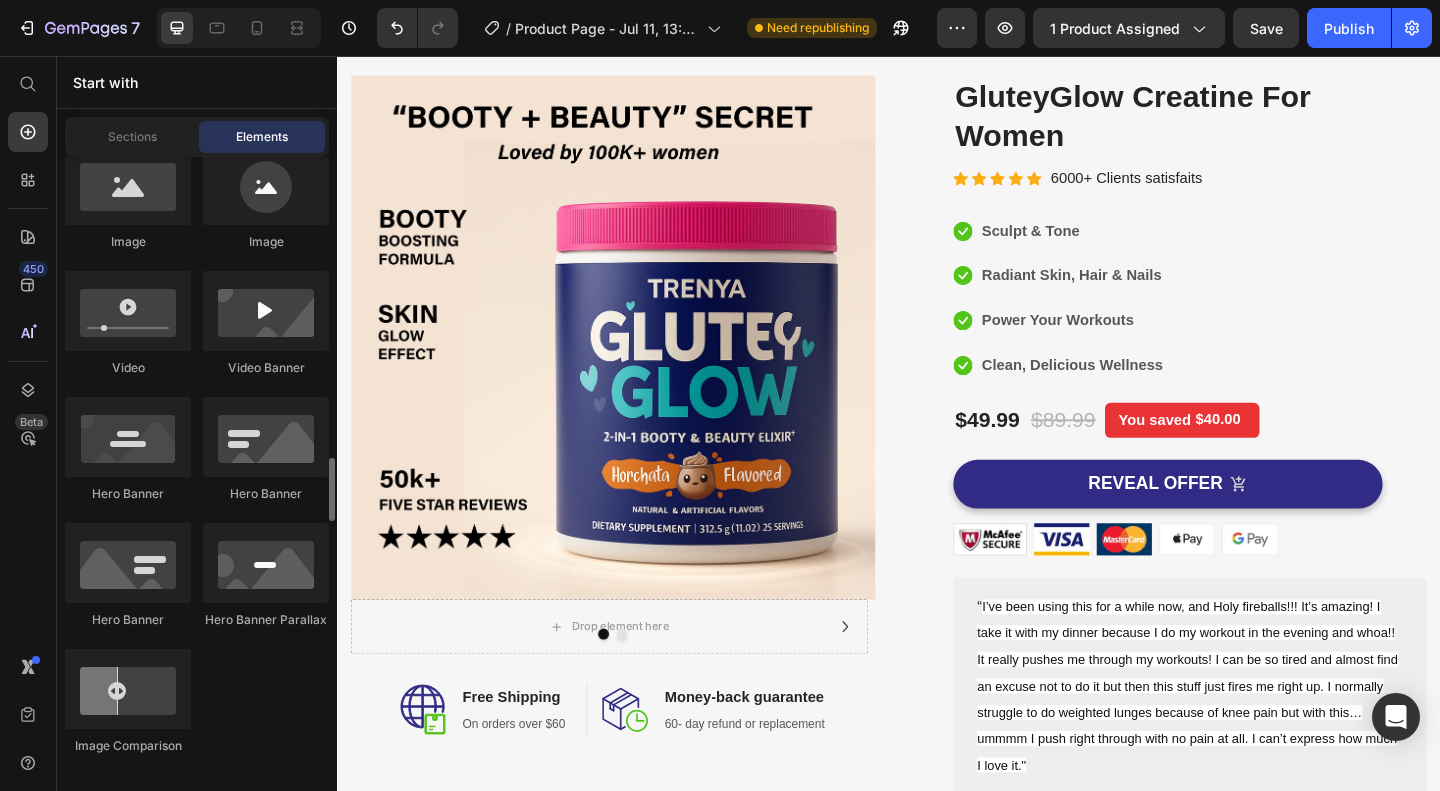 scroll, scrollTop: 700, scrollLeft: 0, axis: vertical 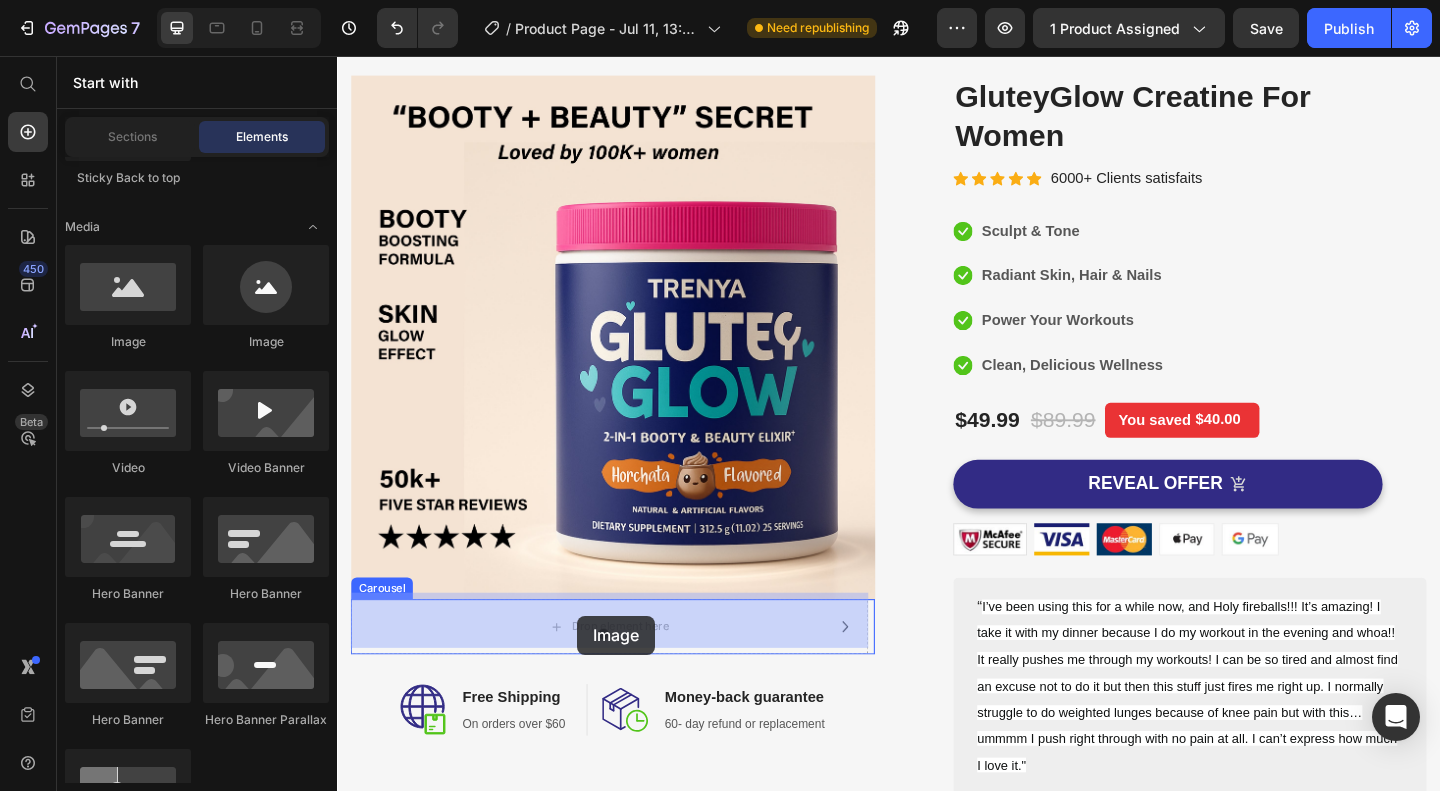 drag, startPoint x: 472, startPoint y: 356, endPoint x: 598, endPoint y: 665, distance: 333.70197 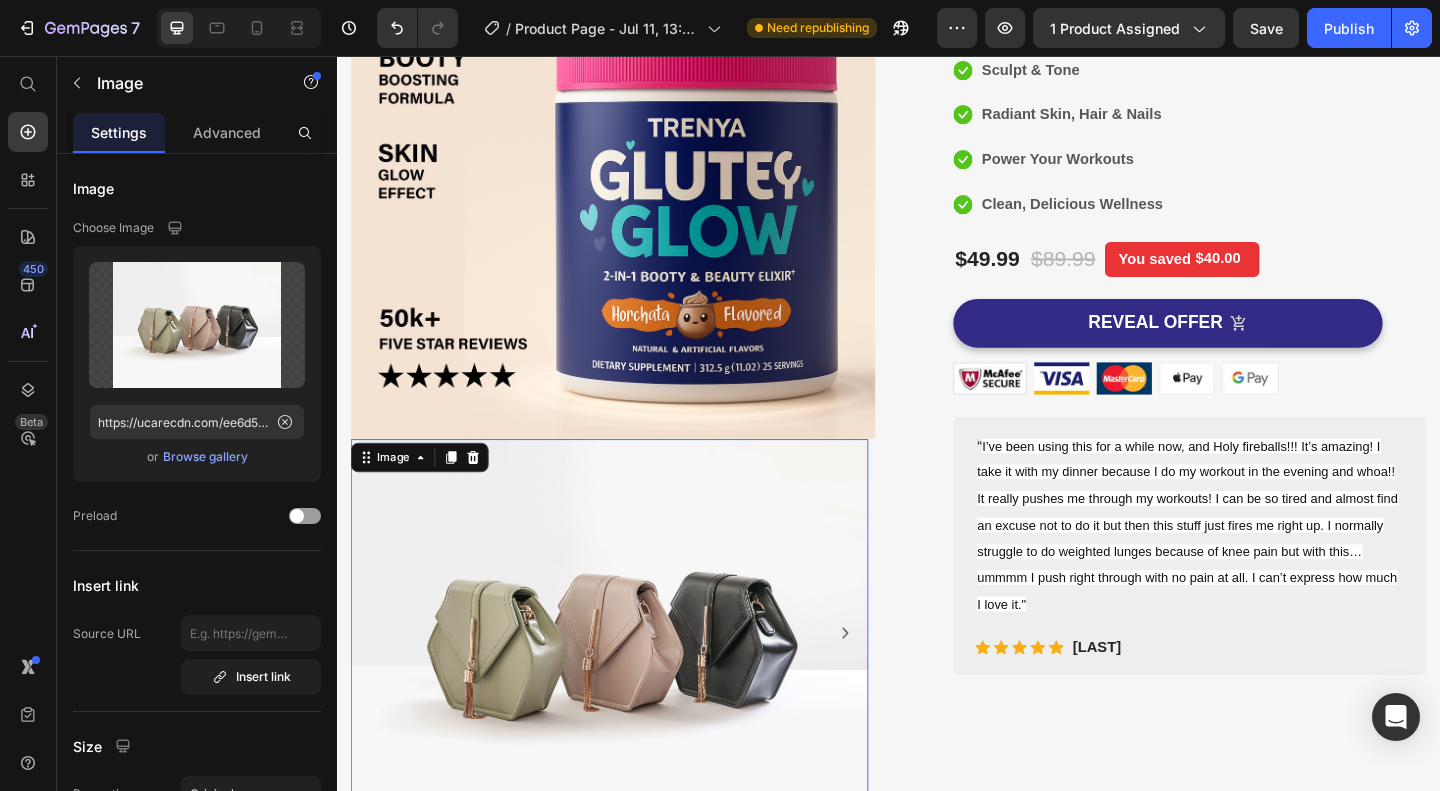 scroll, scrollTop: 200, scrollLeft: 0, axis: vertical 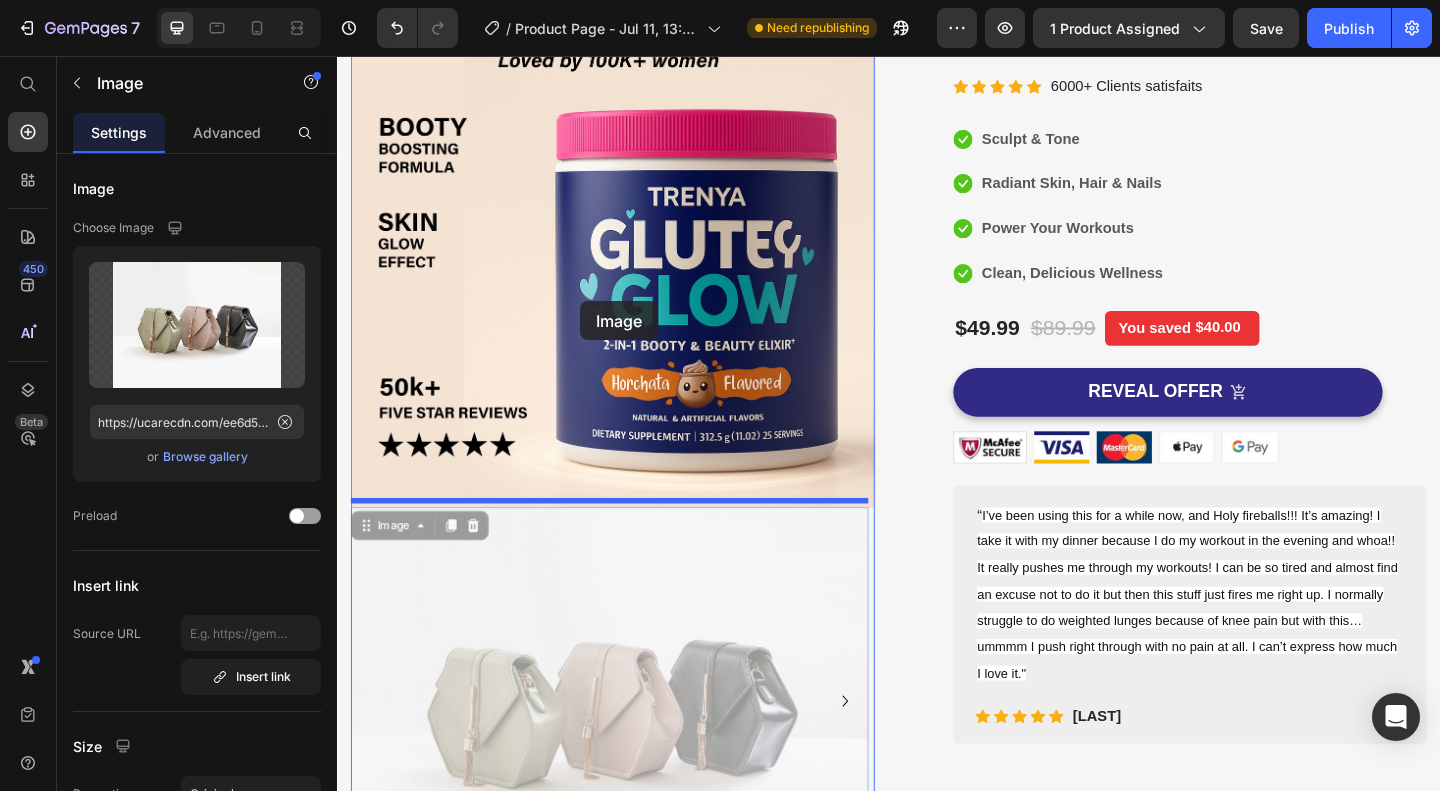 drag, startPoint x: 583, startPoint y: 687, endPoint x: 601, endPoint y: 323, distance: 364.4448 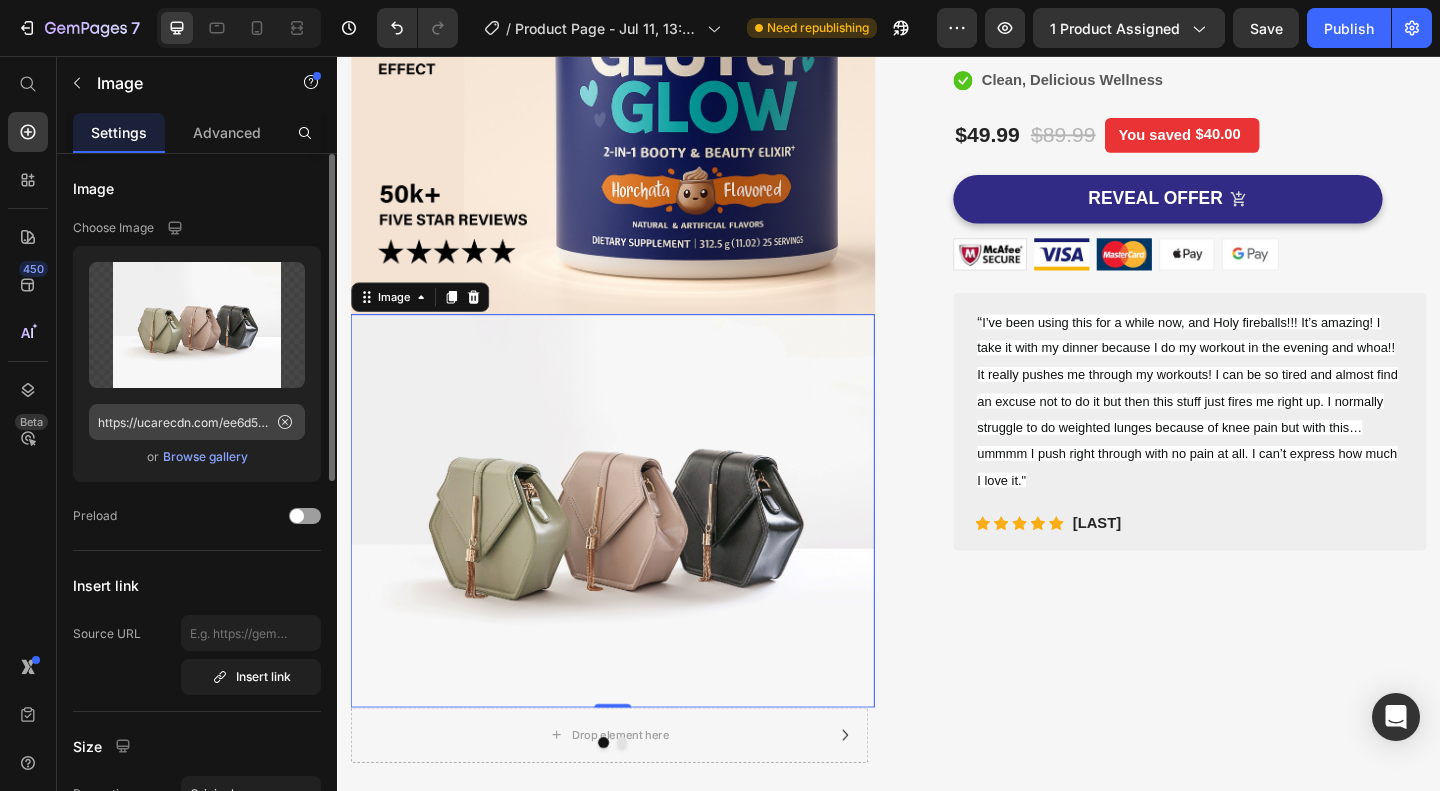 scroll, scrollTop: 400, scrollLeft: 0, axis: vertical 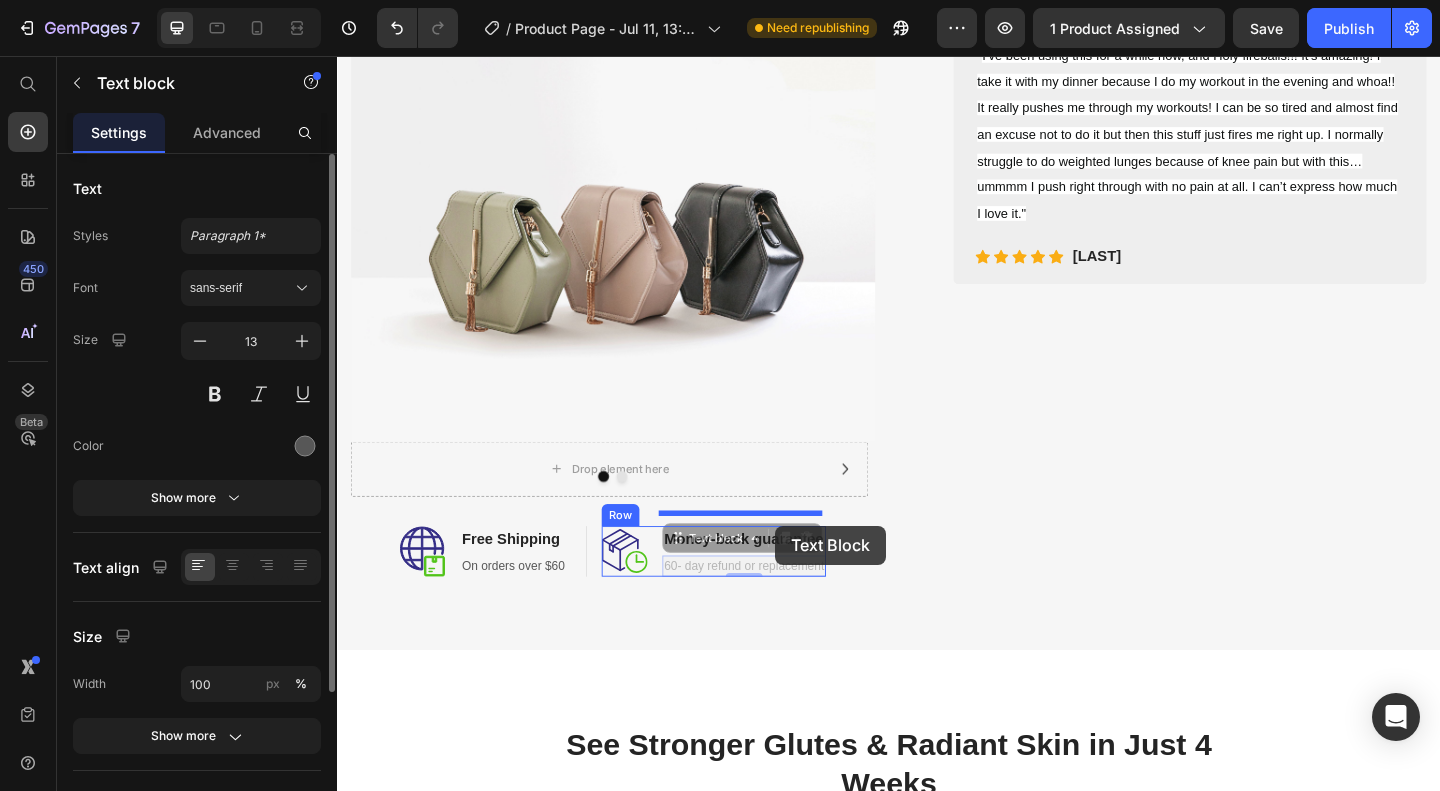 drag, startPoint x: 691, startPoint y: 592, endPoint x: 813, endPoint y: 567, distance: 124.53513 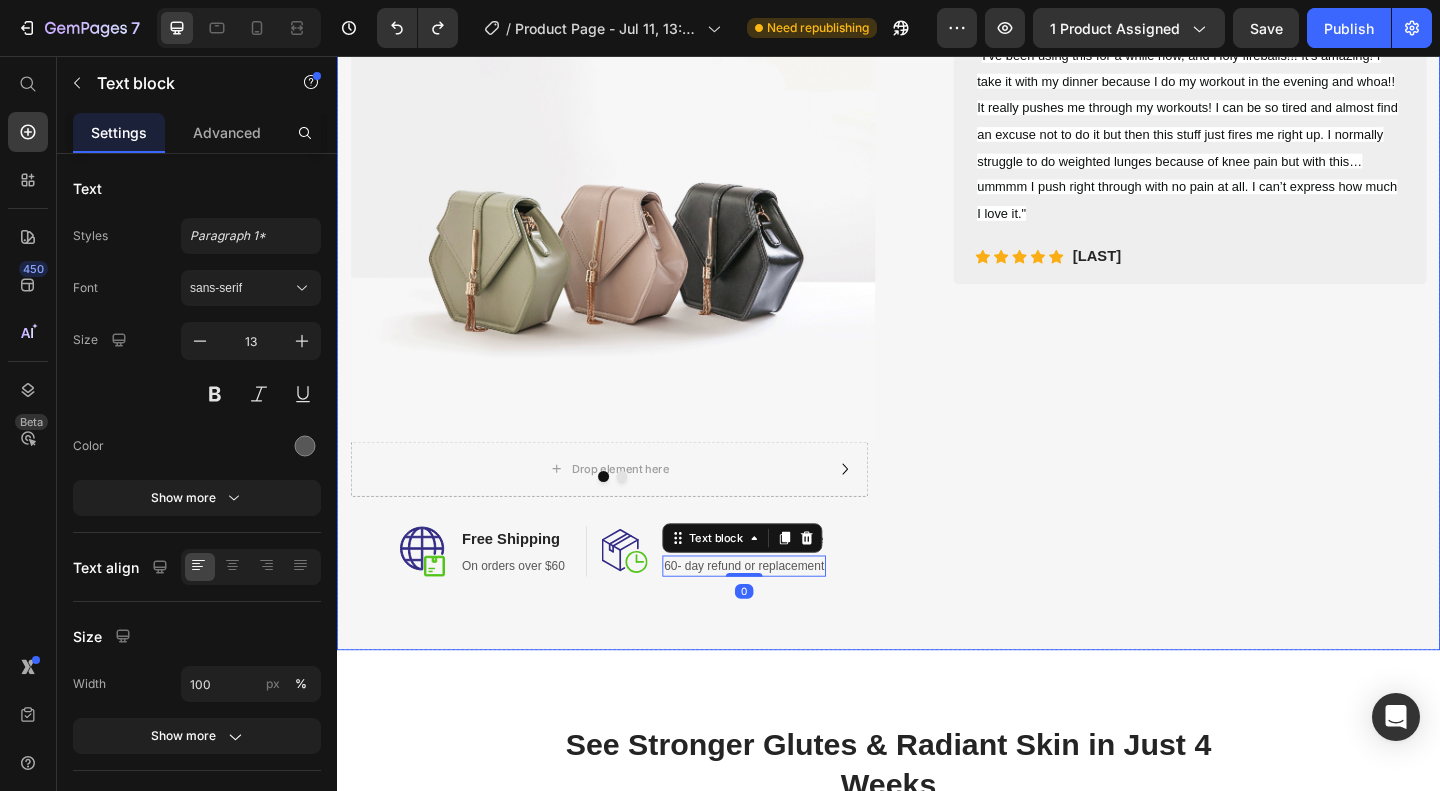 click on "Image Image
Drop element here
Drop element here
Carousel Image Free Shipping Heading On orders over $60 Text block Row Image Money-back guarantee Heading 60- day refund or replacement Text block   0 Row Row Row (P) Images & Gallery GluteyGlow Creatine For Women (P) Title                Icon                Icon                Icon                Icon                Icon Icon List Hoz 6000+ Clients satisfaits Text block Row
Icon Sculpt & Tone Text block
Icon Radiant Skin, Hair & Nails Text block
Icon Power Your Workouts Text block
Icon Clean, Delicious Wellness Text block Icon List $49.99 (P) Price $89.99 (P) Price You saved $40.00 Product Tag Row
Icon Sculpt & Tone Text block
Icon Radiant Skin, Hair & Nails Text block
Icon Power Your Workouts Text block" at bounding box center (937, 49) 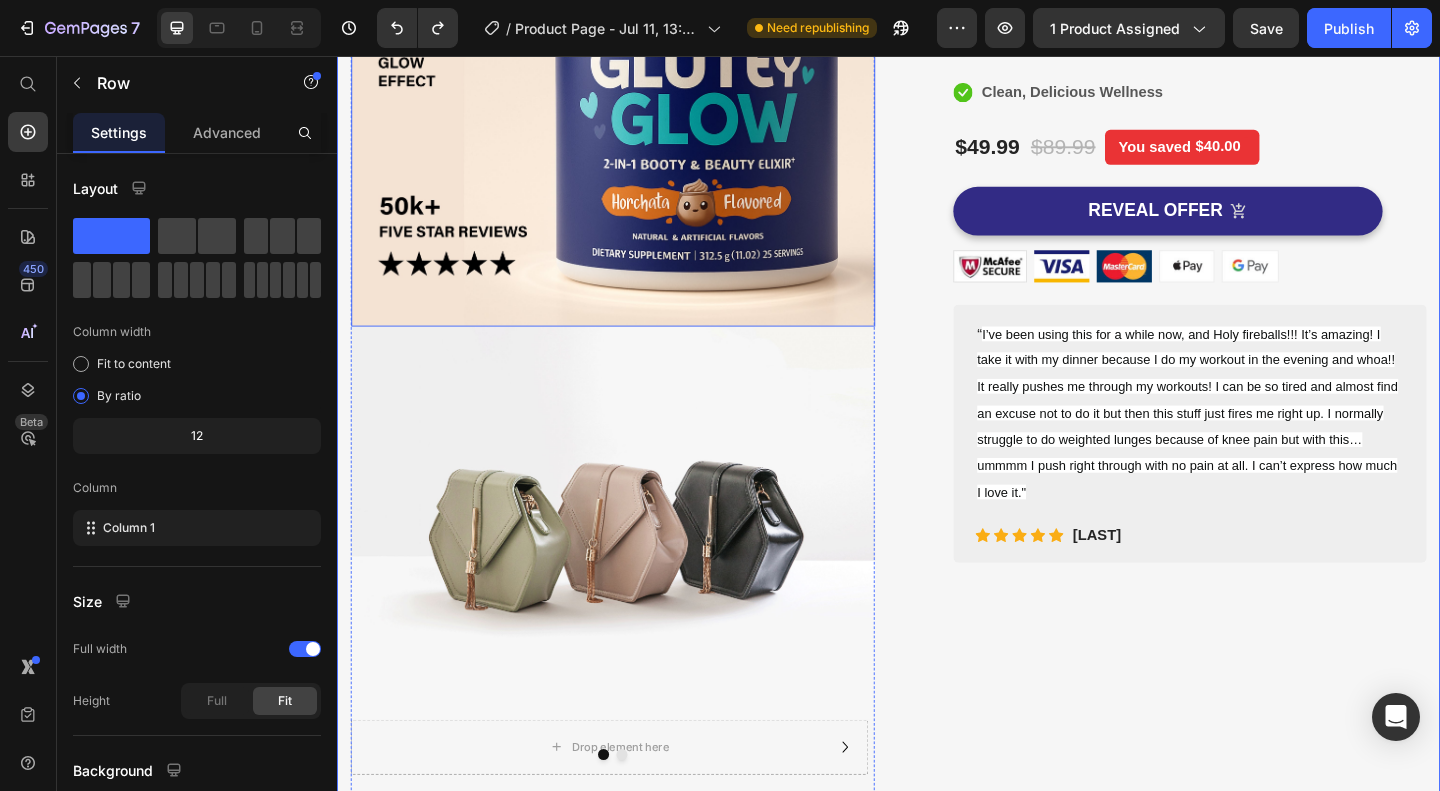 scroll, scrollTop: 400, scrollLeft: 0, axis: vertical 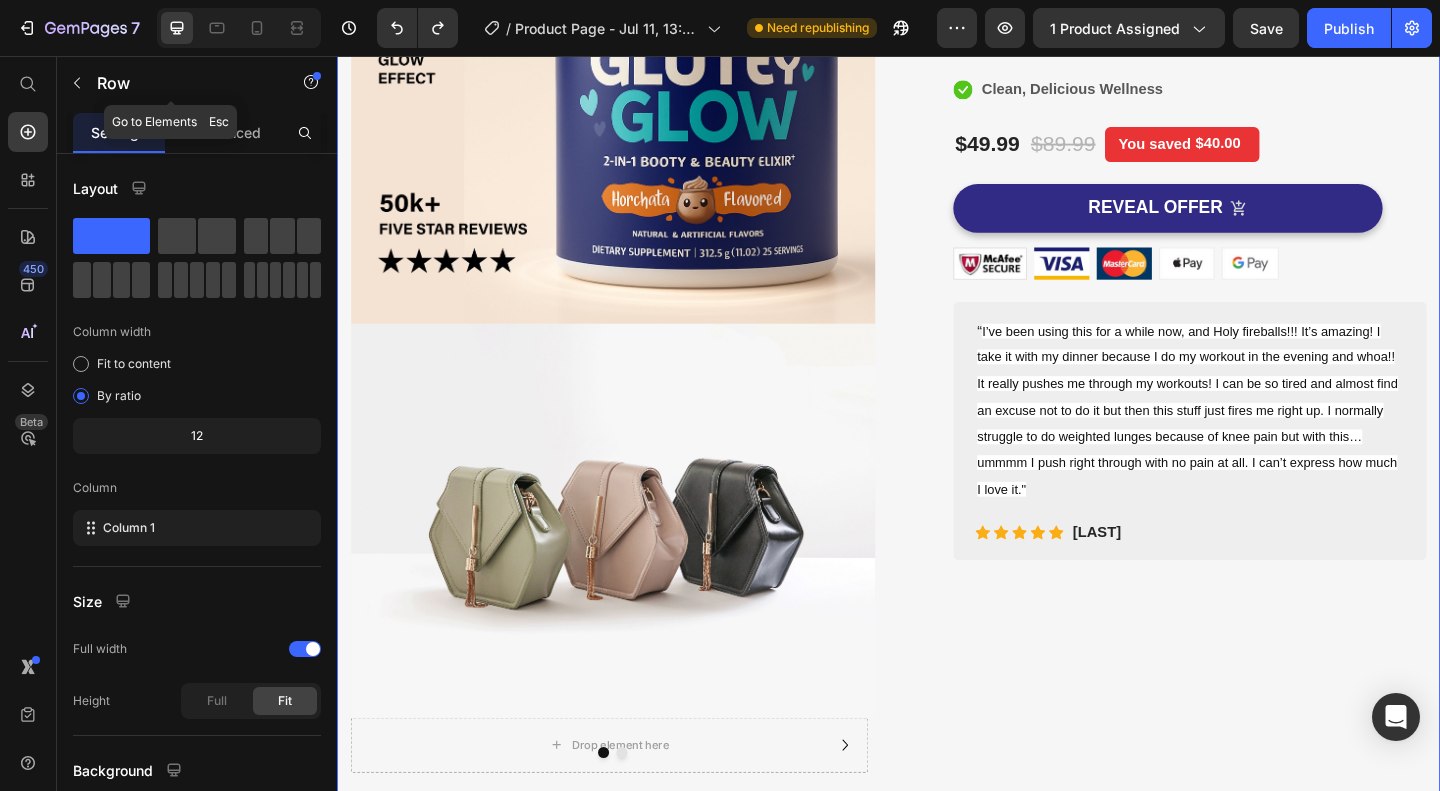 click at bounding box center [77, 83] 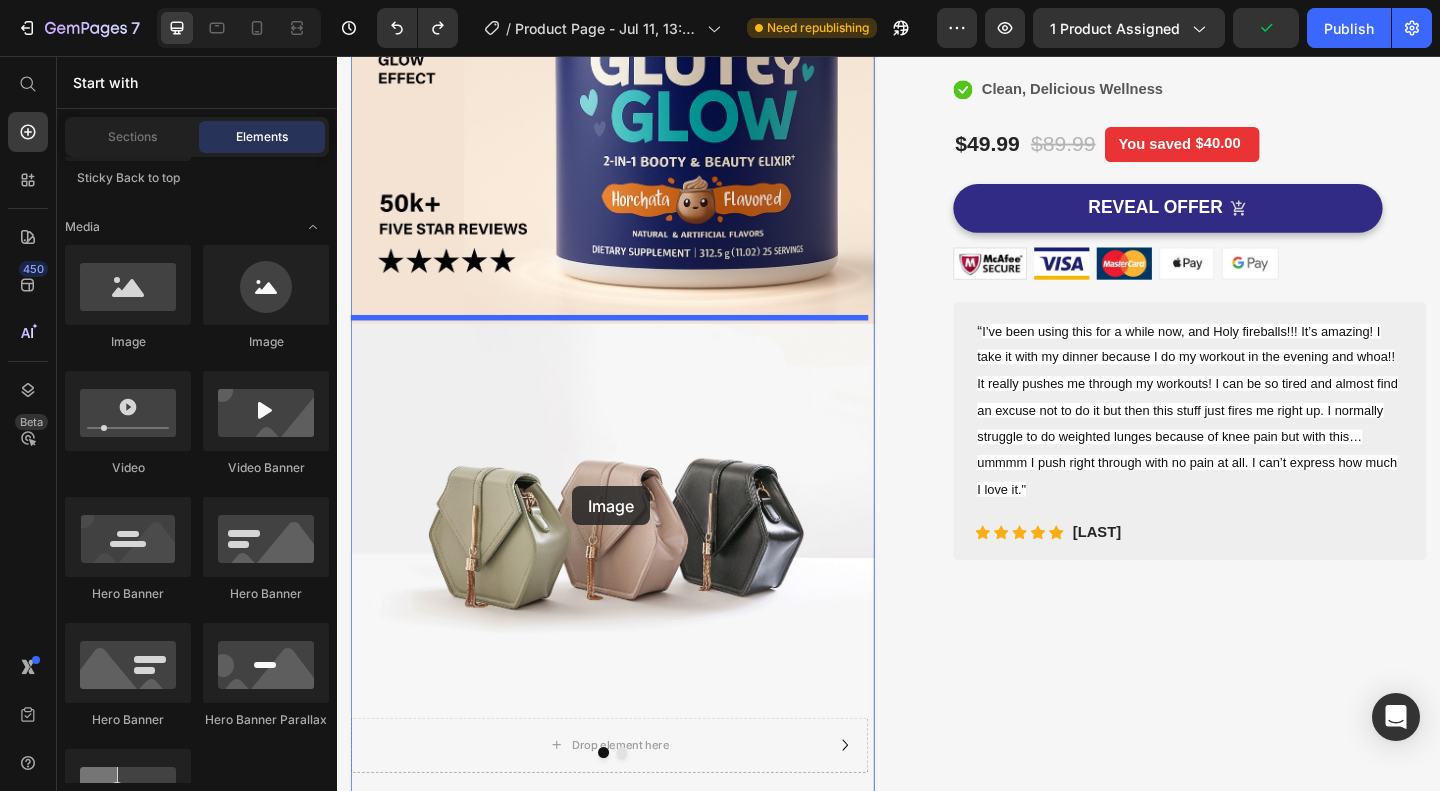 drag, startPoint x: 472, startPoint y: 356, endPoint x: 593, endPoint y: 524, distance: 207.03865 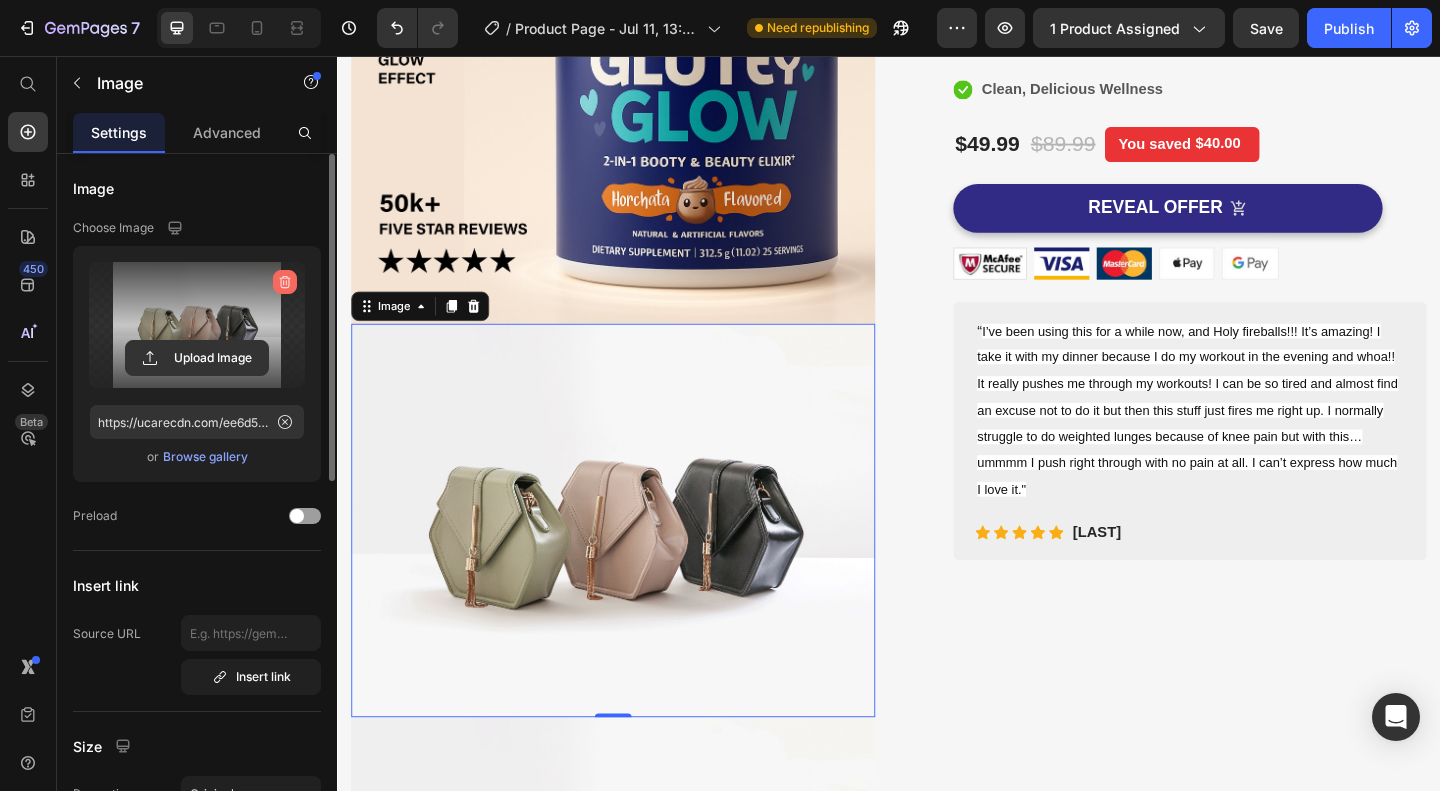 click 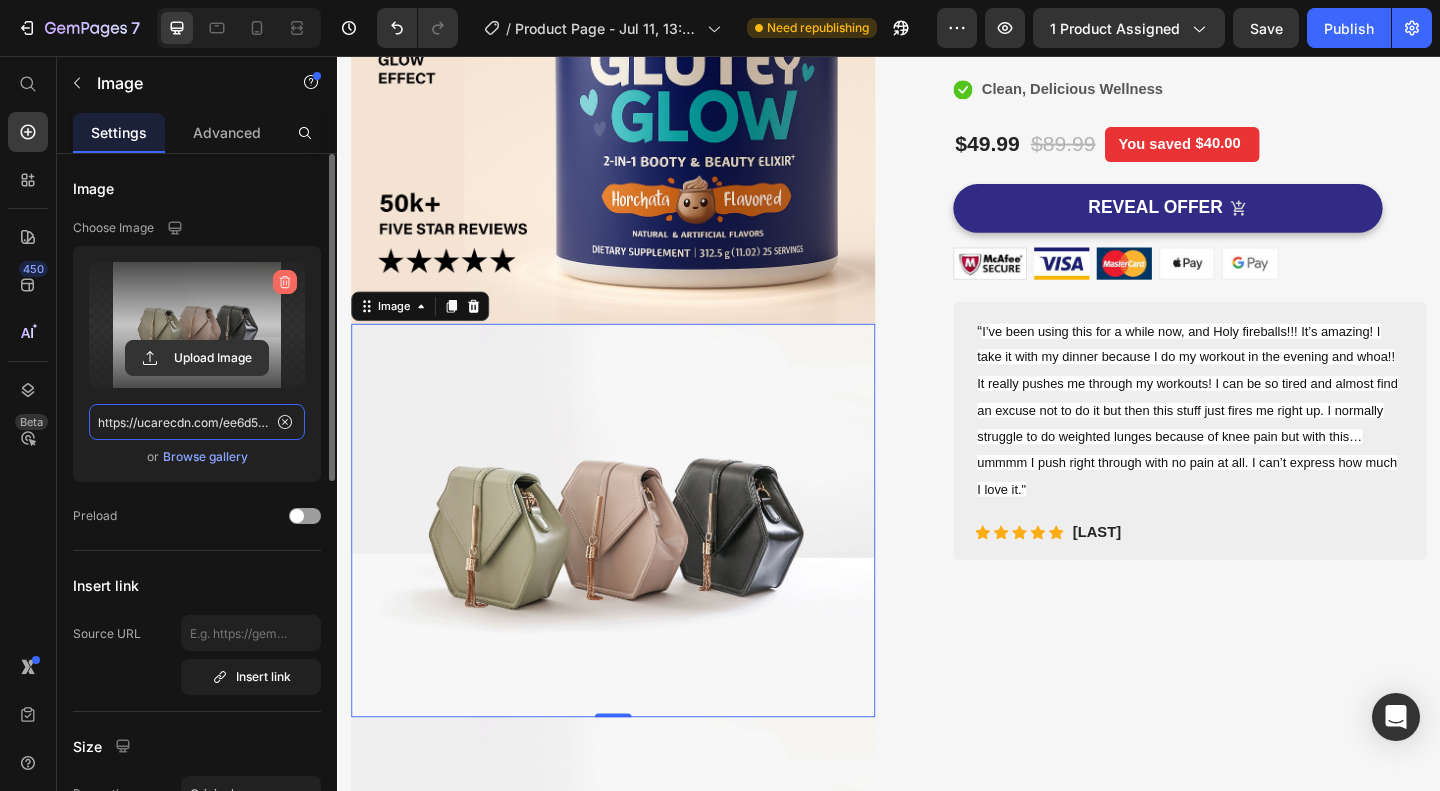 type 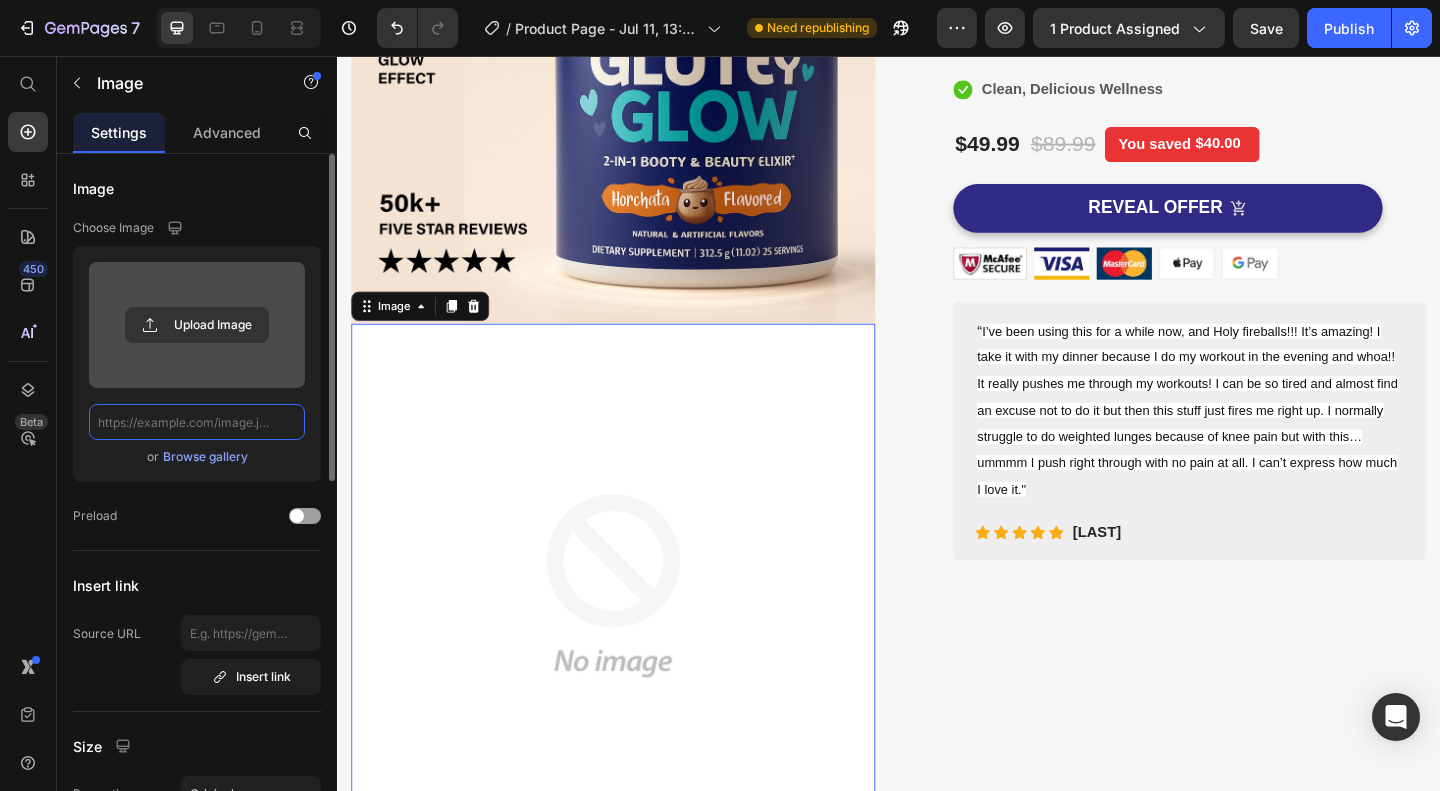 scroll, scrollTop: 0, scrollLeft: 0, axis: both 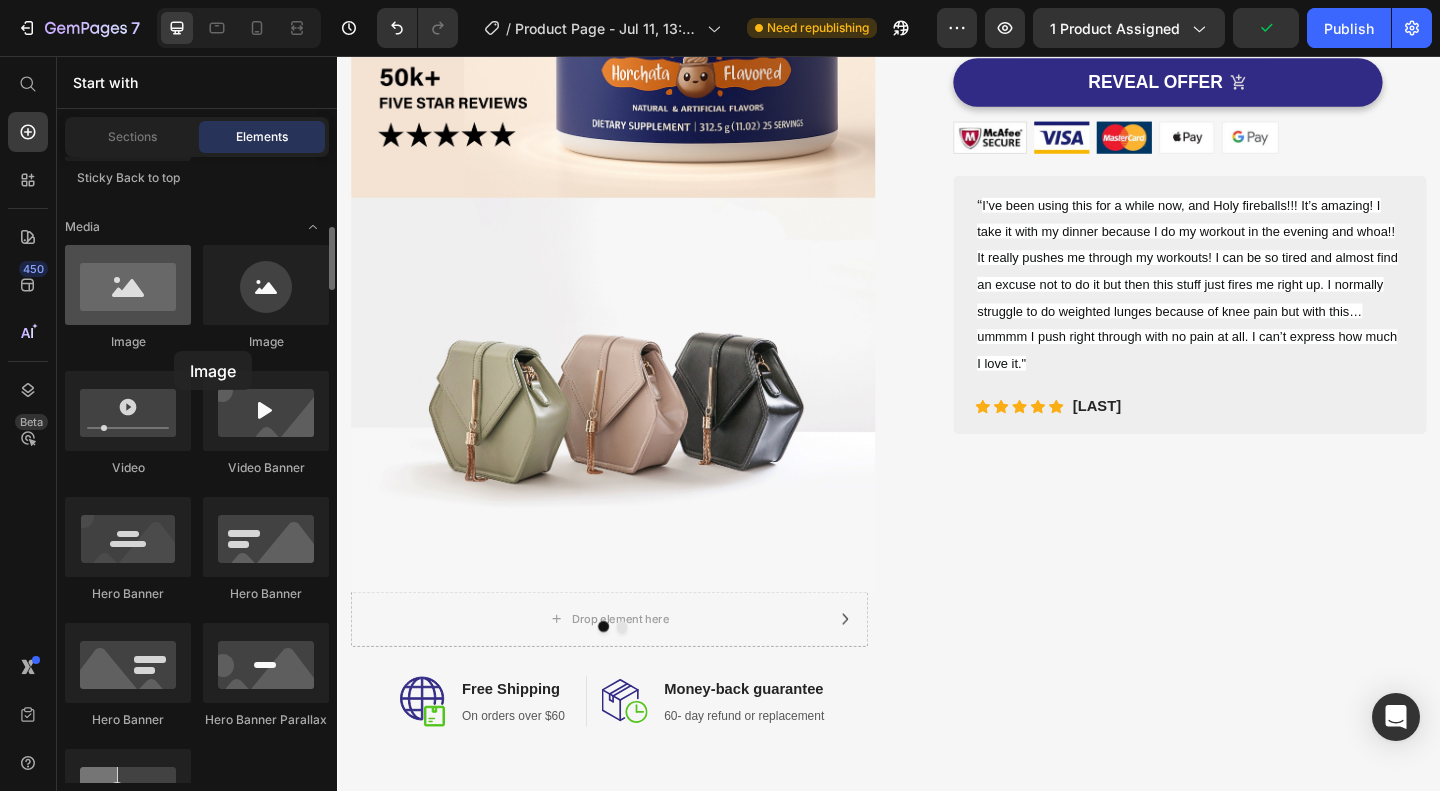 drag, startPoint x: 127, startPoint y: 328, endPoint x: 142, endPoint y: 314, distance: 20.518284 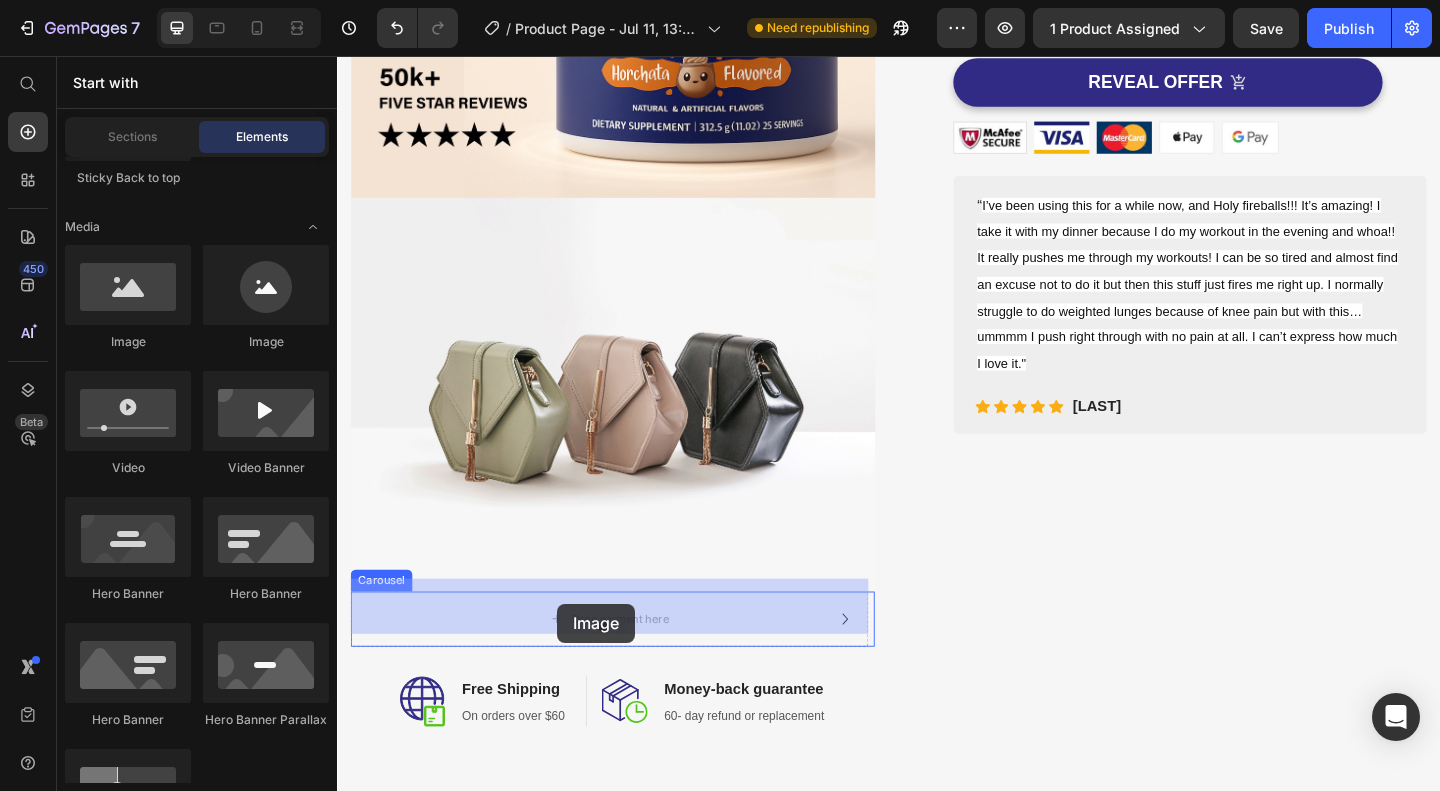 drag, startPoint x: 469, startPoint y: 346, endPoint x: 576, endPoint y: 652, distance: 324.16815 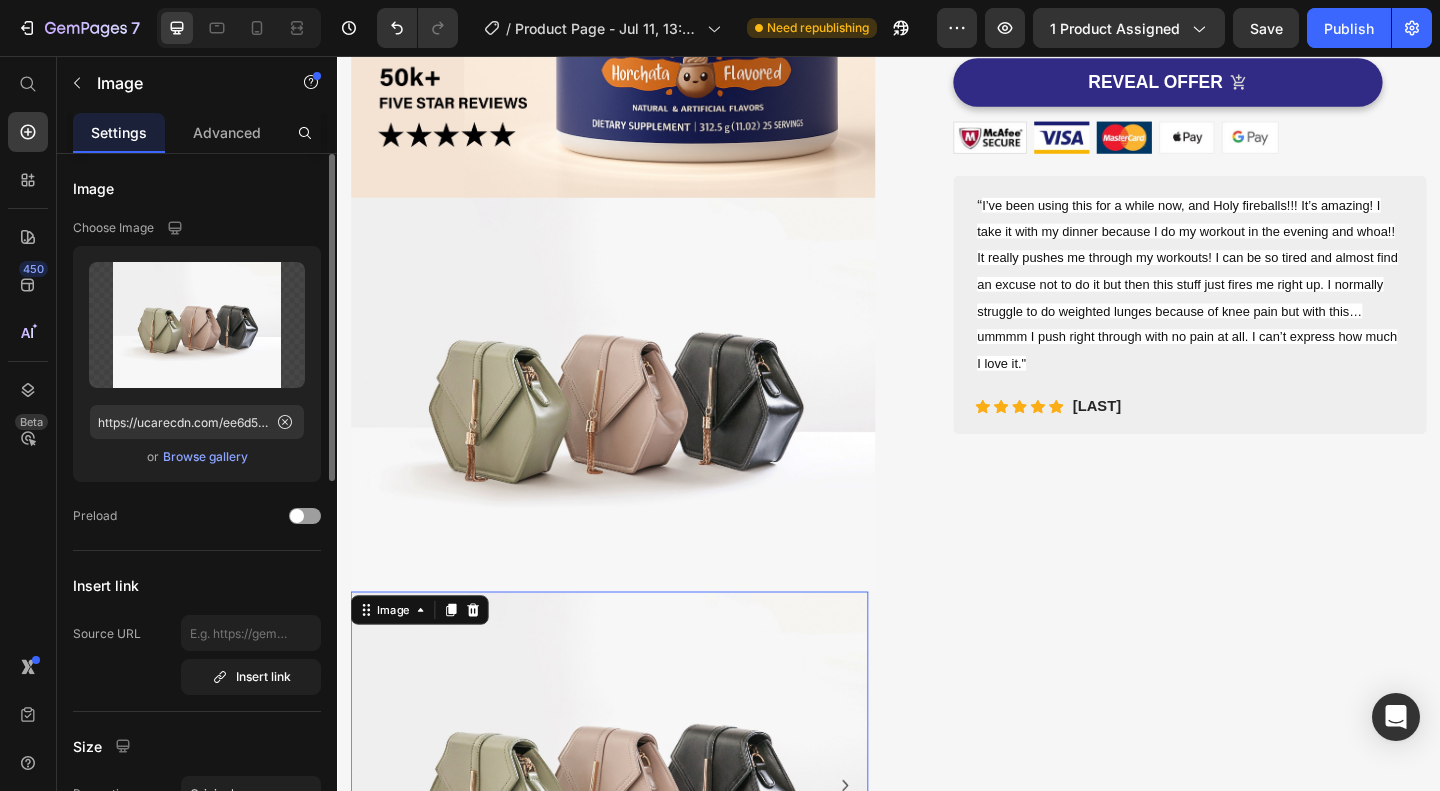 scroll, scrollTop: 637, scrollLeft: 0, axis: vertical 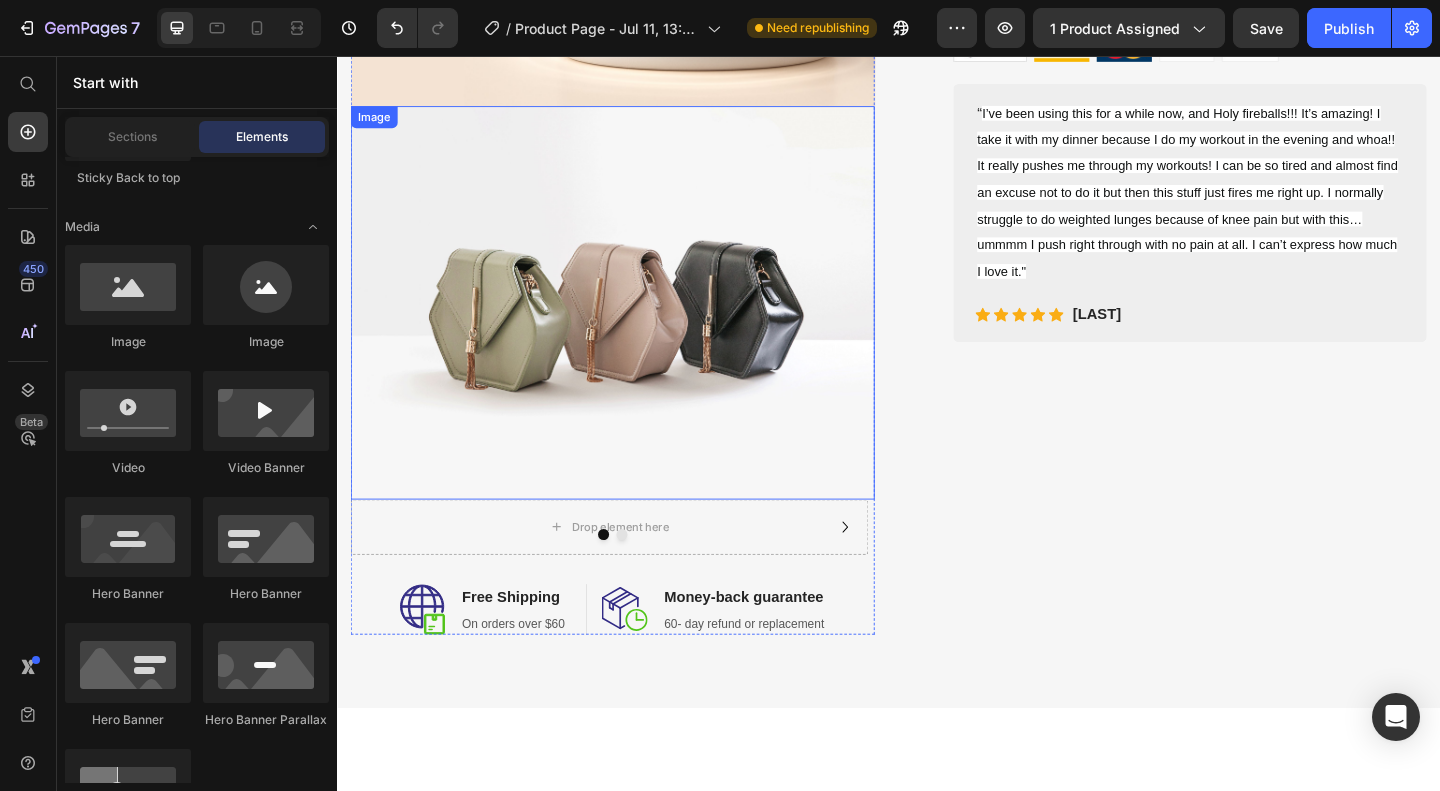 click at bounding box center [637, 324] 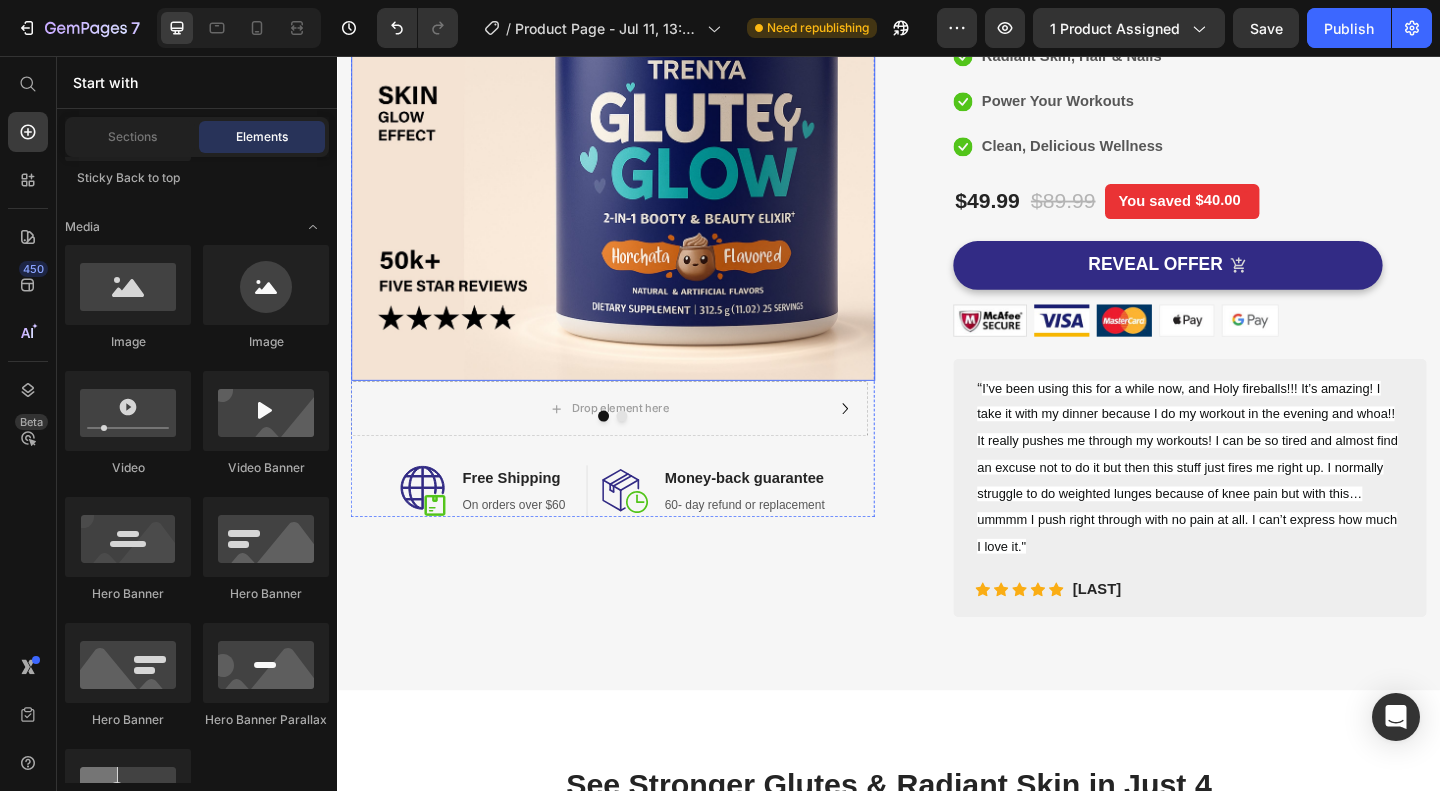 scroll, scrollTop: 337, scrollLeft: 0, axis: vertical 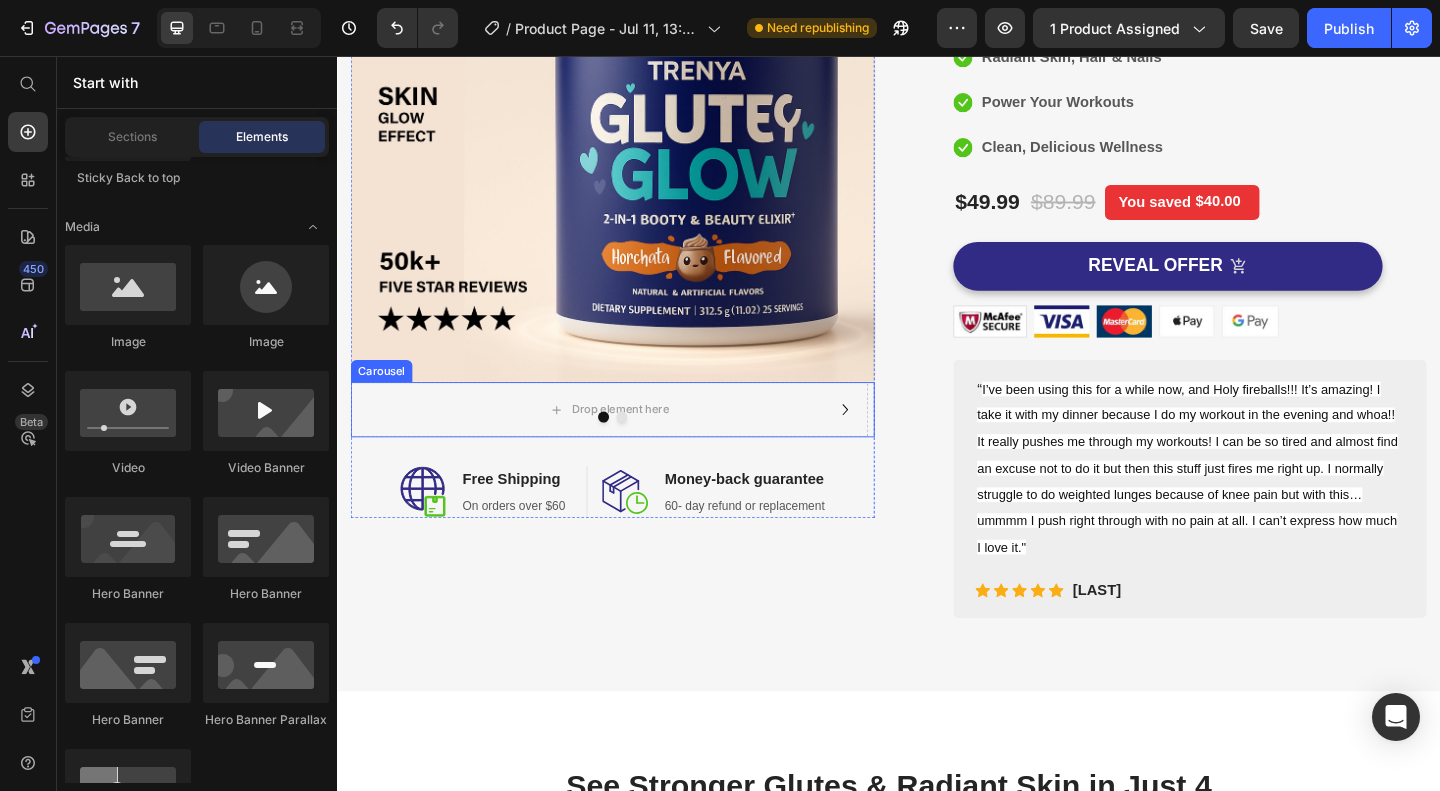 click 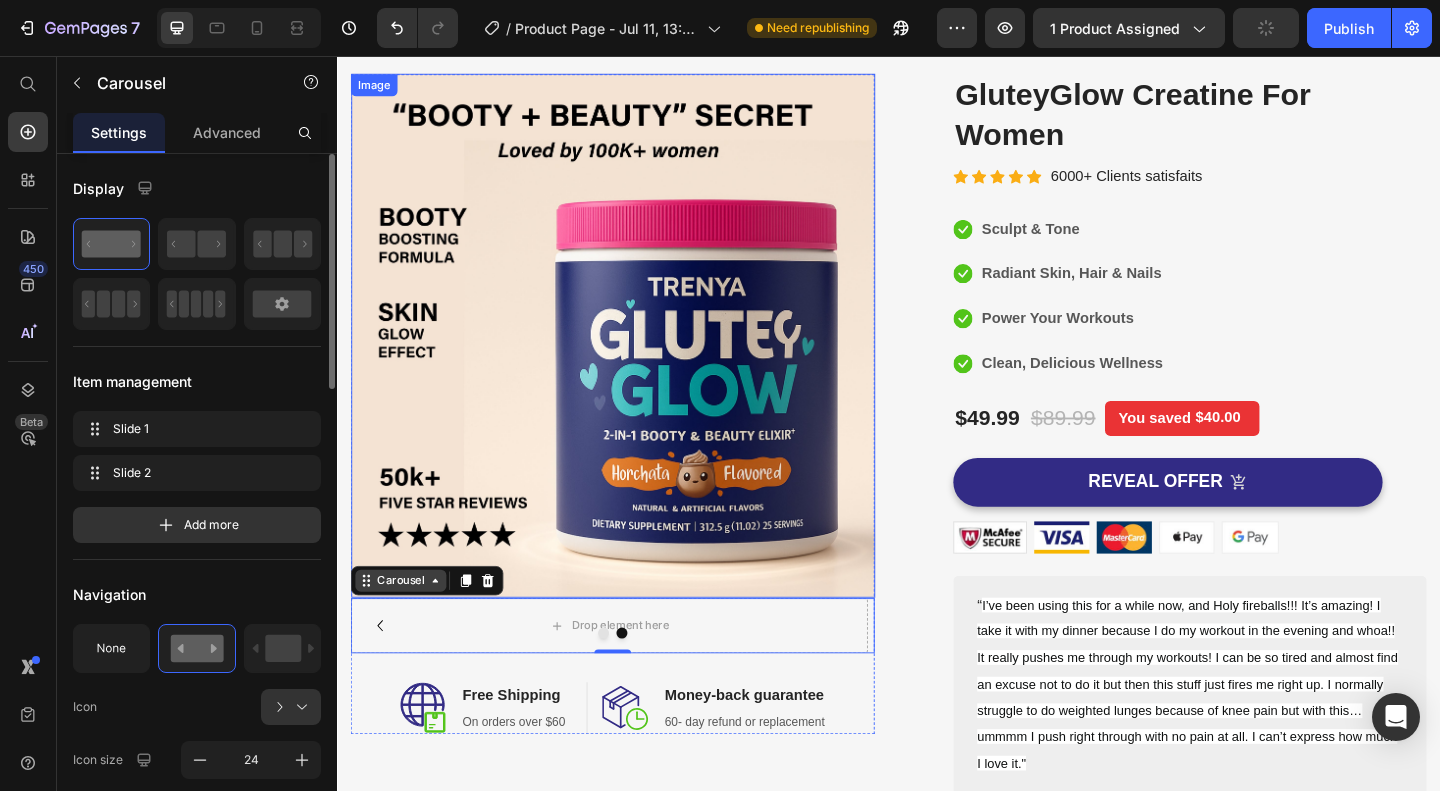 scroll, scrollTop: 37, scrollLeft: 0, axis: vertical 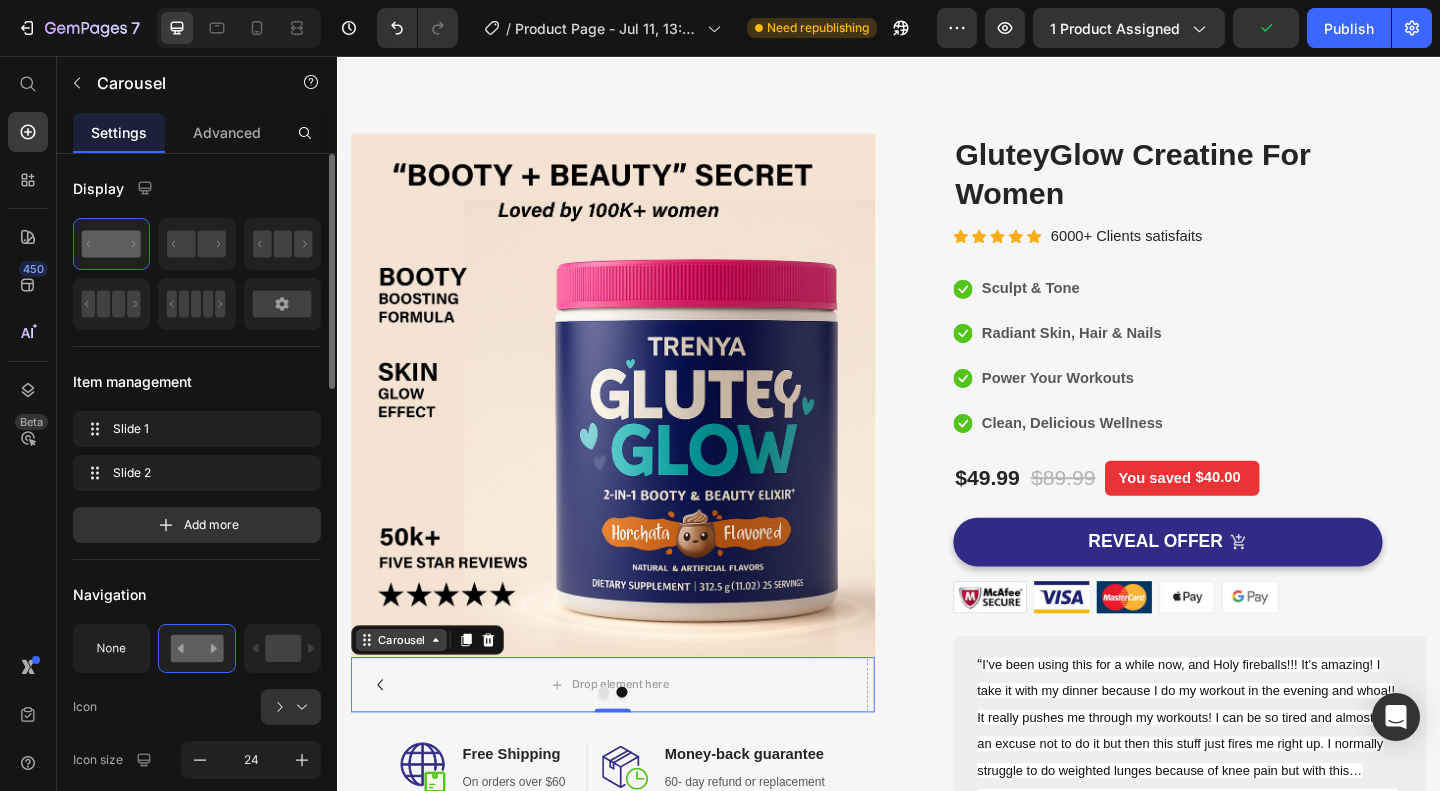 click on "Carousel" at bounding box center (406, 691) 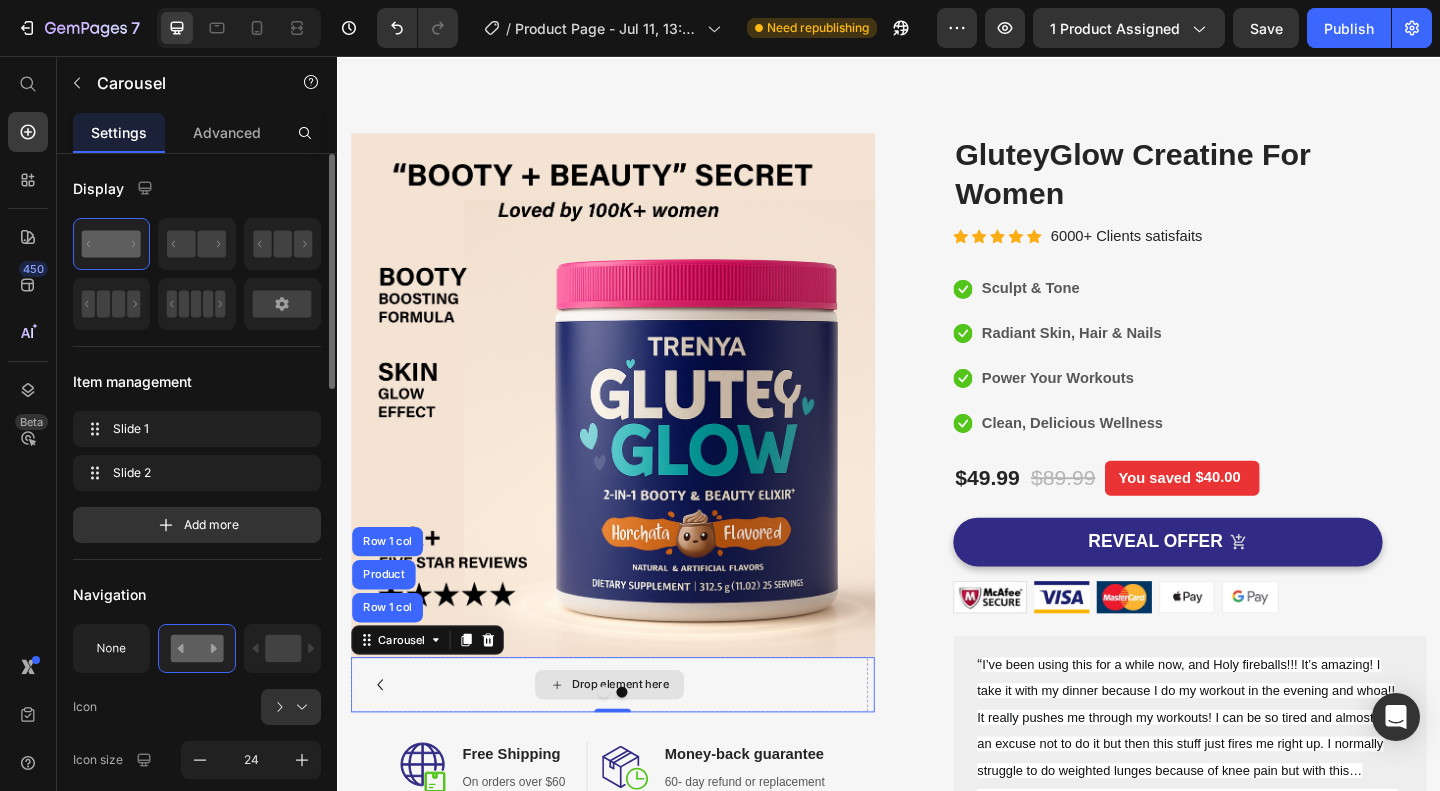 click on "Drop element here" at bounding box center (633, 740) 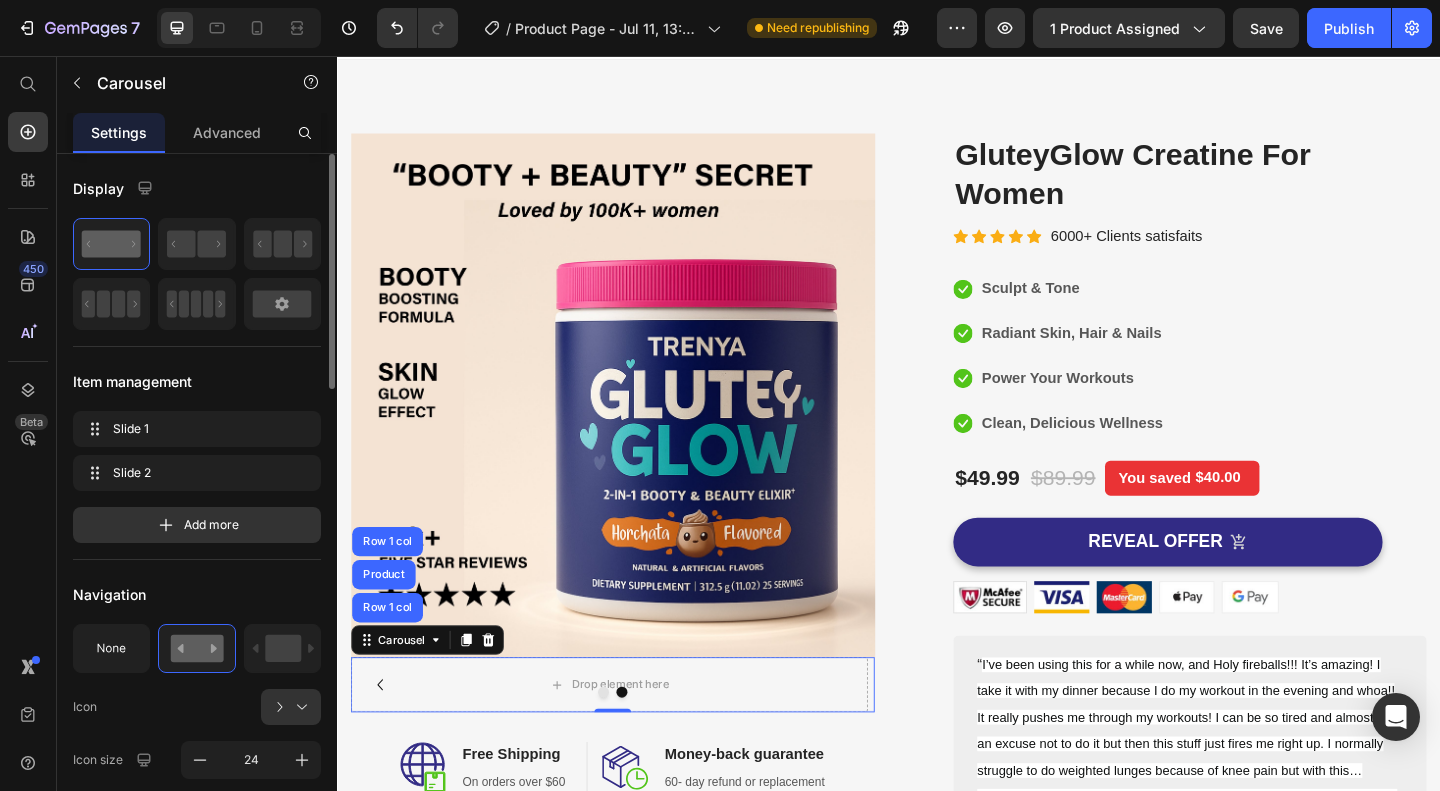 click 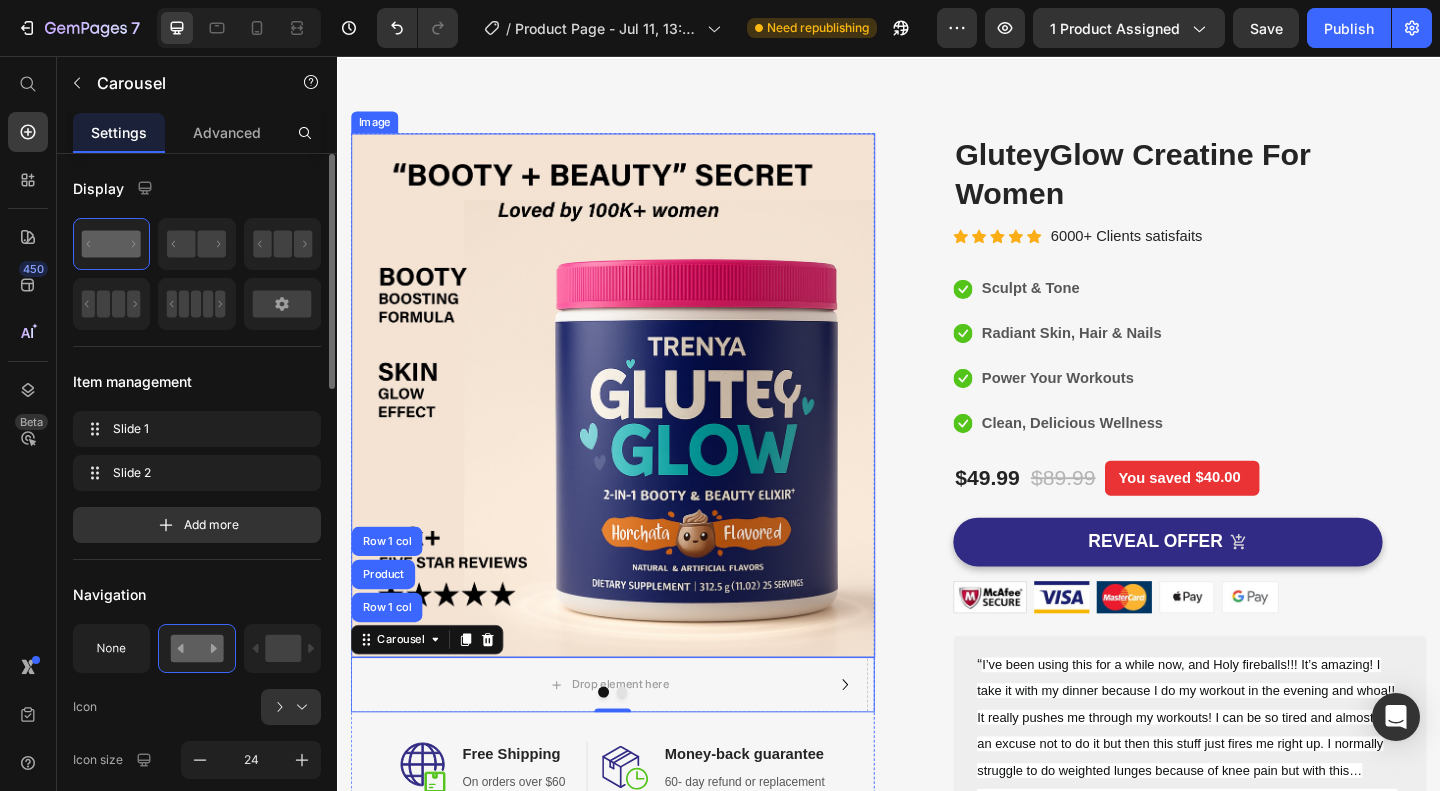 click at bounding box center [637, 425] 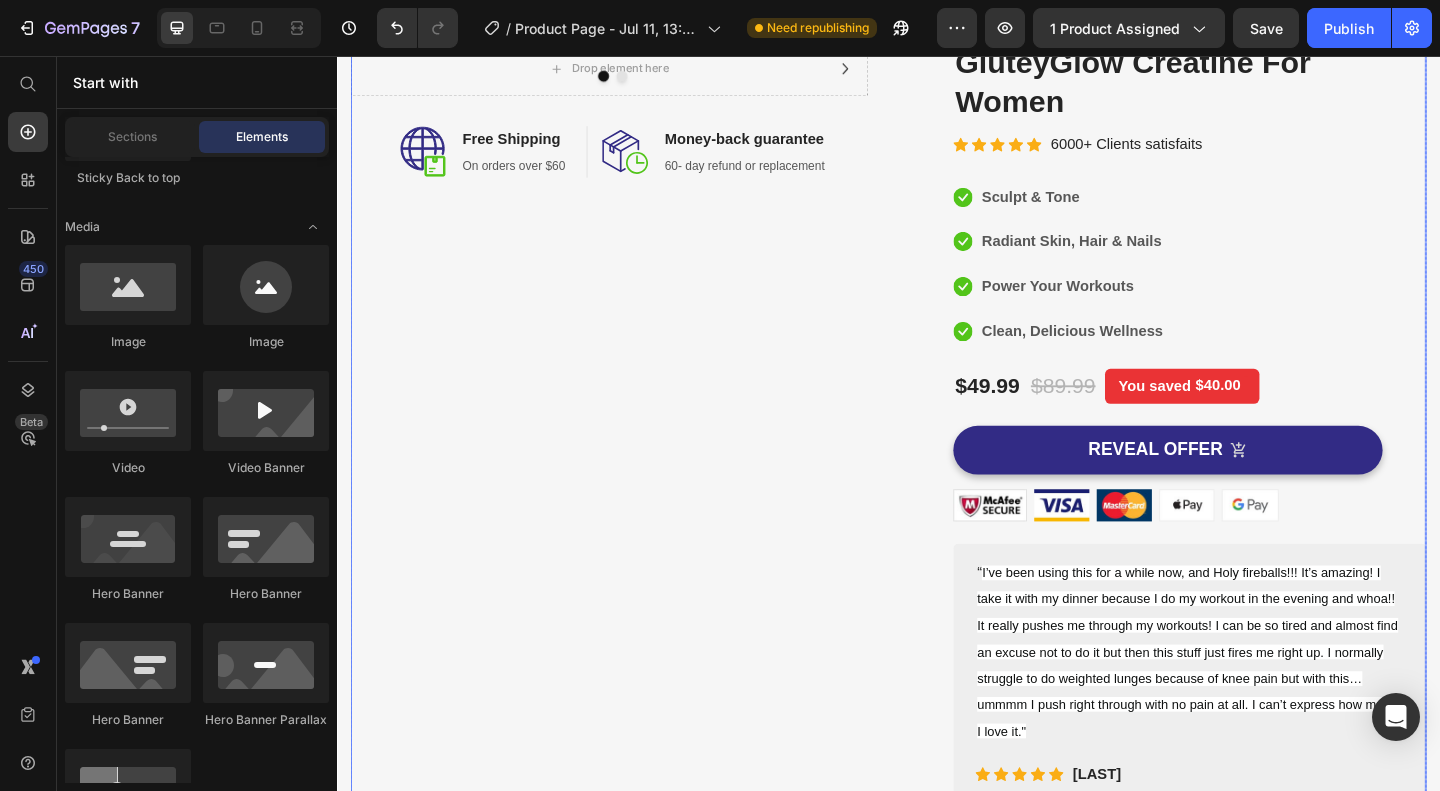 scroll, scrollTop: 0, scrollLeft: 0, axis: both 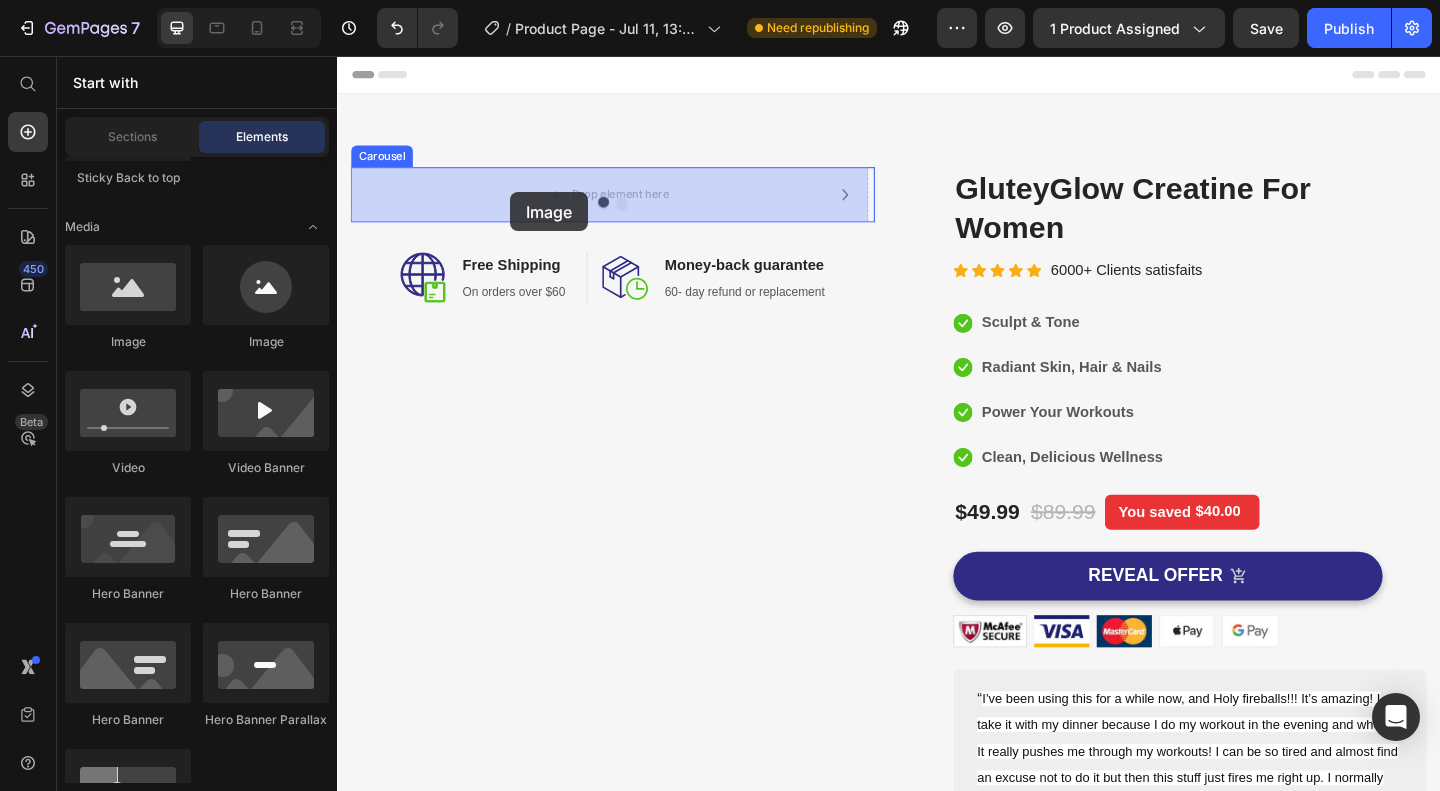 drag, startPoint x: 471, startPoint y: 337, endPoint x: 525, endPoint y: 204, distance: 143.54442 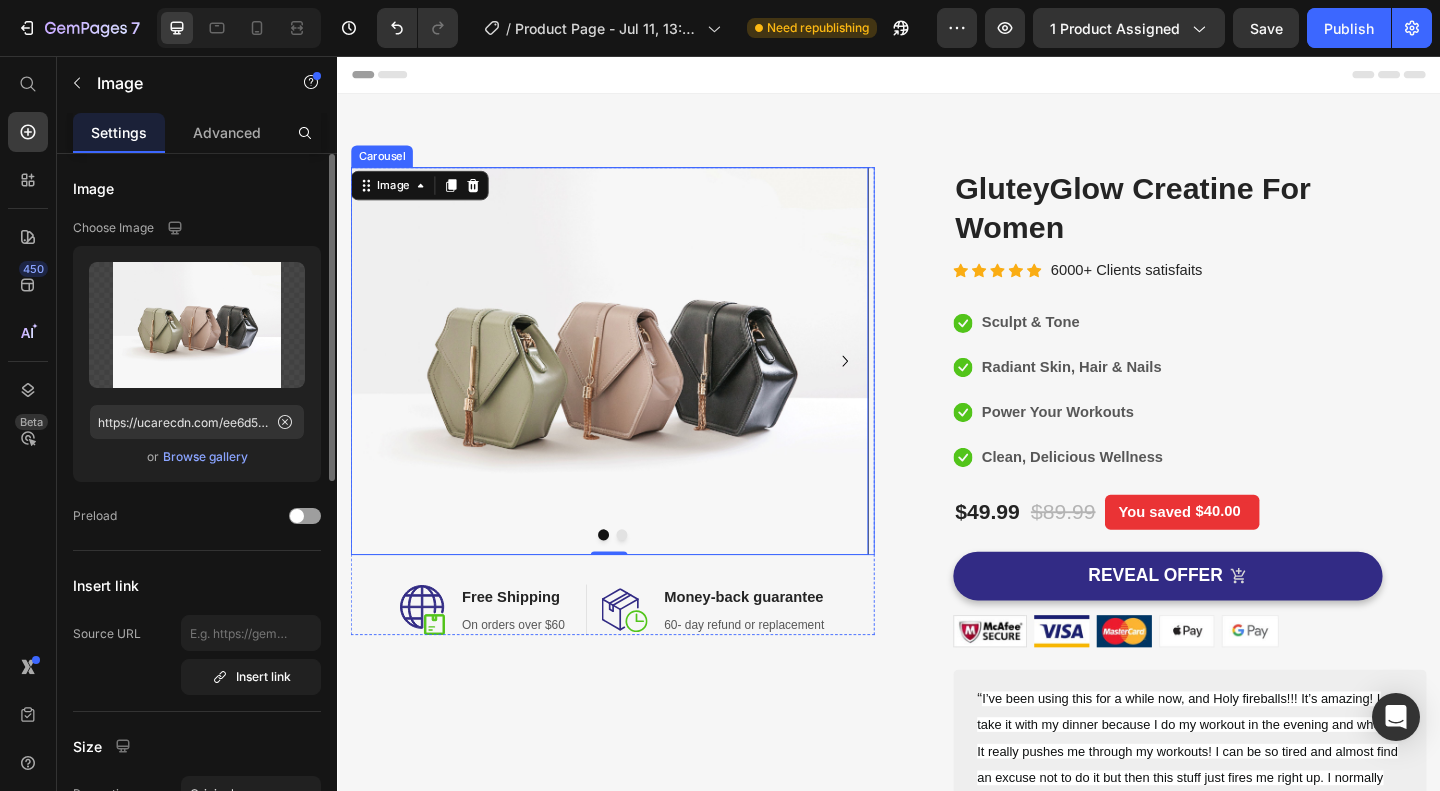 click 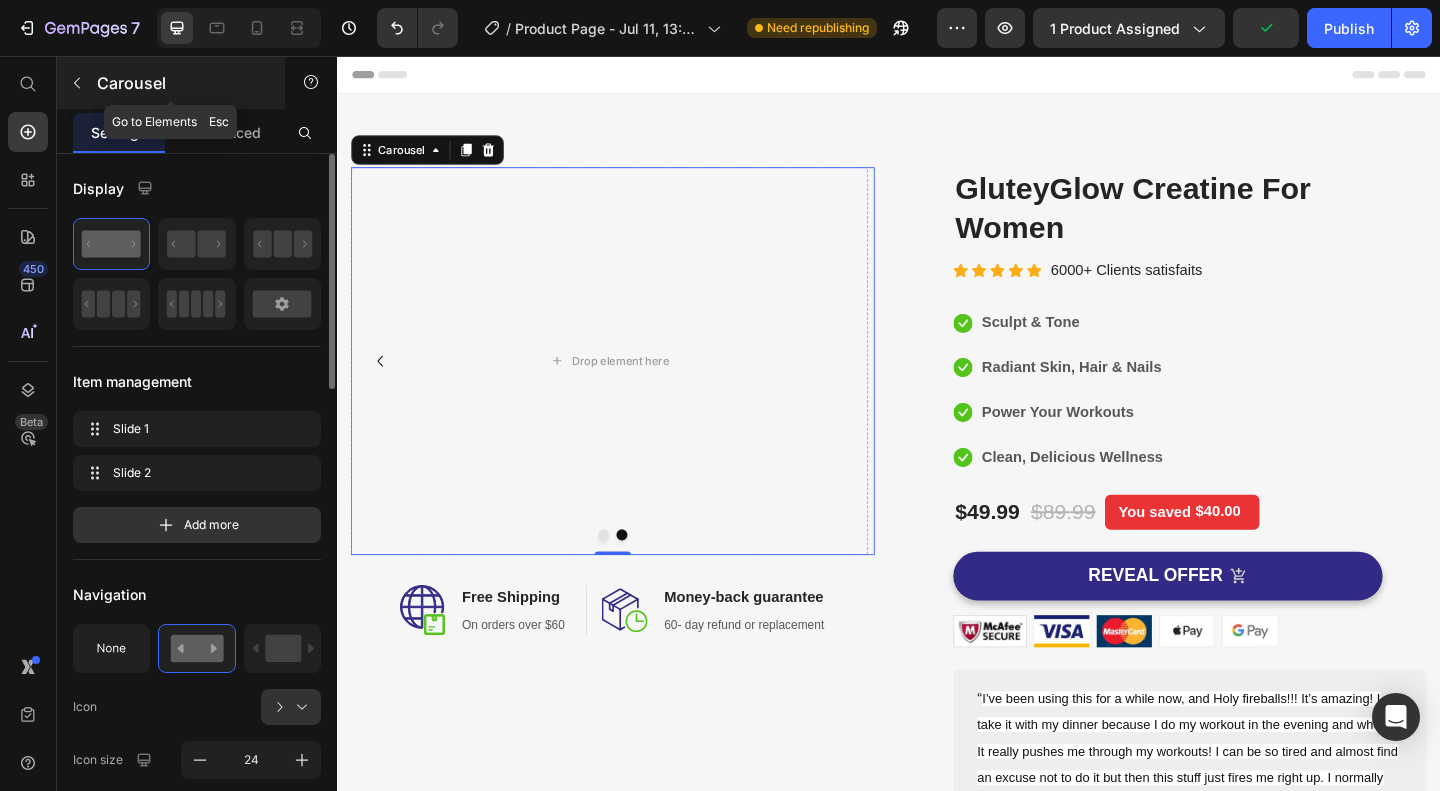 click at bounding box center [77, 83] 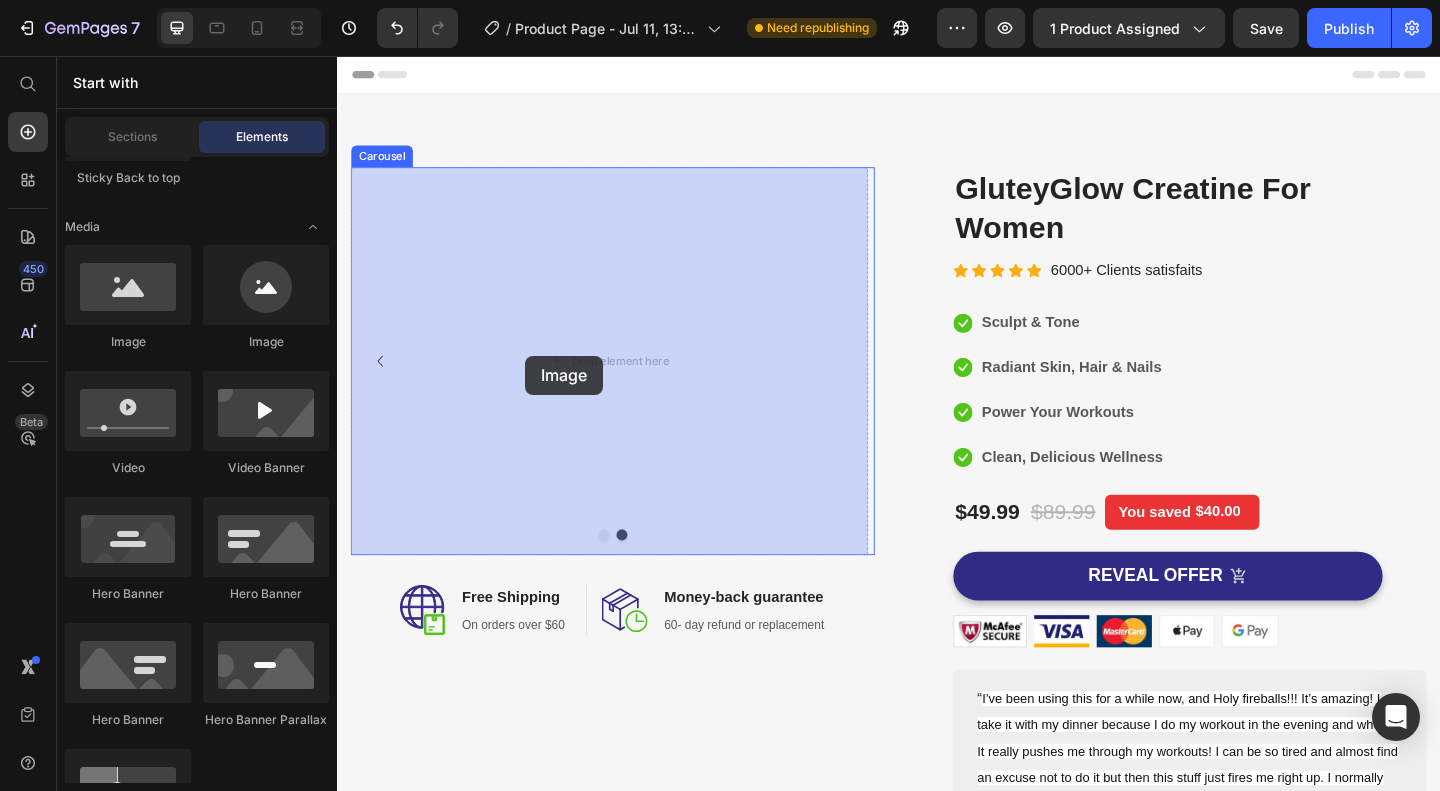 drag, startPoint x: 455, startPoint y: 335, endPoint x: 587, endPoint y: 387, distance: 141.87318 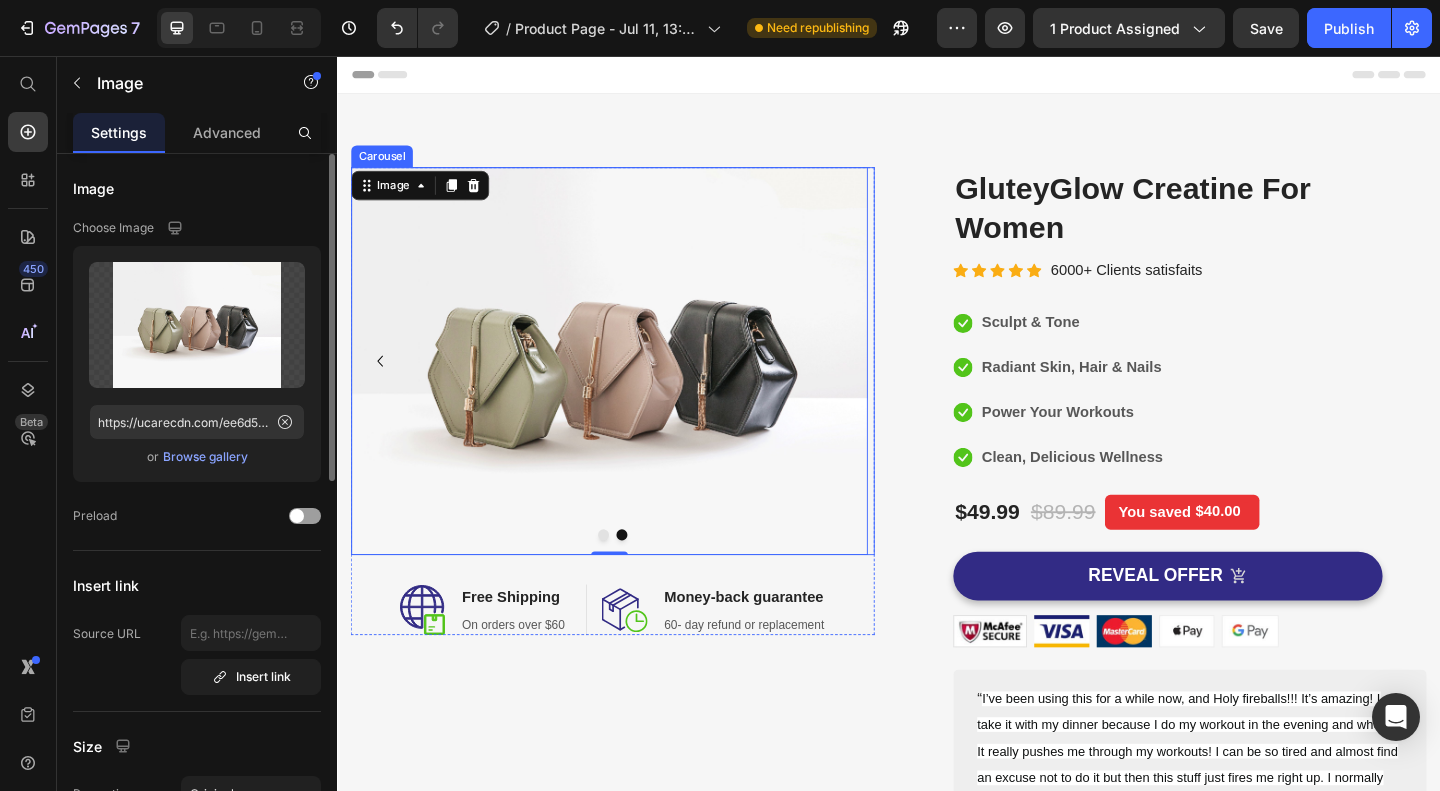 click 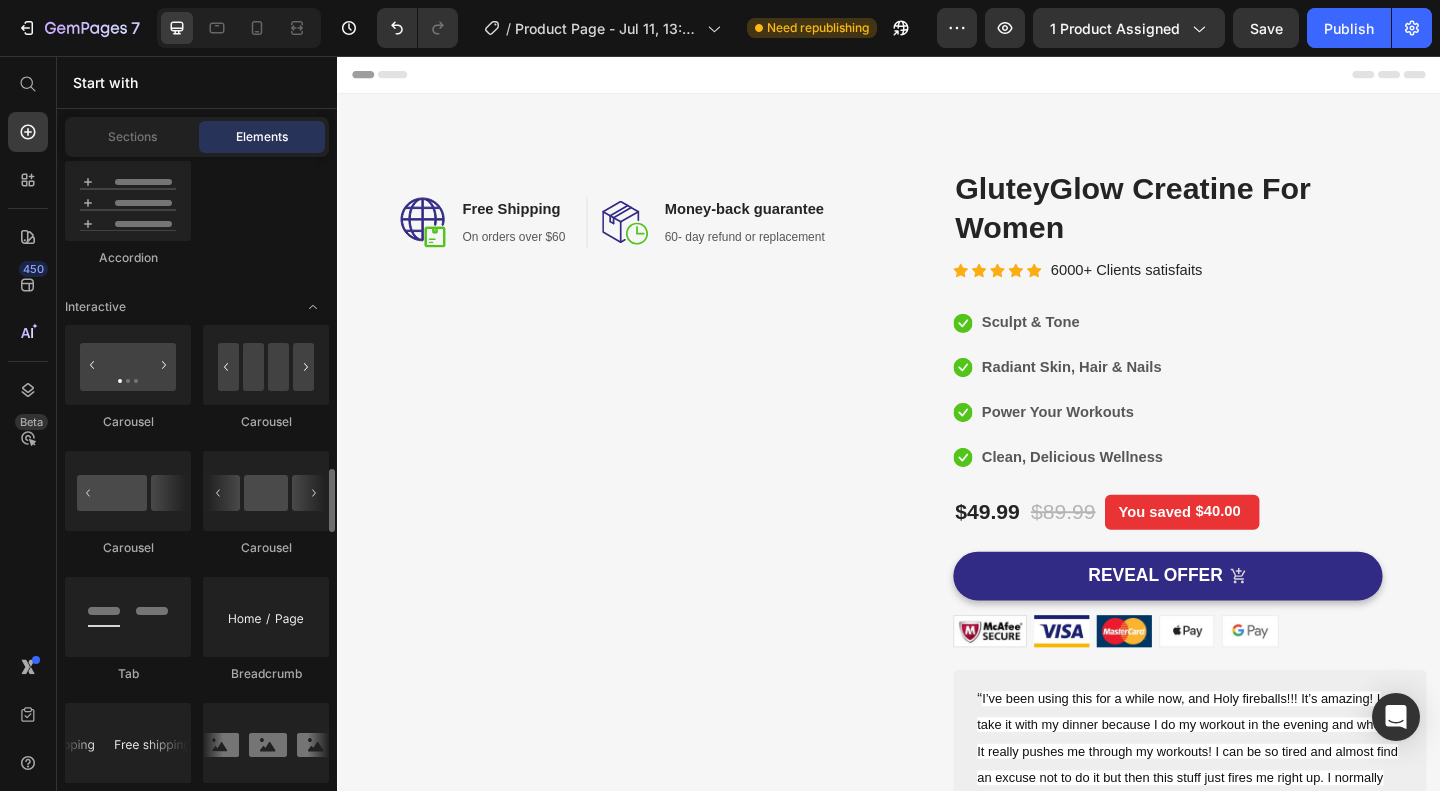 scroll, scrollTop: 2100, scrollLeft: 0, axis: vertical 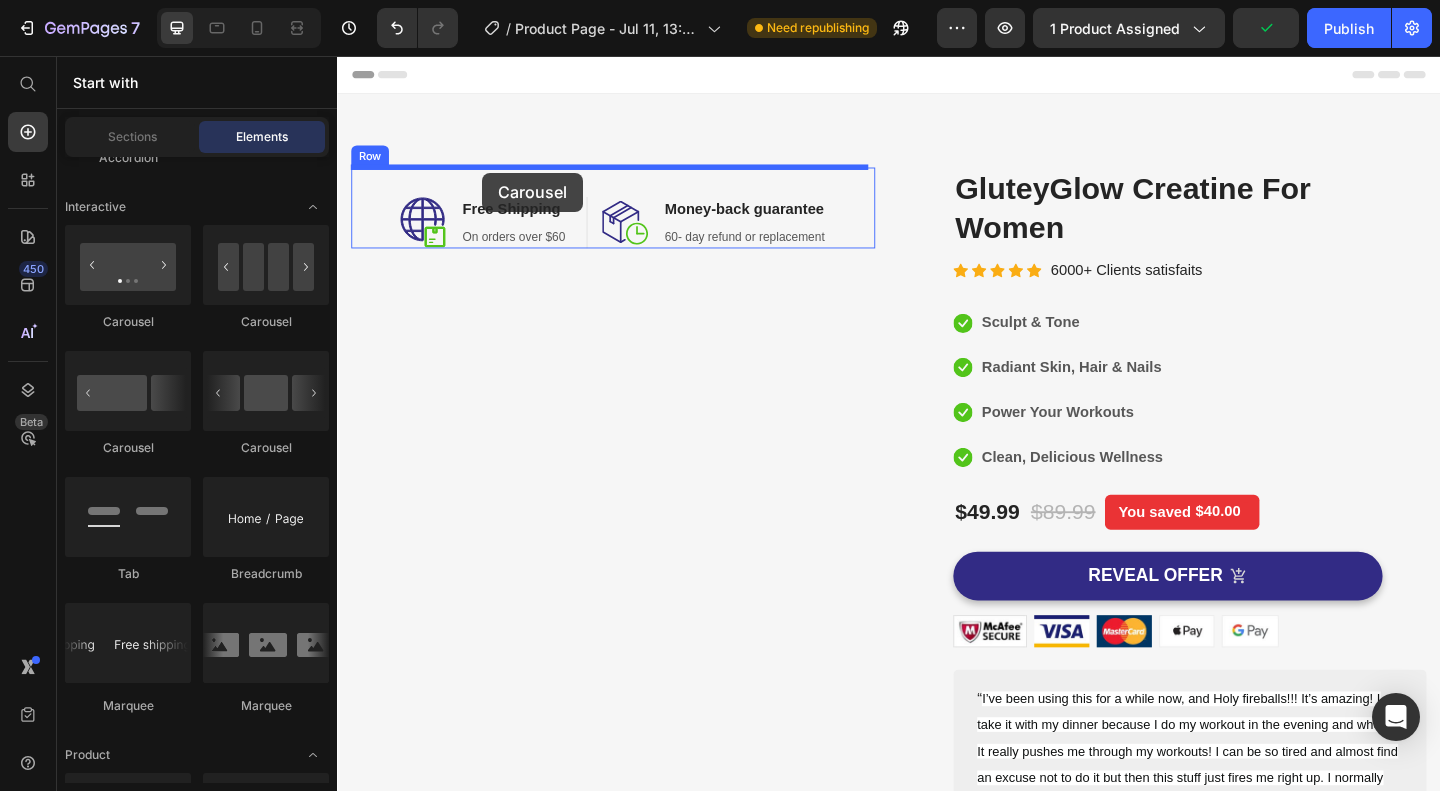 drag, startPoint x: 588, startPoint y: 352, endPoint x: 495, endPoint y: 183, distance: 192.89894 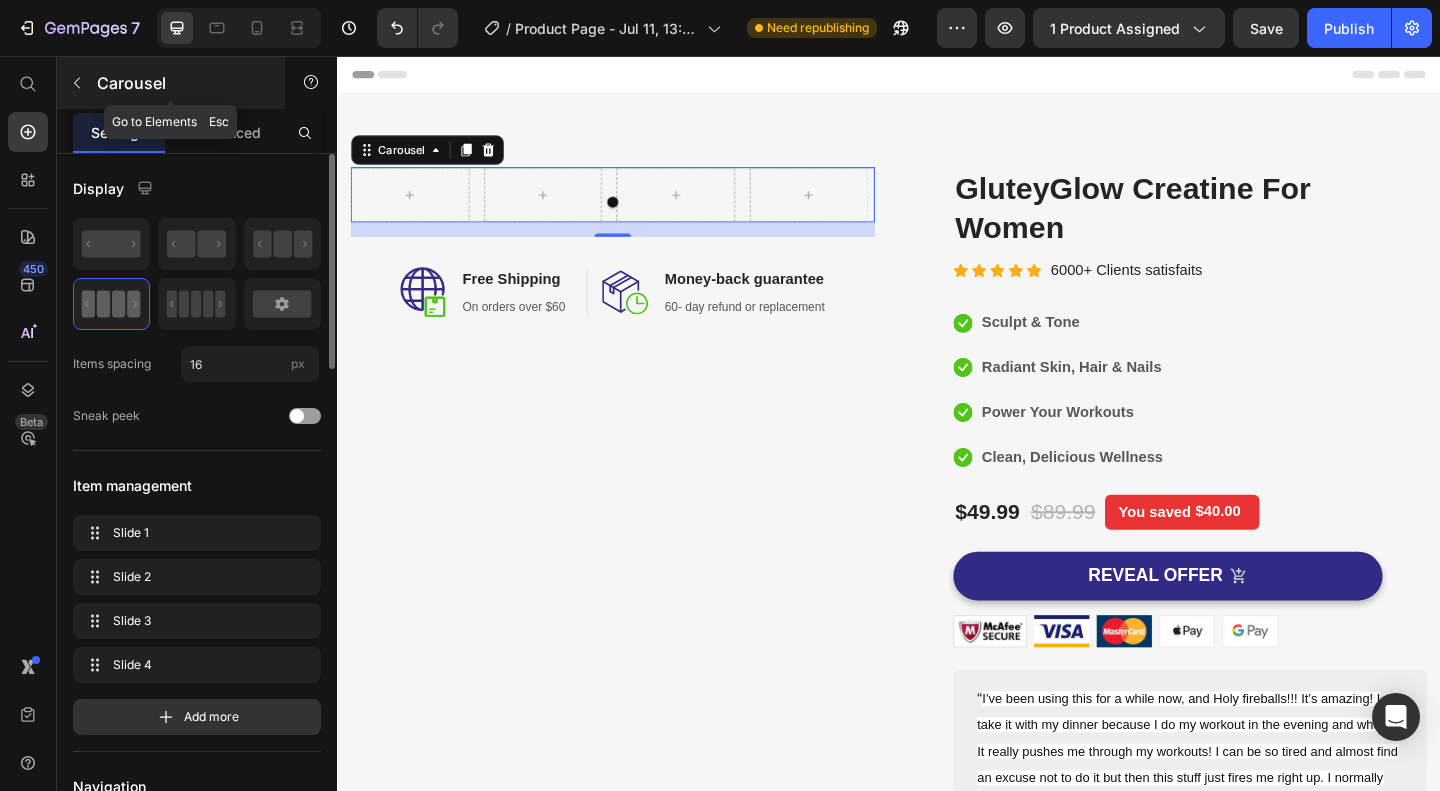 click 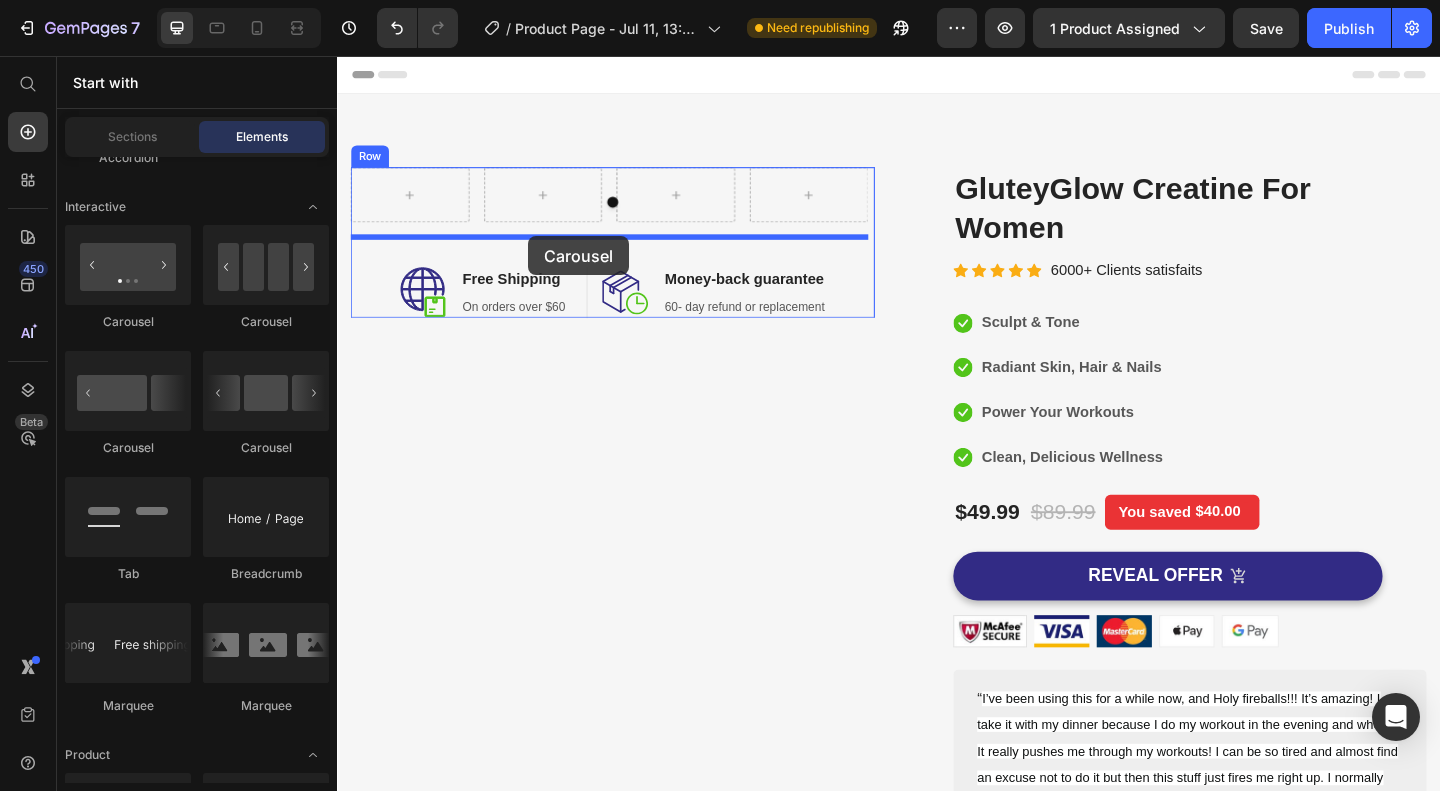 drag, startPoint x: 618, startPoint y: 473, endPoint x: 545, endPoint y: 254, distance: 230.84627 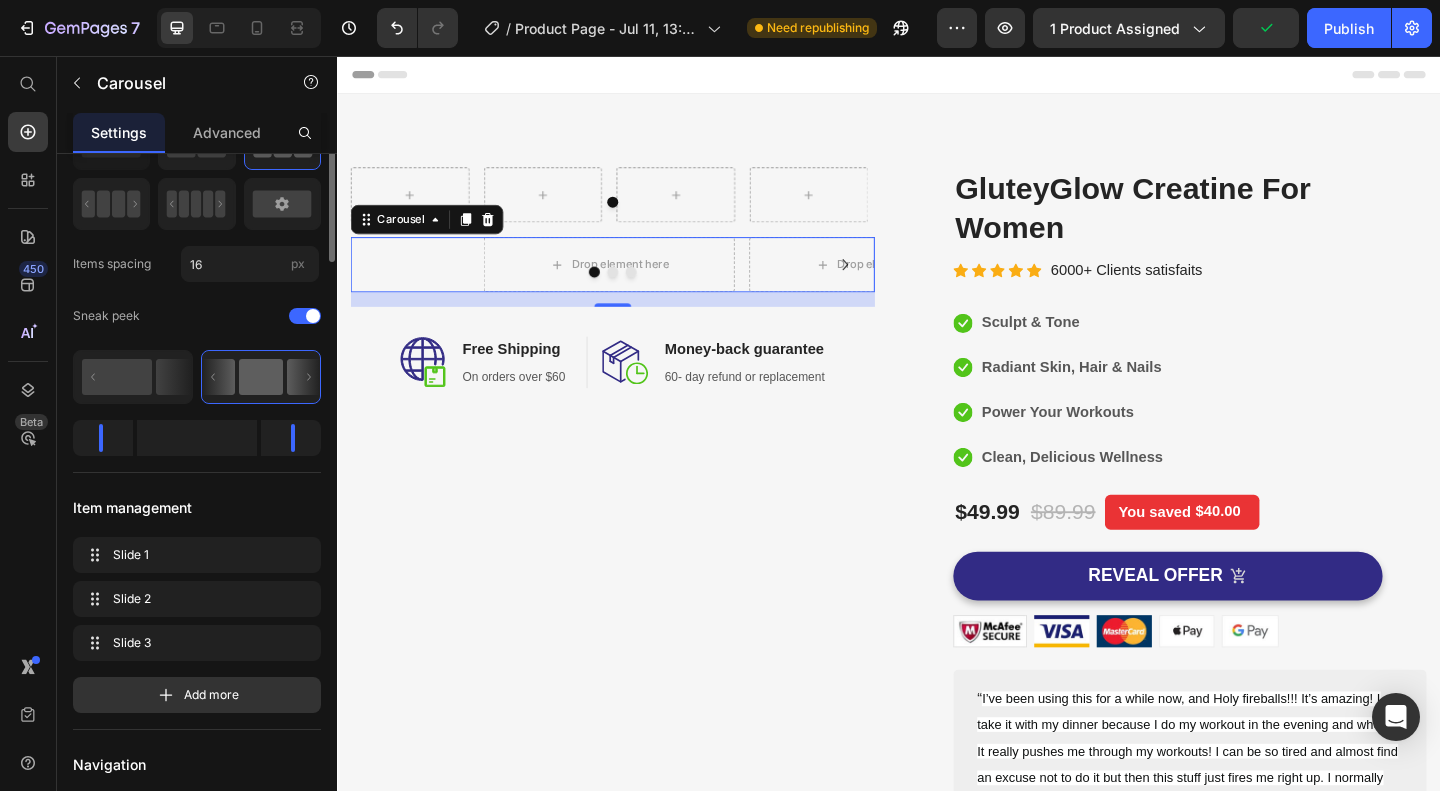 scroll, scrollTop: 0, scrollLeft: 0, axis: both 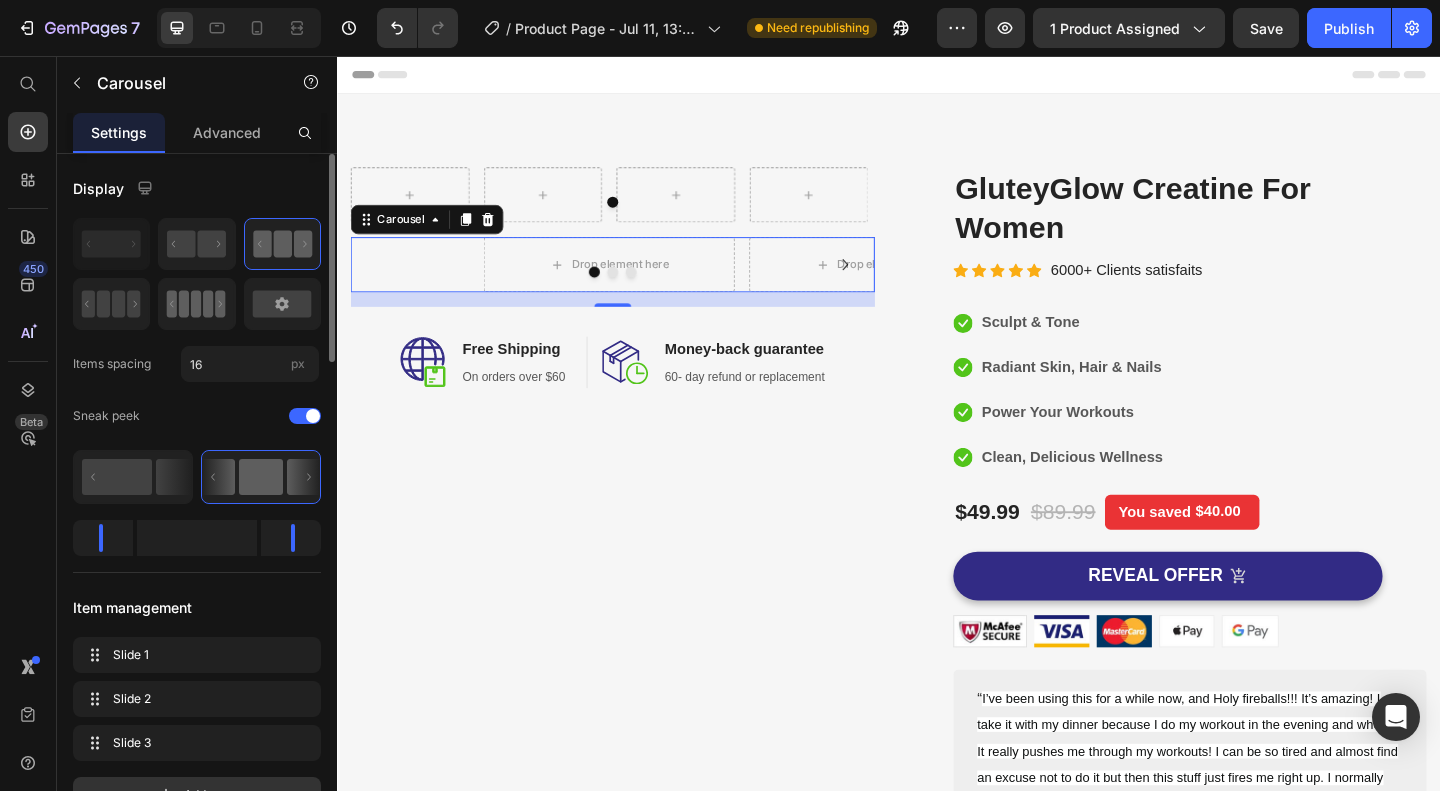 drag, startPoint x: 182, startPoint y: 311, endPoint x: 231, endPoint y: 317, distance: 49.365982 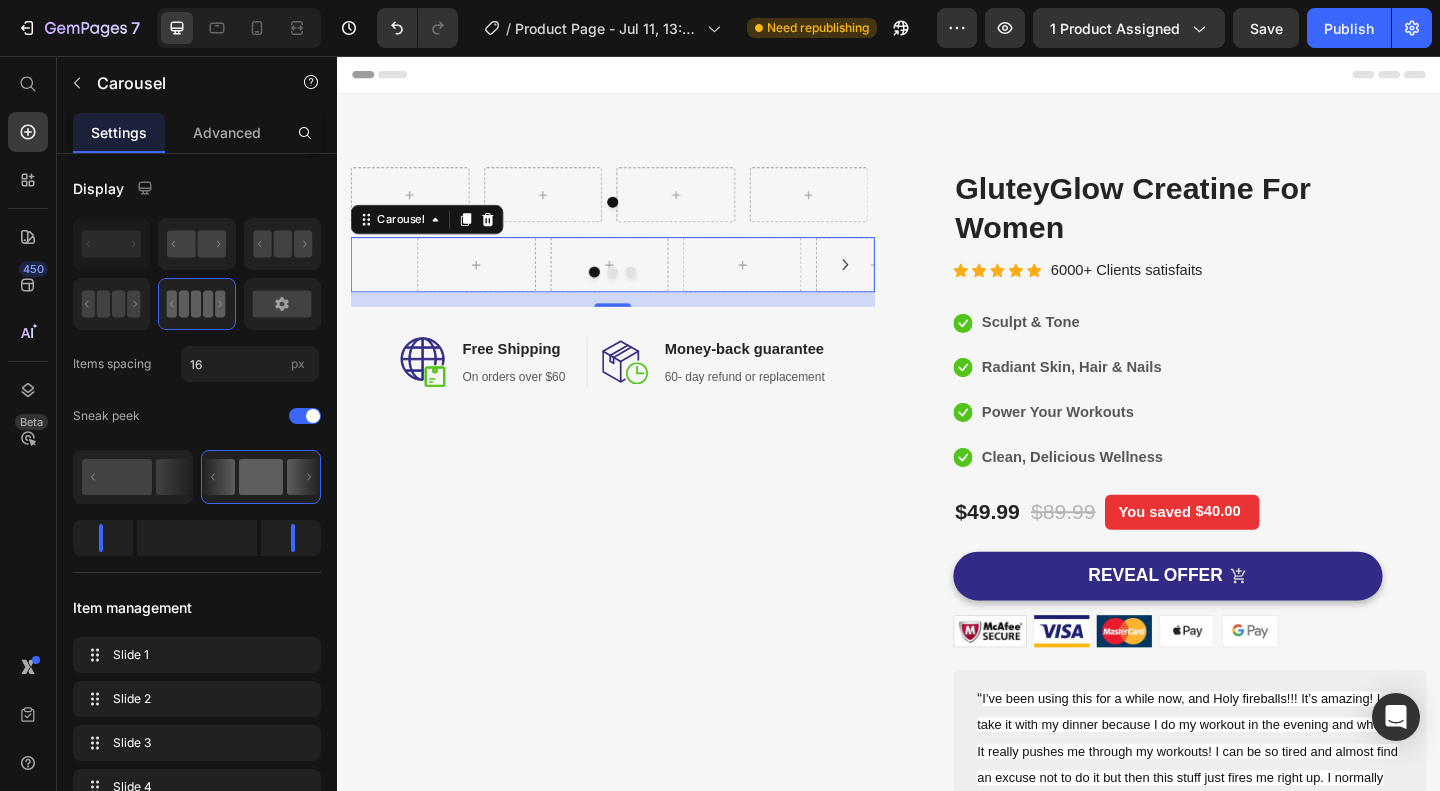 drag, startPoint x: 525, startPoint y: 358, endPoint x: 529, endPoint y: 340, distance: 18.439089 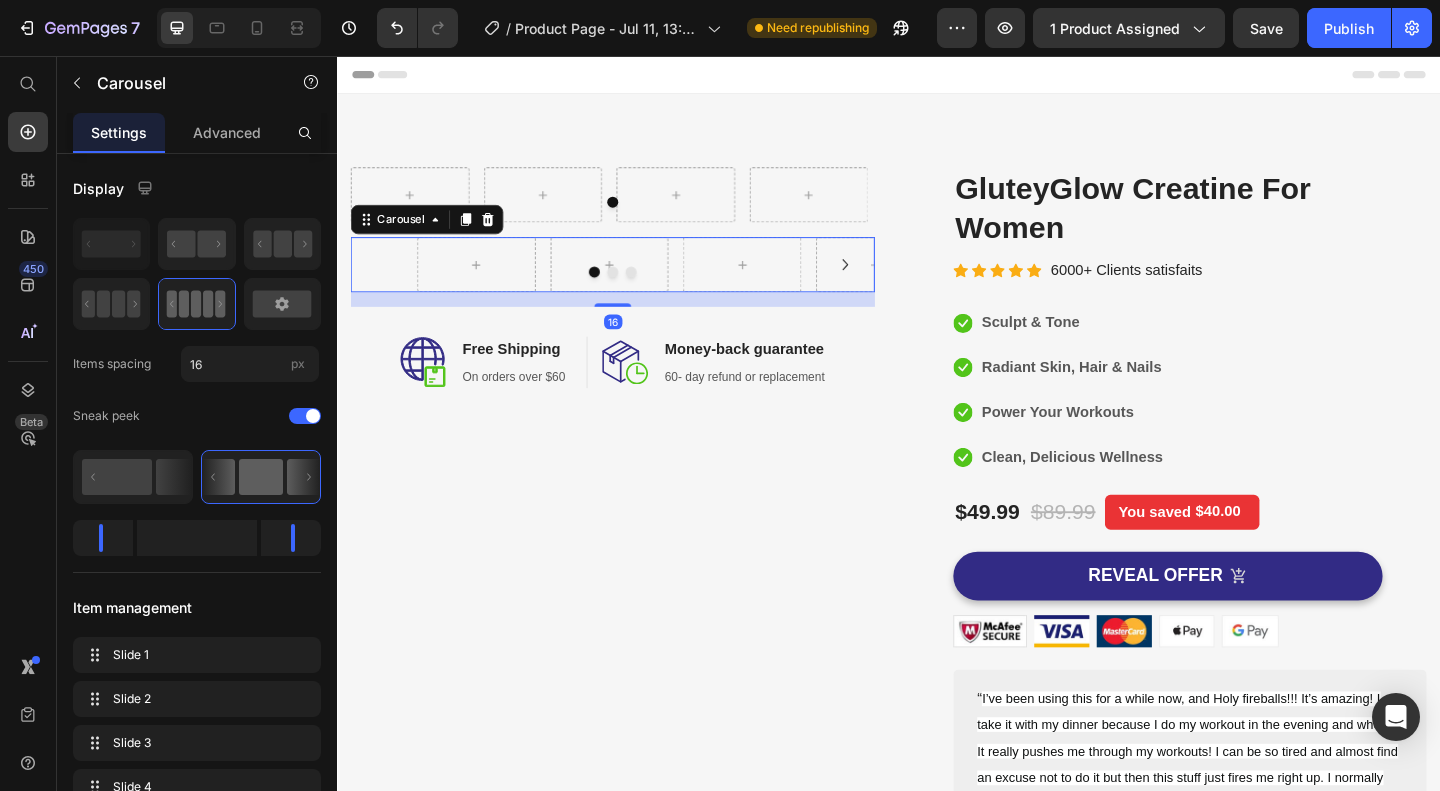 drag, startPoint x: 545, startPoint y: 367, endPoint x: 366, endPoint y: 328, distance: 183.19934 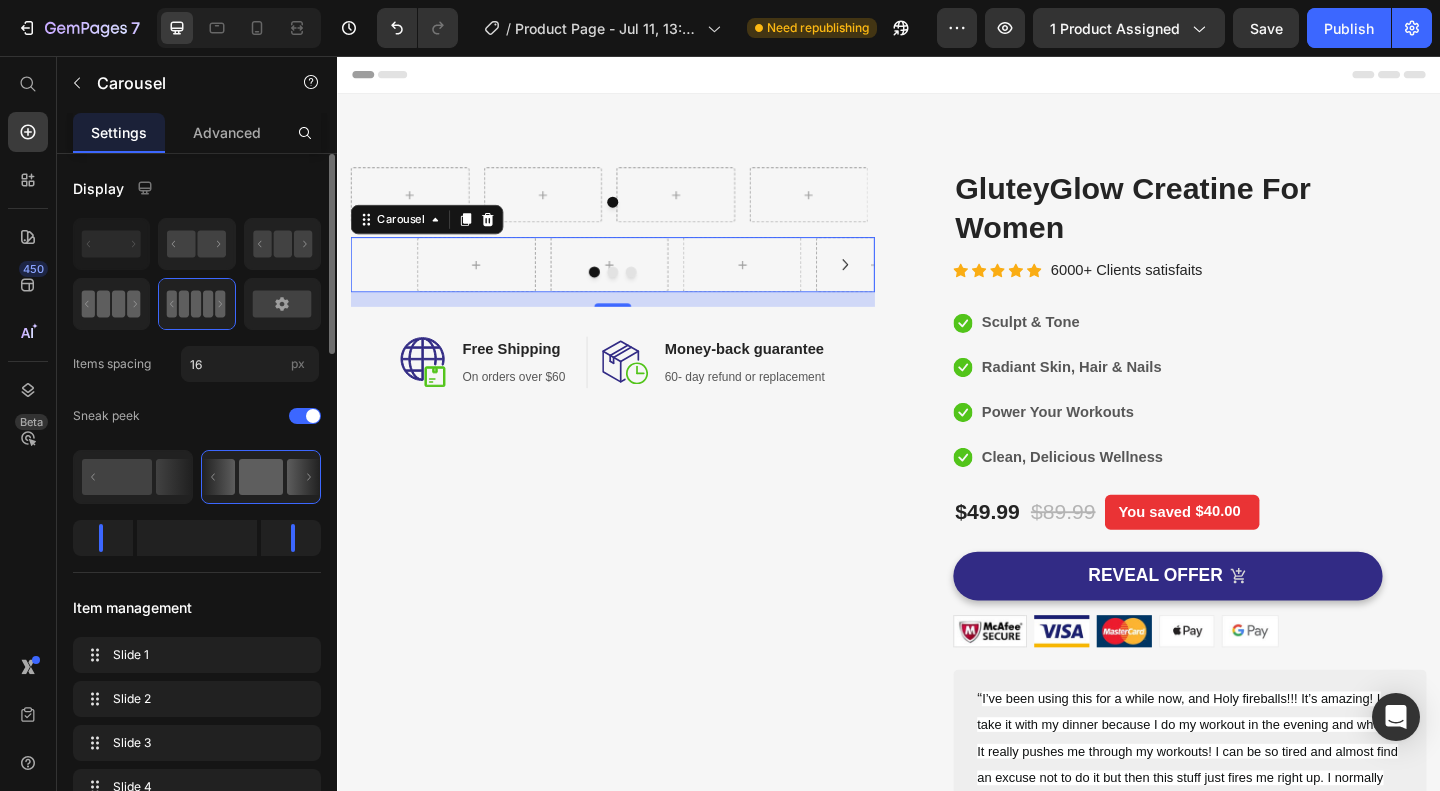 drag, startPoint x: 202, startPoint y: 303, endPoint x: 138, endPoint y: 302, distance: 64.00781 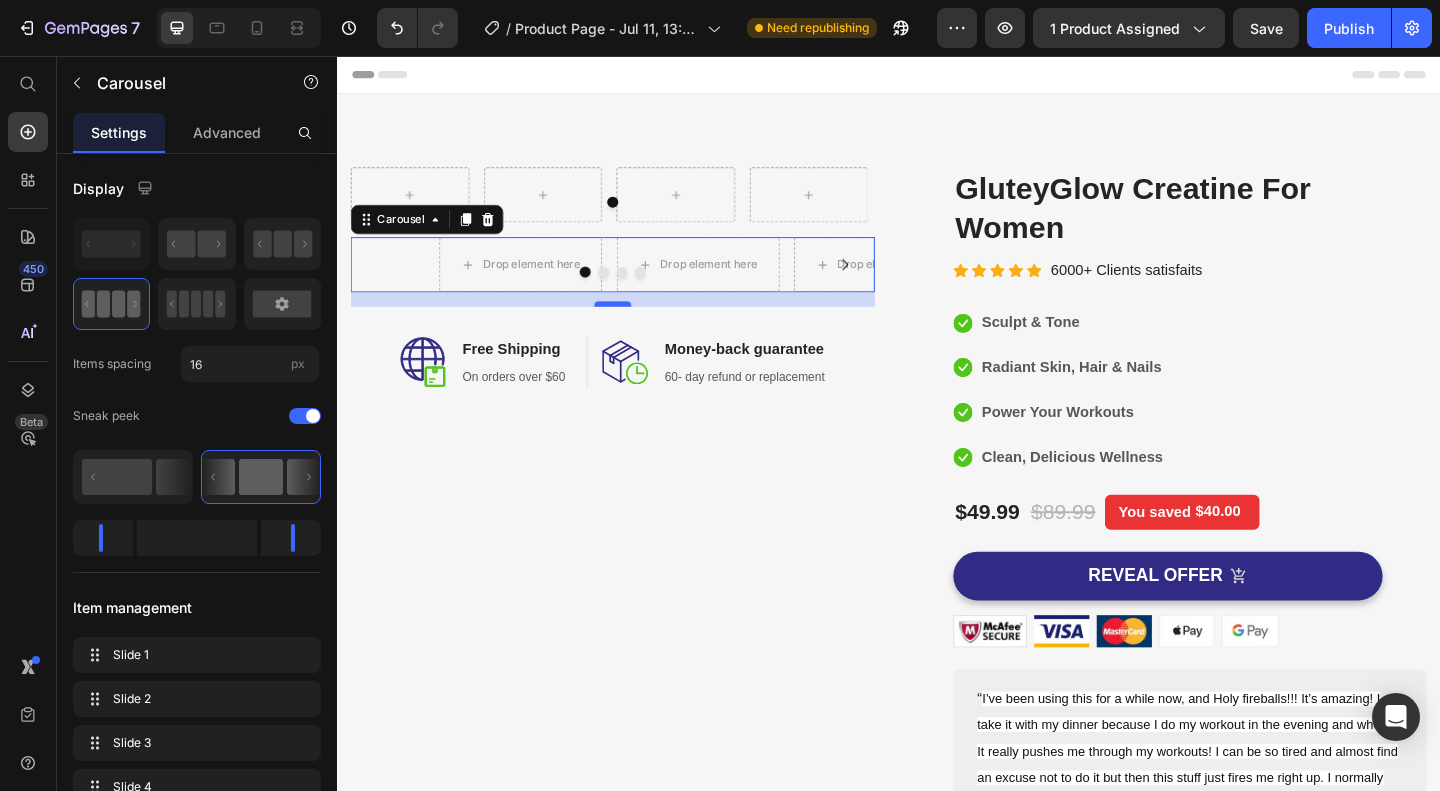 drag, startPoint x: 449, startPoint y: 357, endPoint x: 640, endPoint y: 326, distance: 193.49936 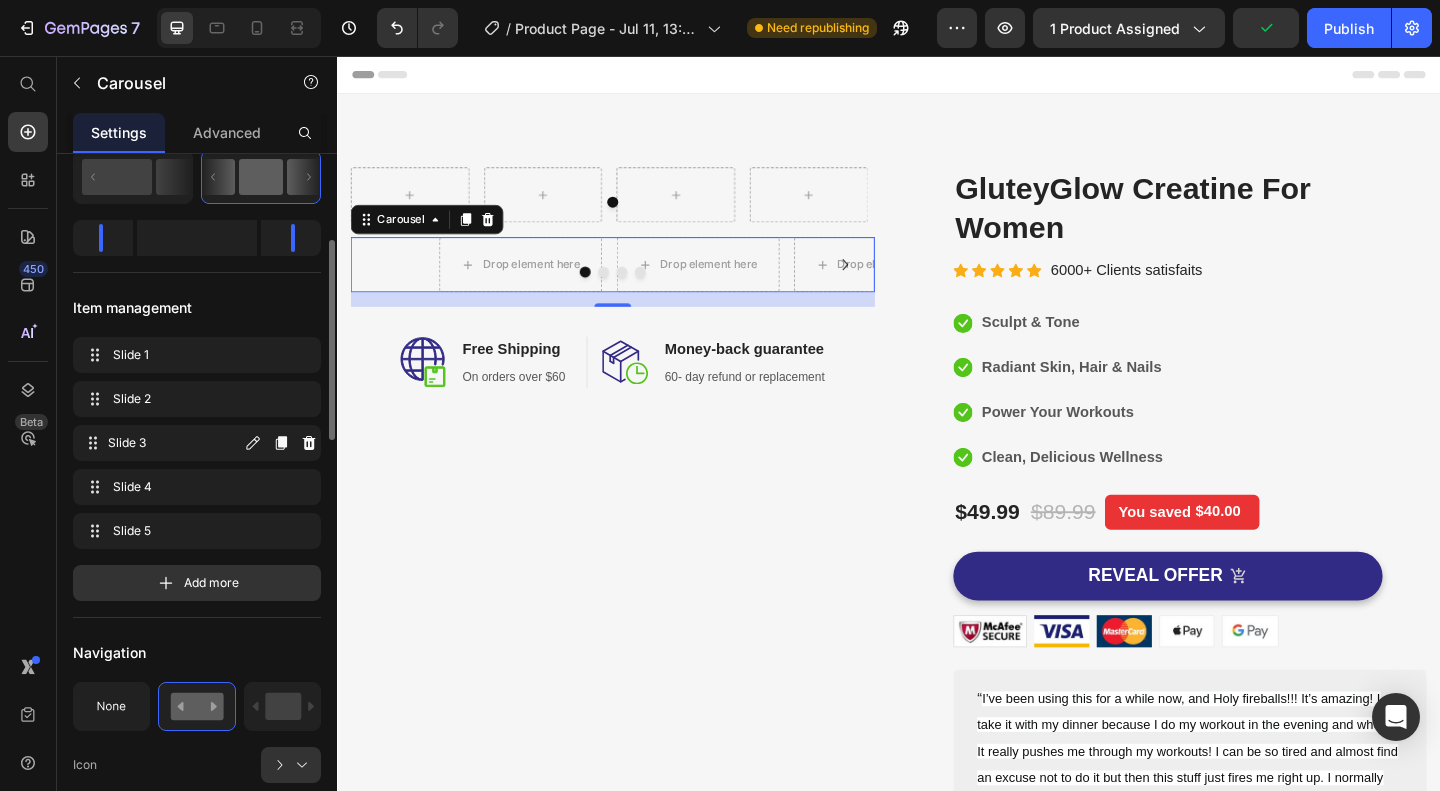 scroll, scrollTop: 0, scrollLeft: 0, axis: both 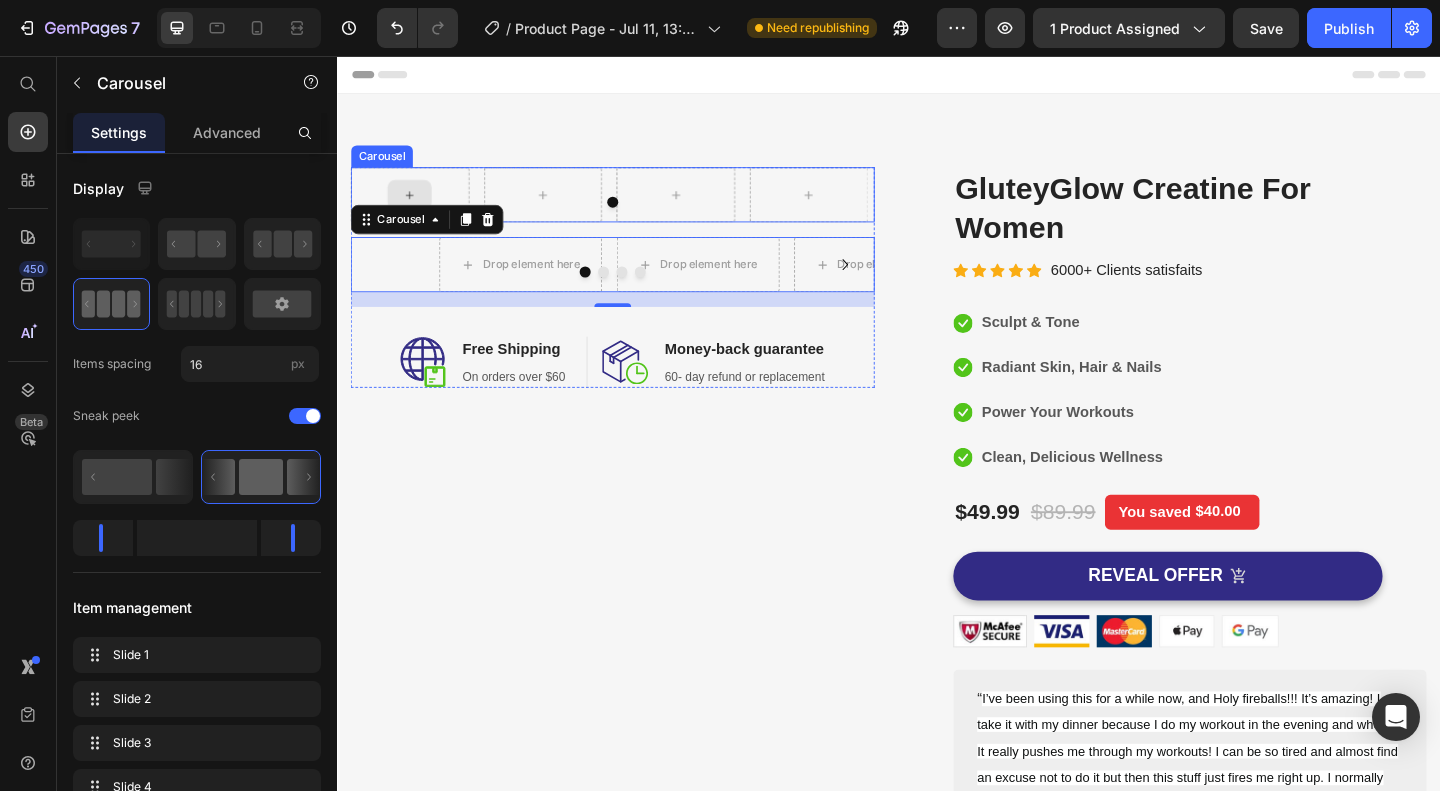 click at bounding box center (416, 207) 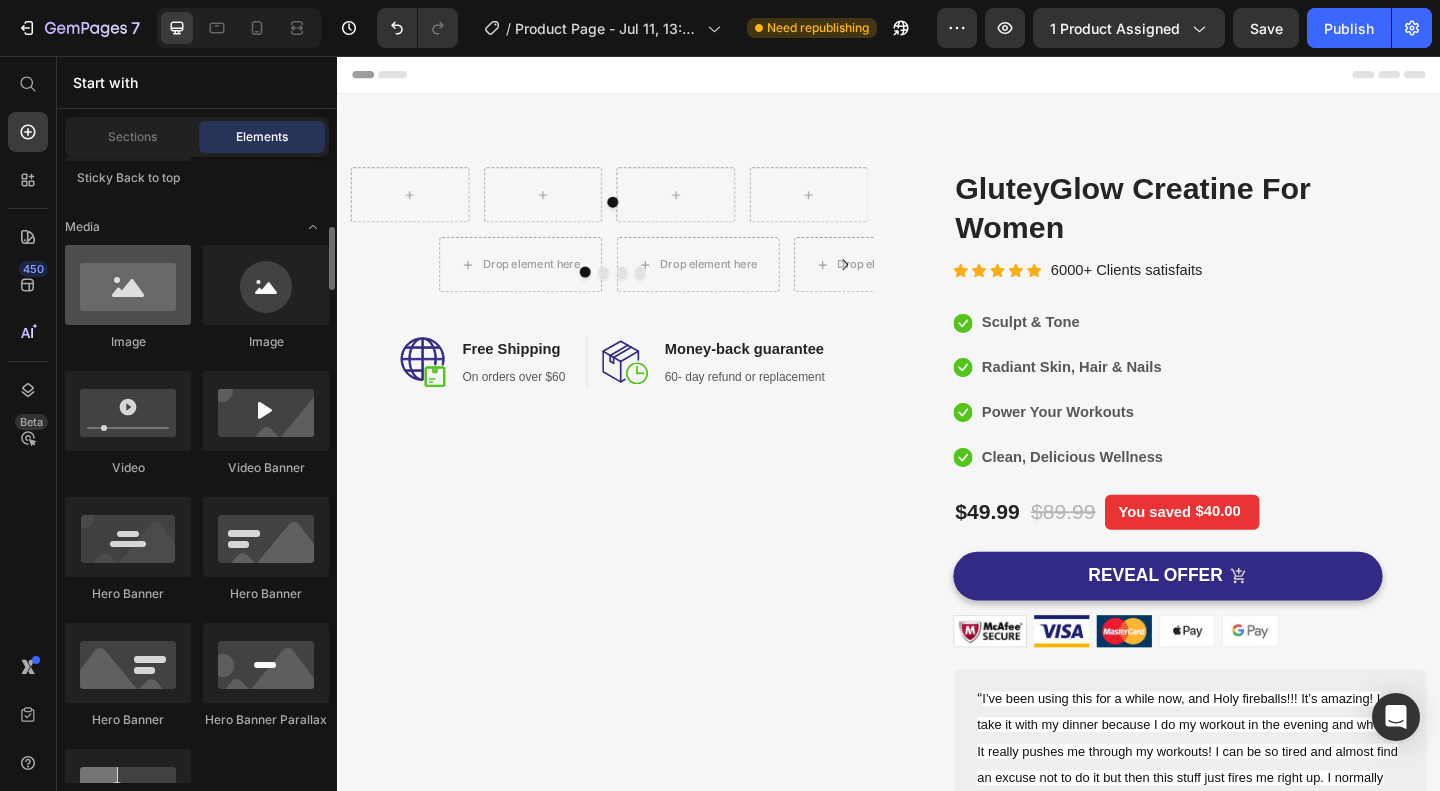 scroll, scrollTop: 600, scrollLeft: 0, axis: vertical 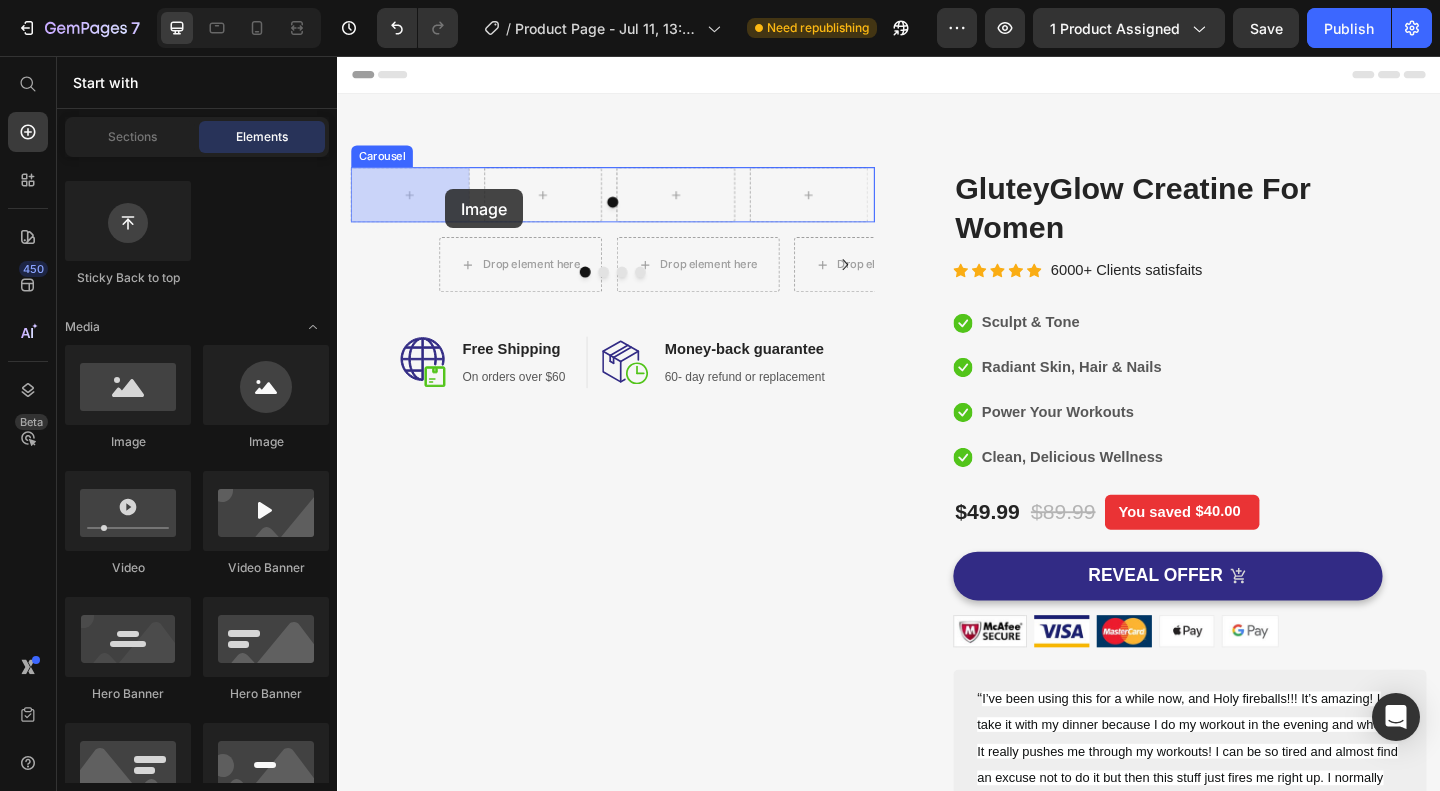 drag, startPoint x: 541, startPoint y: 425, endPoint x: 453, endPoint y: 202, distance: 239.73528 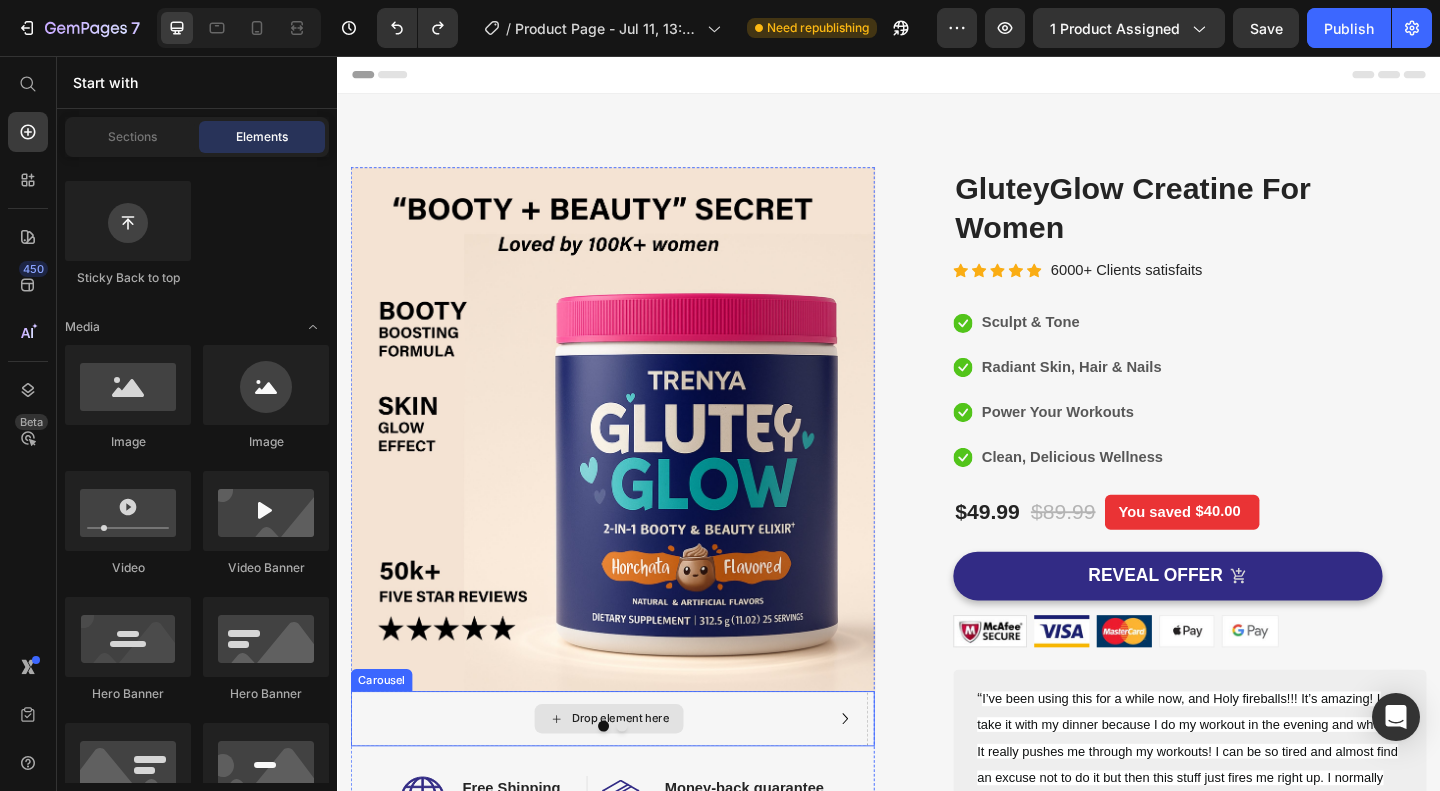 scroll, scrollTop: 100, scrollLeft: 0, axis: vertical 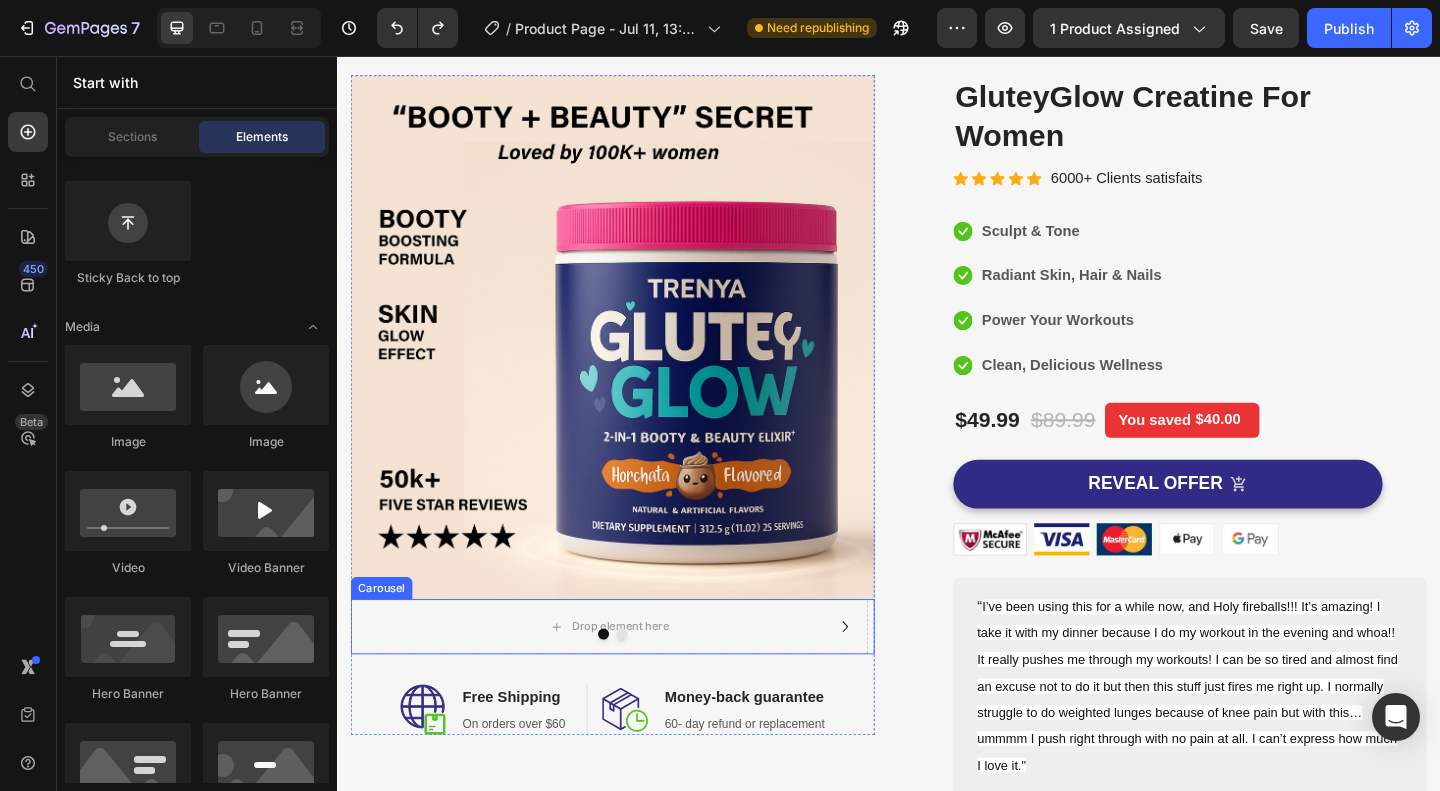 click at bounding box center [637, 685] 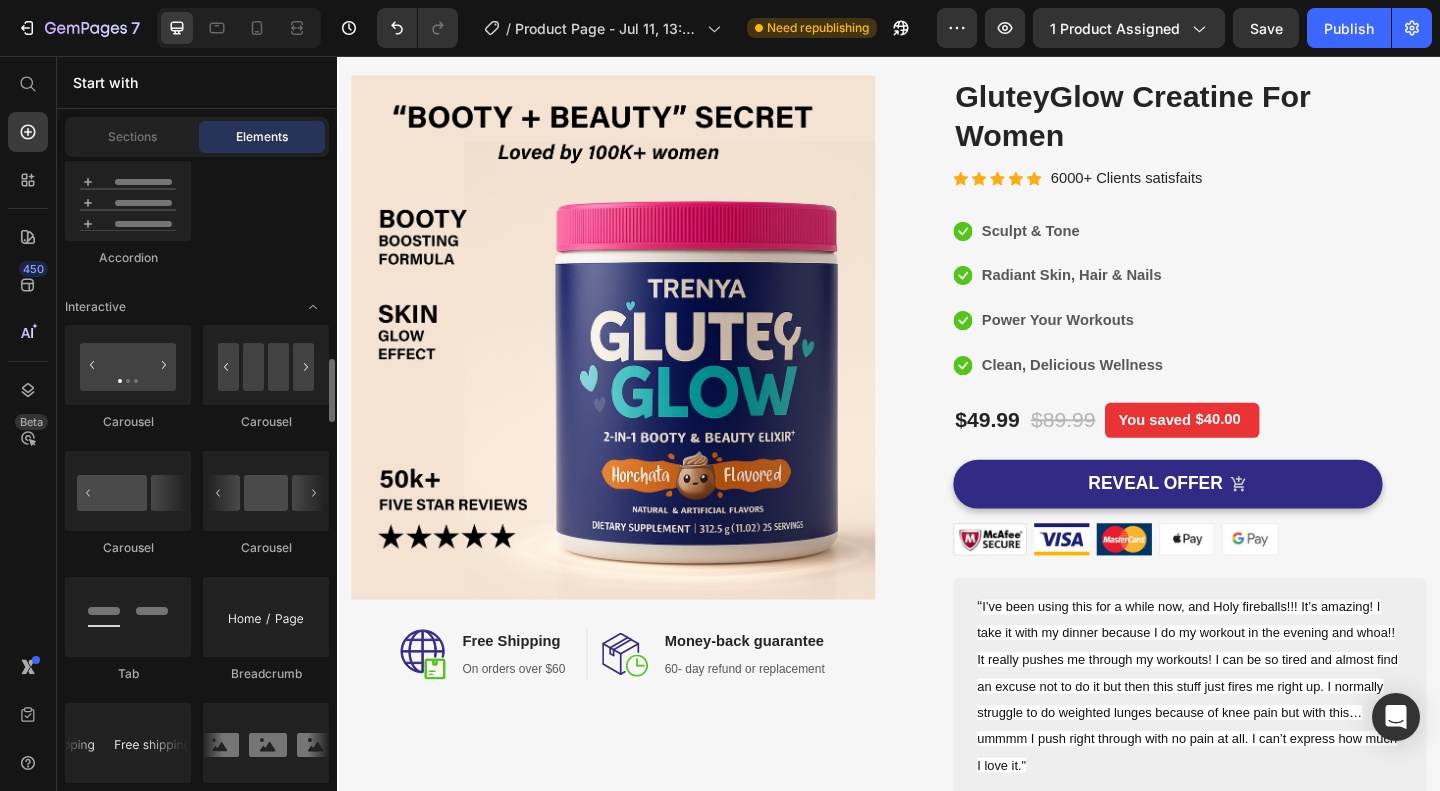 scroll, scrollTop: 2100, scrollLeft: 0, axis: vertical 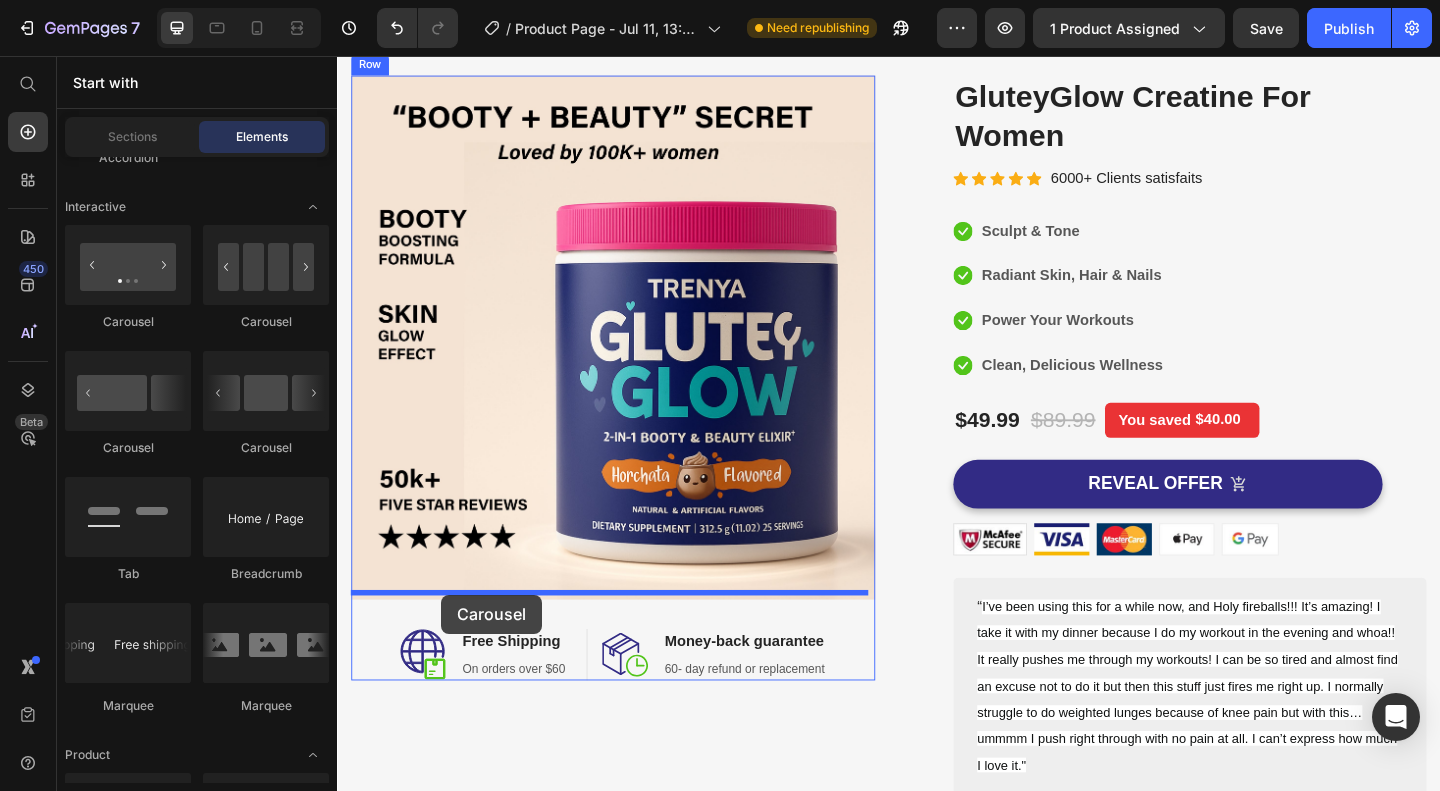 drag, startPoint x: 600, startPoint y: 469, endPoint x: 450, endPoint y: 642, distance: 228.9738 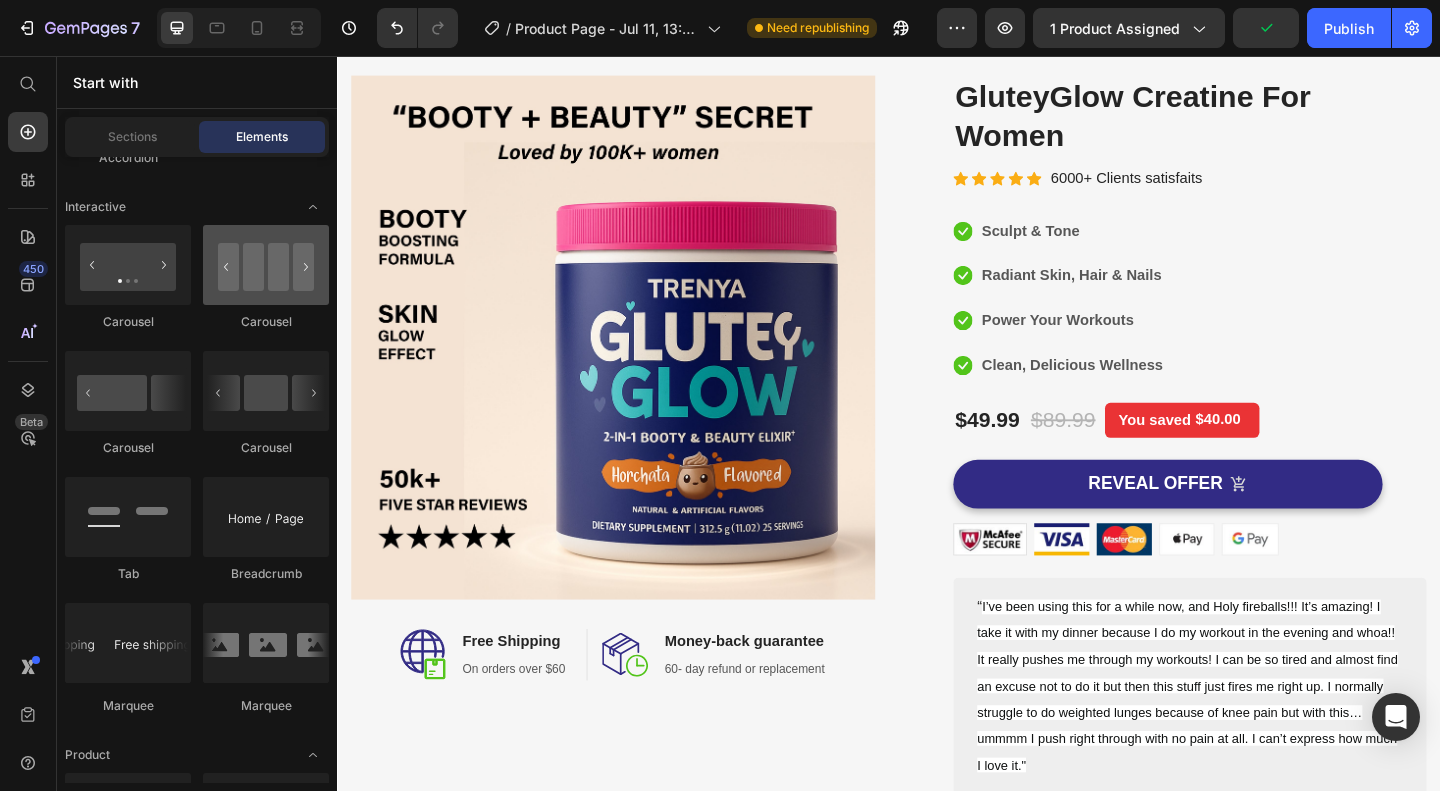 click at bounding box center [266, 265] 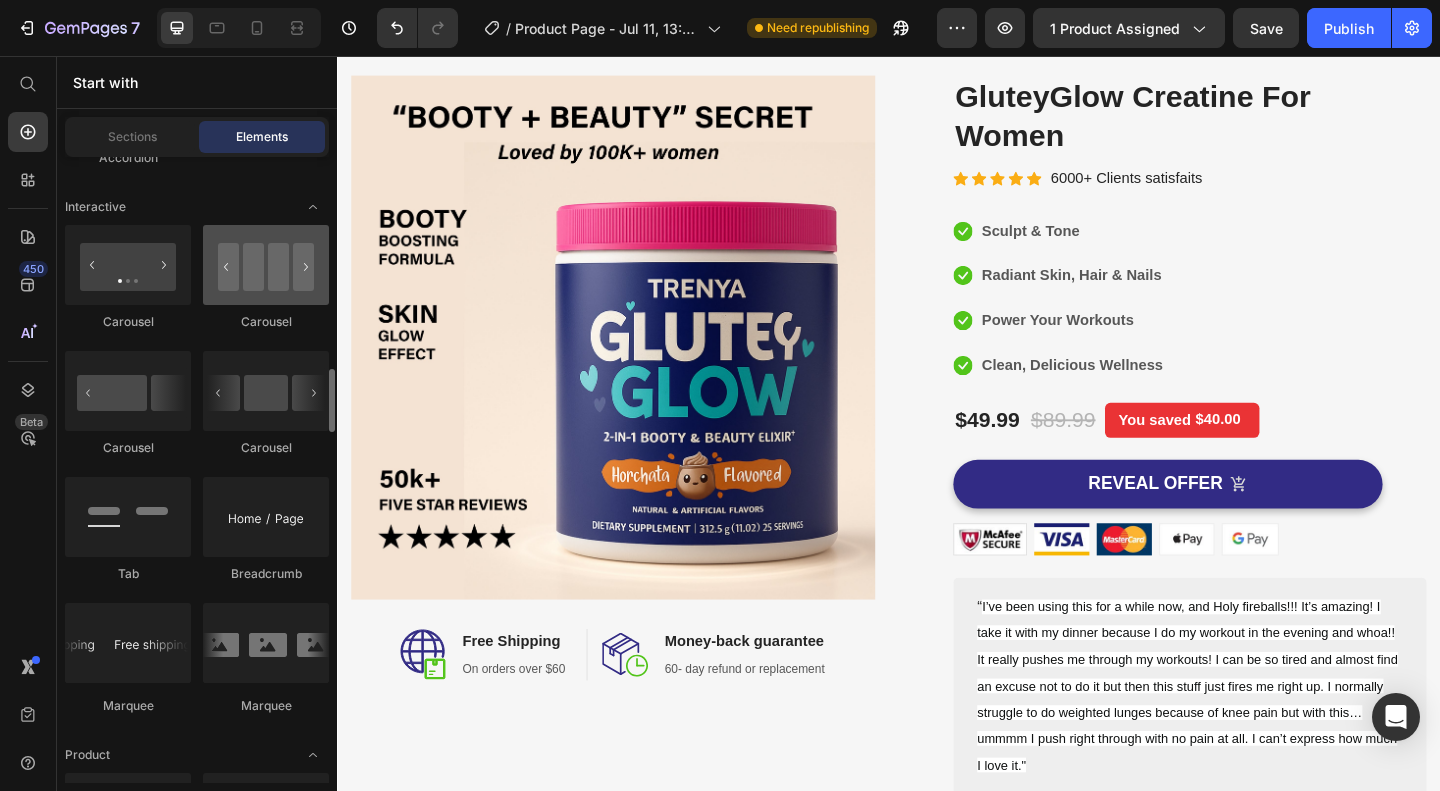 click at bounding box center (266, 265) 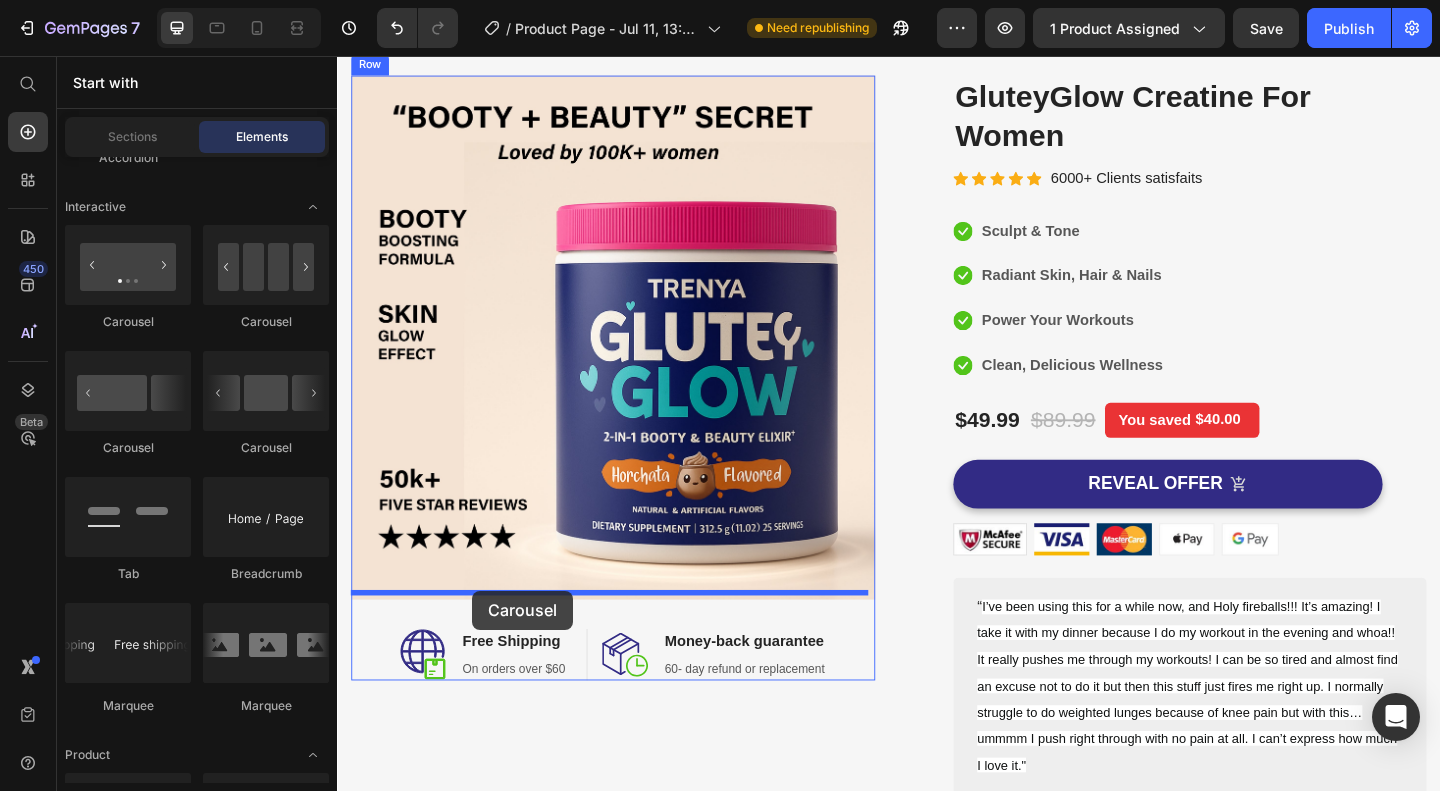 drag, startPoint x: 608, startPoint y: 337, endPoint x: 484, endPoint y: 638, distance: 325.54108 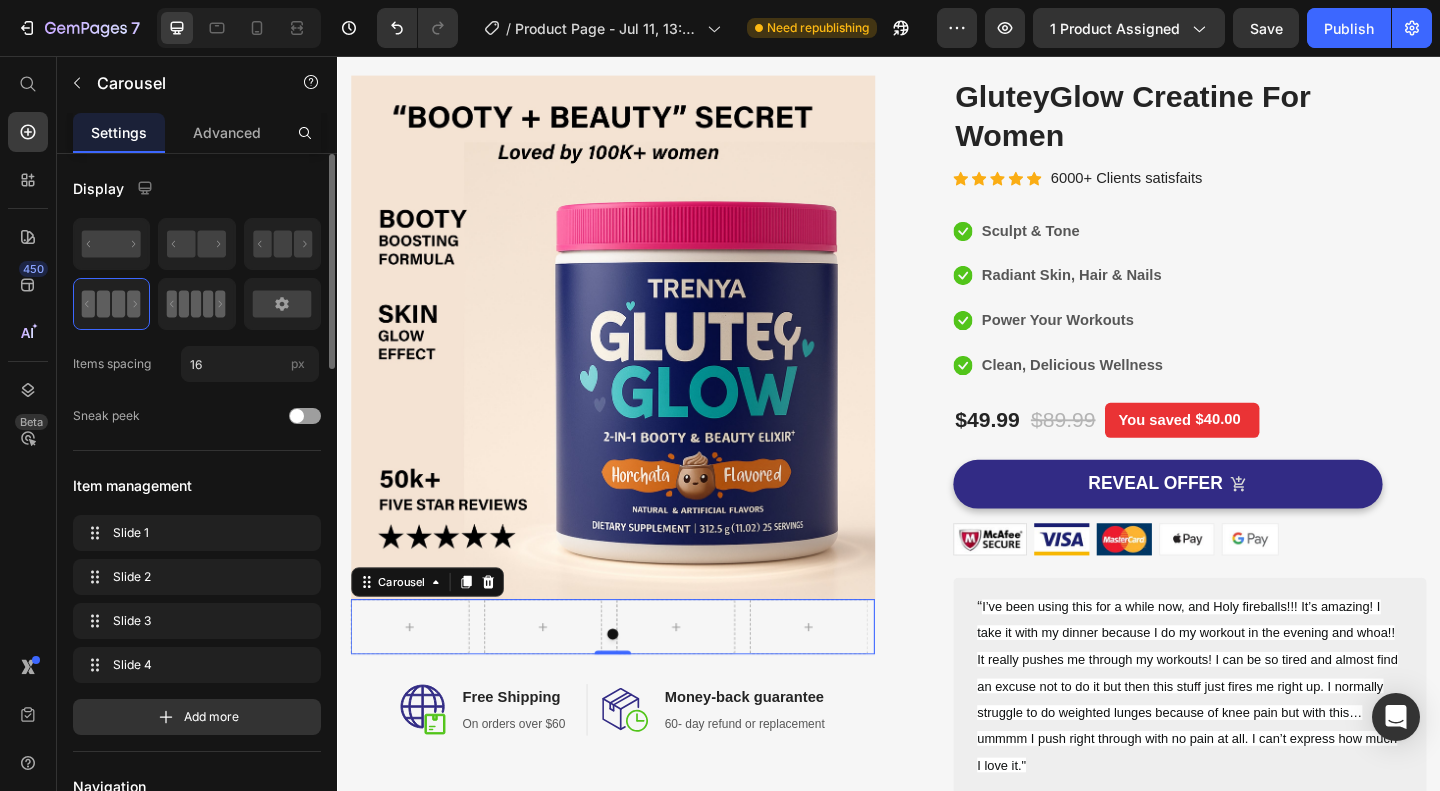 click 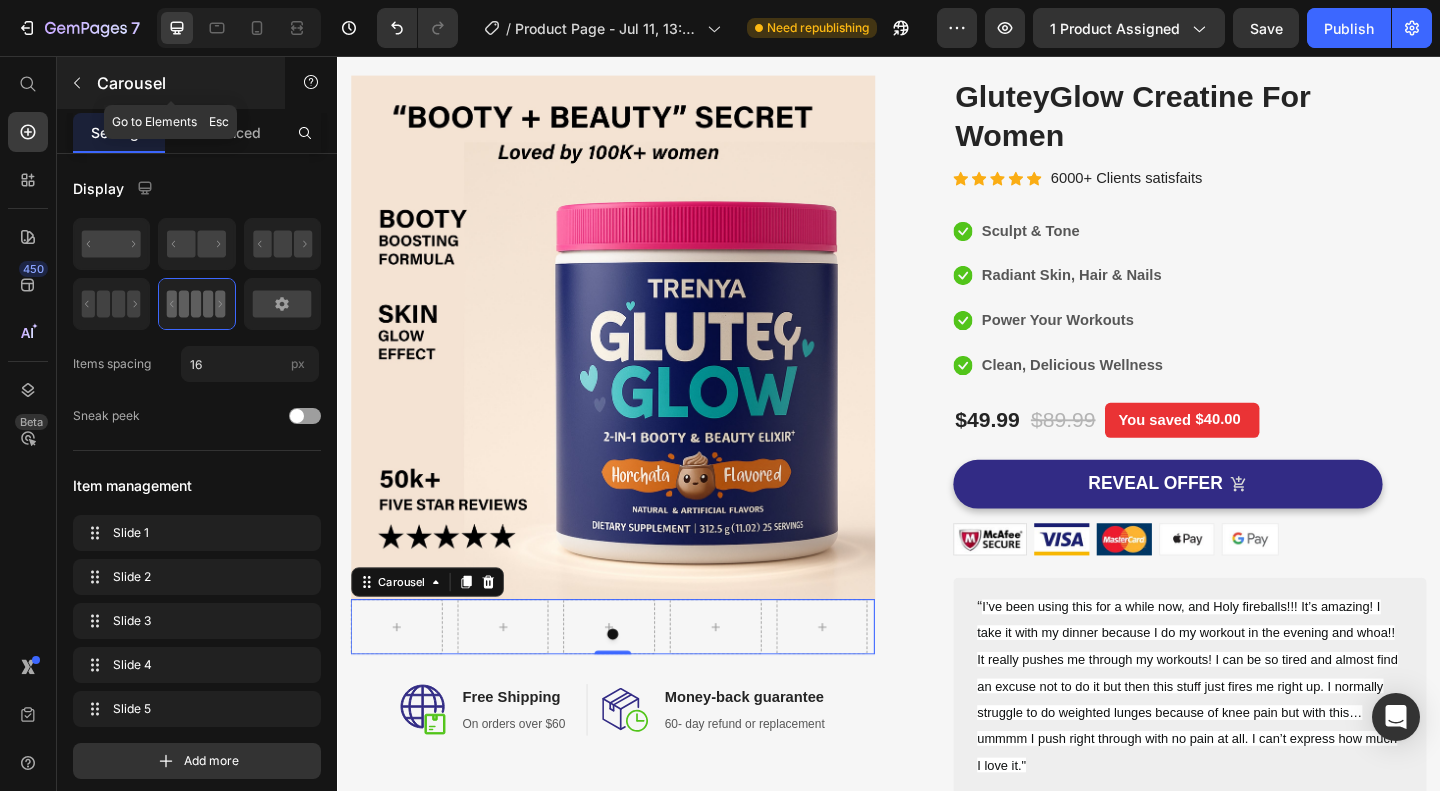 click at bounding box center [77, 83] 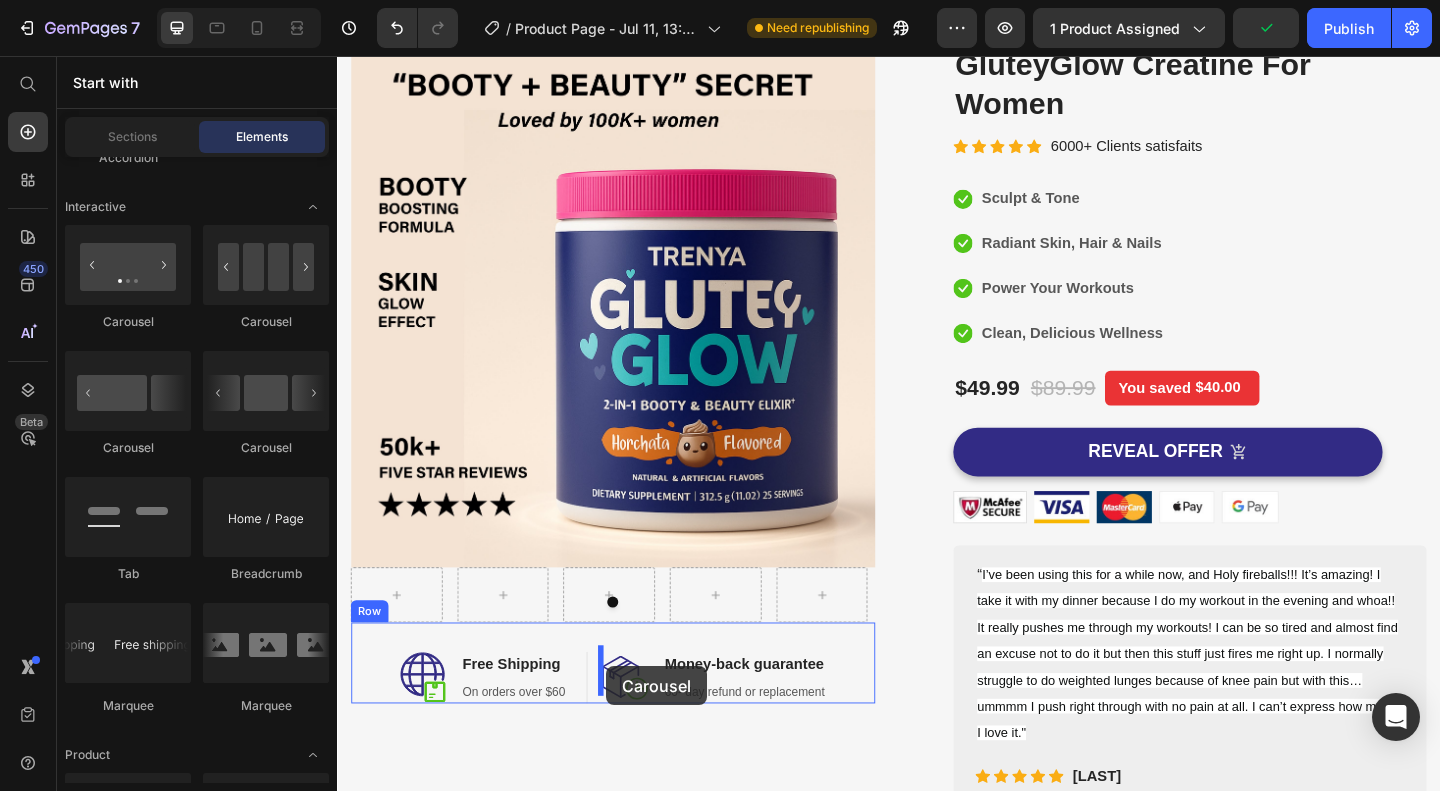 scroll, scrollTop: 163, scrollLeft: 0, axis: vertical 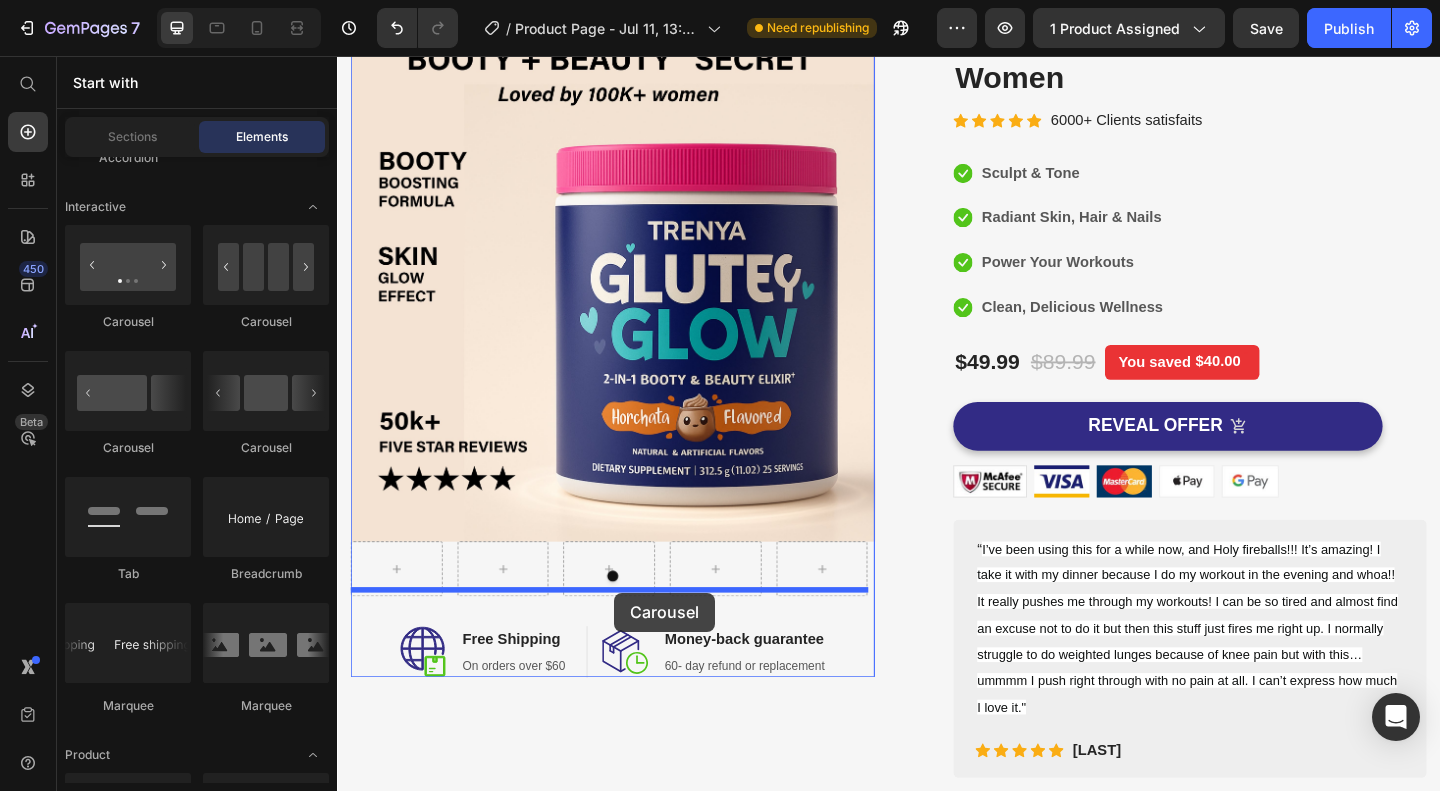 drag, startPoint x: 463, startPoint y: 318, endPoint x: 638, endPoint y: 640, distance: 366.48193 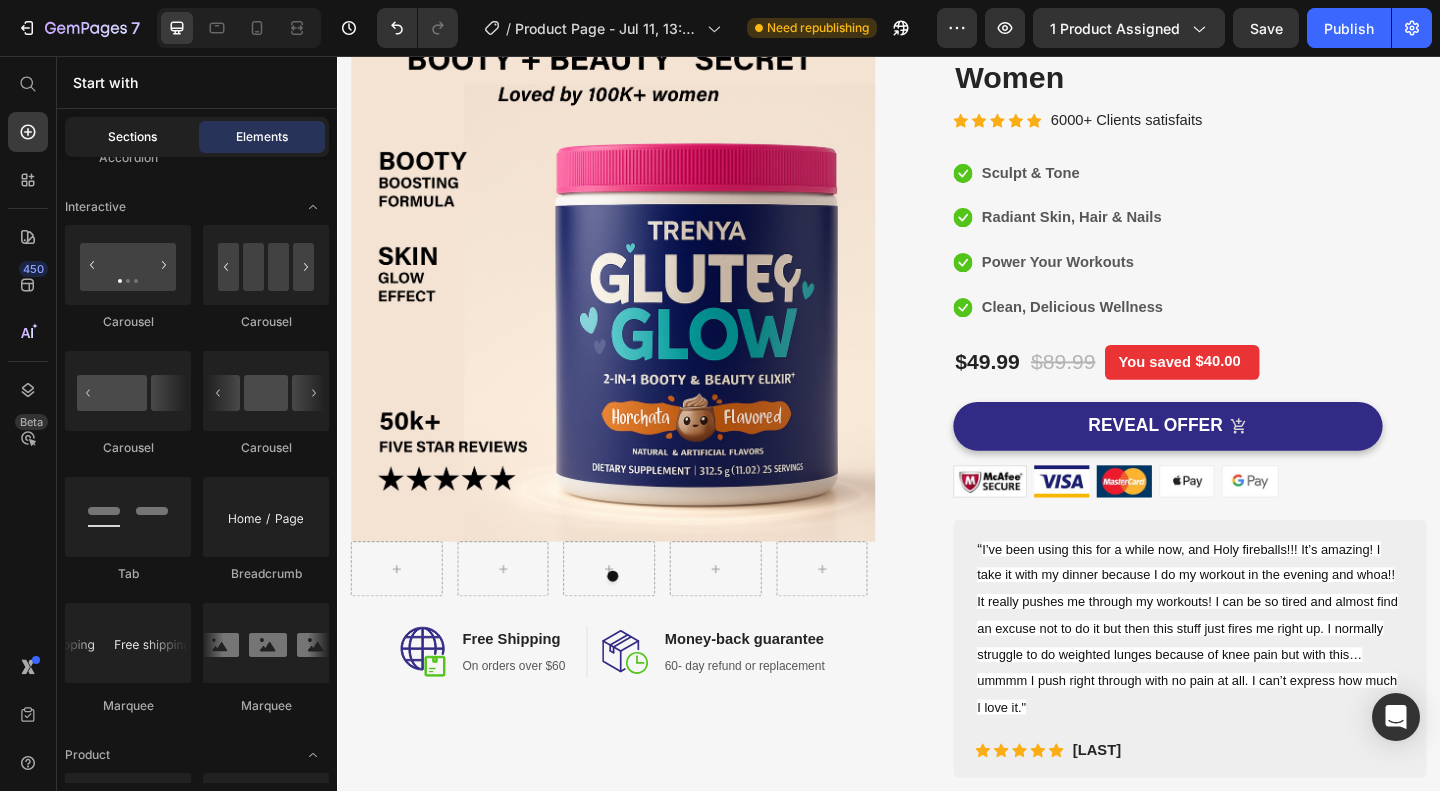 click on "Sections" at bounding box center (132, 137) 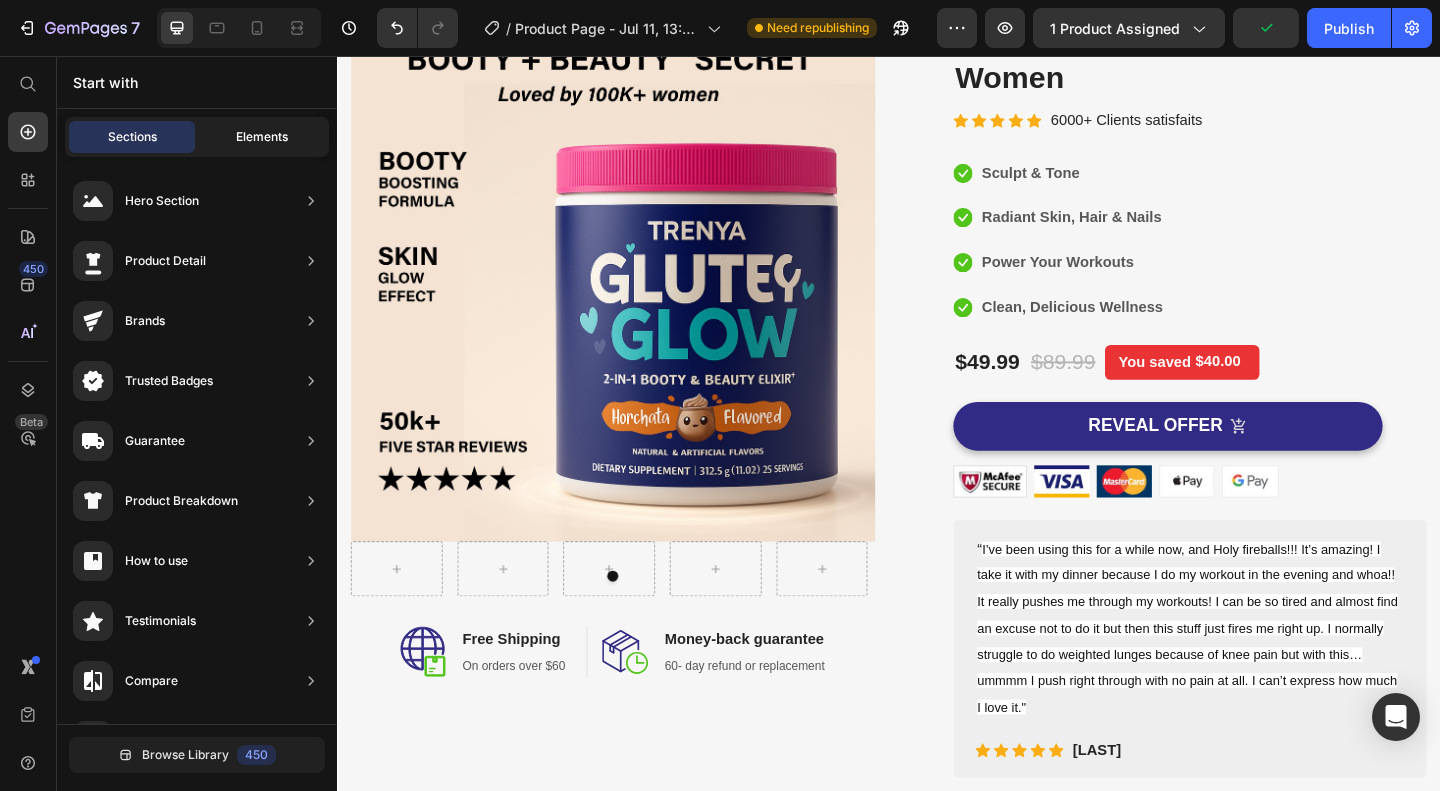 click on "Elements" 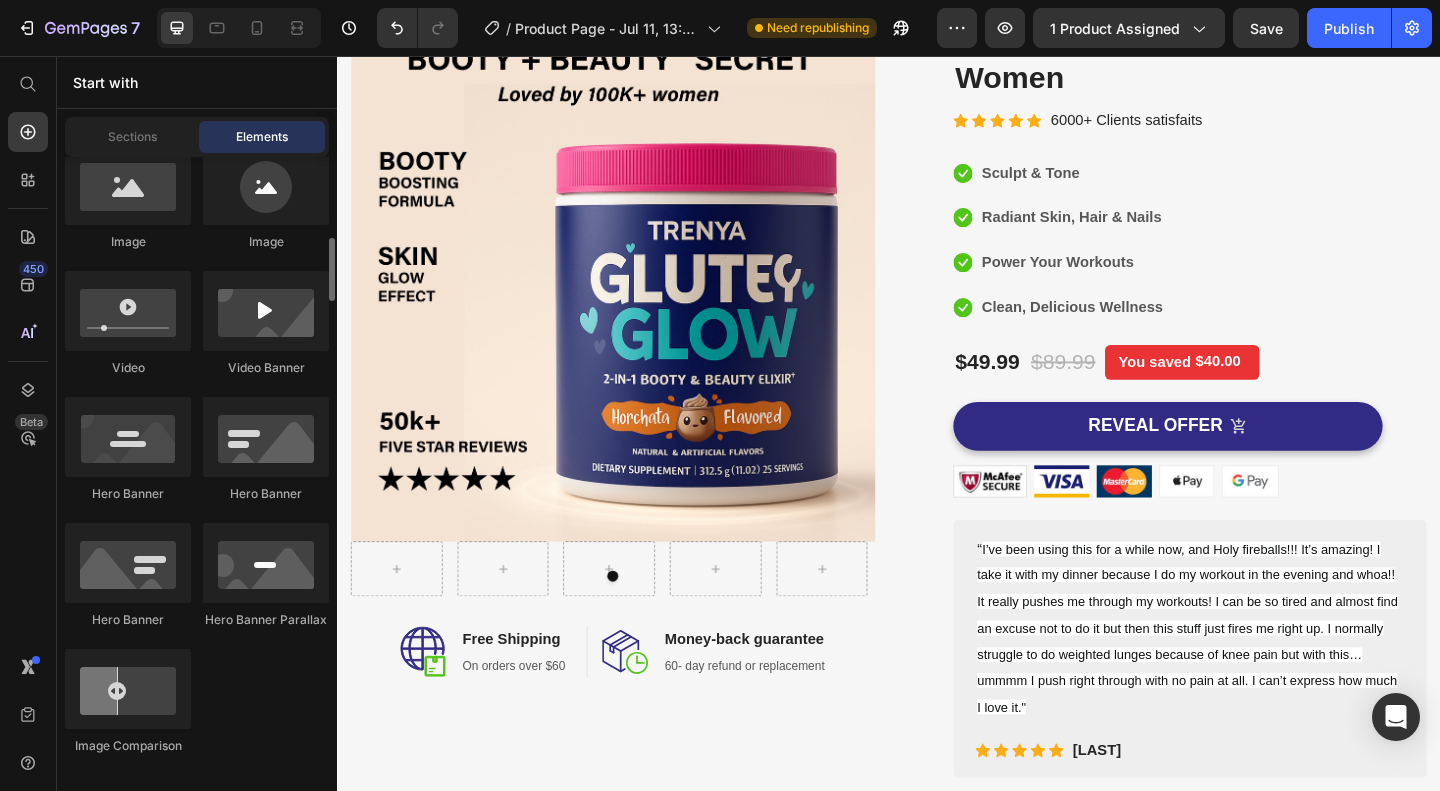 scroll, scrollTop: 700, scrollLeft: 0, axis: vertical 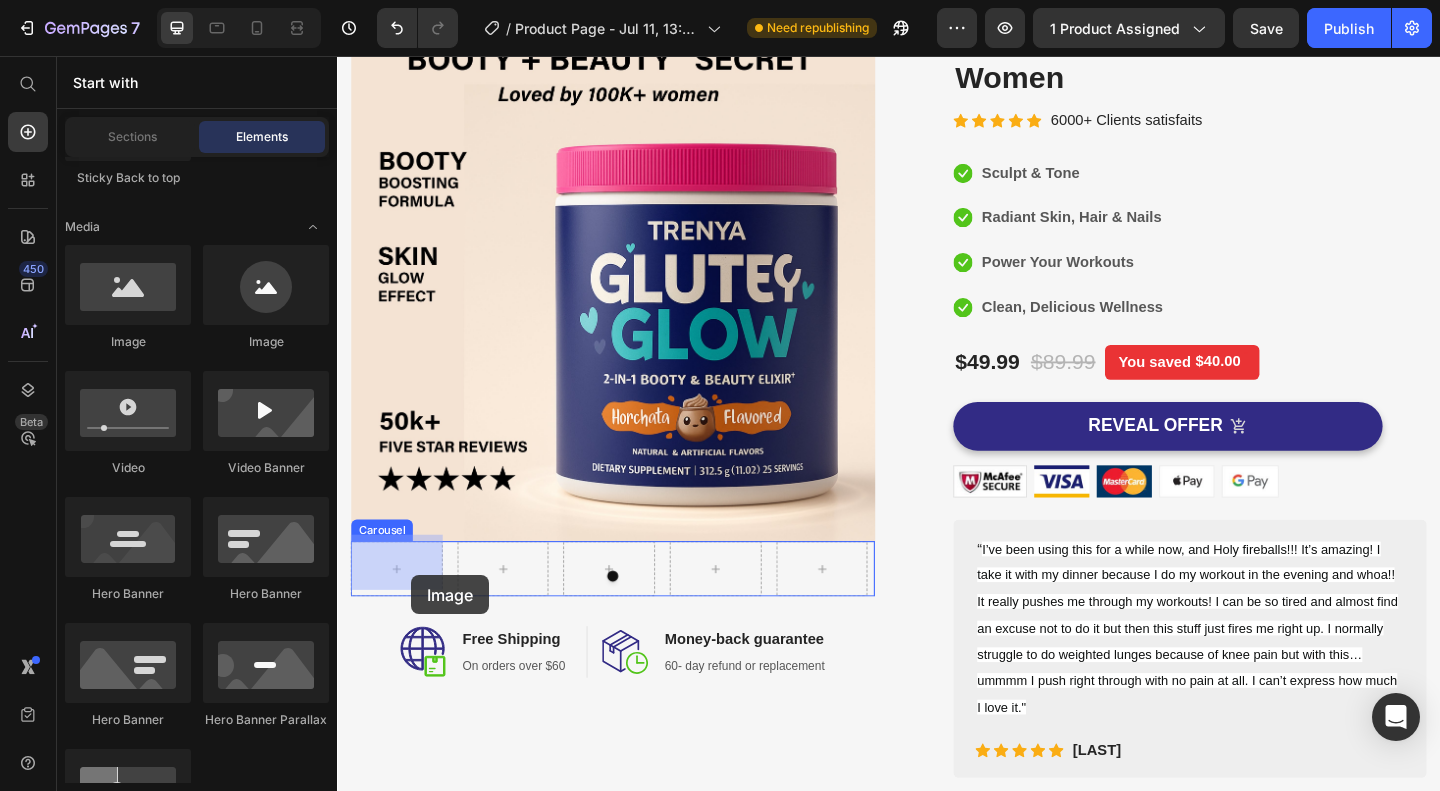 drag, startPoint x: 477, startPoint y: 365, endPoint x: 417, endPoint y: 621, distance: 262.93726 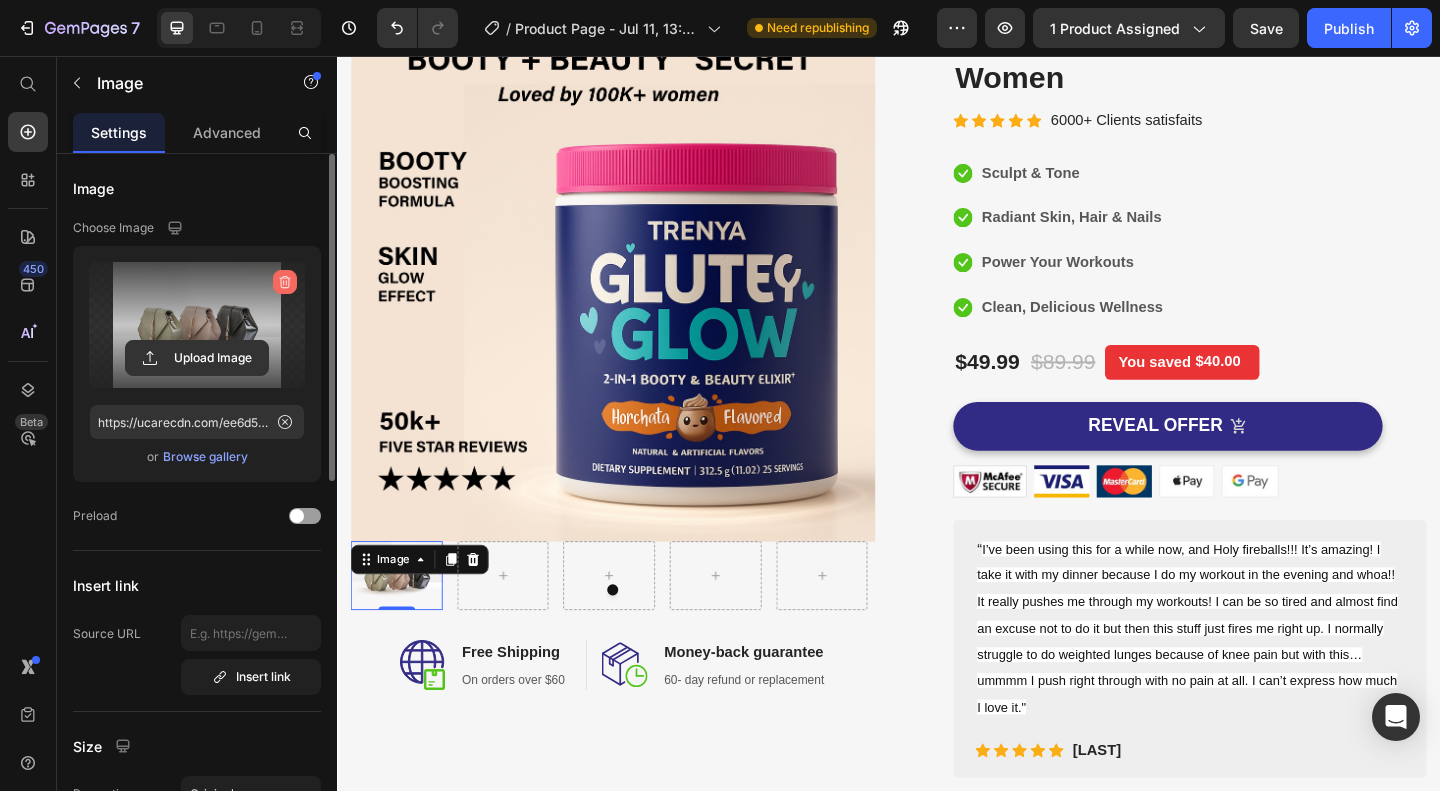click 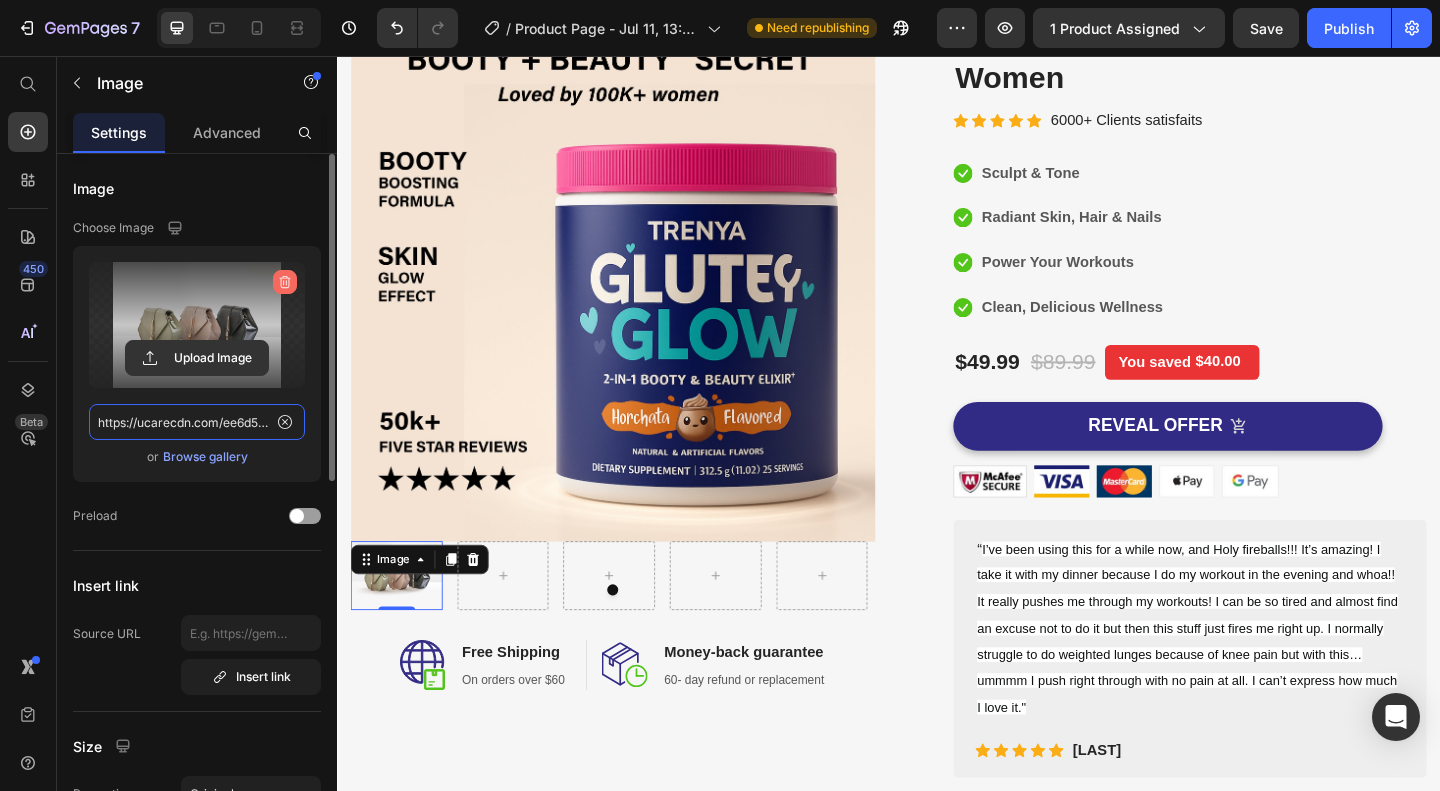 type 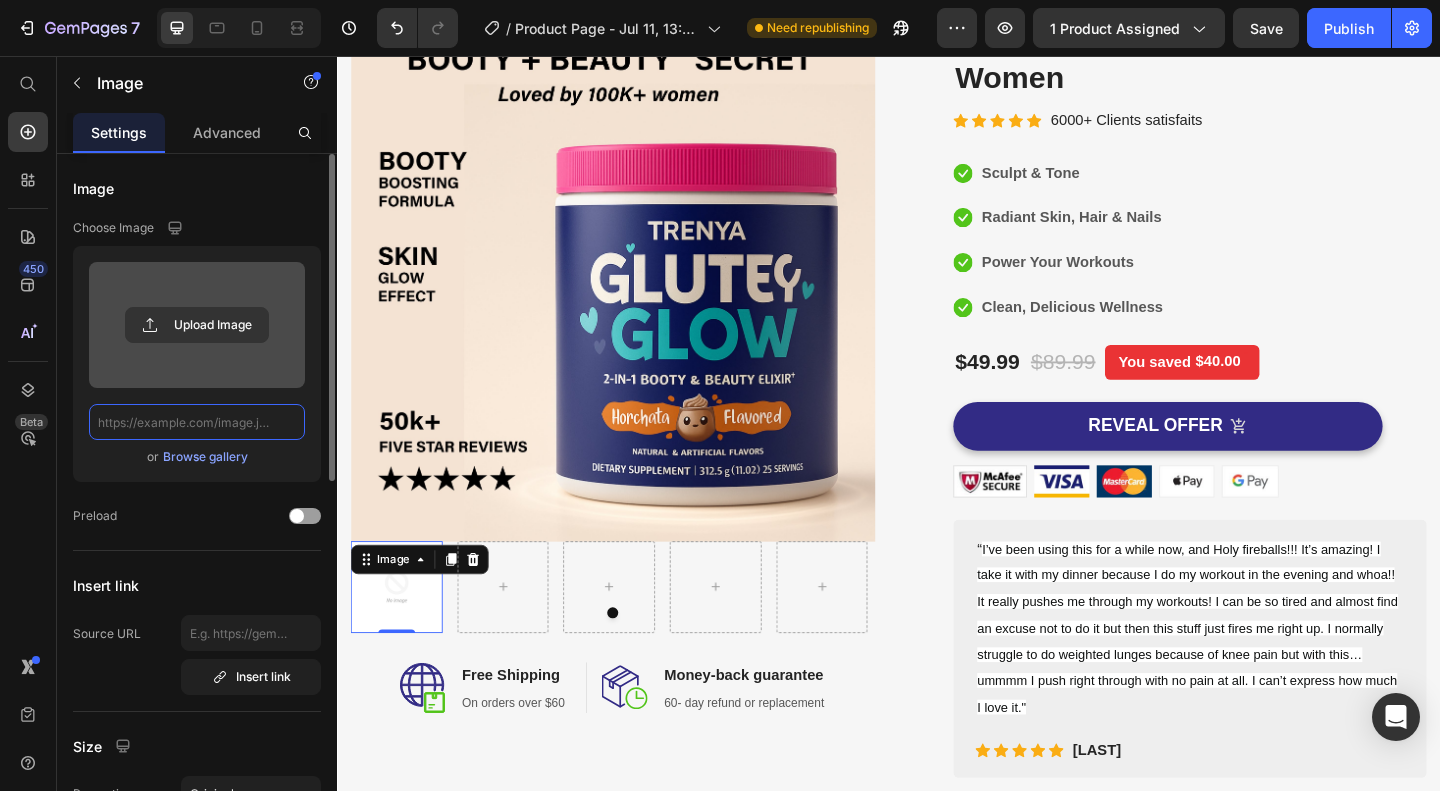 scroll, scrollTop: 0, scrollLeft: 0, axis: both 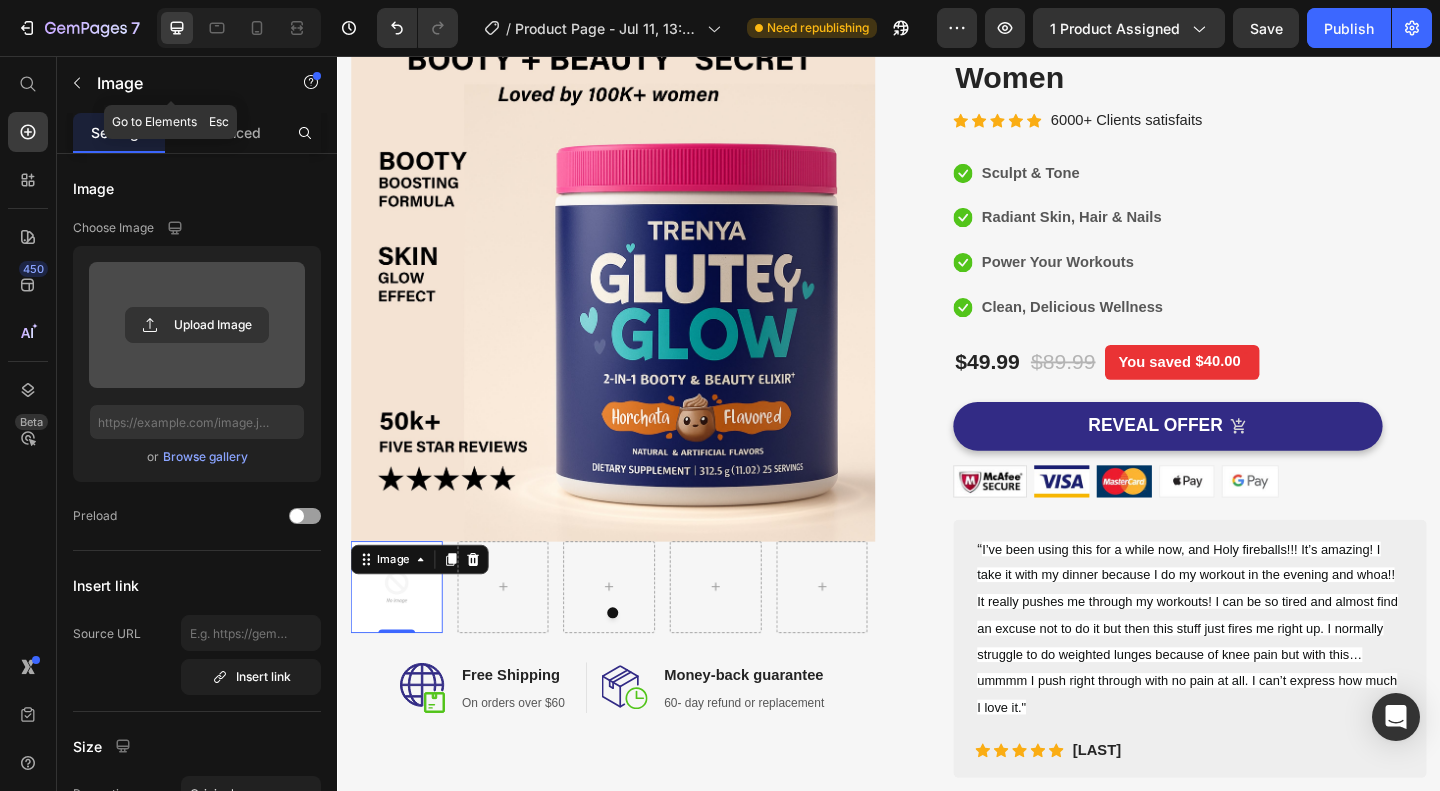 click 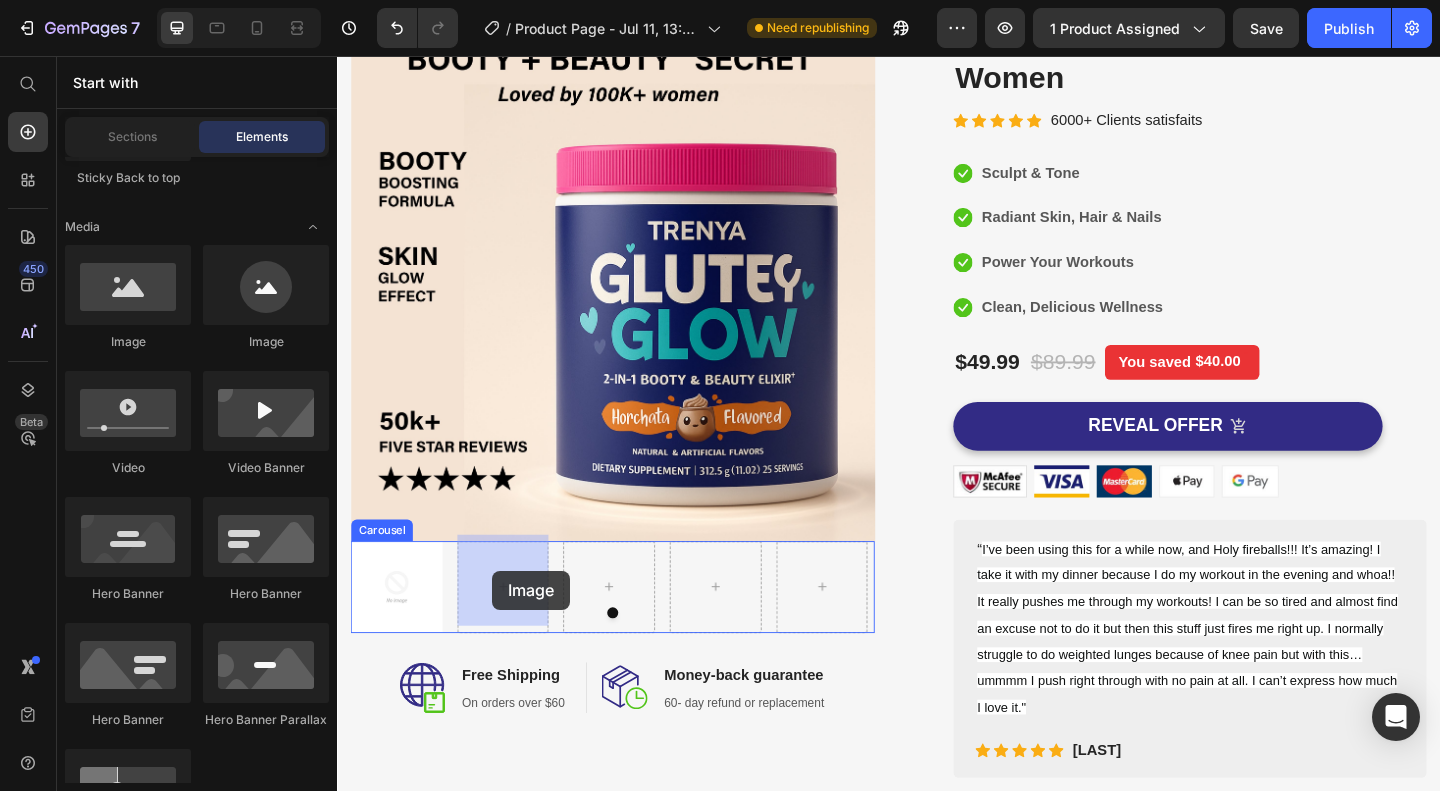 drag, startPoint x: 471, startPoint y: 352, endPoint x: 506, endPoint y: 616, distance: 266.30997 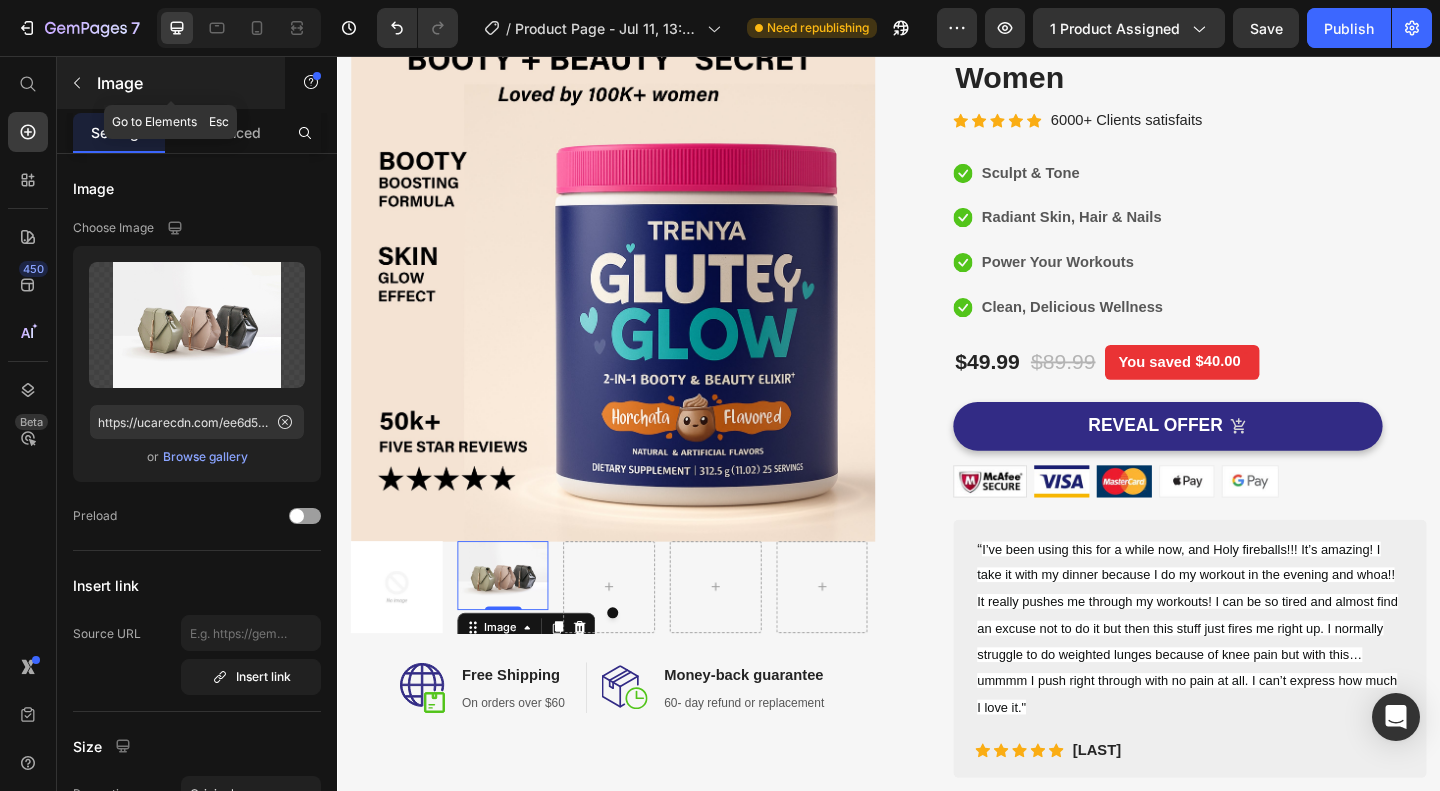 click 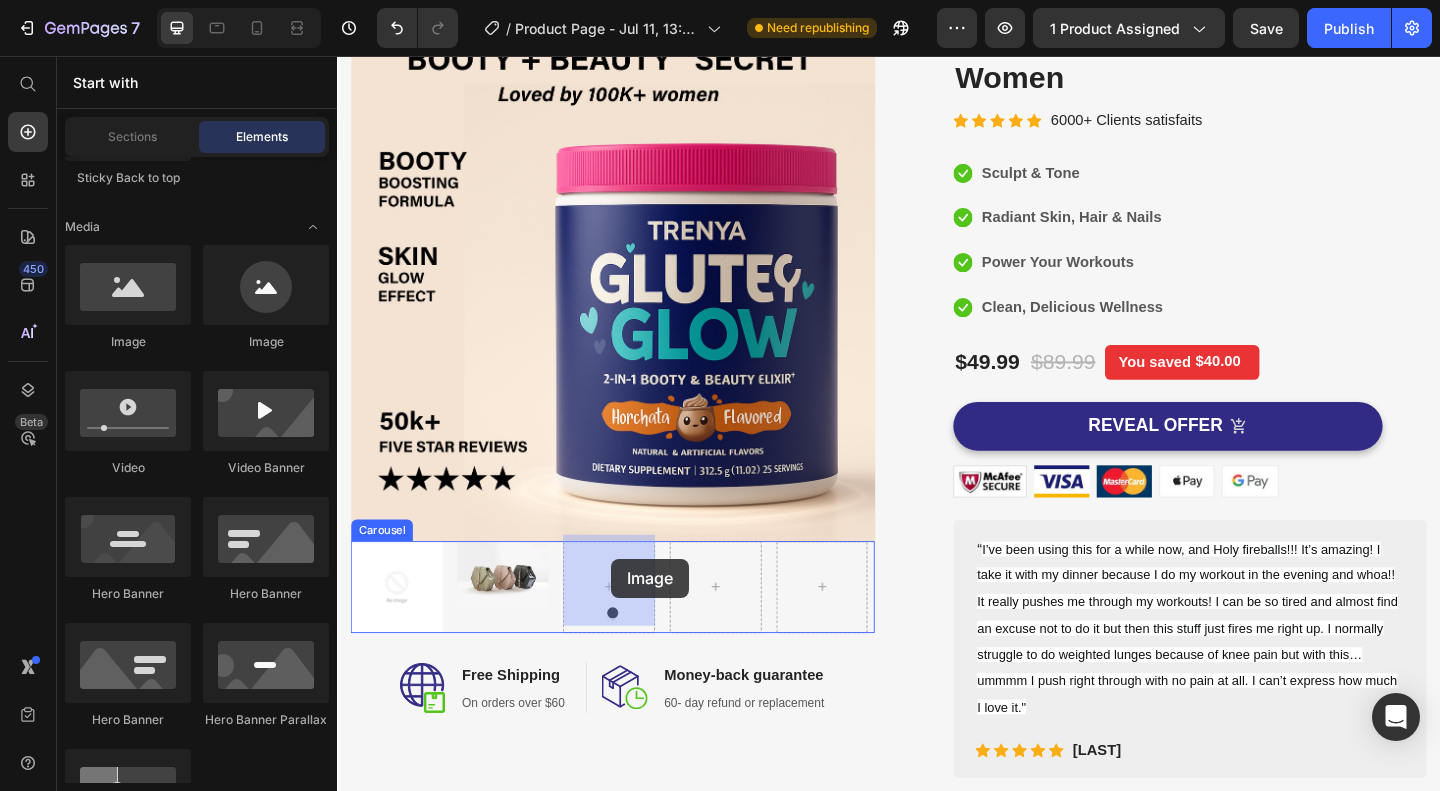 drag, startPoint x: 447, startPoint y: 330, endPoint x: 635, endPoint y: 603, distance: 331.47098 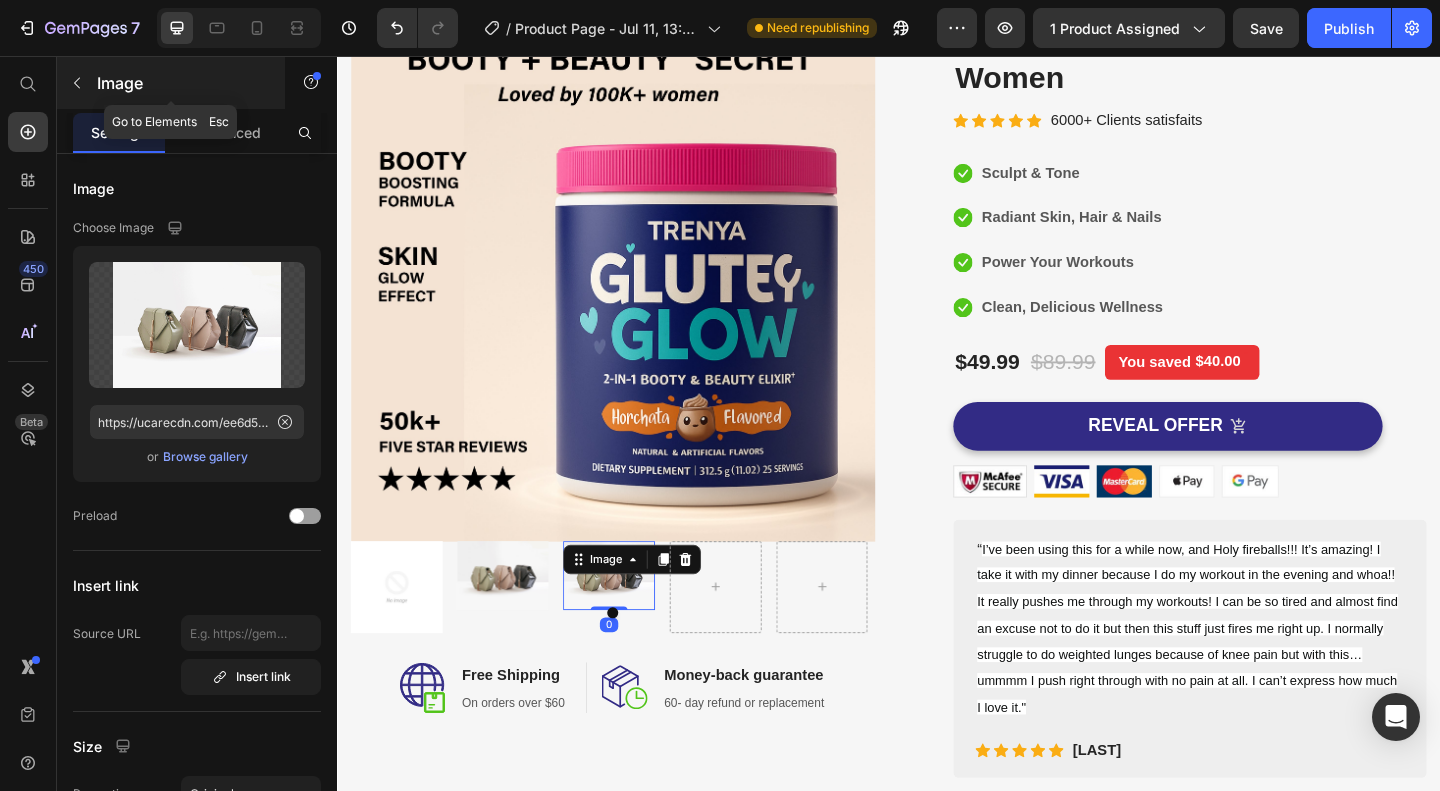 click 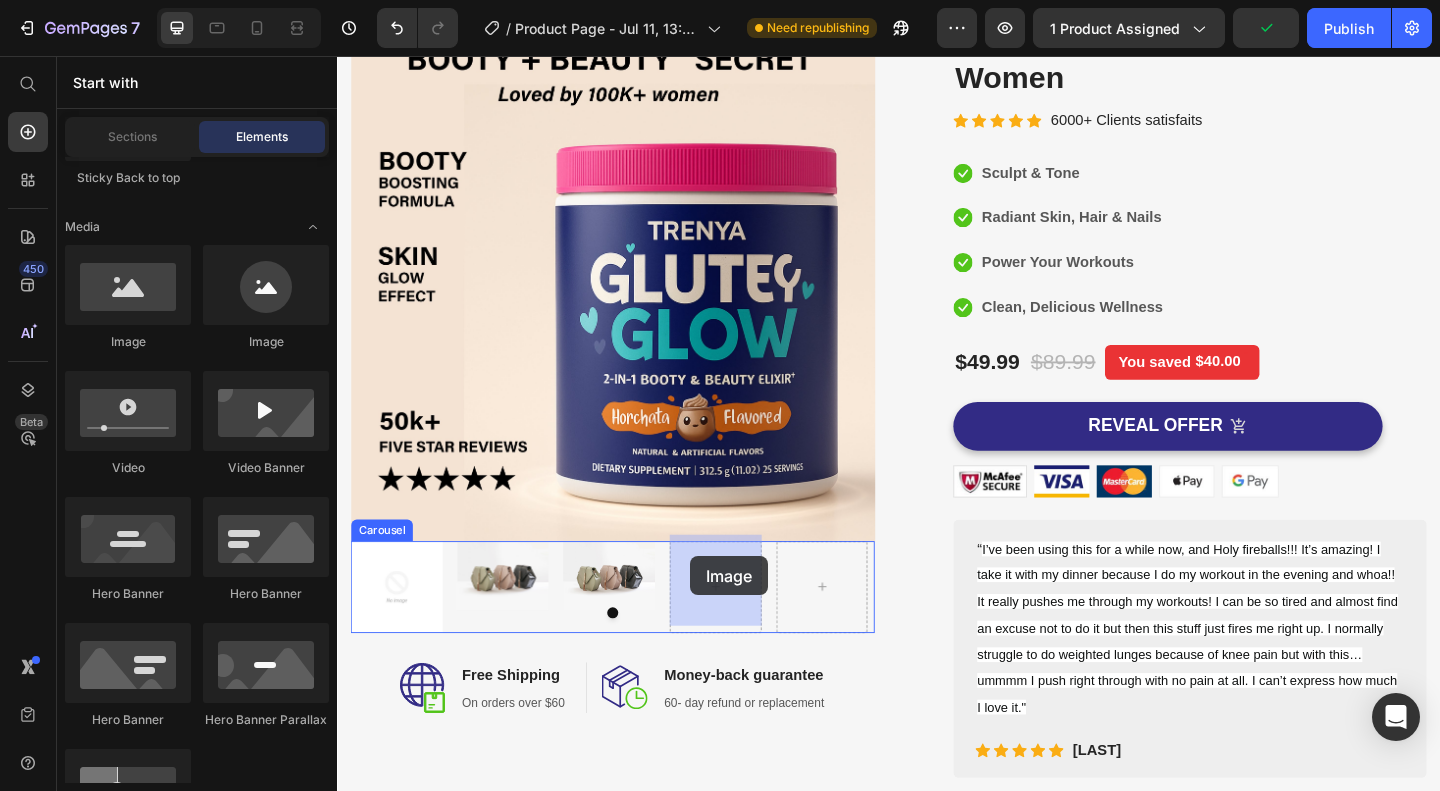 drag, startPoint x: 550, startPoint y: 369, endPoint x: 721, endPoint y: 600, distance: 287.40564 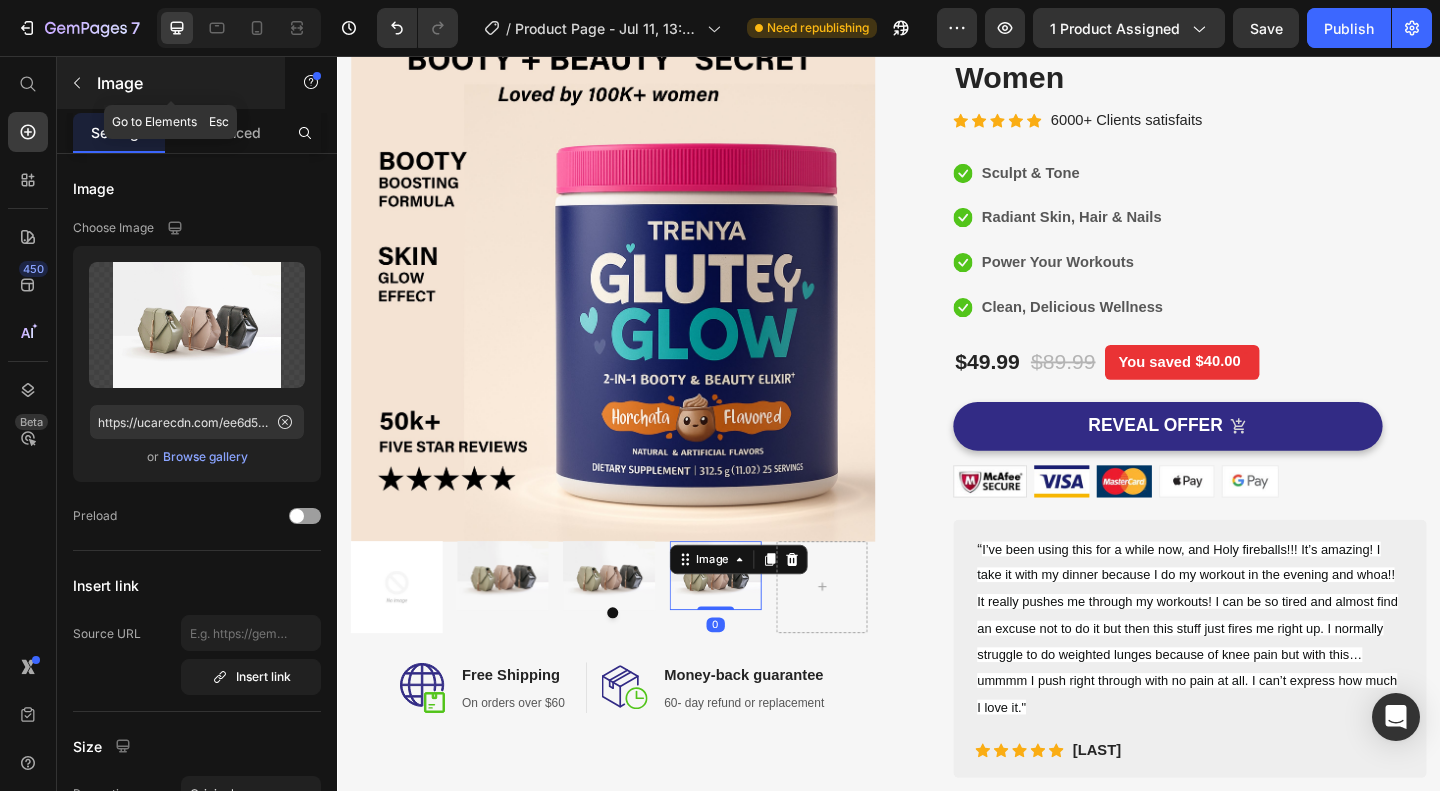 click at bounding box center [77, 83] 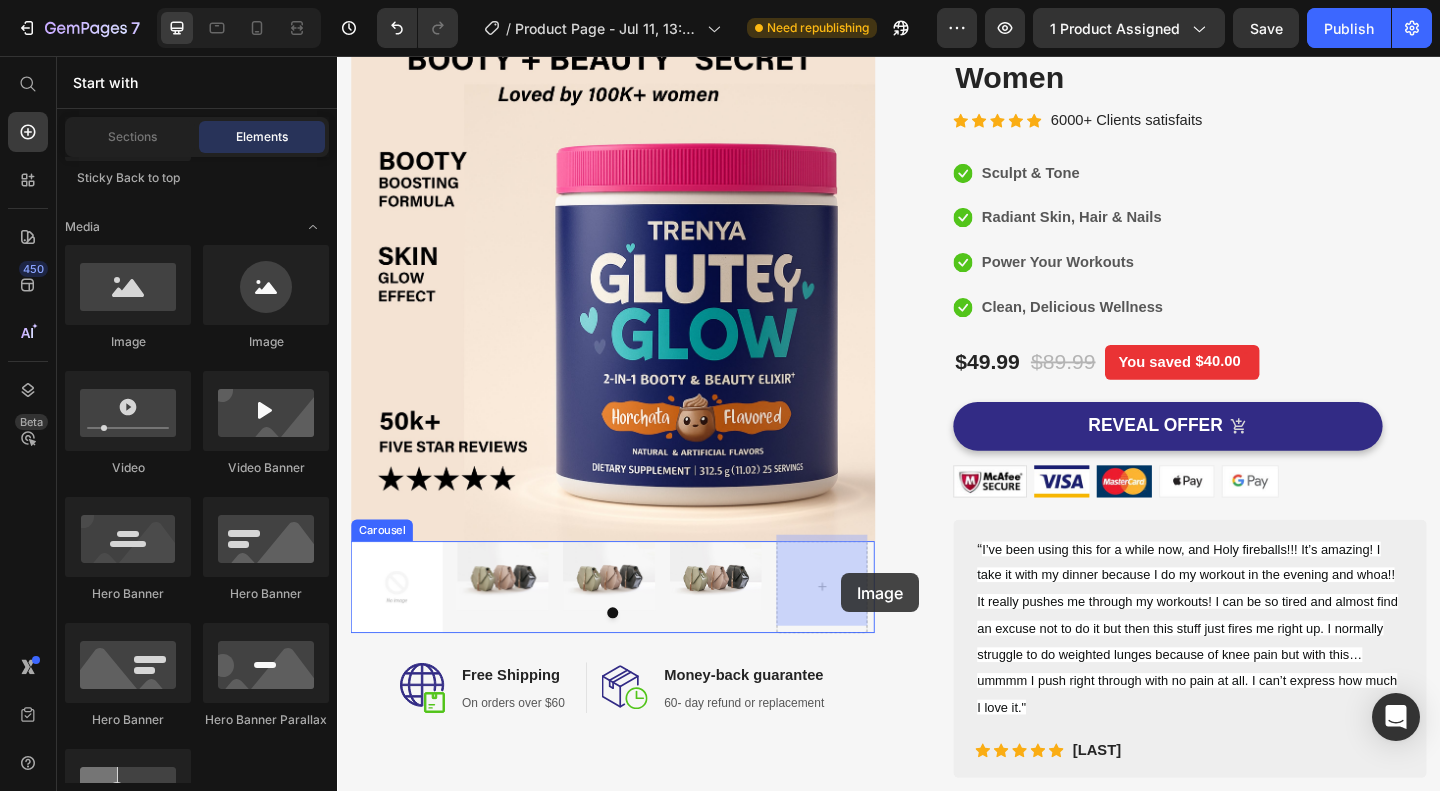 drag, startPoint x: 465, startPoint y: 340, endPoint x: 885, endPoint y: 619, distance: 504.22318 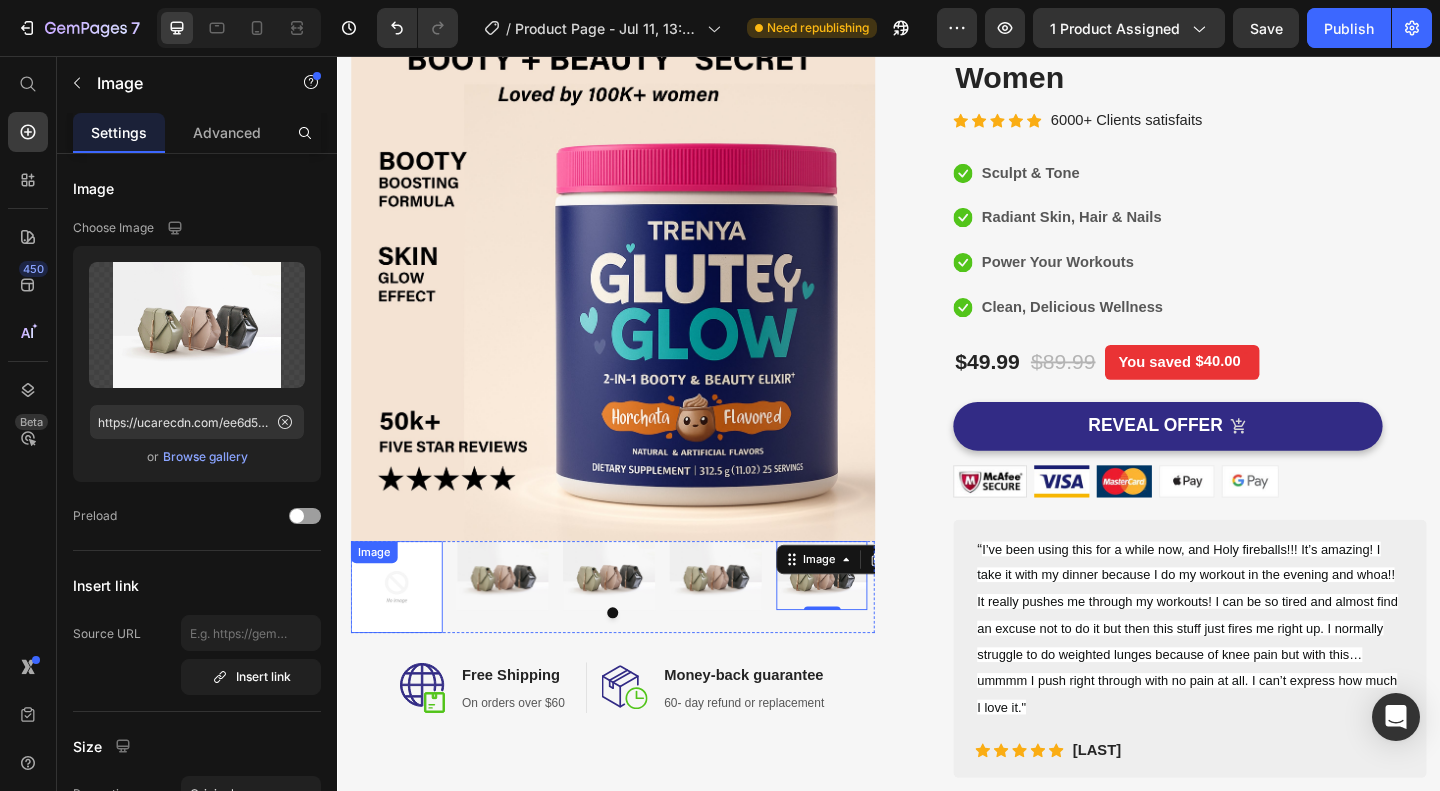 click at bounding box center (402, 634) 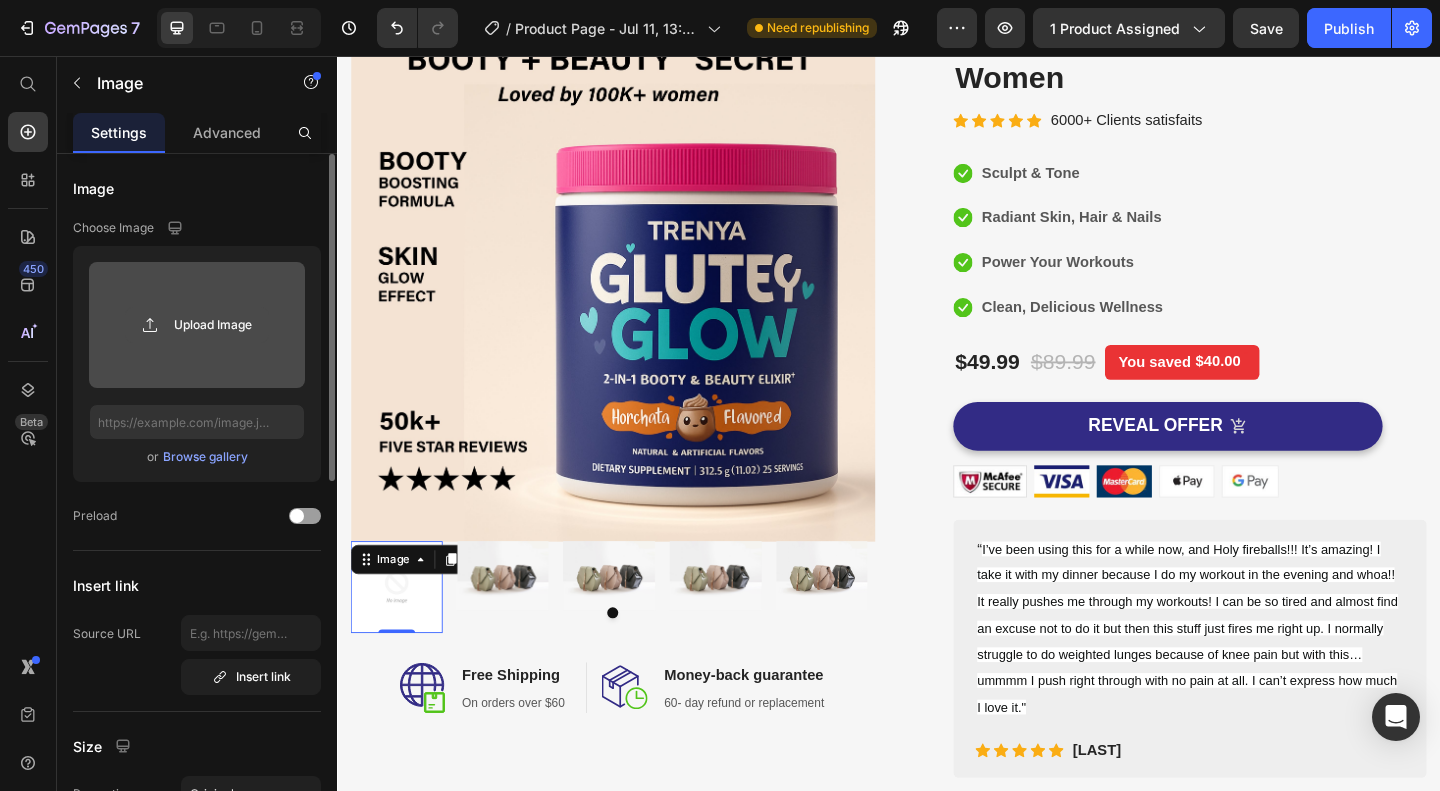 click 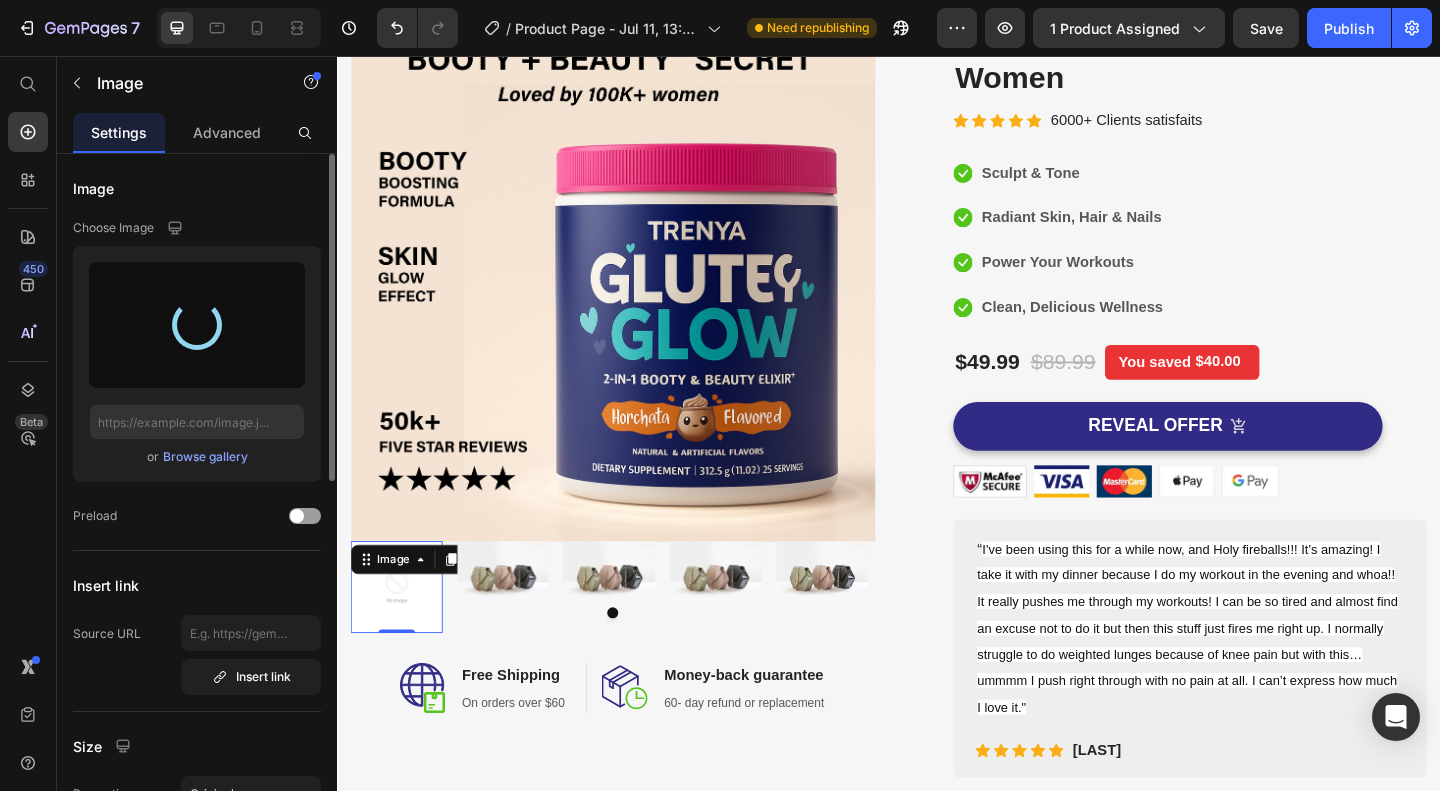 type on "https://cdn.shopify.com/s/files/1/0975/6708/0788/files/gempages_574955365041439856-a5950933-7666-4c7c-b03c-517a900f617a.jpg" 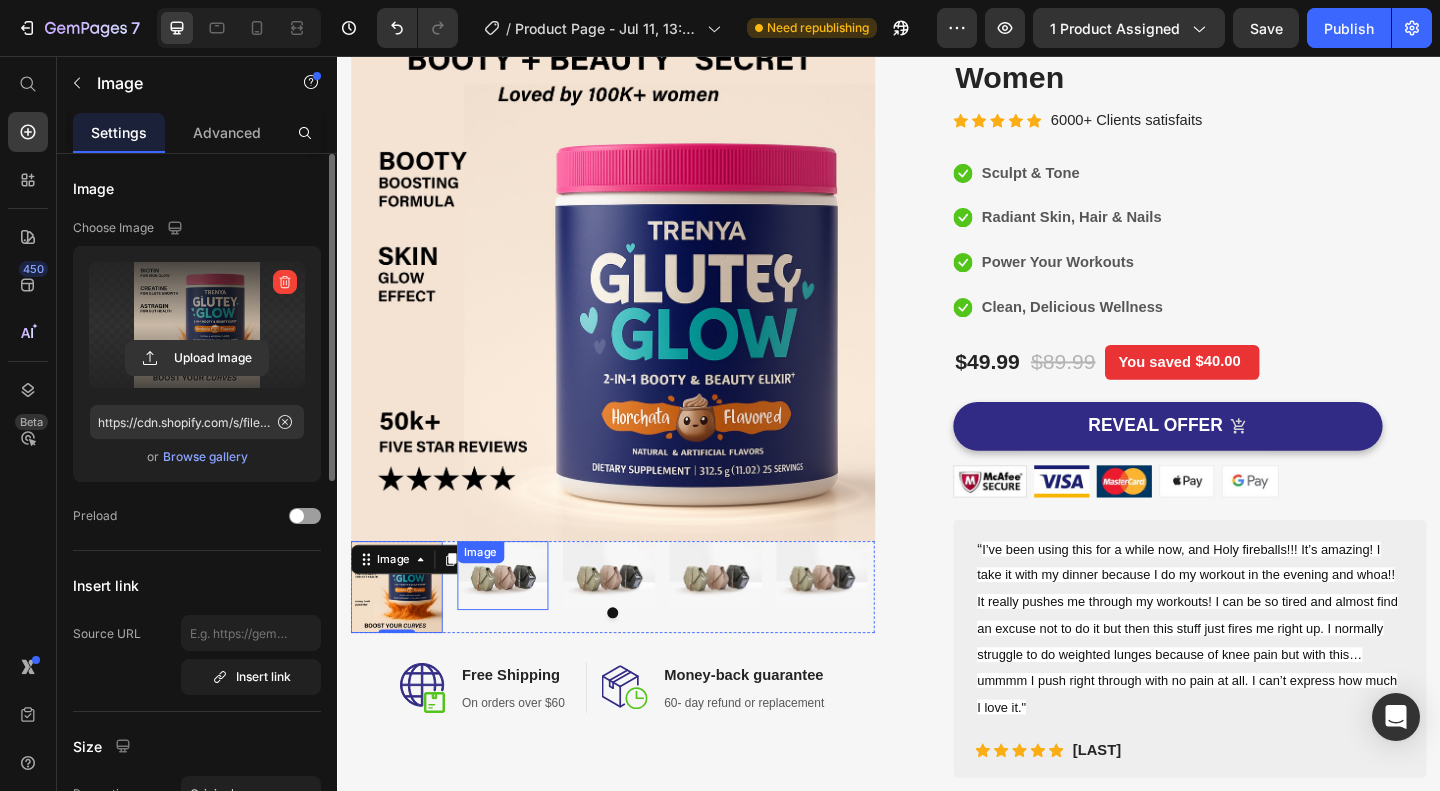 click on "Image" at bounding box center (518, 621) 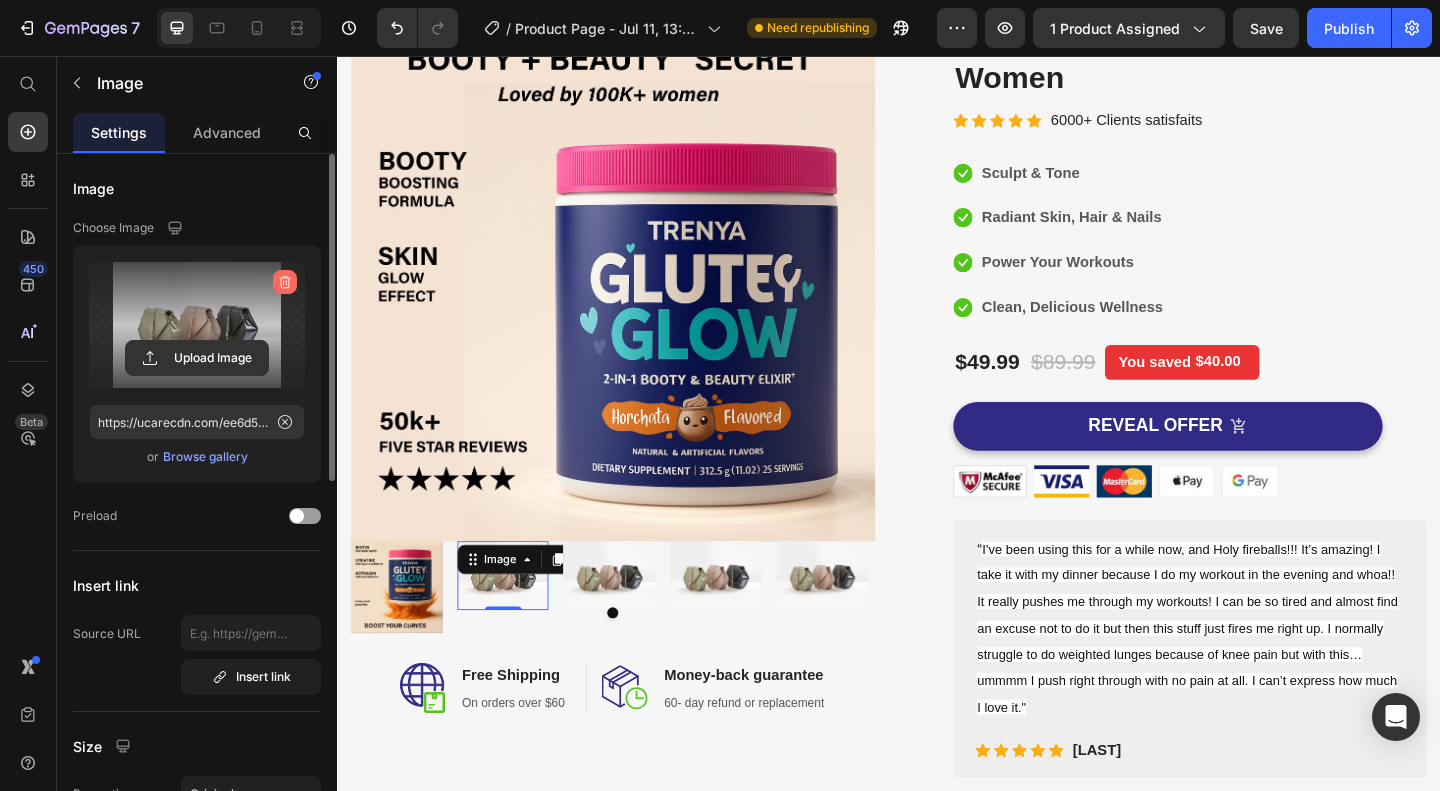 click 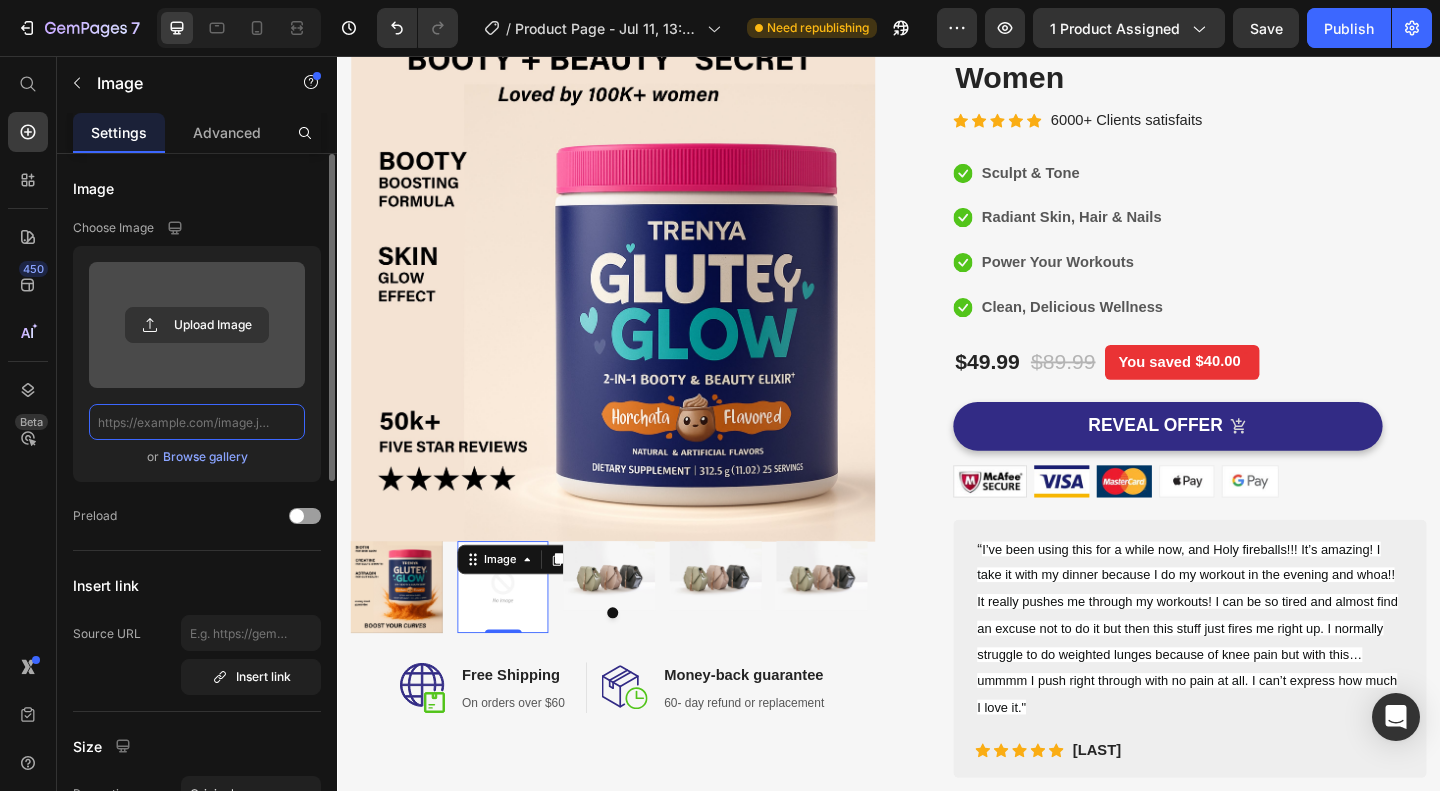 scroll, scrollTop: 0, scrollLeft: 0, axis: both 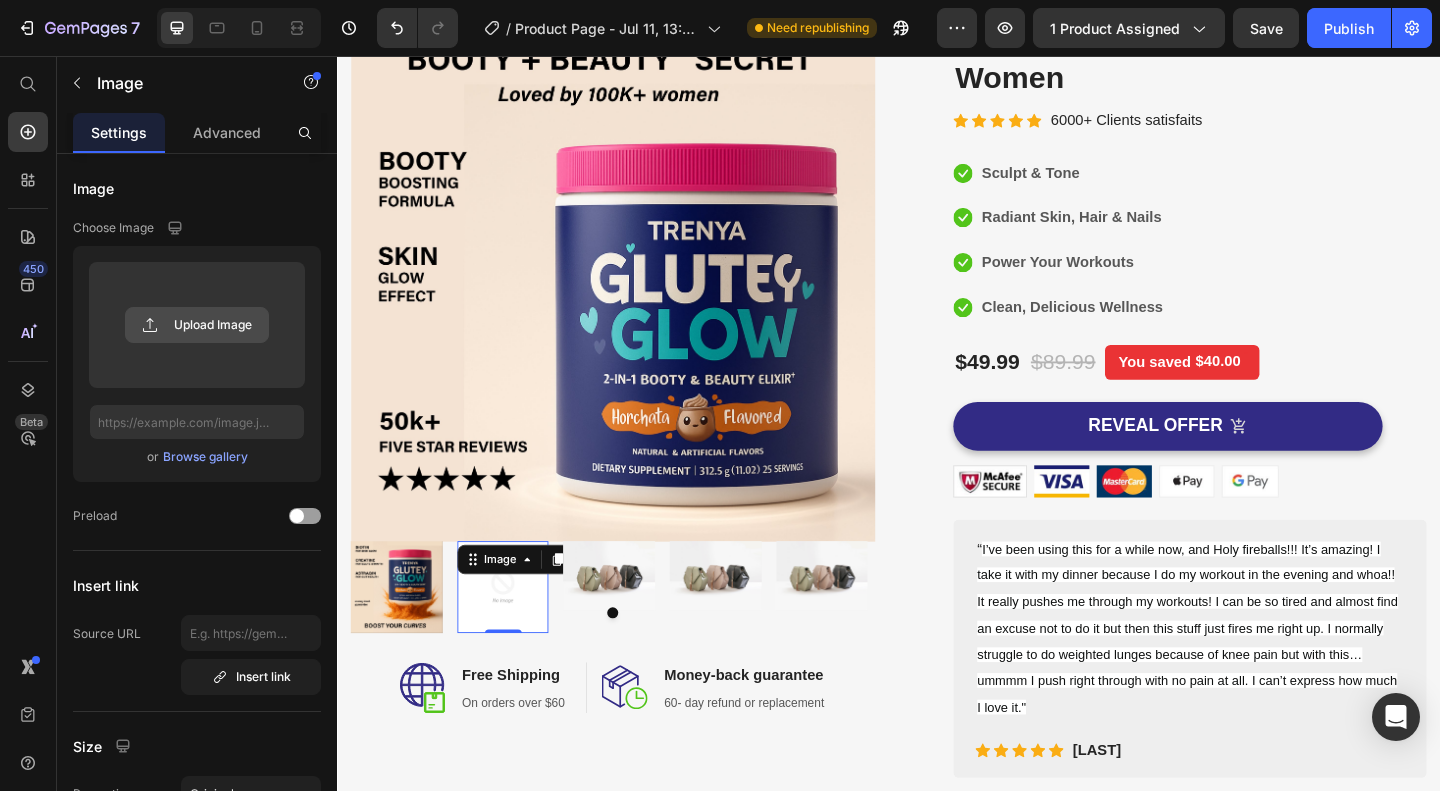 click 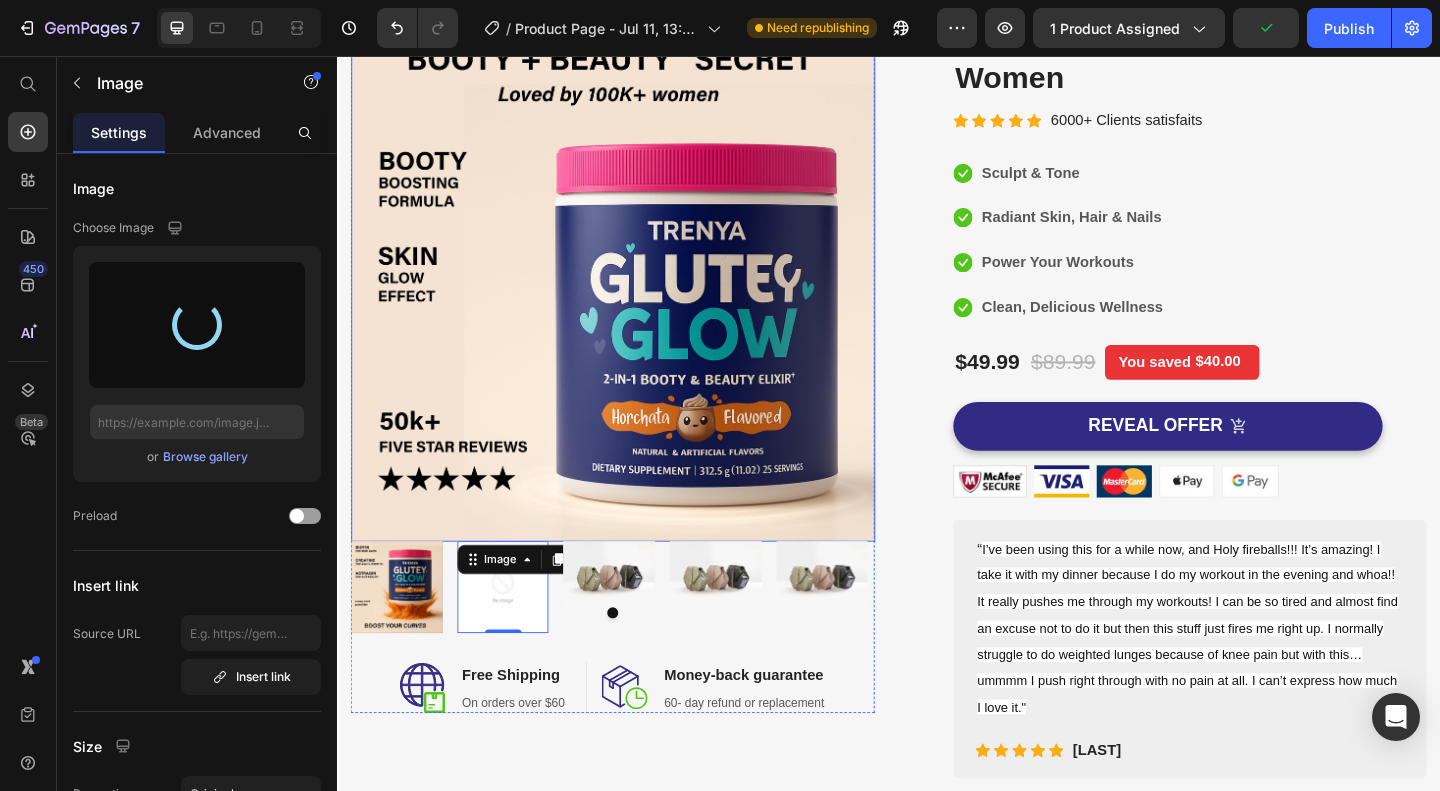 type on "https://cdn.shopify.com/s/files/1/0975/6708/0788/files/gempages_574955365041439856-0e75a696-96d2-452f-95be-6062616e2796.jpg" 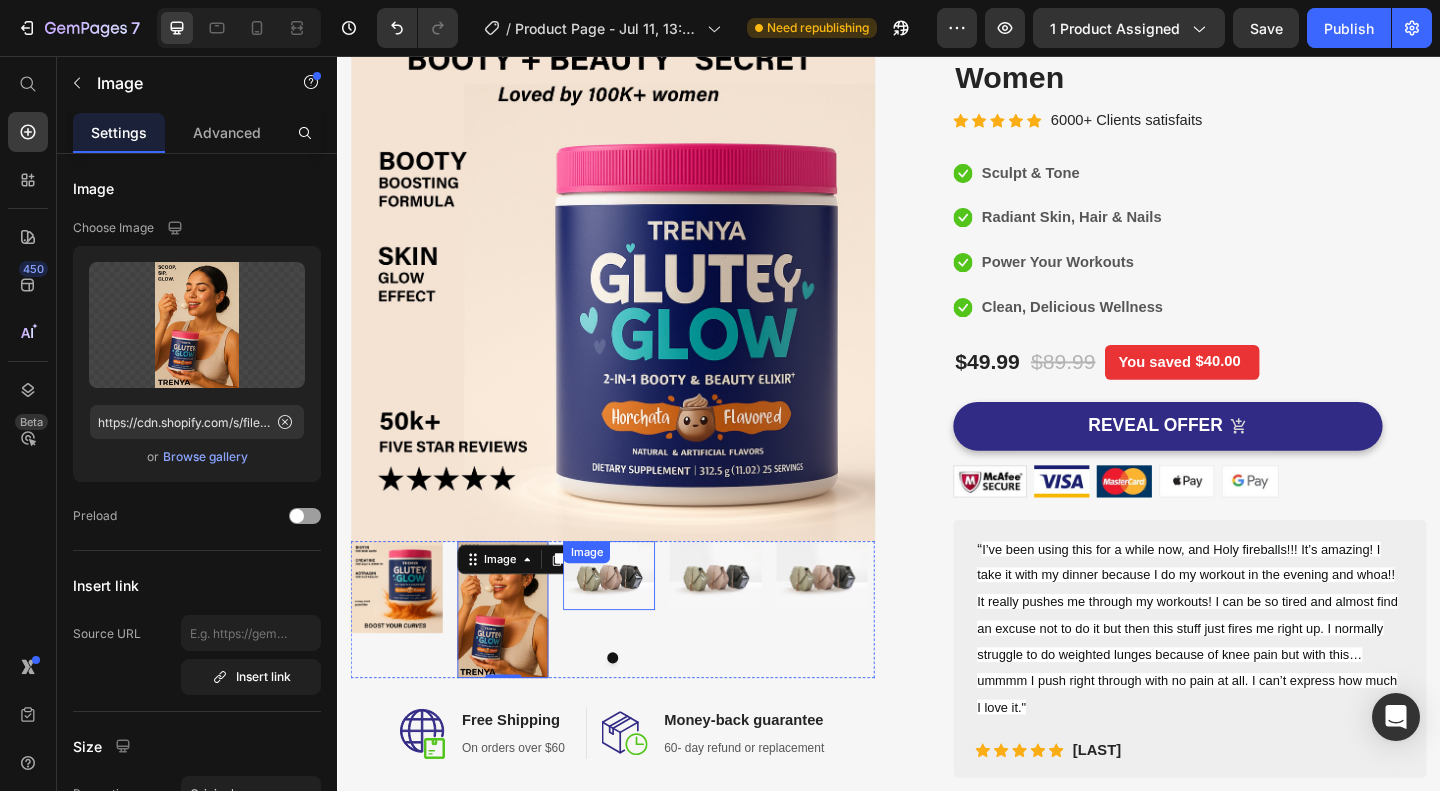 click at bounding box center (633, 621) 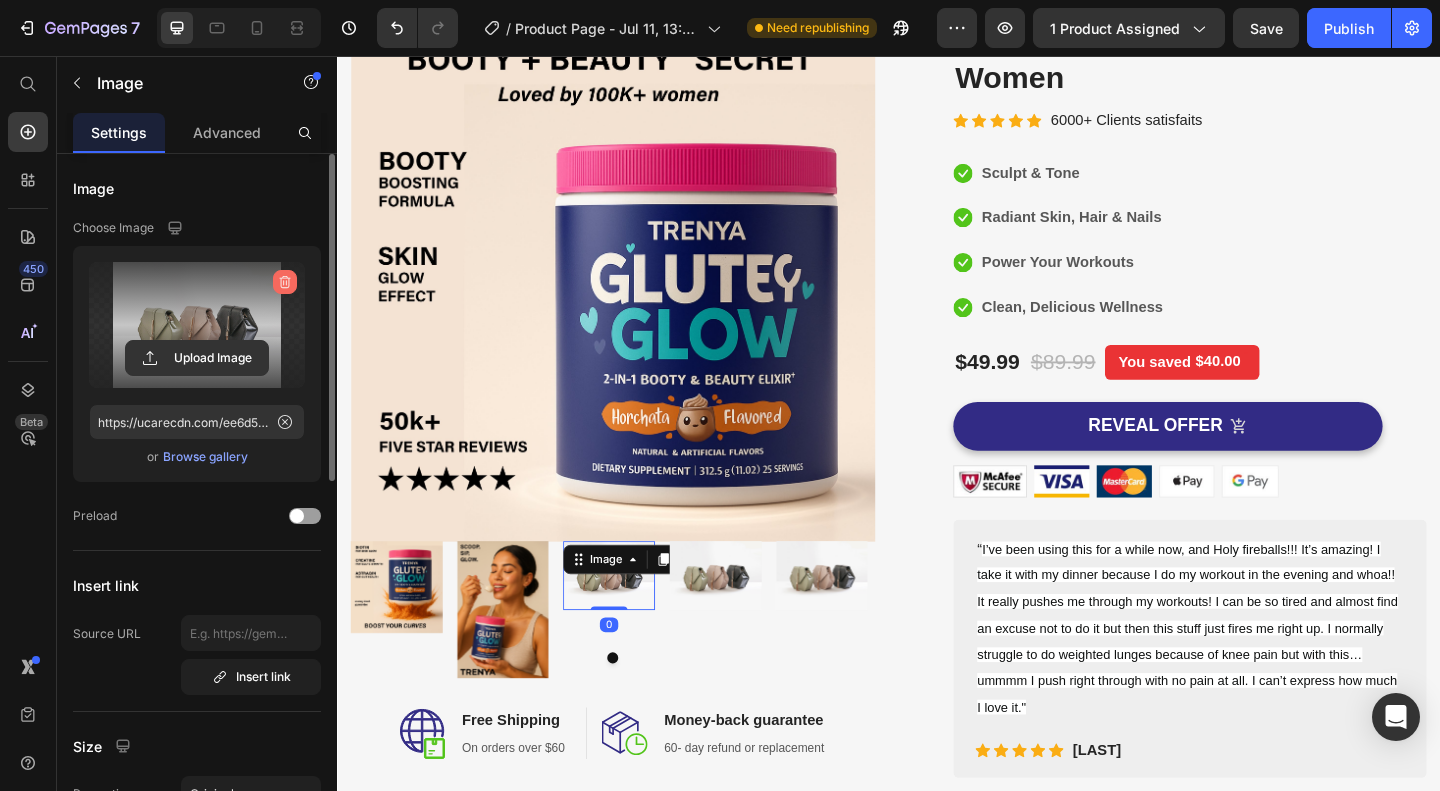 click 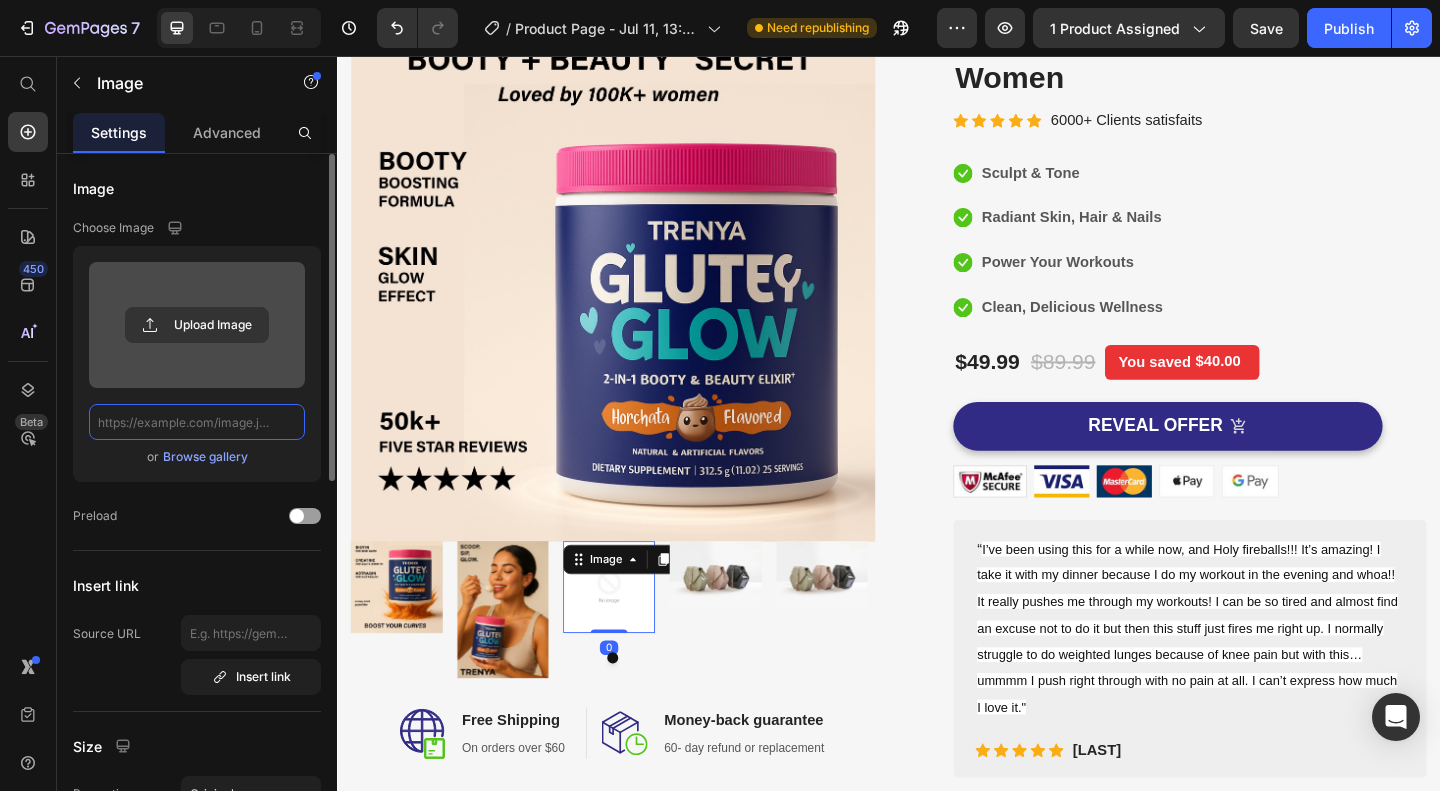 scroll, scrollTop: 0, scrollLeft: 0, axis: both 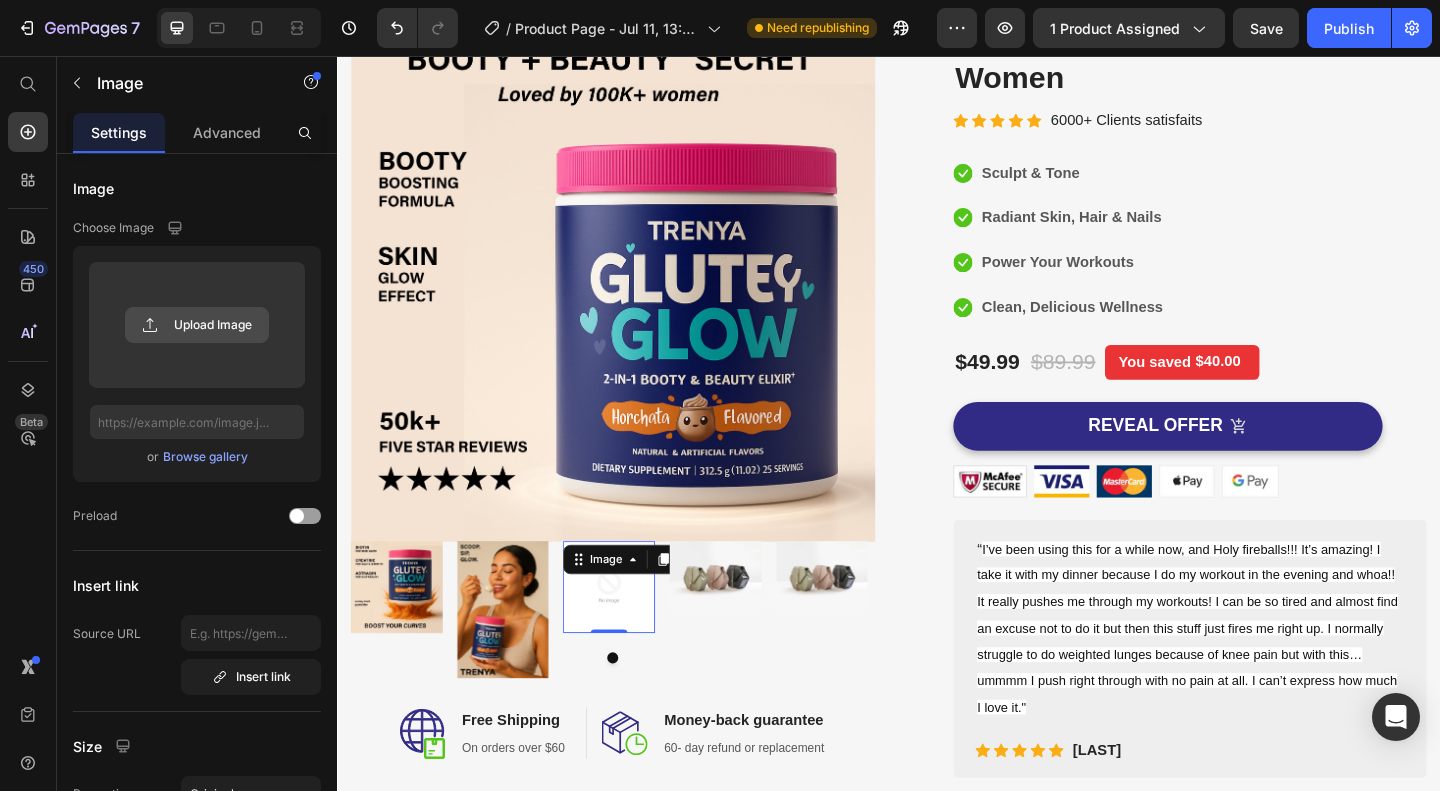 click 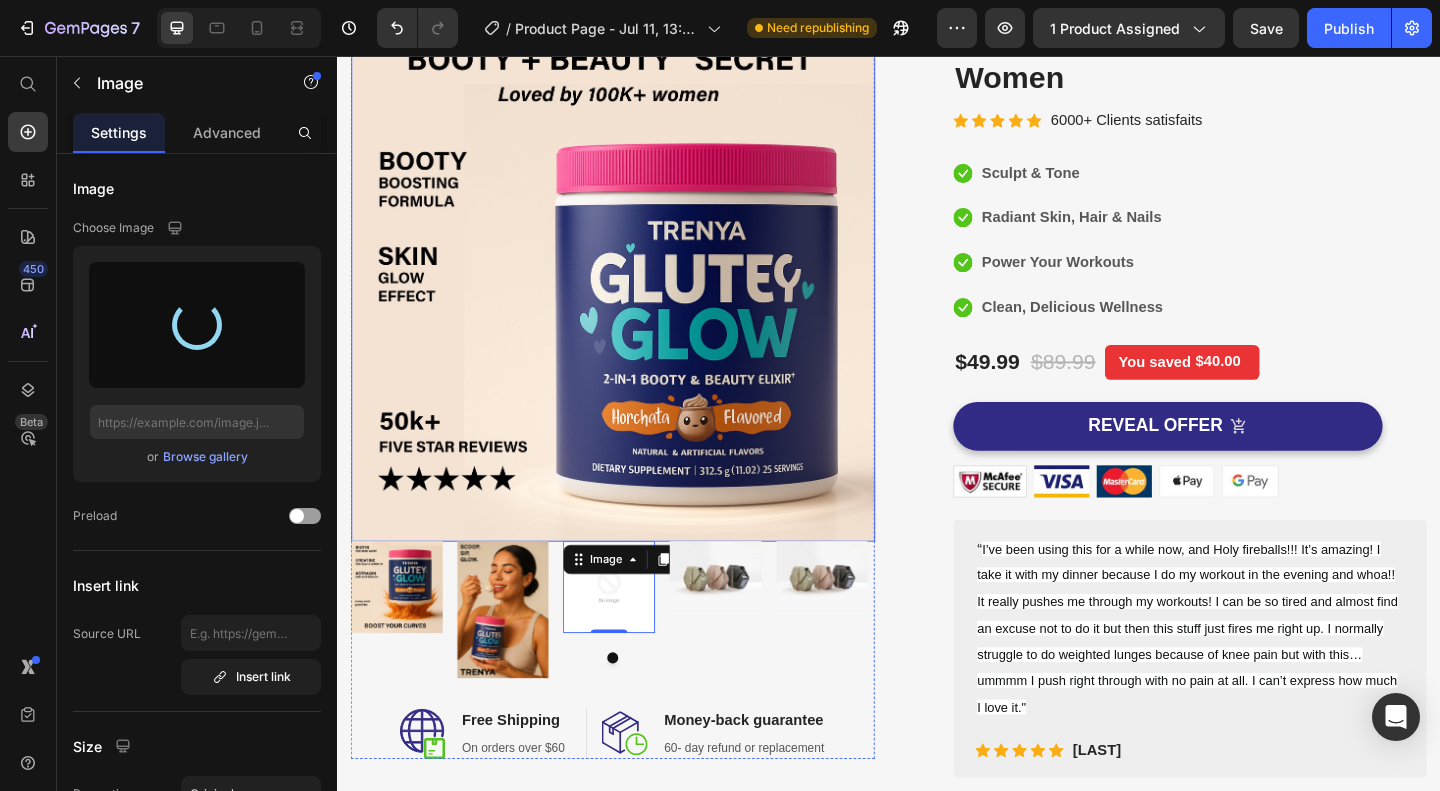 type on "https://cdn.shopify.com/s/files/1/0975/6708/0788/files/gempages_574955365041439856-096d94d8-54be-47ba-a5e0-df708edaf29d.png" 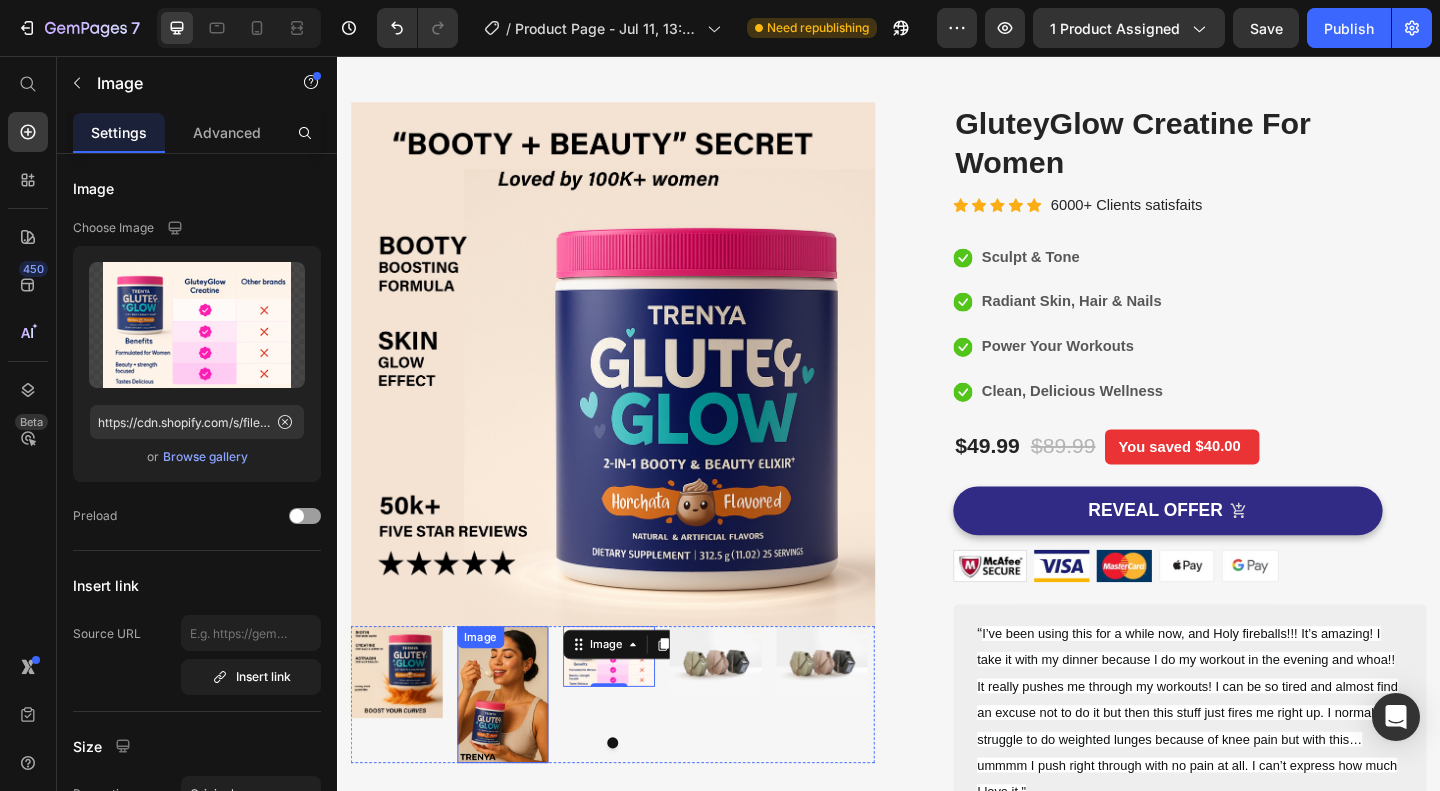 scroll, scrollTop: 163, scrollLeft: 0, axis: vertical 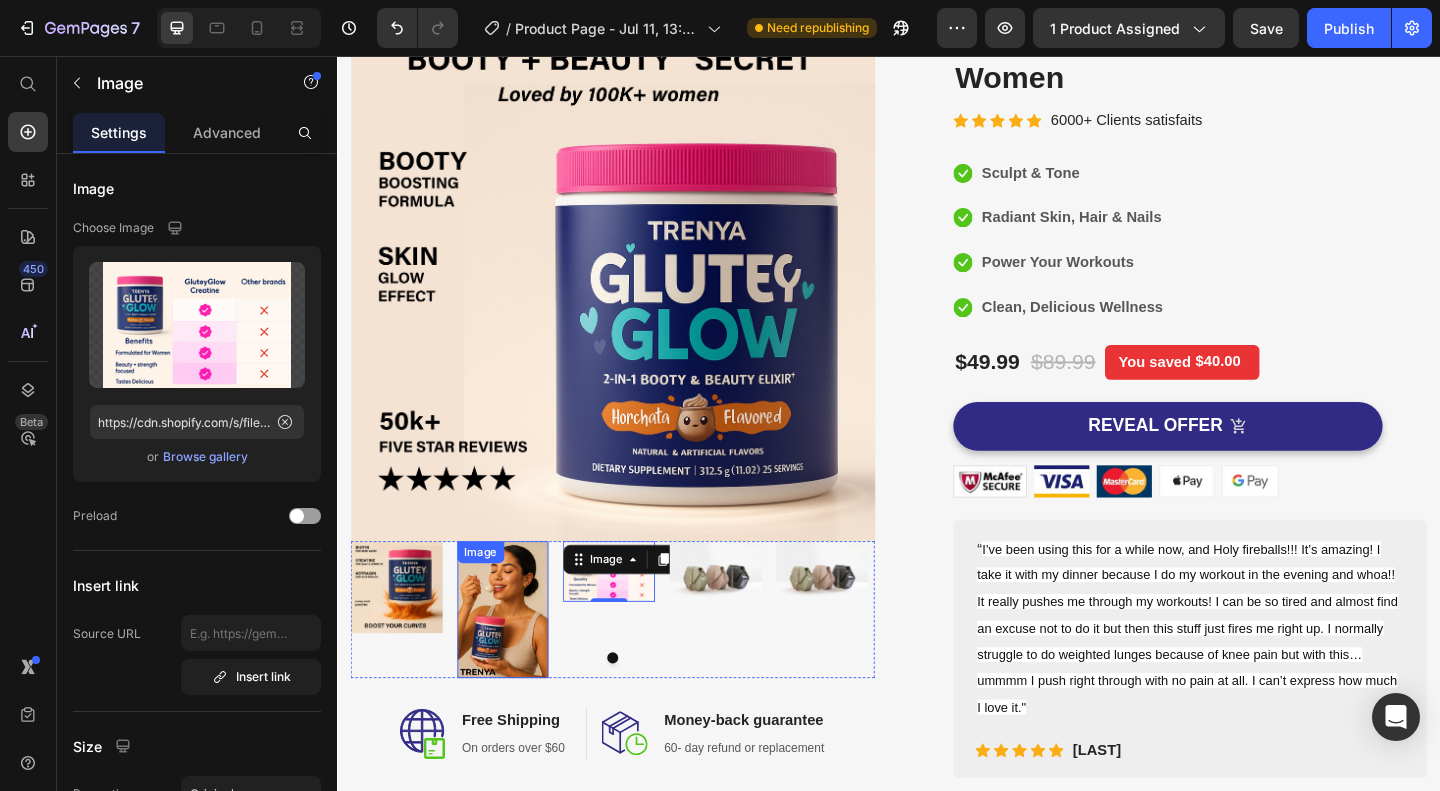 click at bounding box center (518, 658) 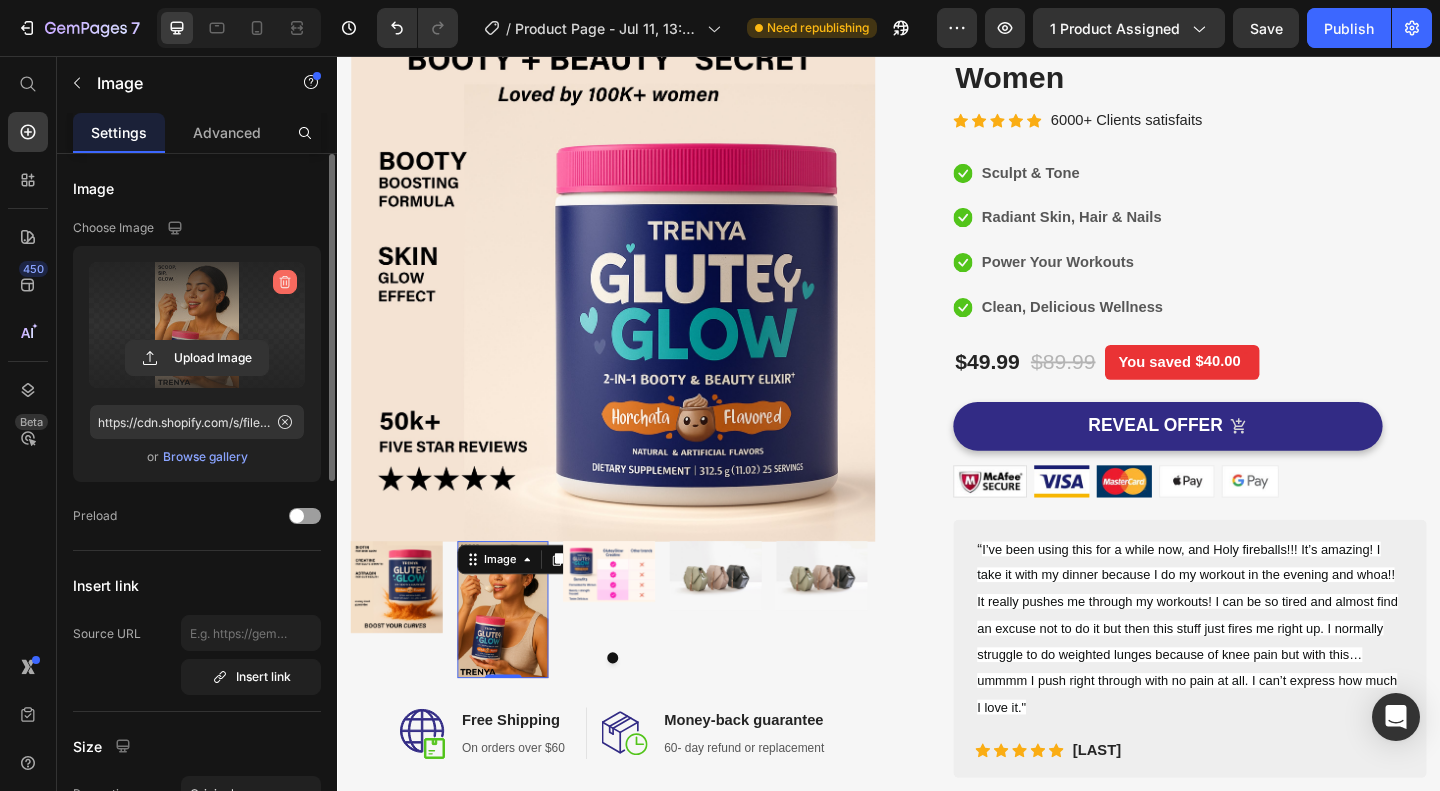 click 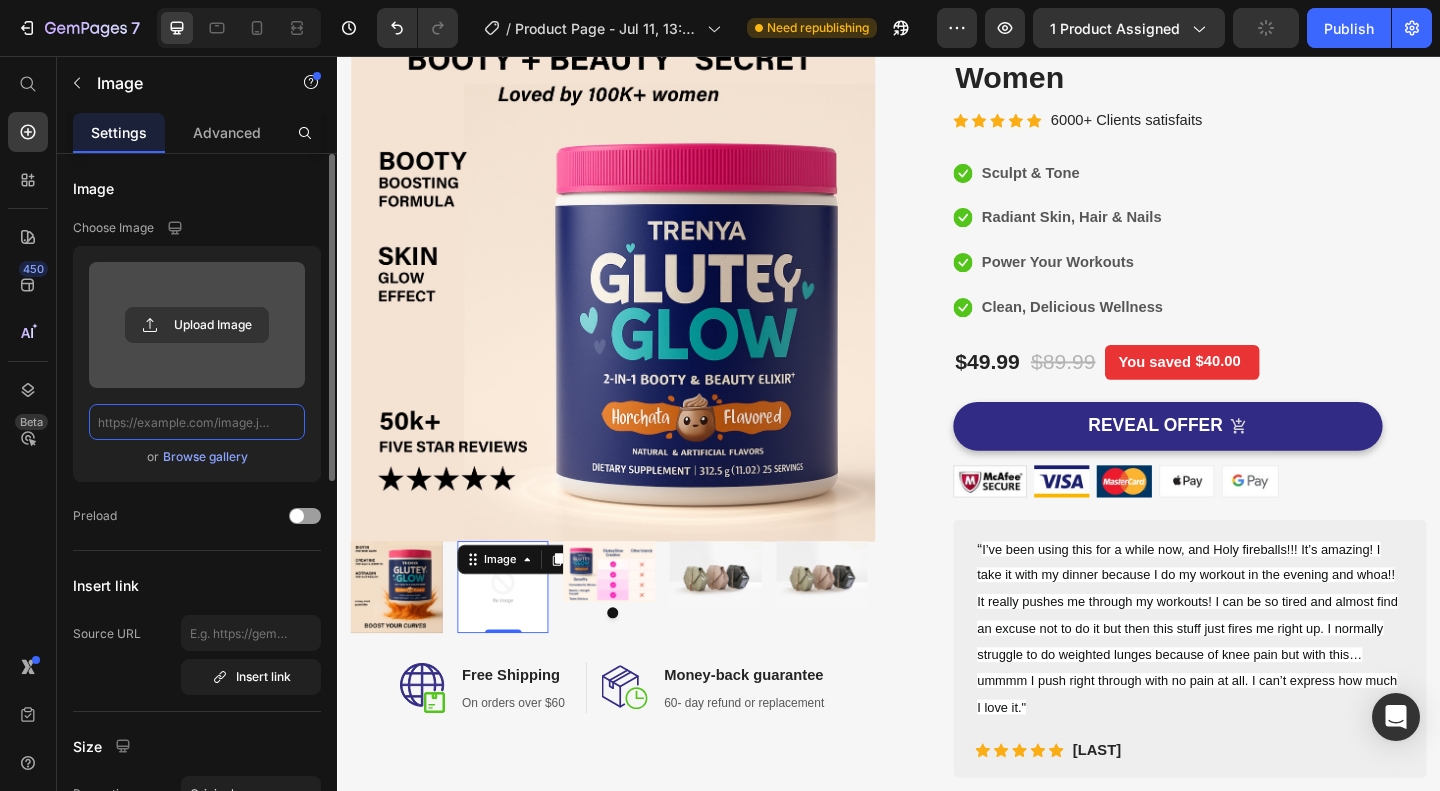 scroll, scrollTop: 0, scrollLeft: 0, axis: both 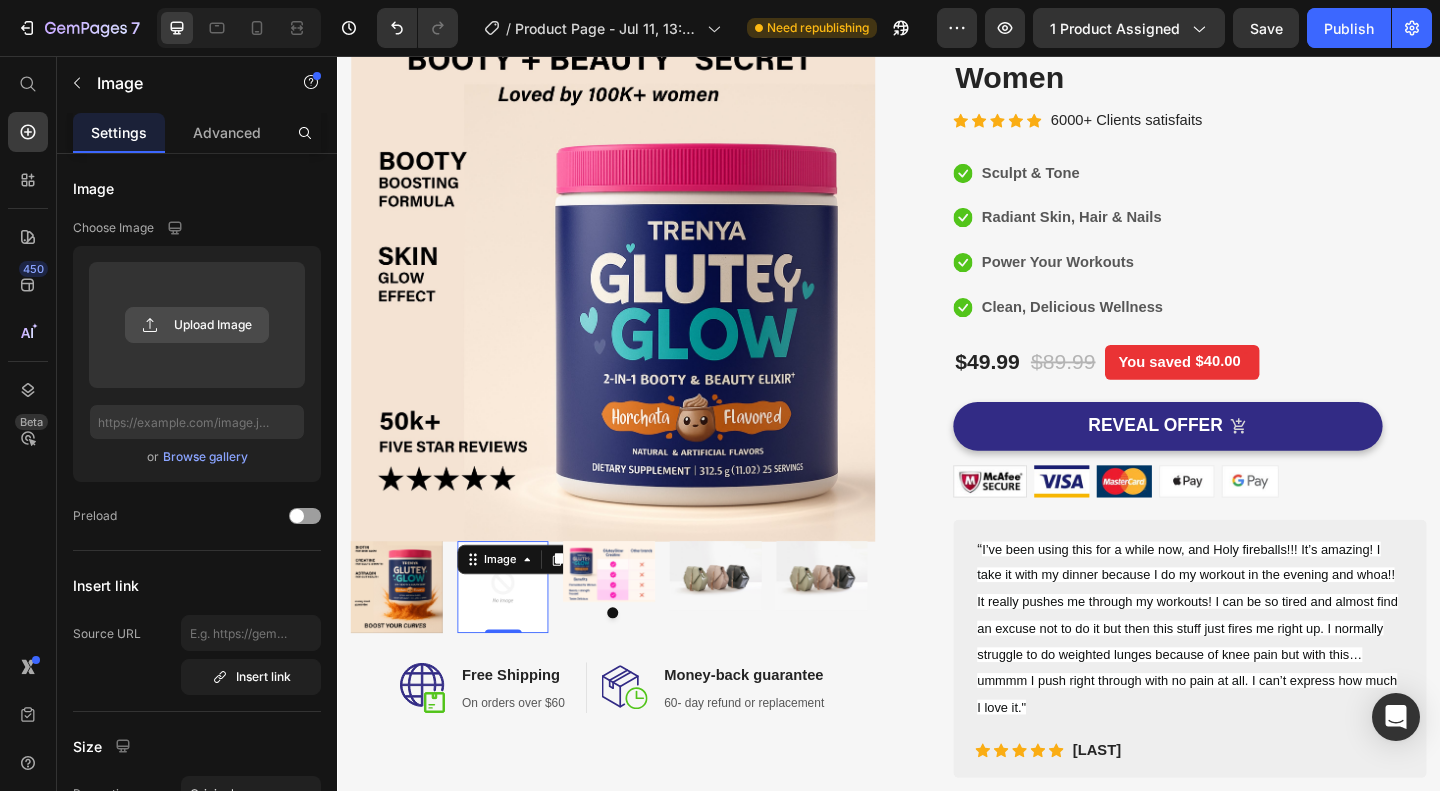 click 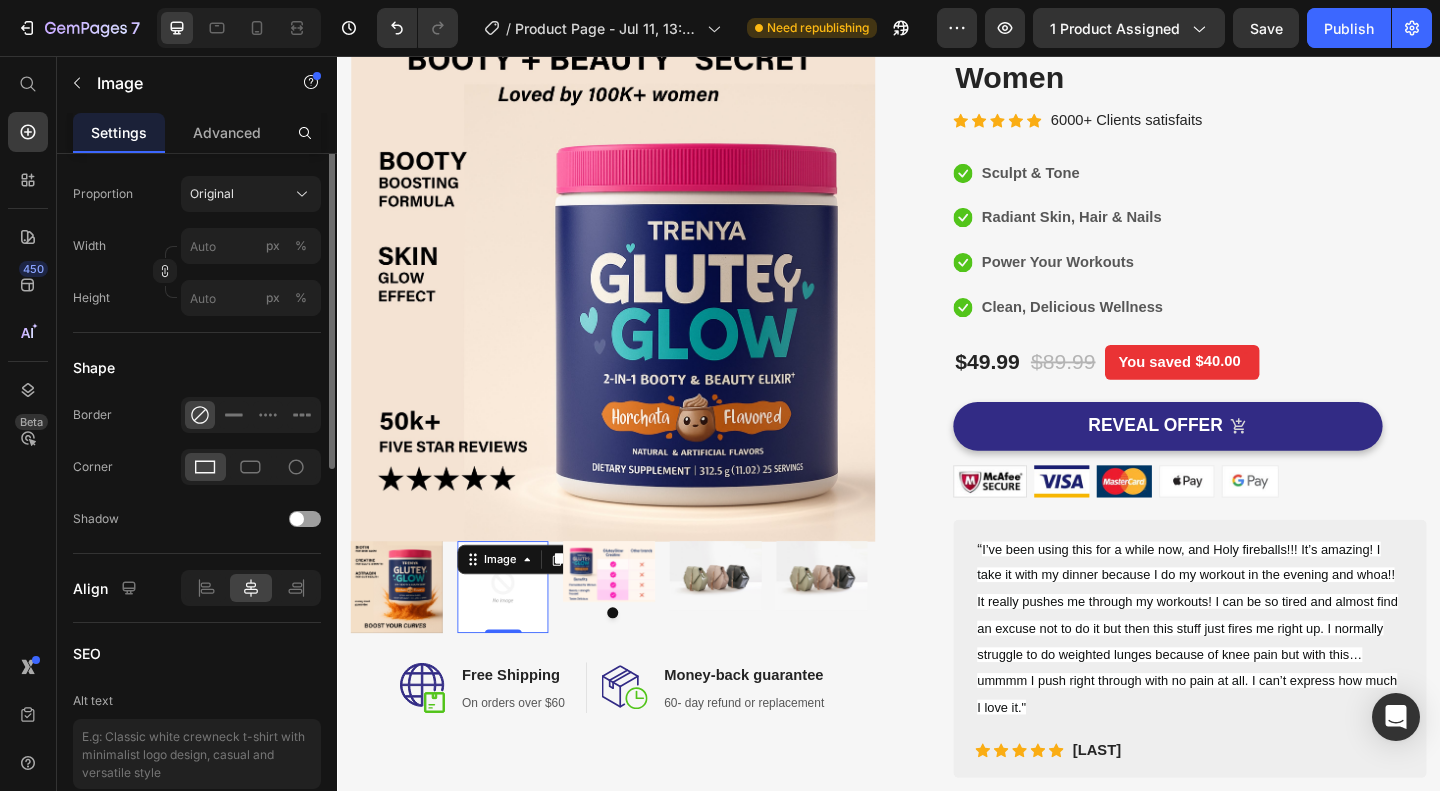 scroll, scrollTop: 700, scrollLeft: 0, axis: vertical 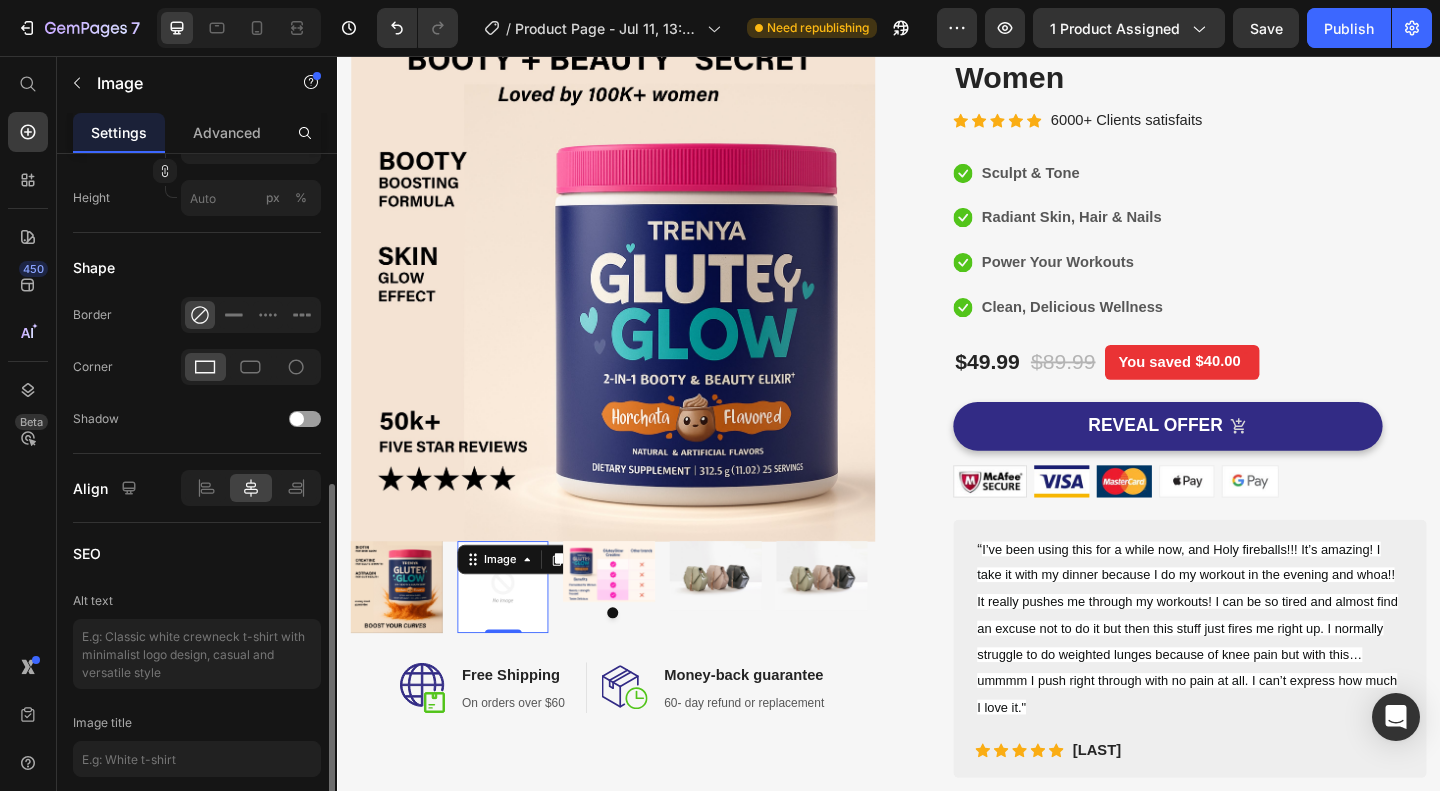 type on "https://cdn.shopify.com/s/files/1/0975/6708/0788/files/gempages_574955365041439856-06529cc9-a0a3-4c67-9635-4a8f7b952d5b.png" 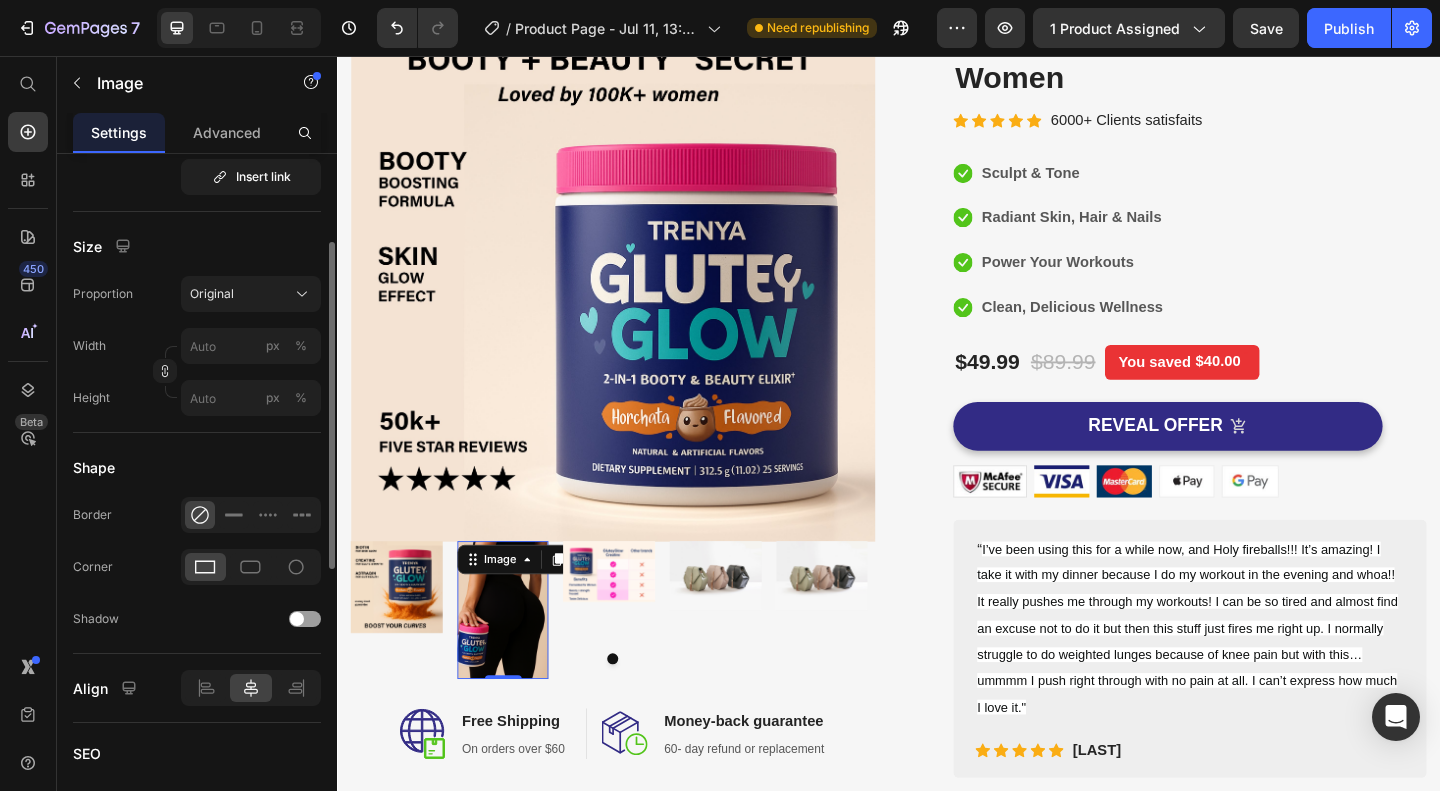 scroll, scrollTop: 400, scrollLeft: 0, axis: vertical 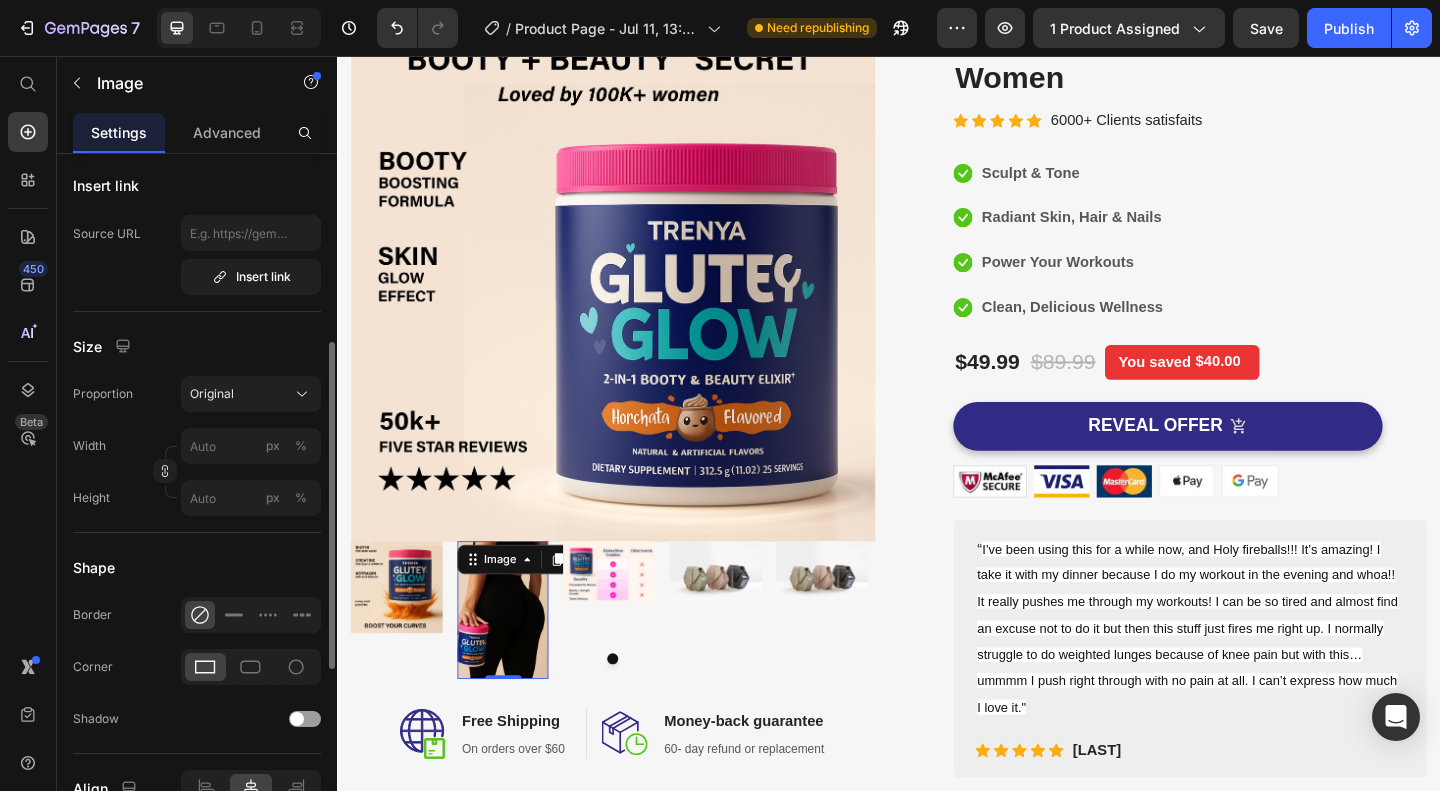 click on "Original" 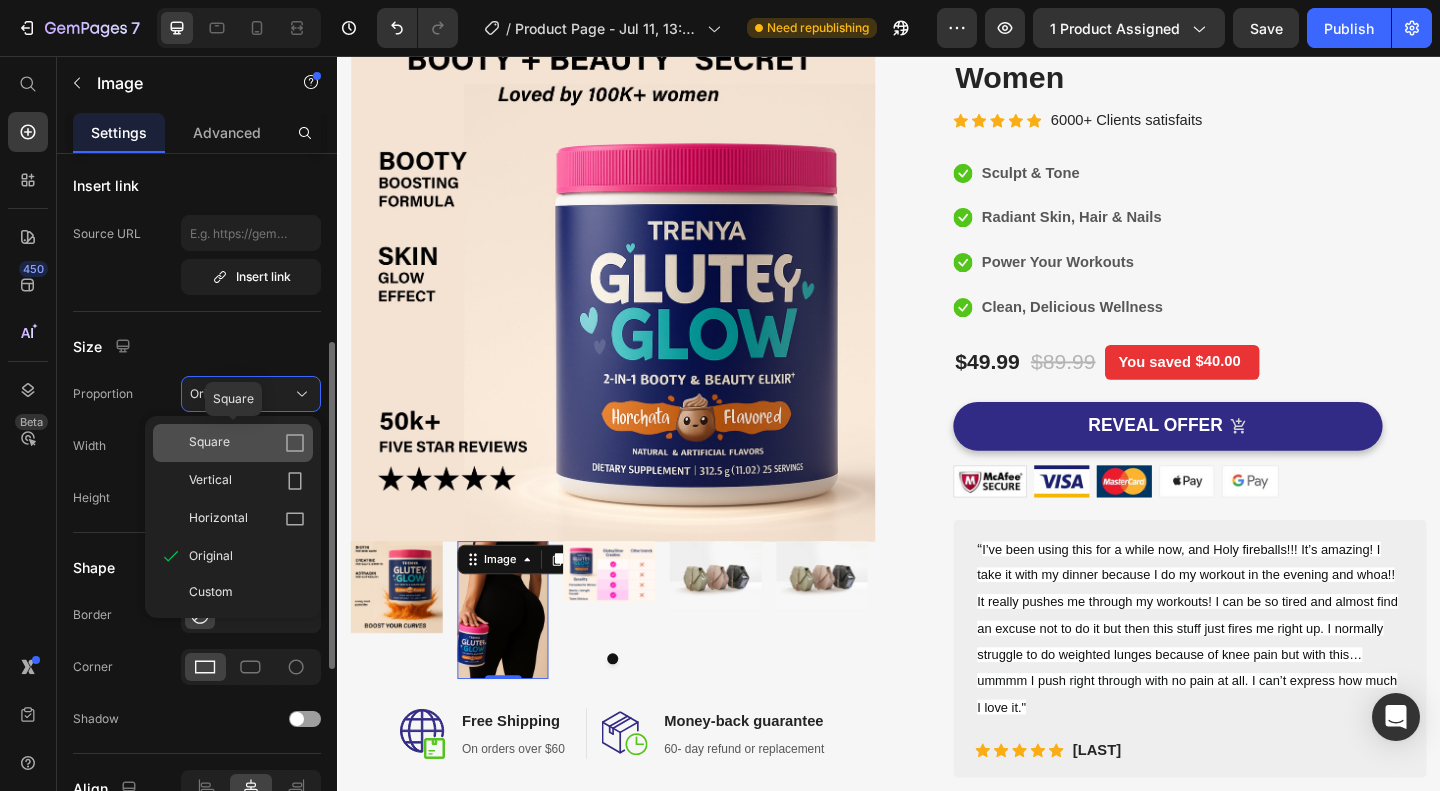 click on "Square" at bounding box center (247, 443) 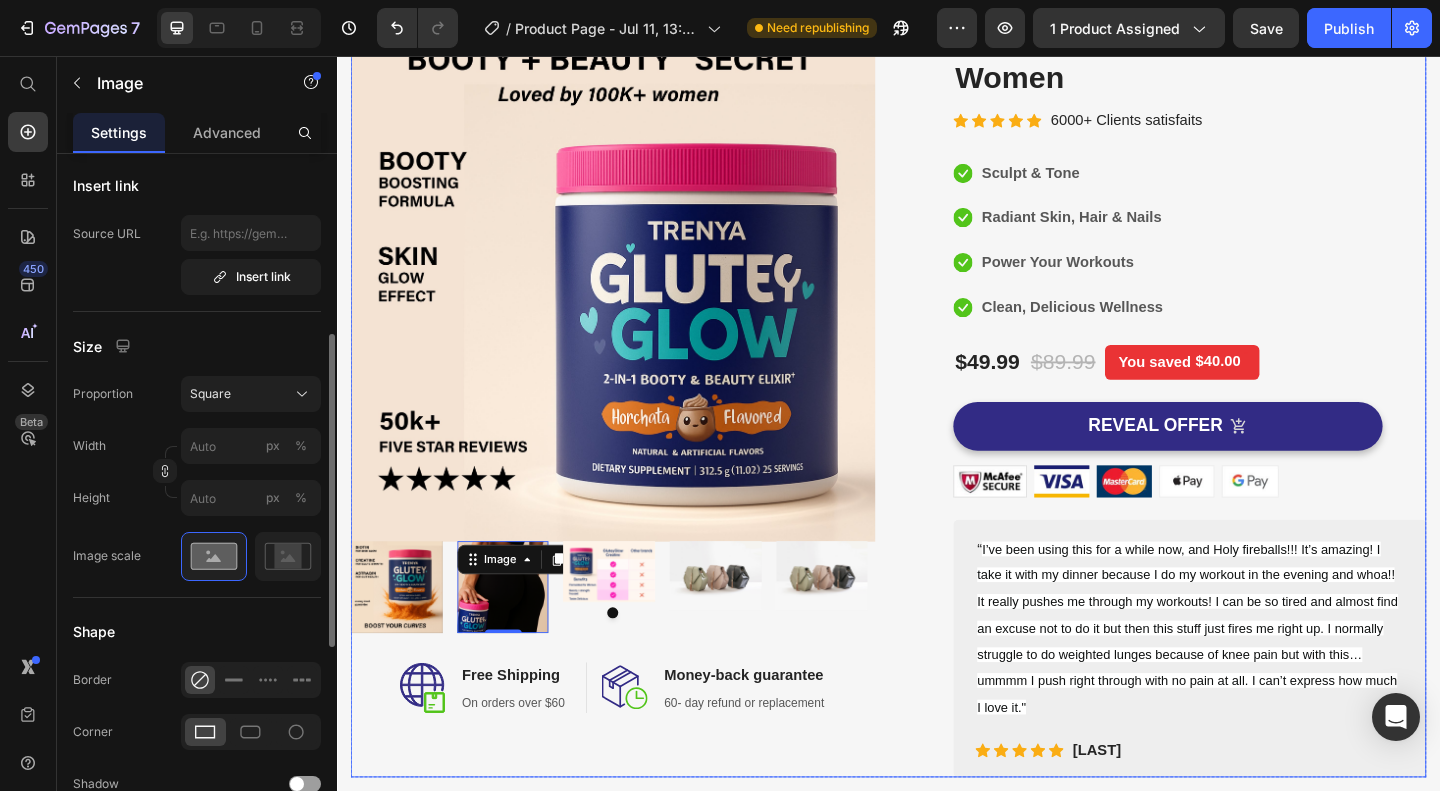 click on "Image
Image Image   0 Image Image Image
Carousel Image Free Shipping Heading On orders over $60 Text block Row Image Money-back guarantee Heading 60- day refund or replacement Text block Row Row Row" at bounding box center (637, 427) 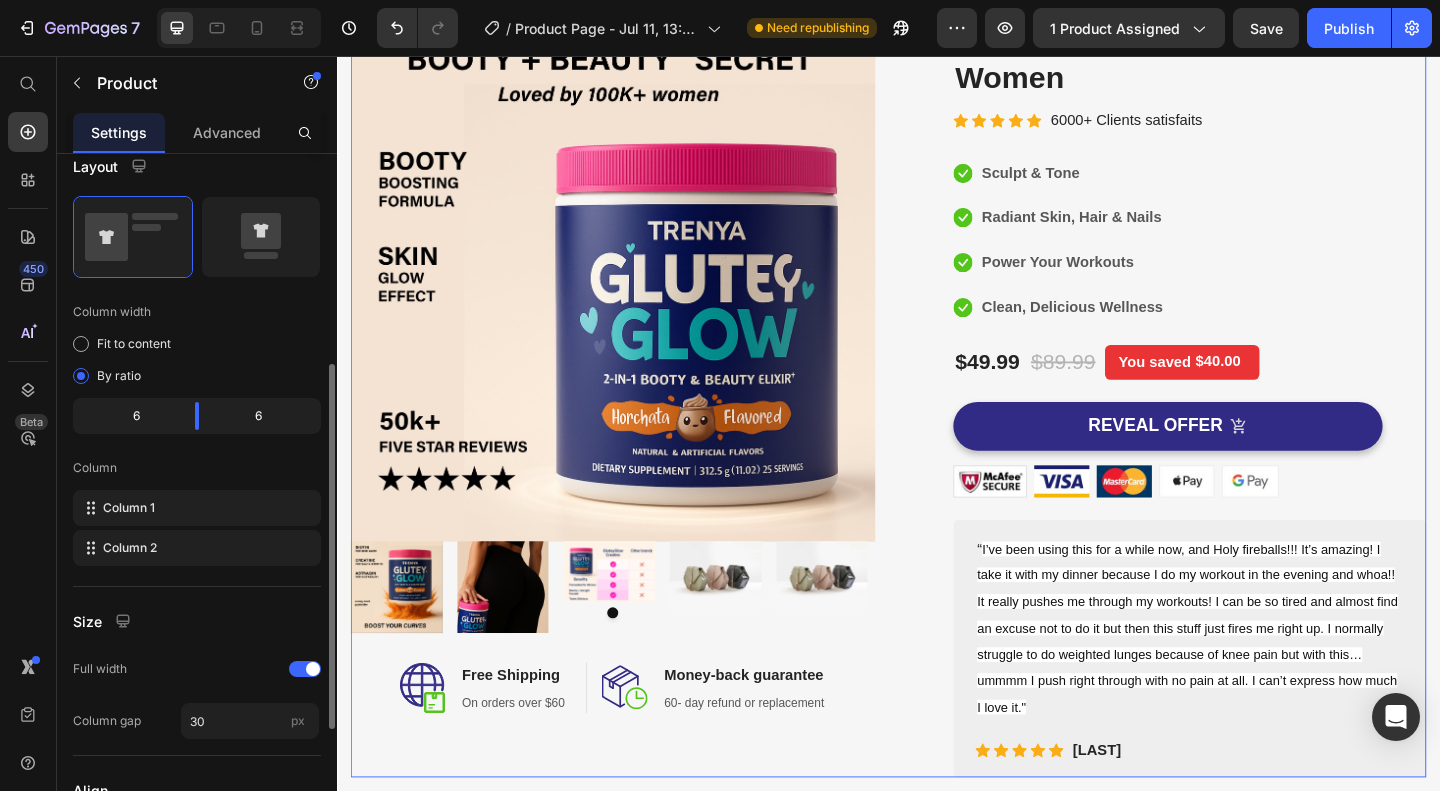 scroll, scrollTop: 0, scrollLeft: 0, axis: both 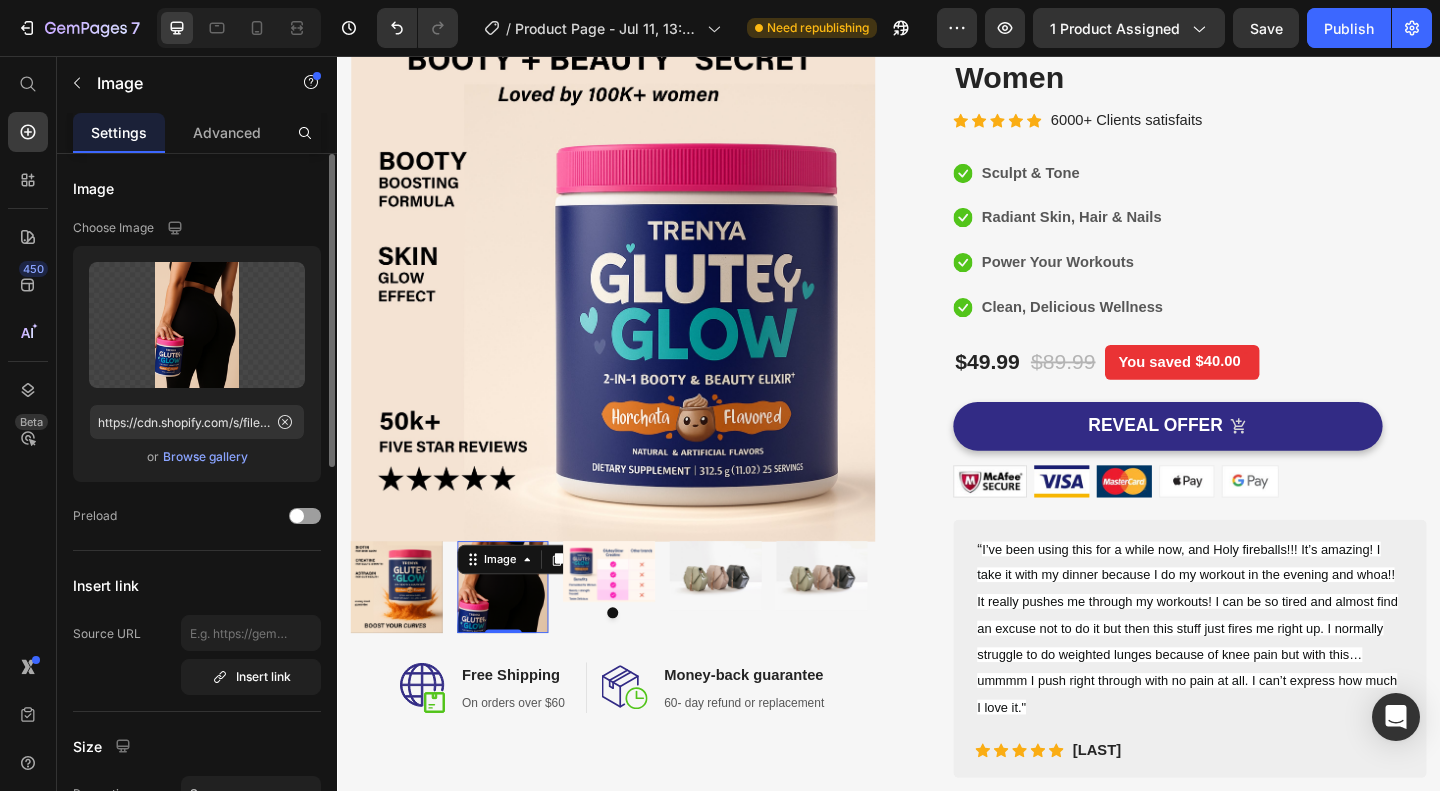 click at bounding box center [637, 662] 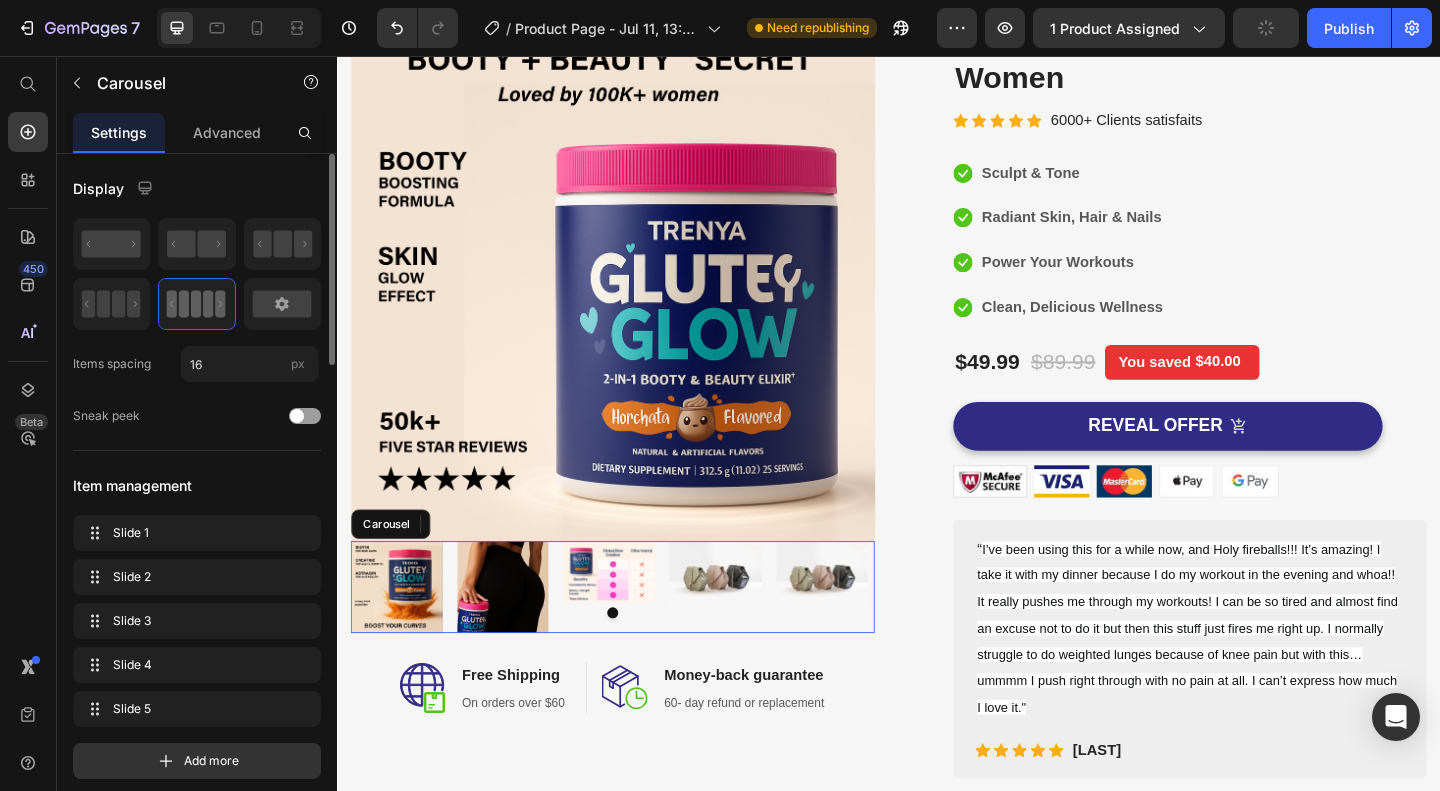 click at bounding box center [637, 662] 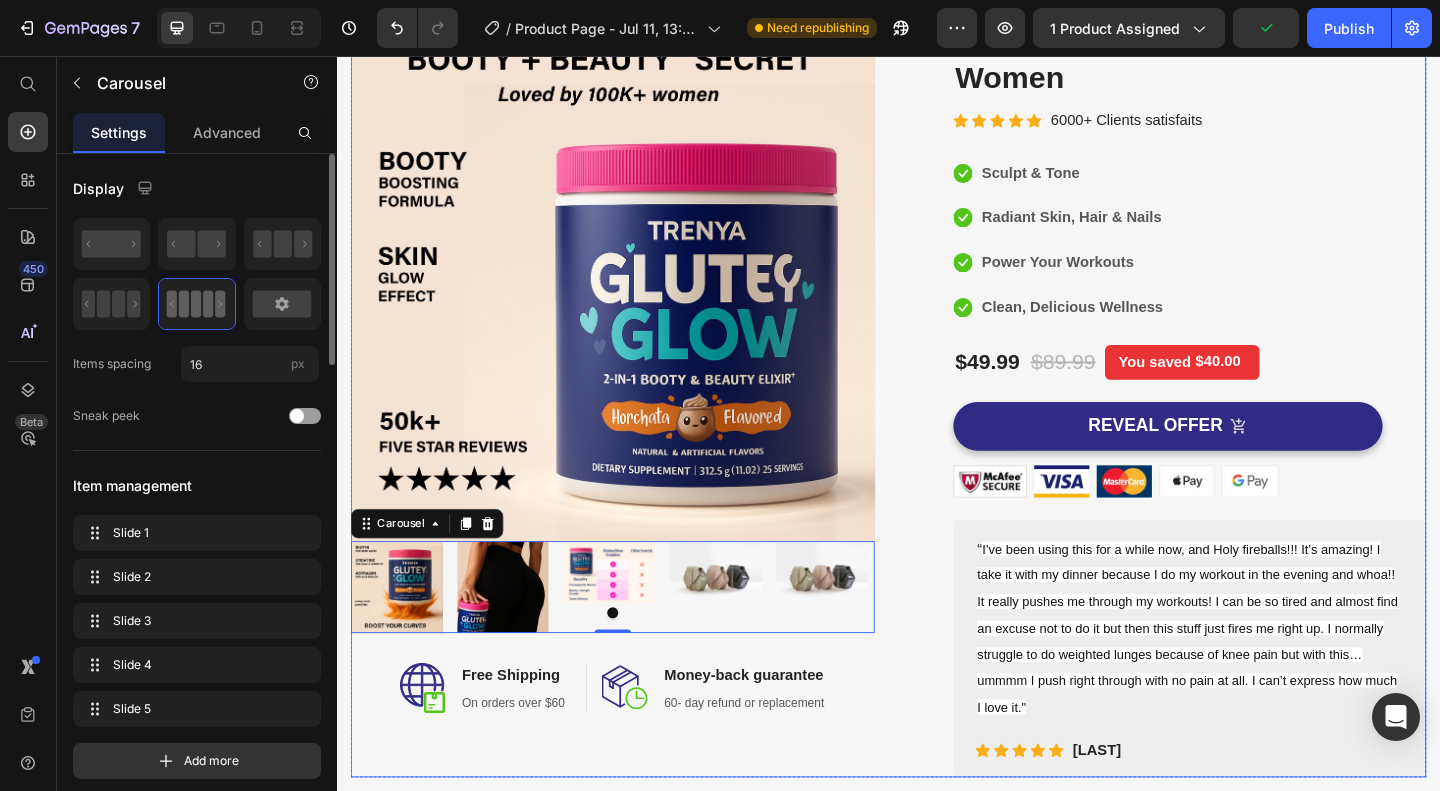 click on "Image
Image Image Image Image Image
Carousel   0 Image Free Shipping Heading On orders over $60 Text block Row Image Money-back guarantee Heading 60- day refund or replacement Text block Row Row Row" at bounding box center [637, 427] 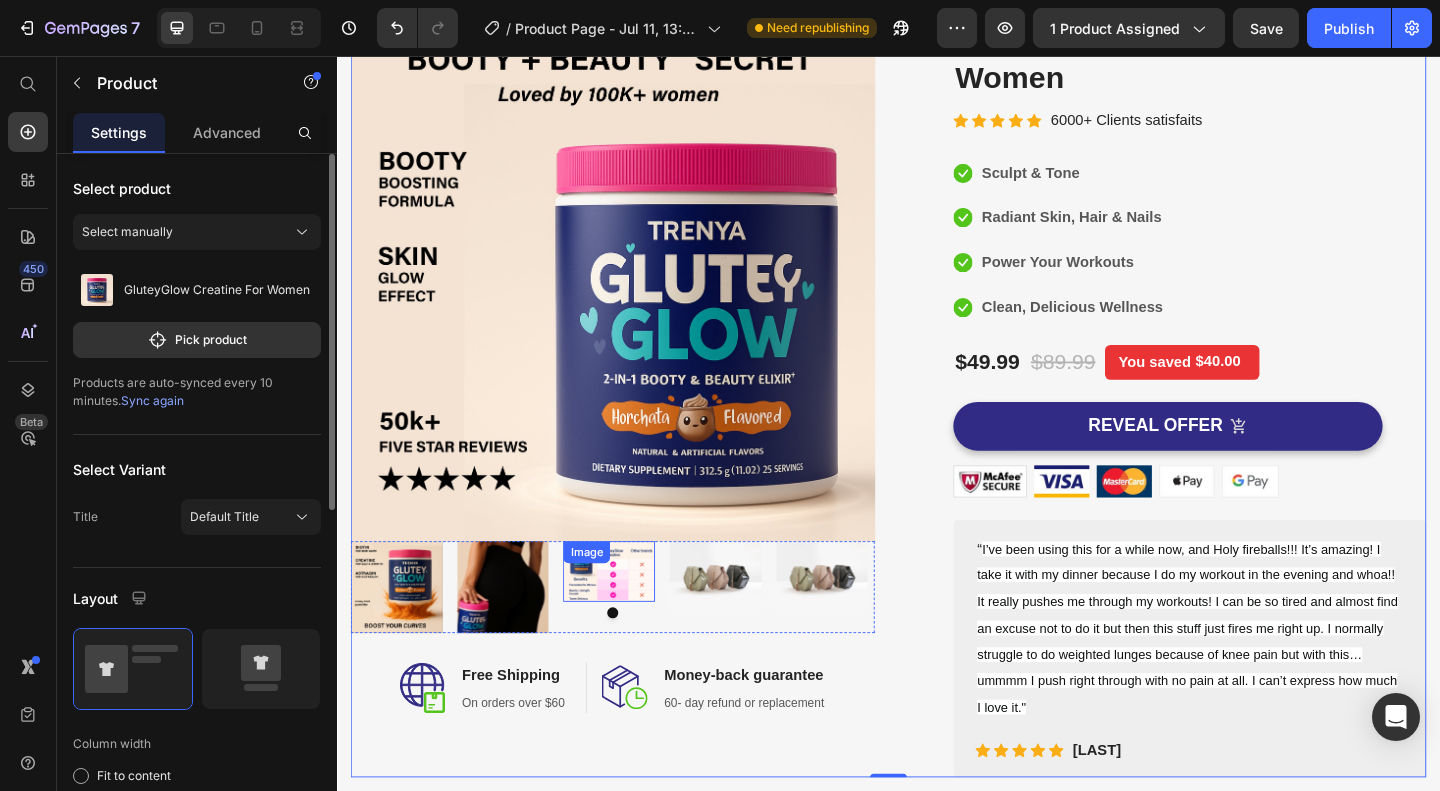 click at bounding box center (633, 617) 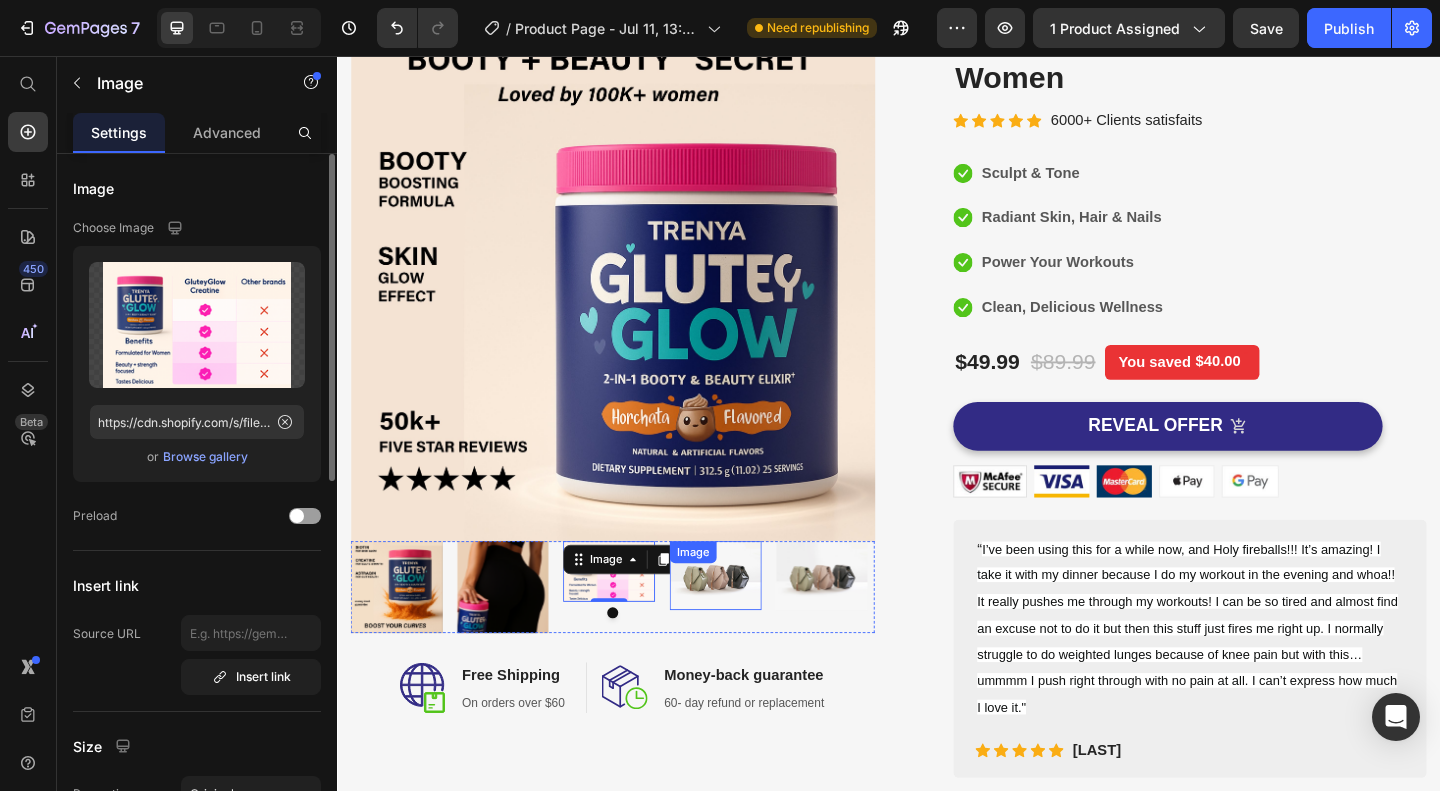 click at bounding box center (749, 621) 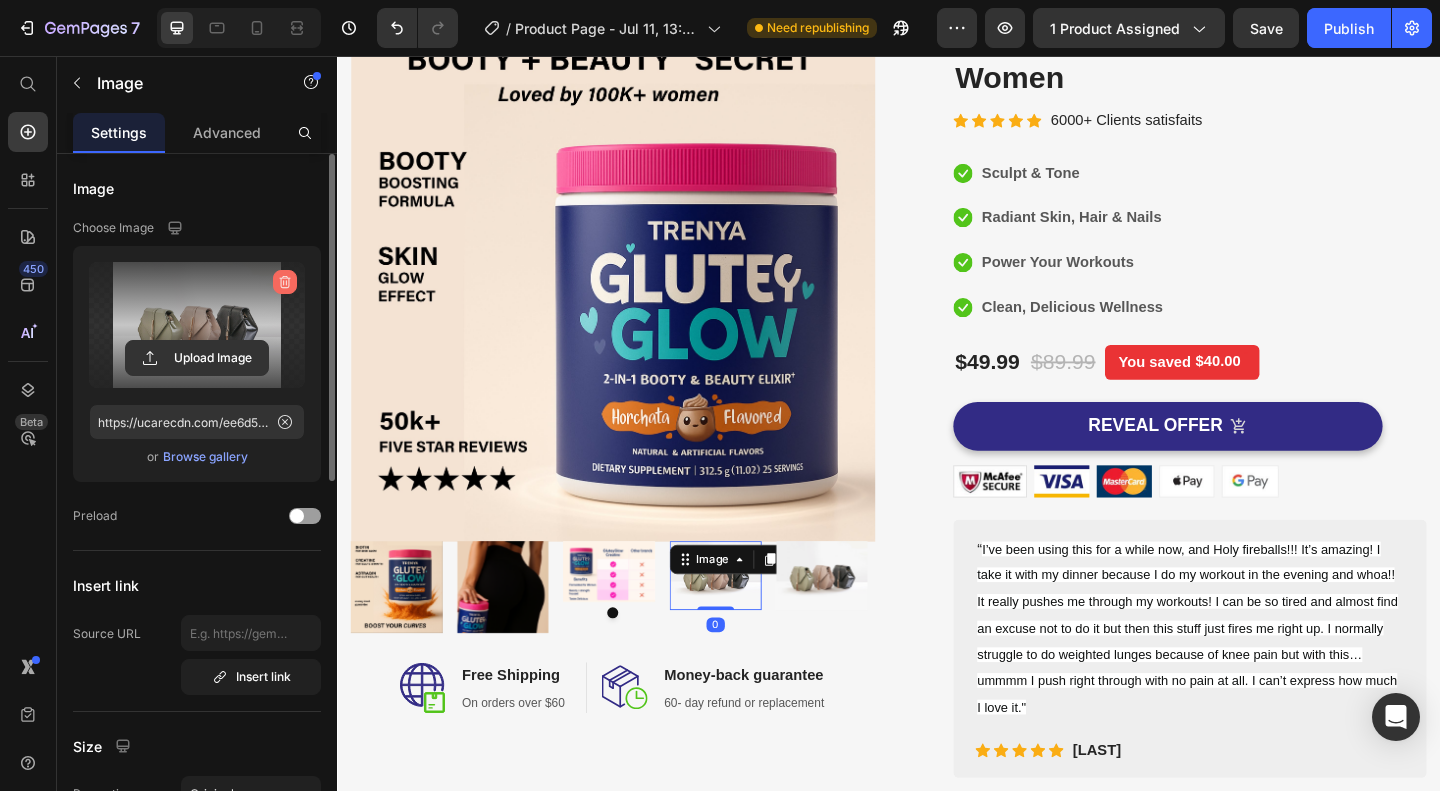click at bounding box center (285, 282) 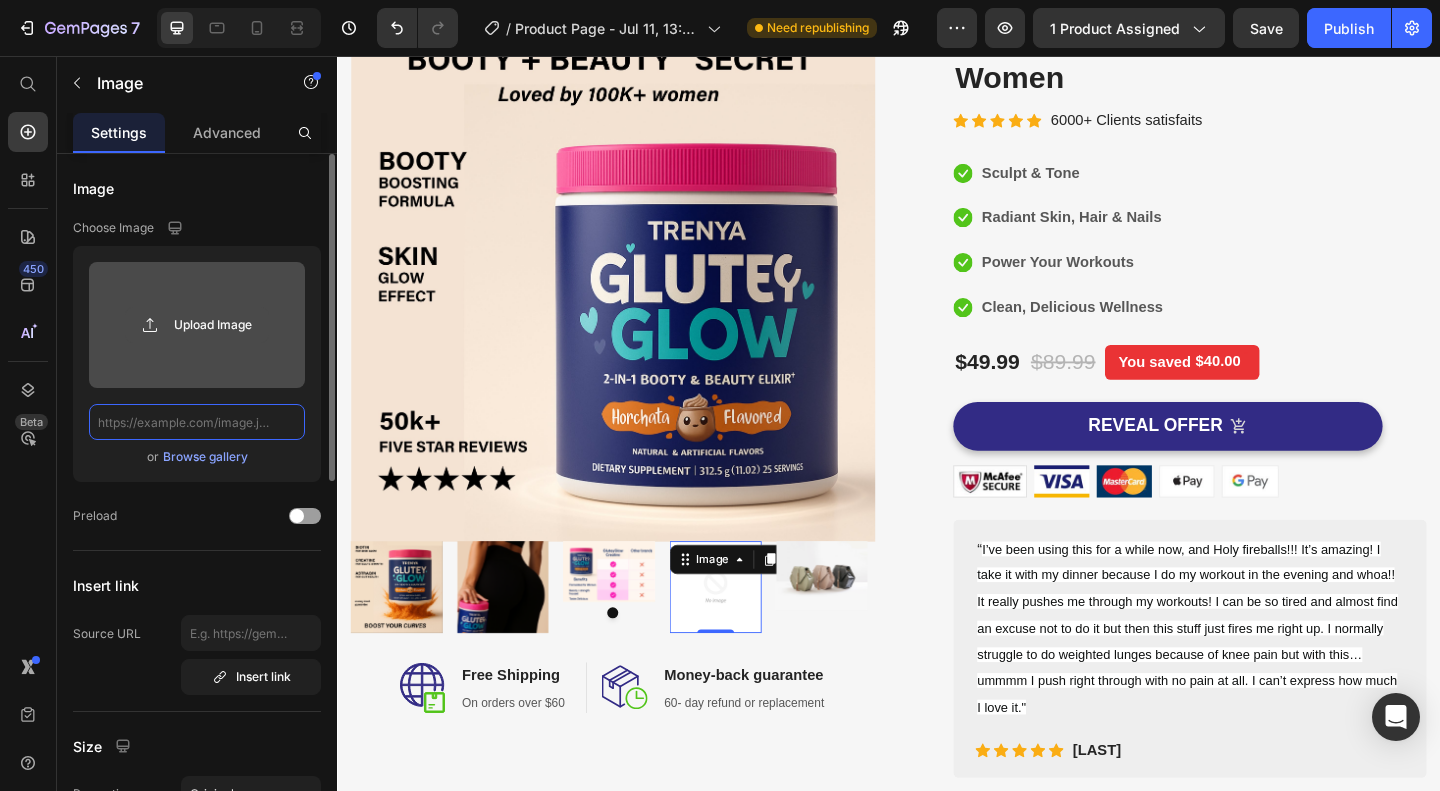 scroll, scrollTop: 0, scrollLeft: 0, axis: both 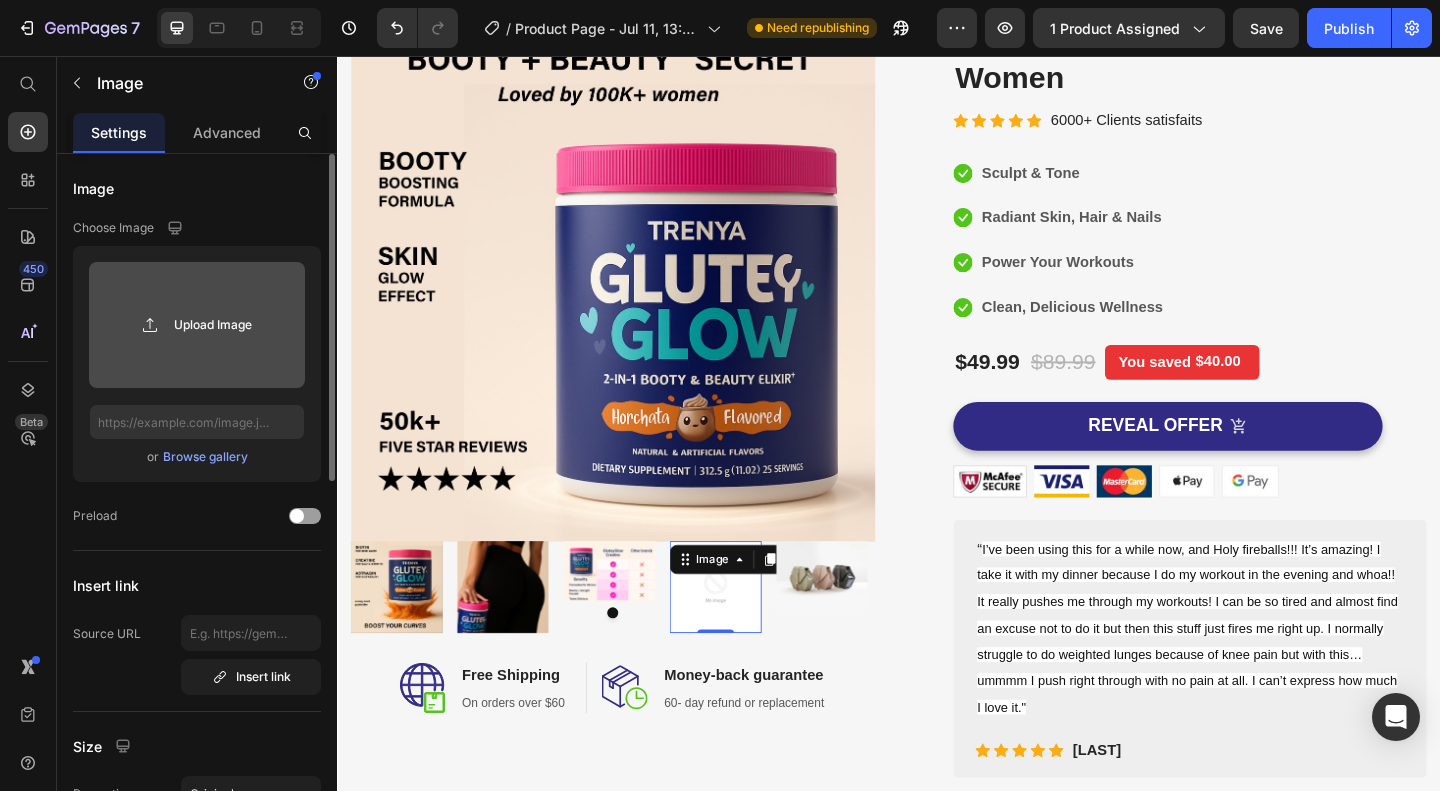 click 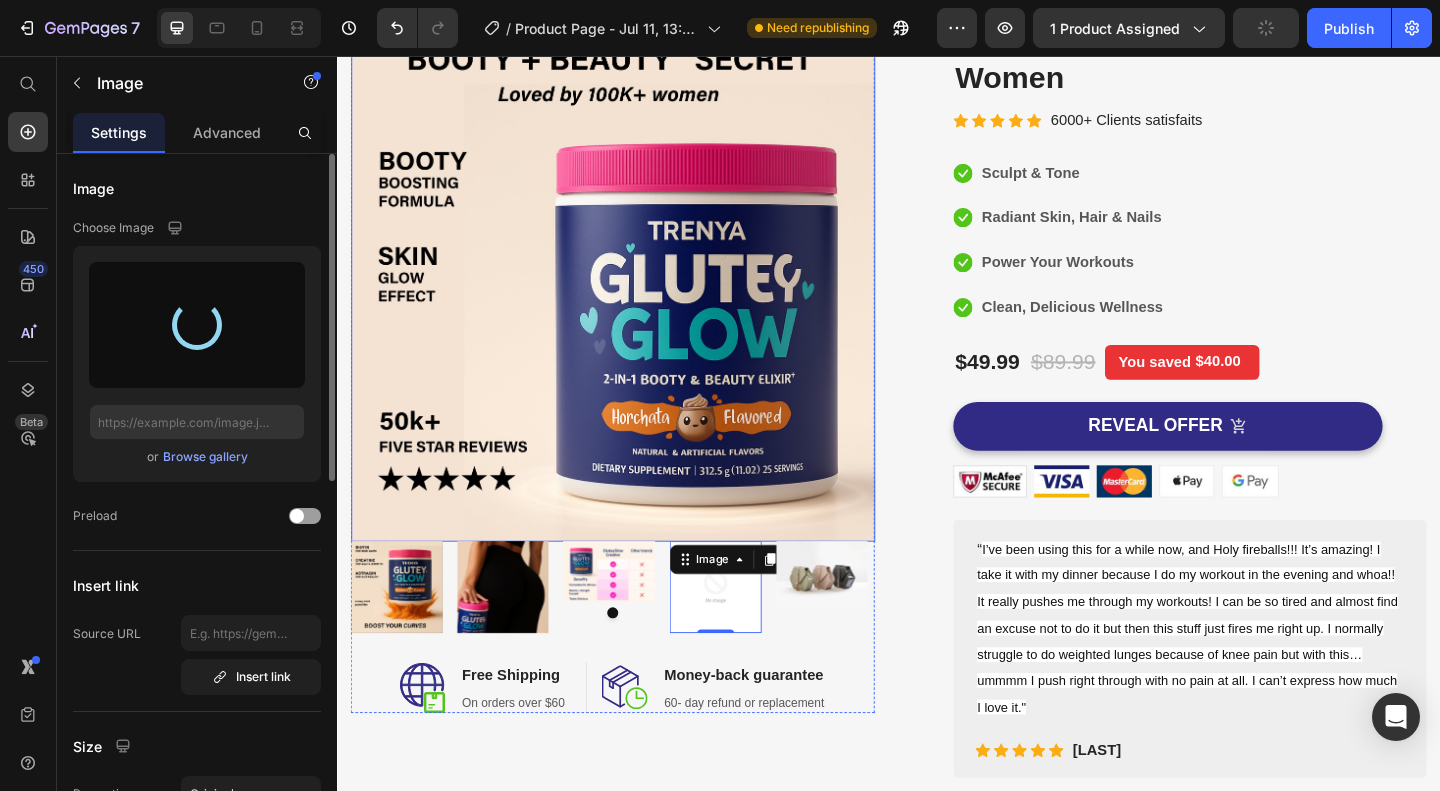type on "https://cdn.shopify.com/s/files/1/0975/6708/0788/files/gempages_574955365041439856-deecb0ee-62eb-4200-bbec-373ccdfb2446.png" 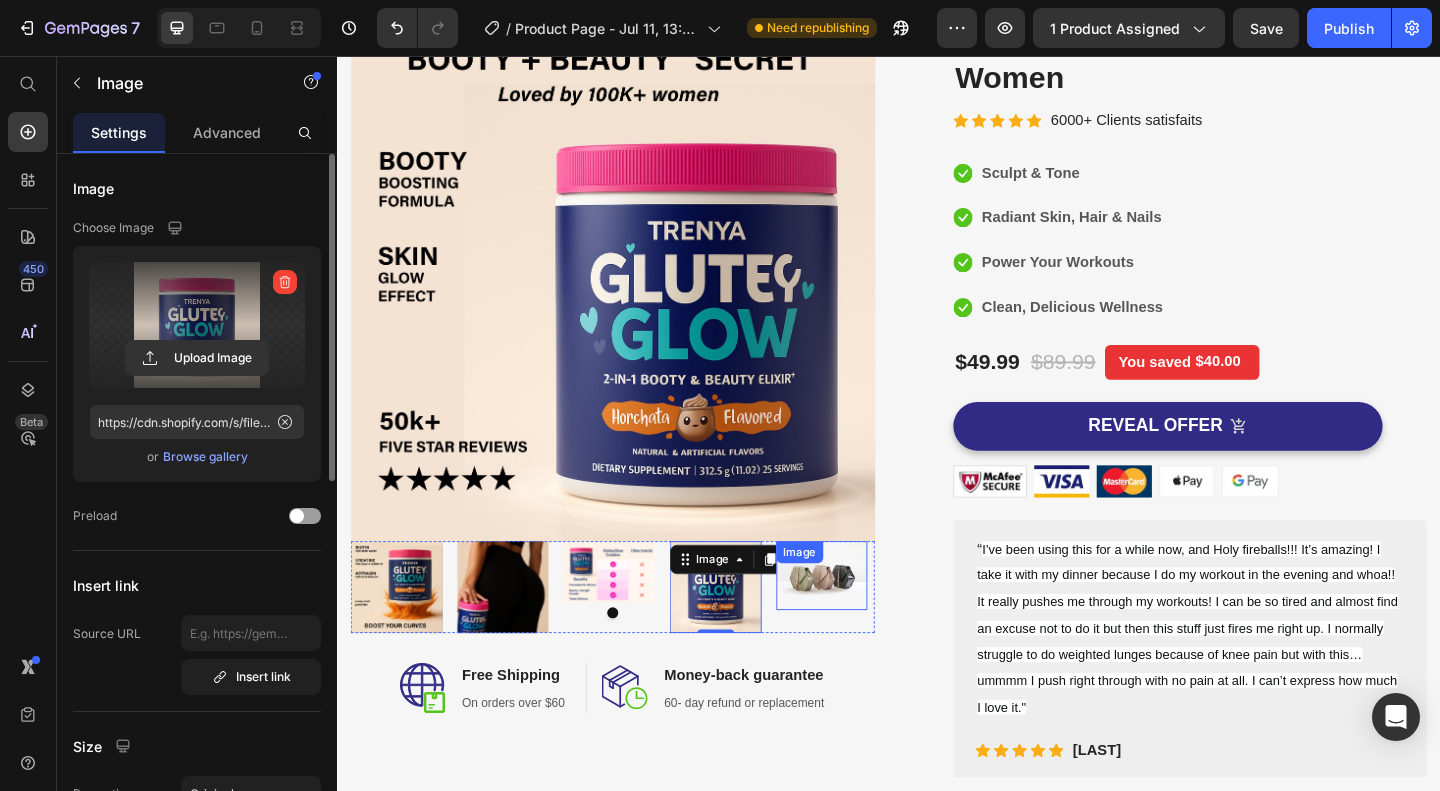 click on "Image" at bounding box center (865, 621) 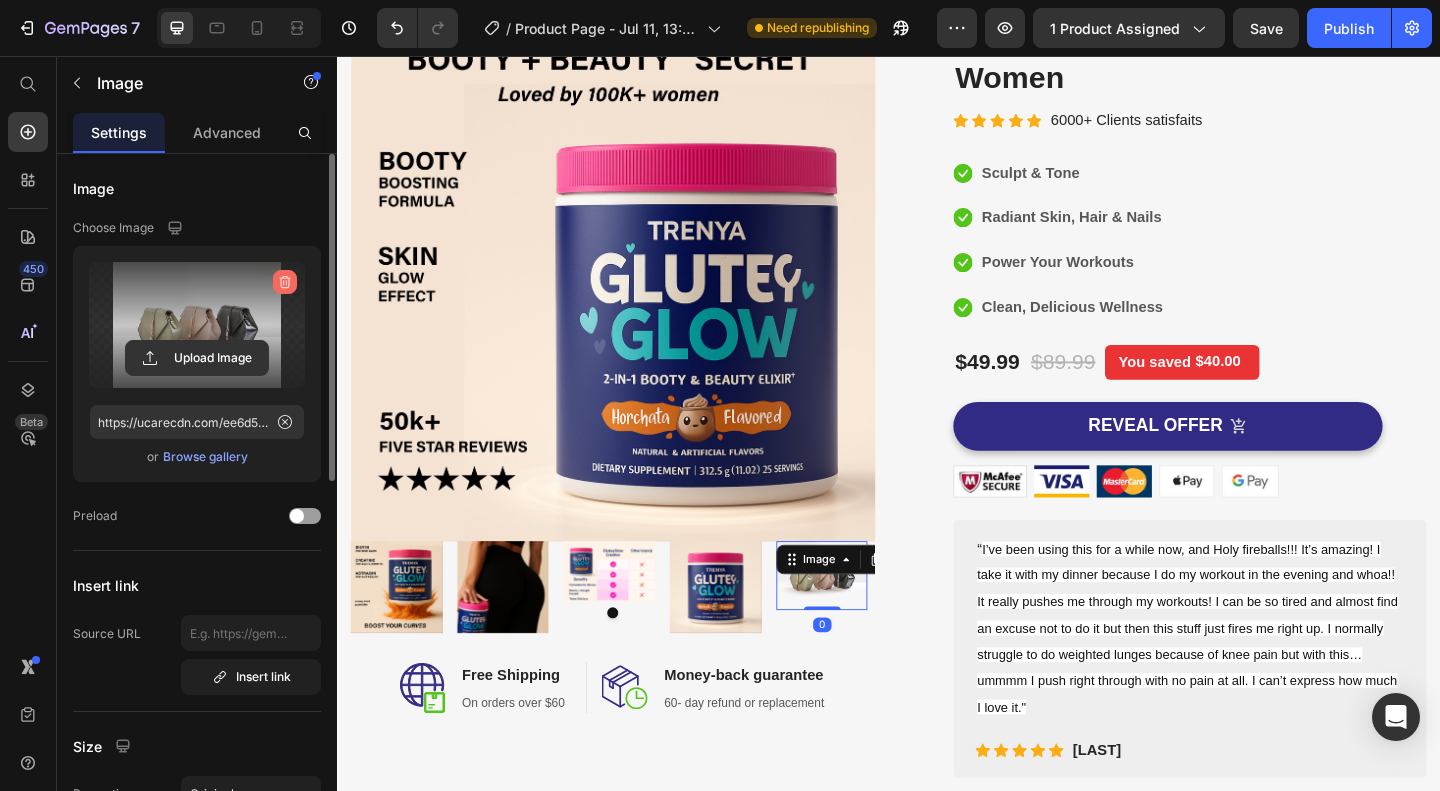 click 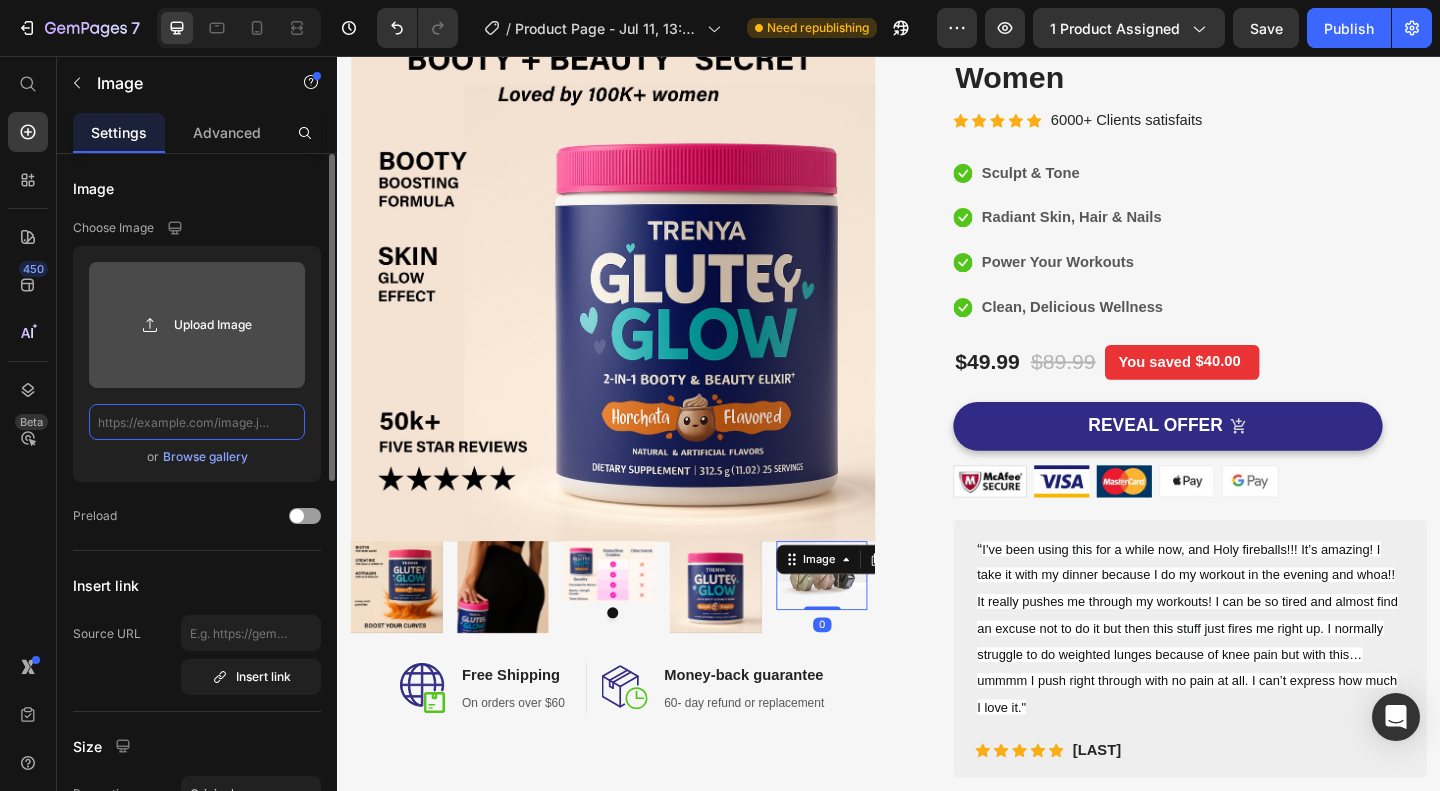 scroll, scrollTop: 0, scrollLeft: 0, axis: both 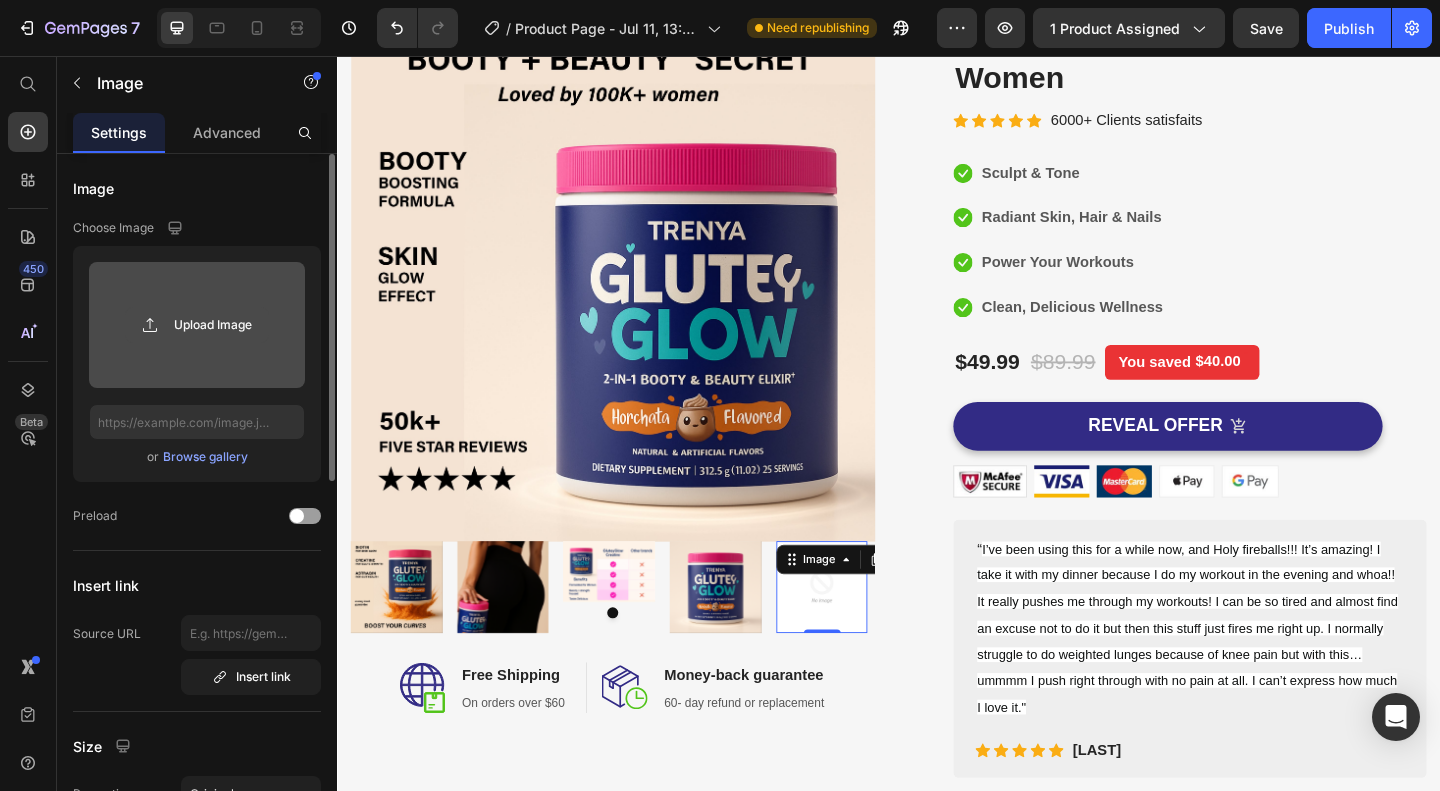 click 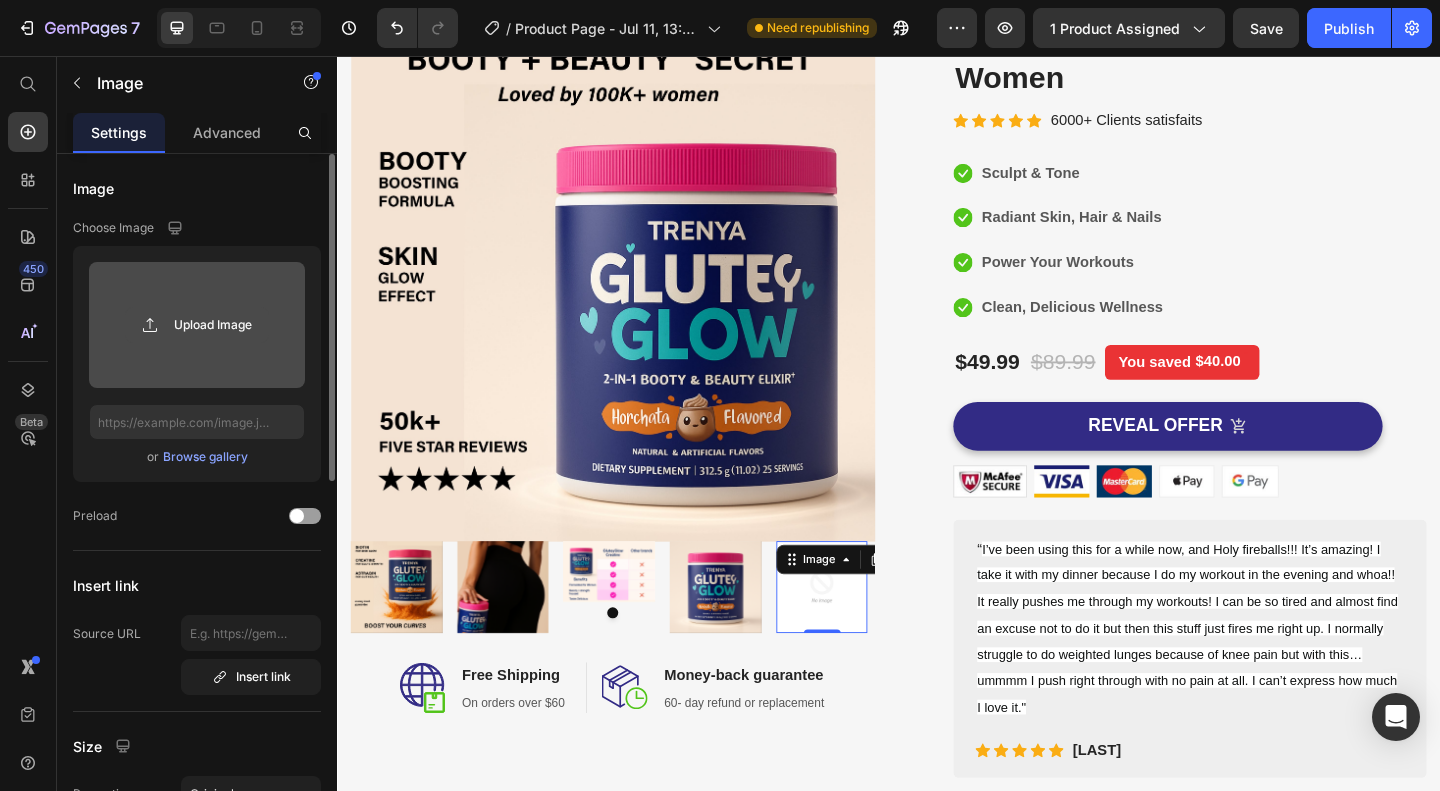 click 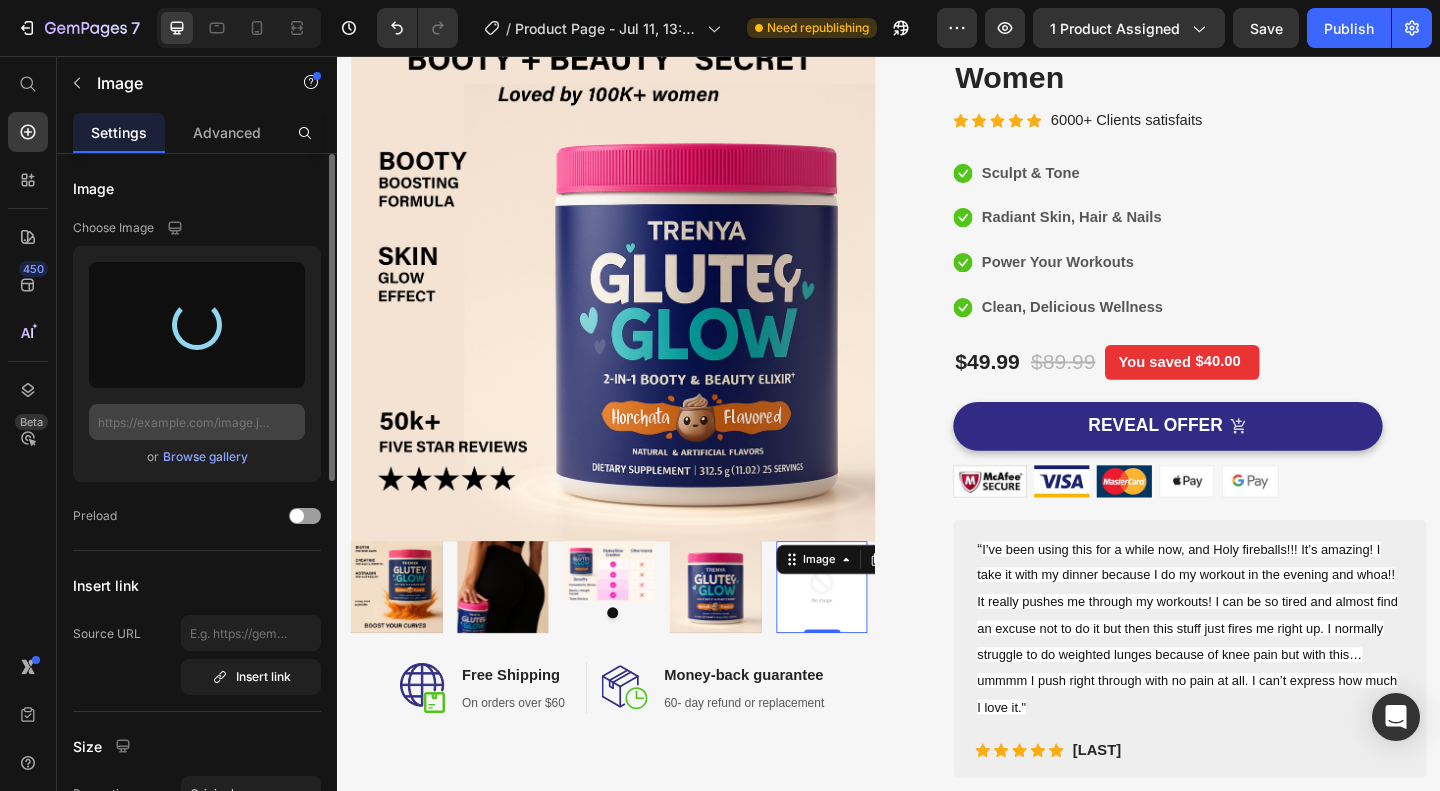 type on "https://cdn.shopify.com/s/files/1/0975/6708/0788/files/gempages_574955365041439856-da0ad464-dbbd-4f3f-9b48-7a331d3ad5f0.jpg" 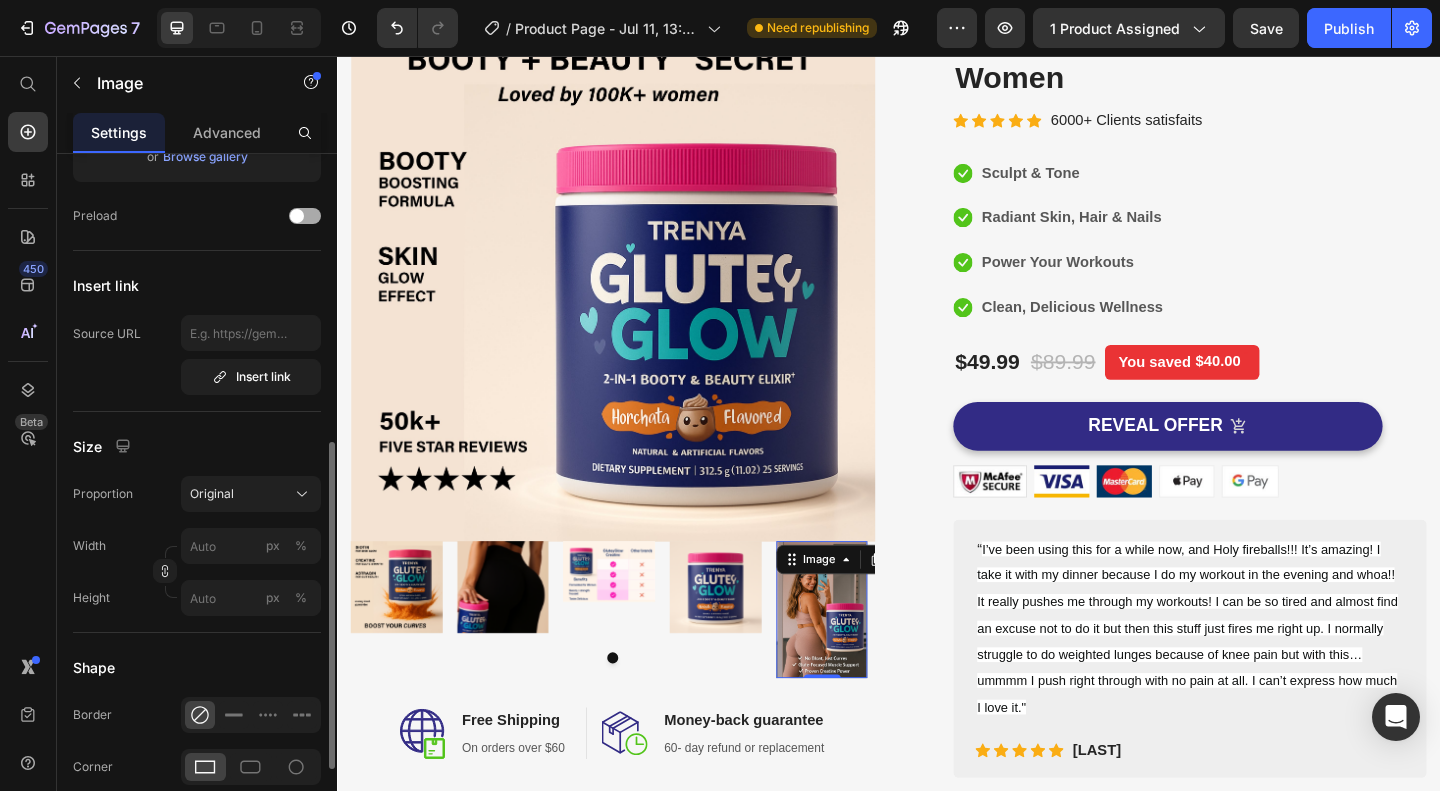 scroll, scrollTop: 400, scrollLeft: 0, axis: vertical 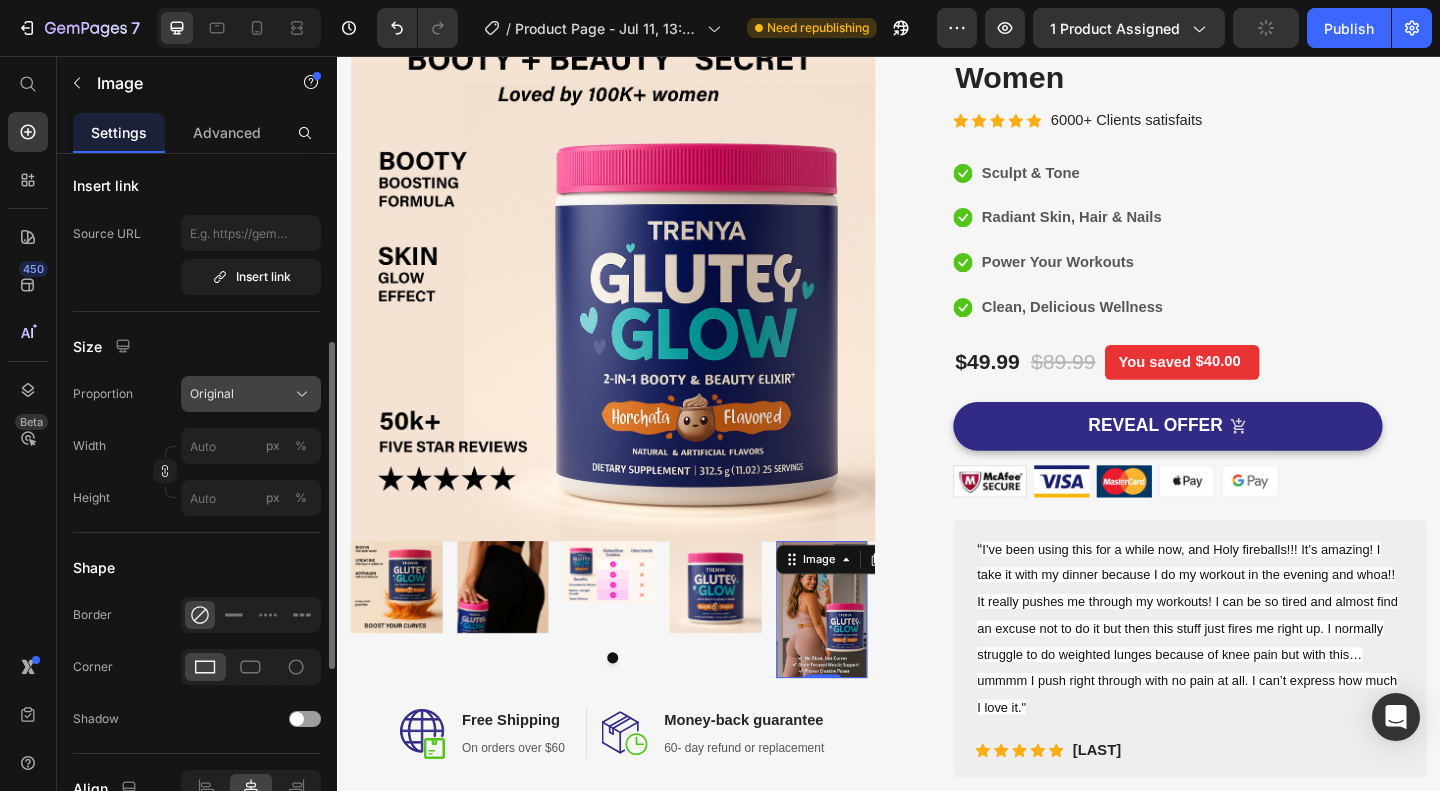 click on "Original" at bounding box center [251, 394] 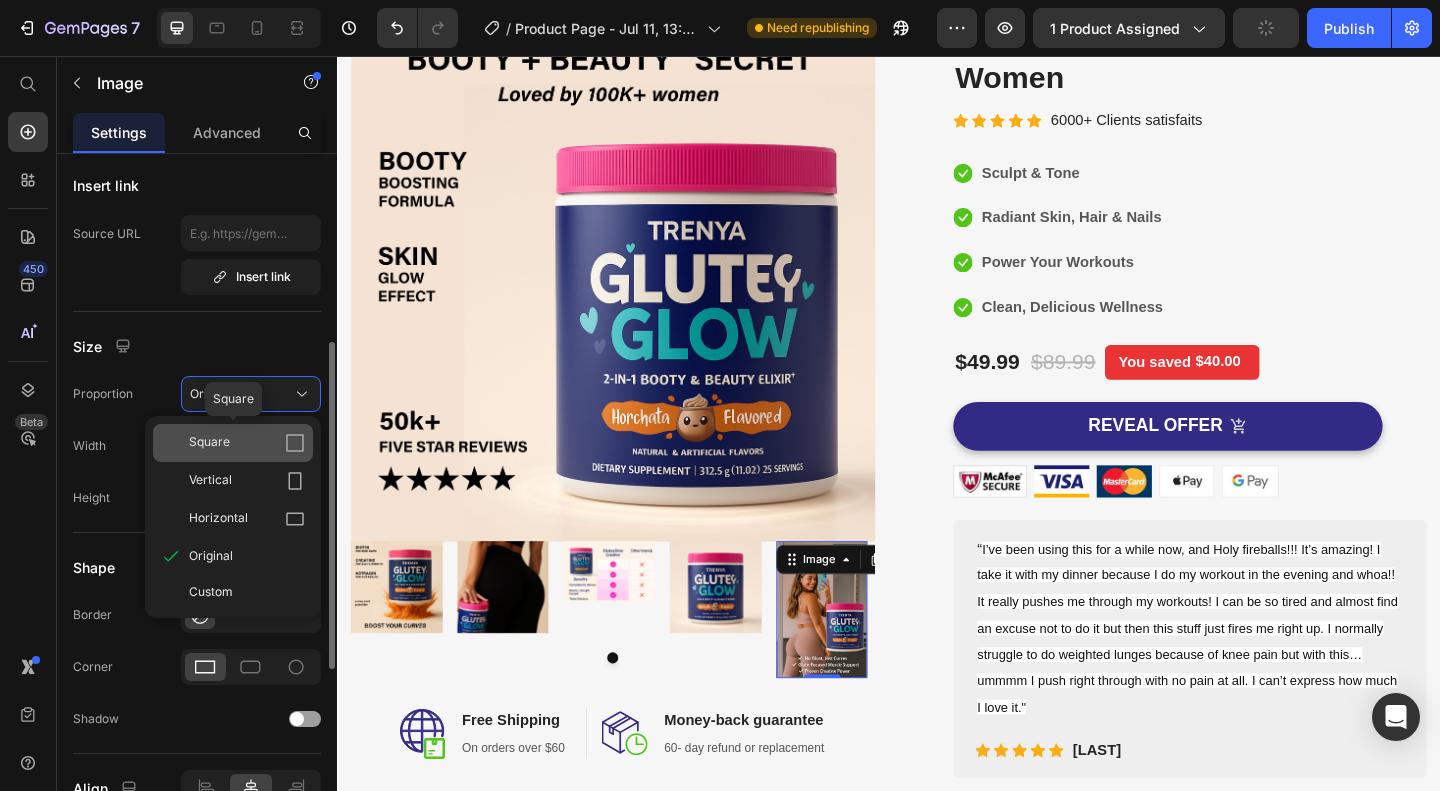 click 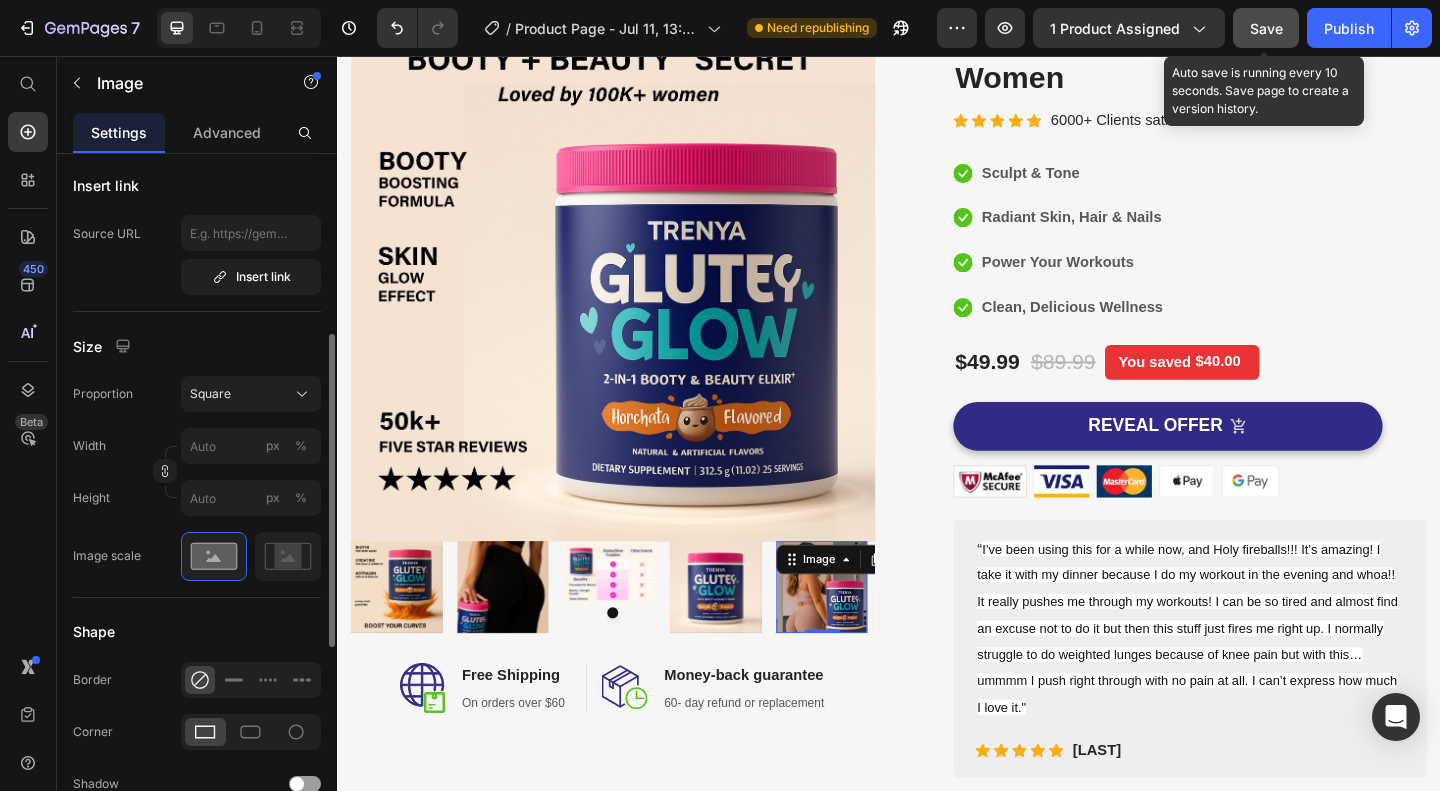 click on "Save" at bounding box center [1266, 28] 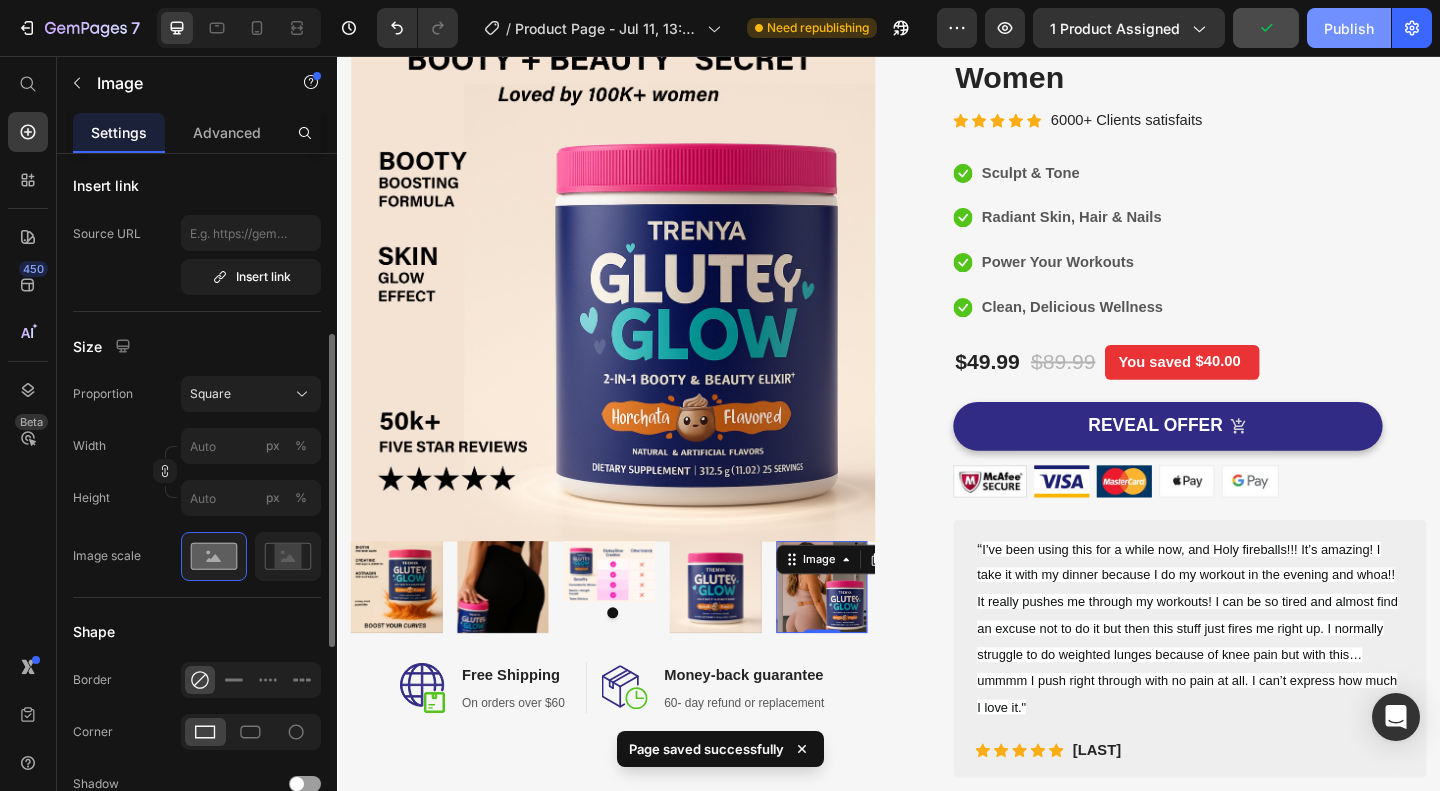 click on "Publish" at bounding box center [1349, 28] 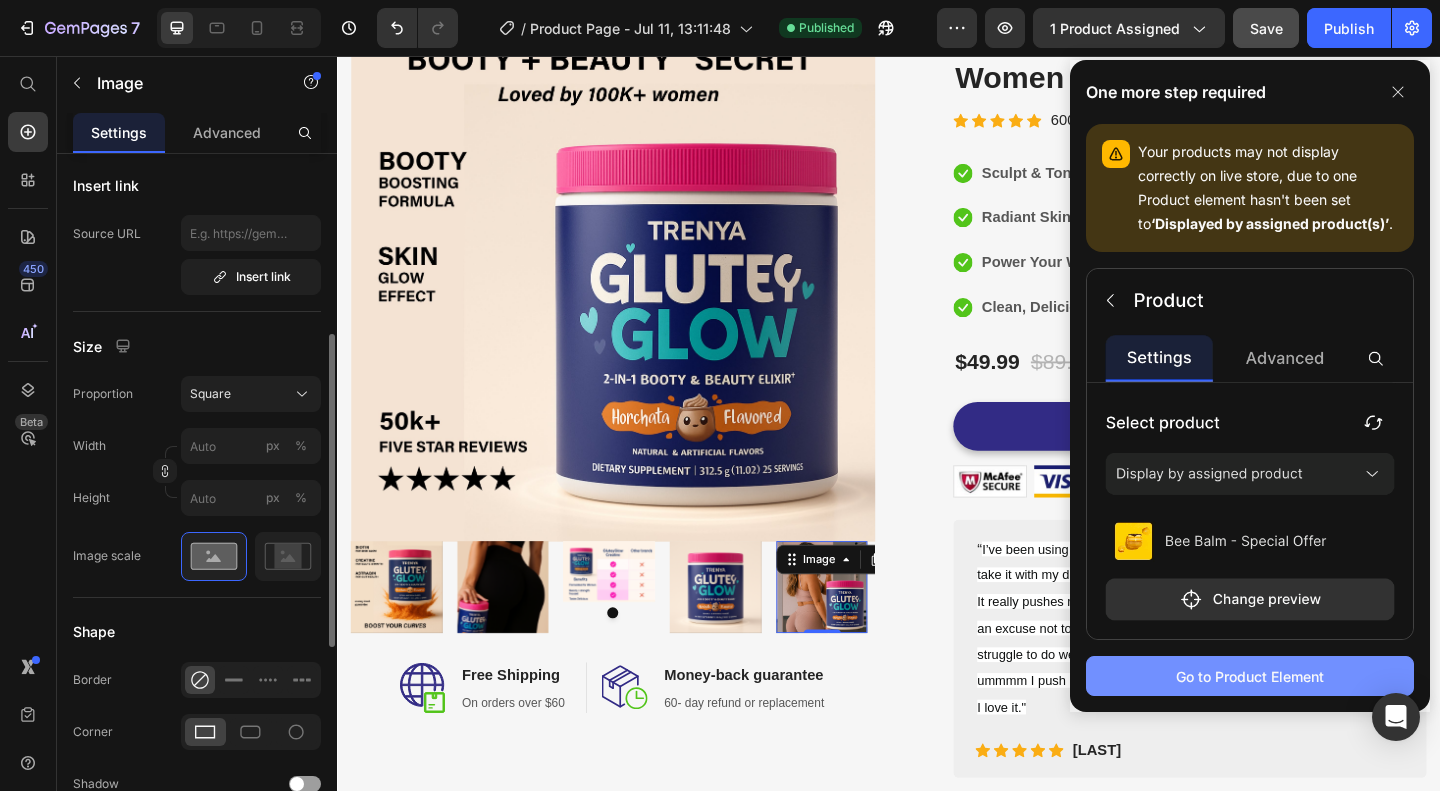 click on "Go to Product Element" at bounding box center [1250, 676] 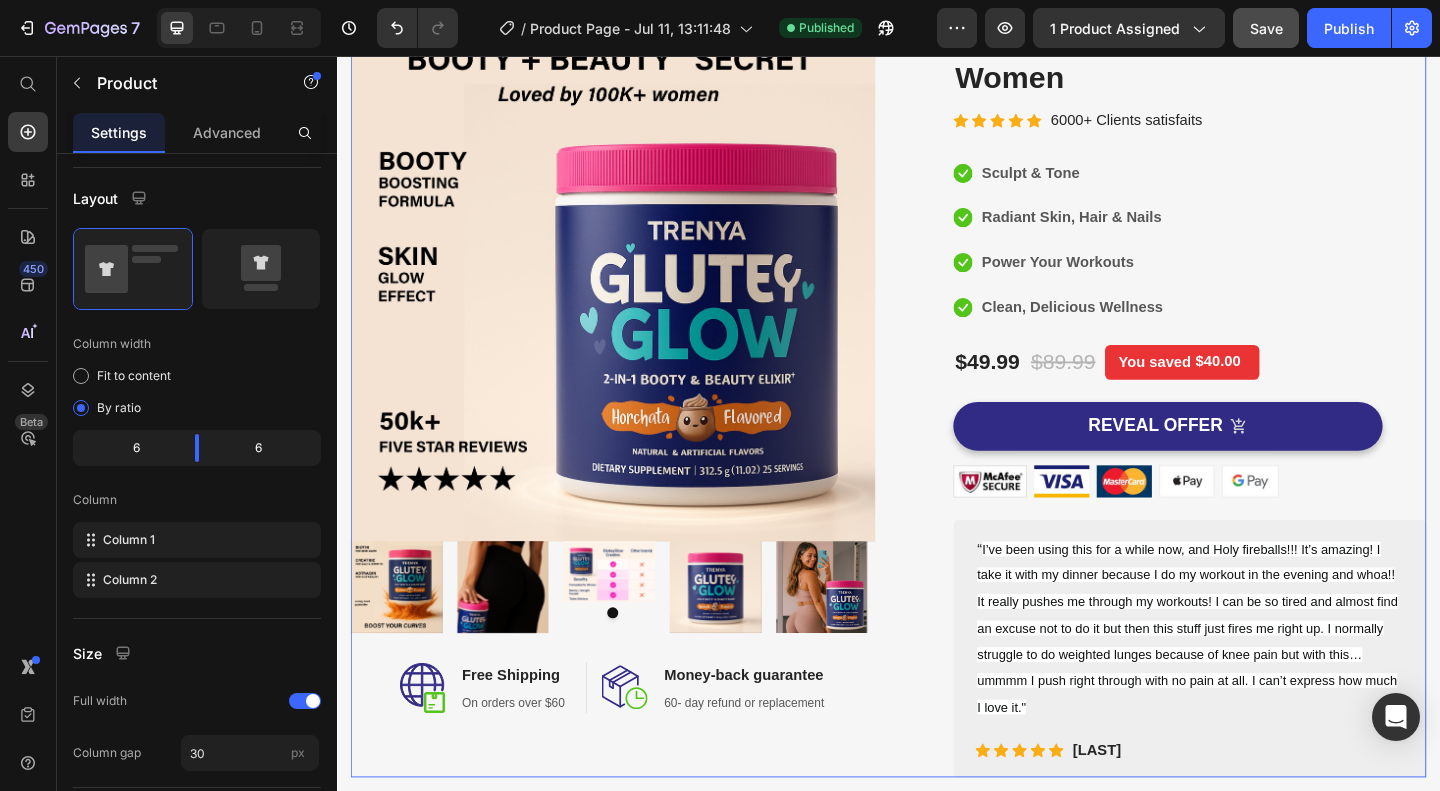 scroll, scrollTop: 0, scrollLeft: 0, axis: both 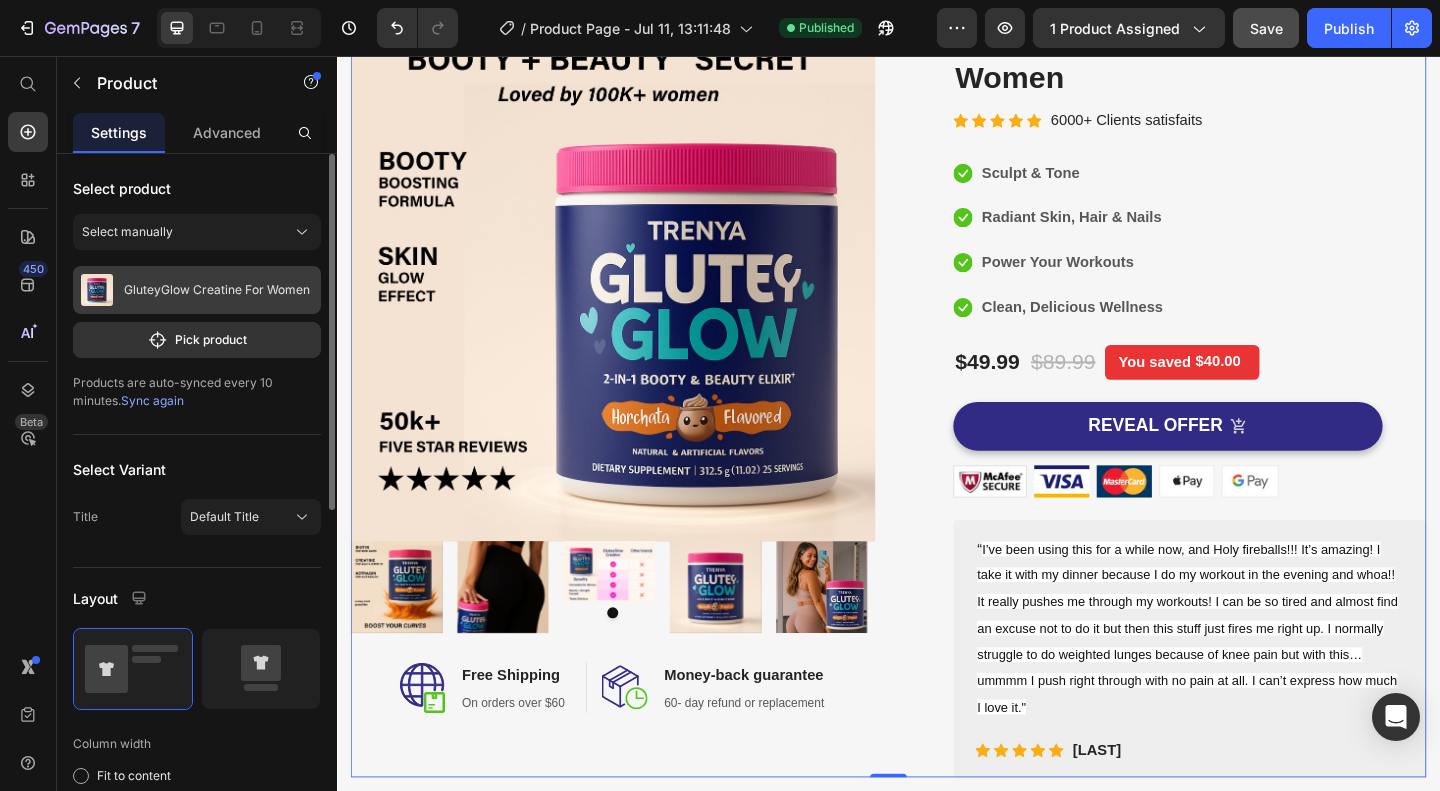 click on "GluteyGlow Creatine For Women" at bounding box center (217, 290) 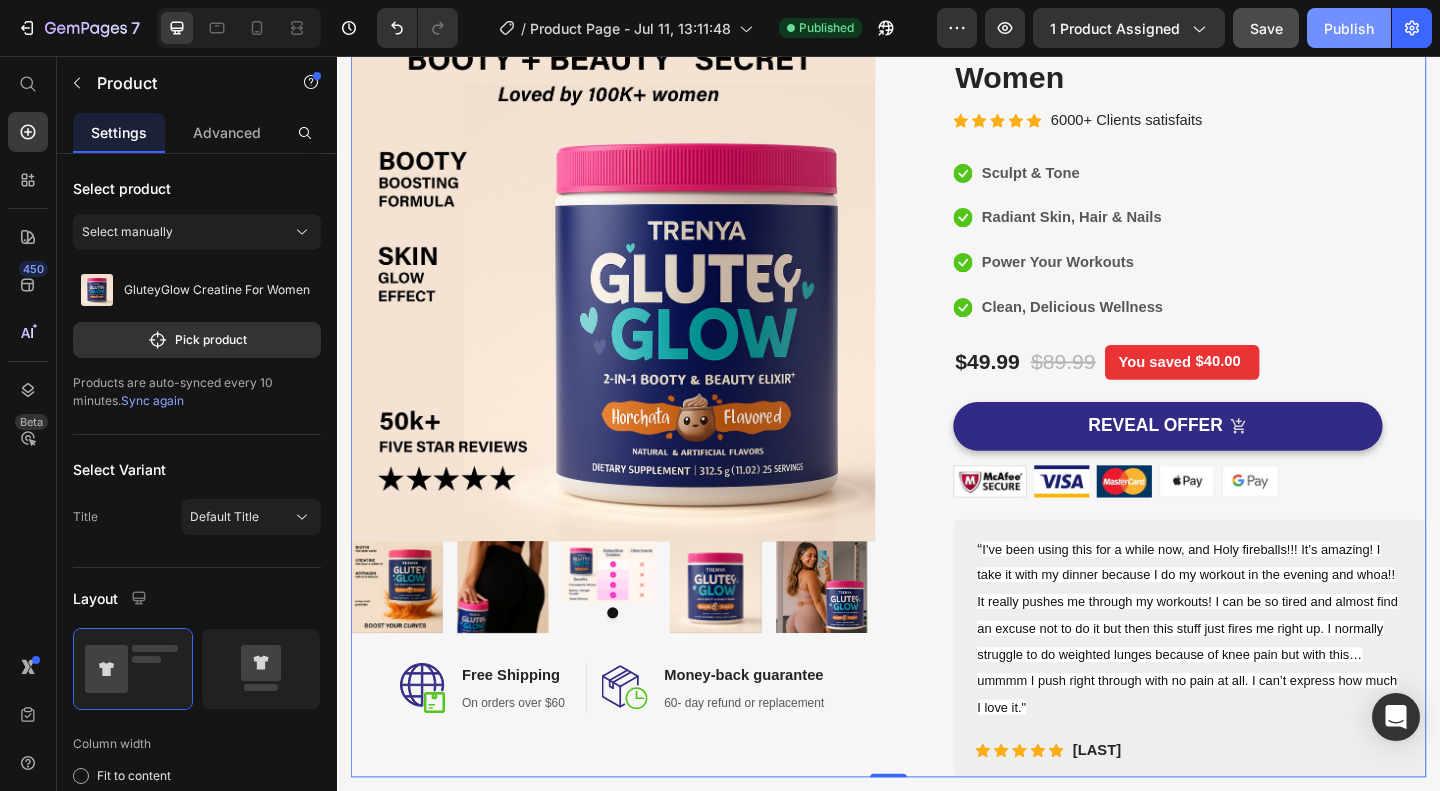 click on "Publish" at bounding box center [1349, 28] 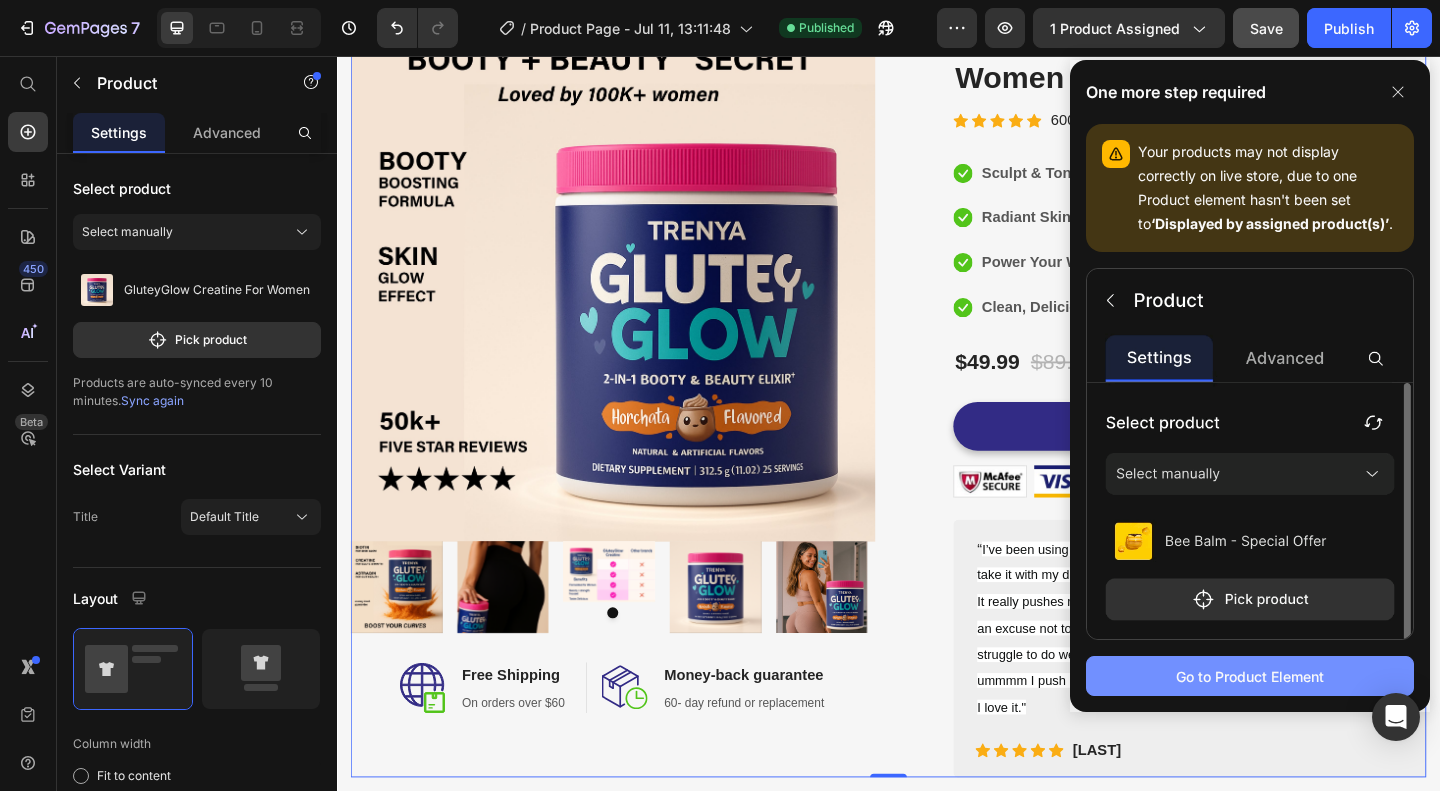 click on "Go to Product Element" at bounding box center [1250, 676] 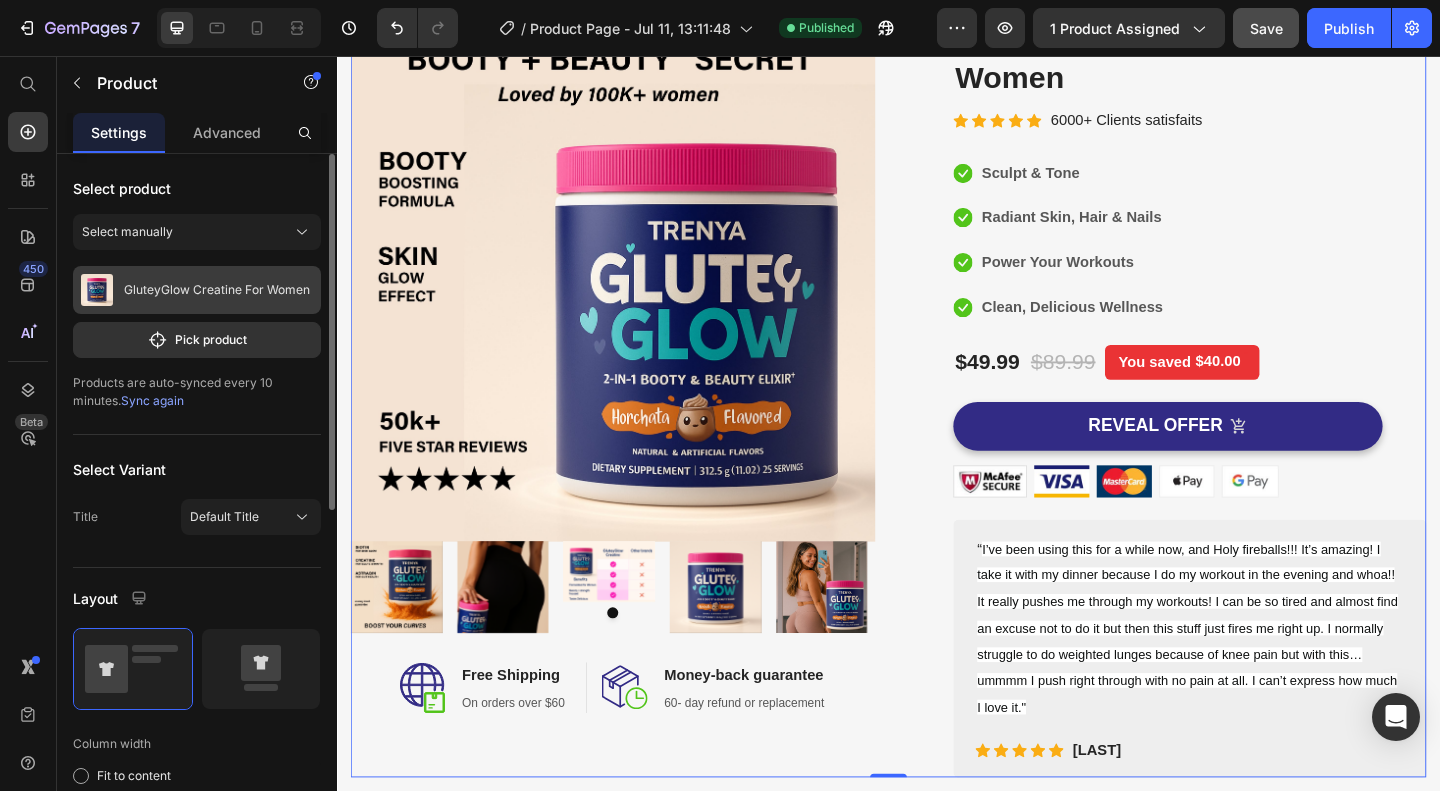click on "GluteyGlow Creatine For Women" at bounding box center [217, 290] 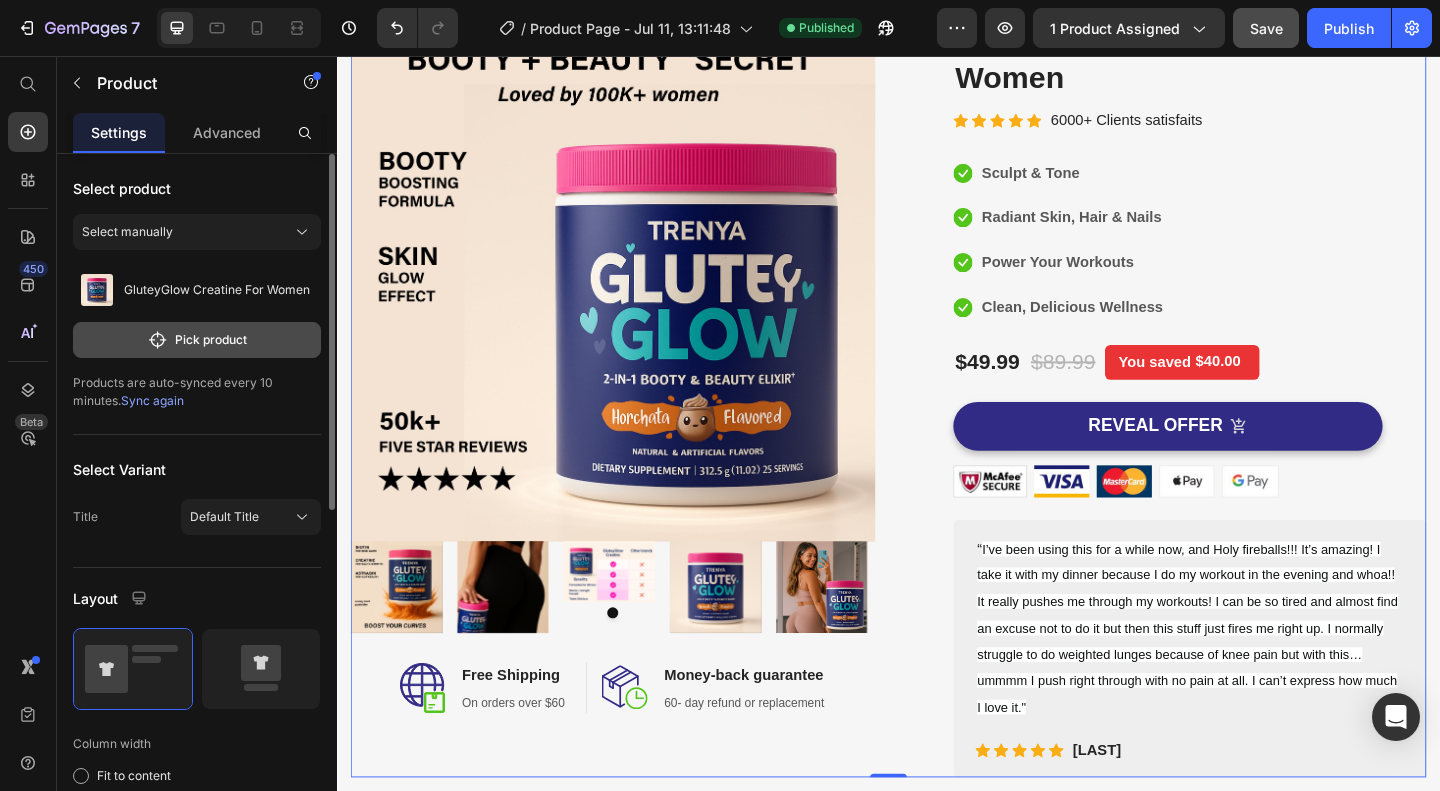 click on "Pick product" 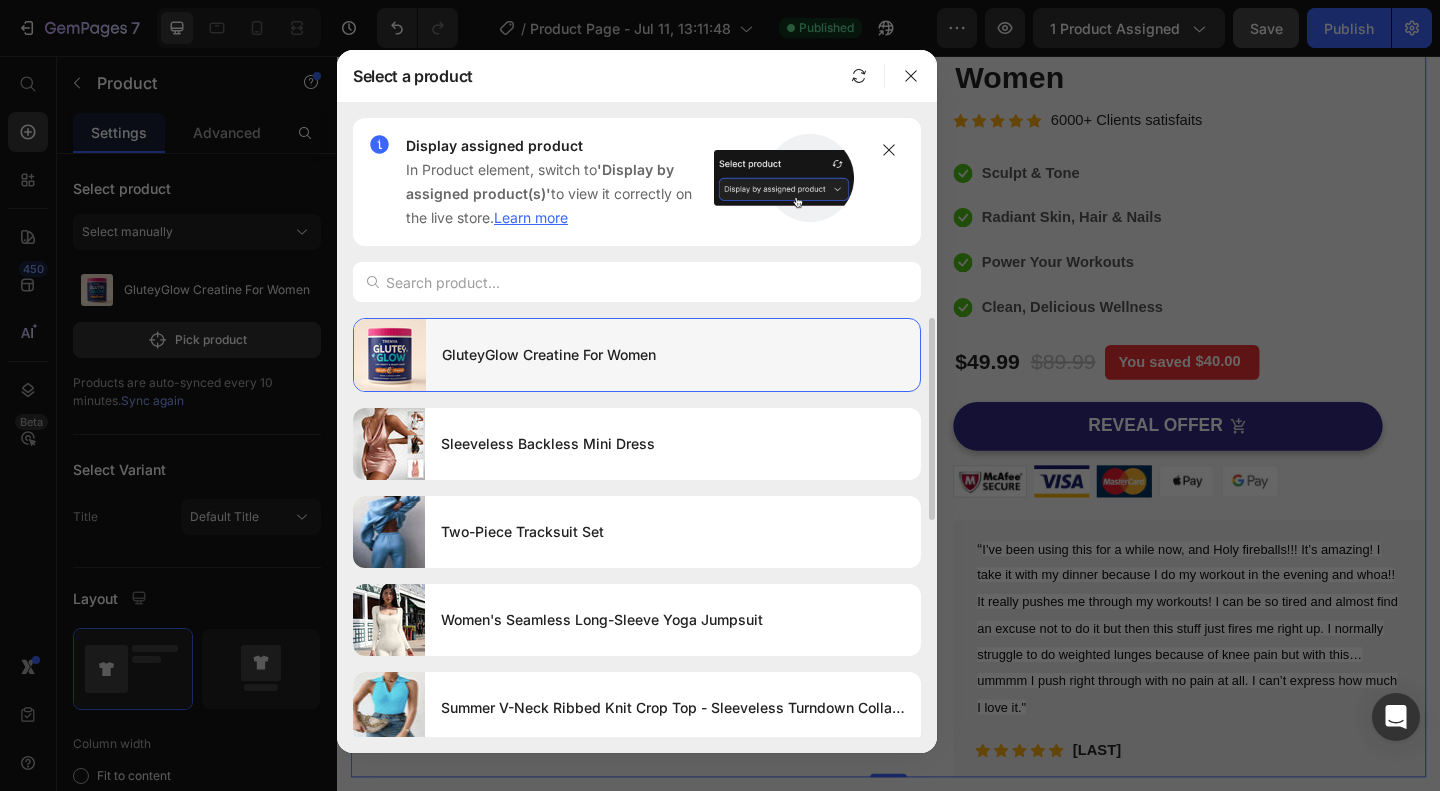 click on "GluteyGlow Creatine For Women" at bounding box center (673, 355) 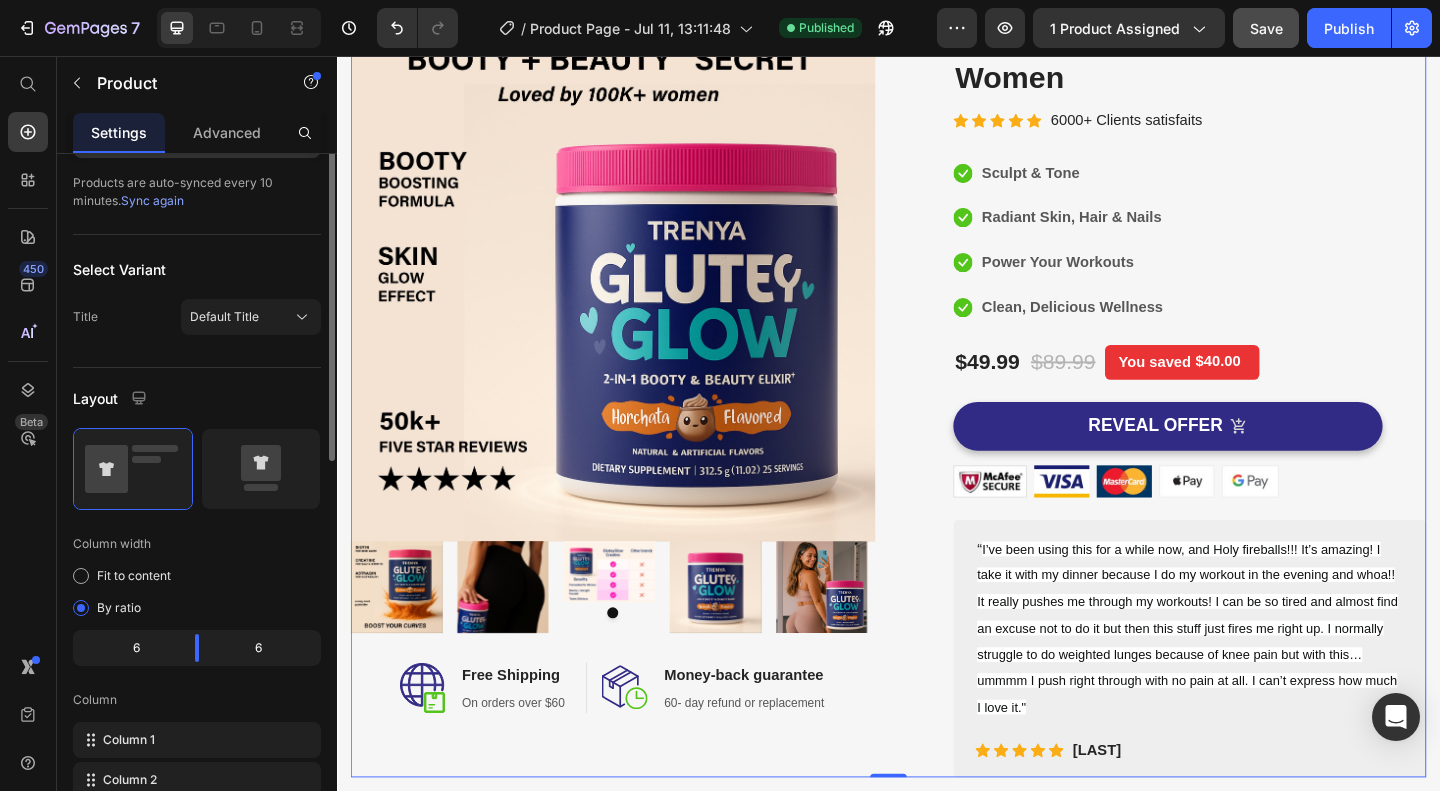scroll, scrollTop: 0, scrollLeft: 0, axis: both 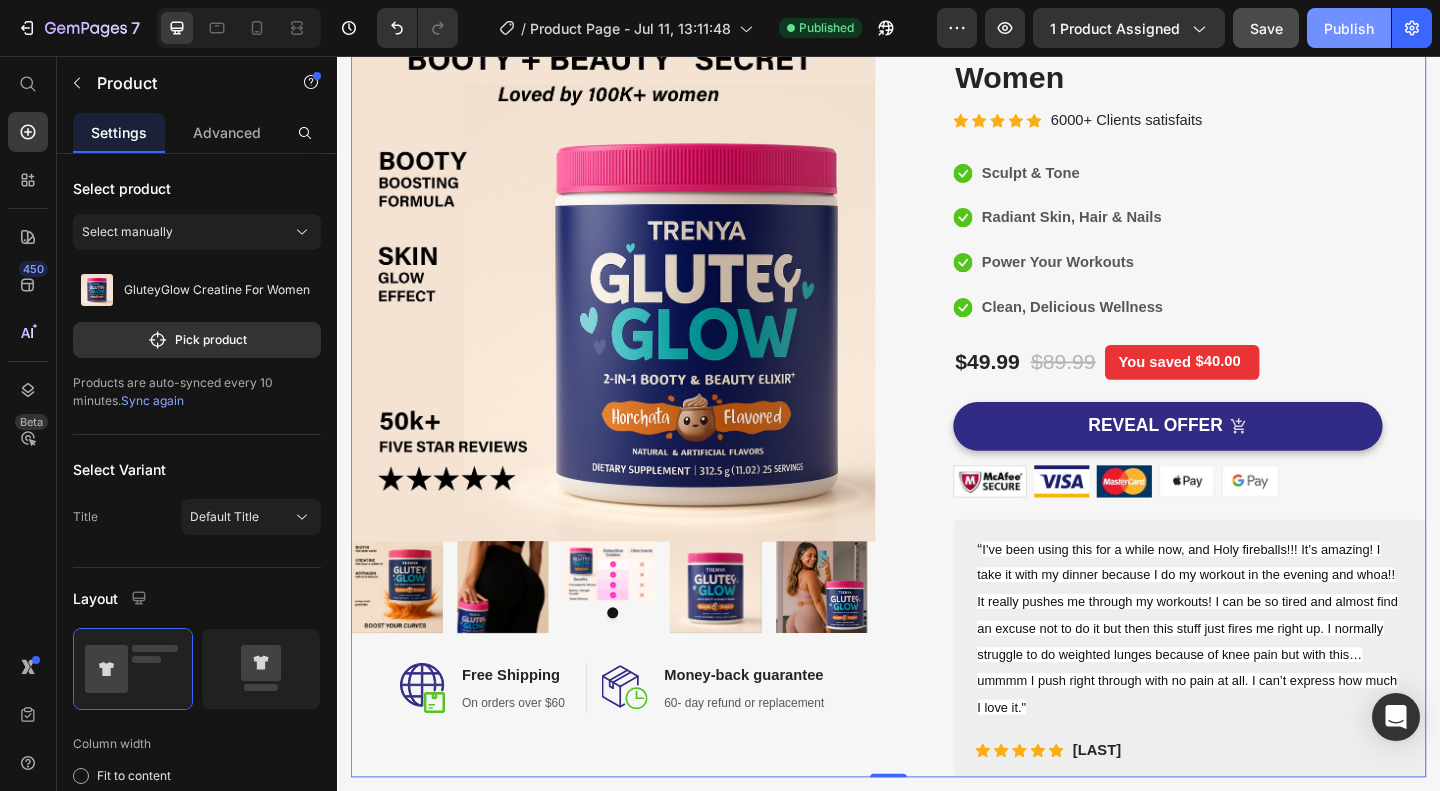 click on "Publish" at bounding box center (1349, 28) 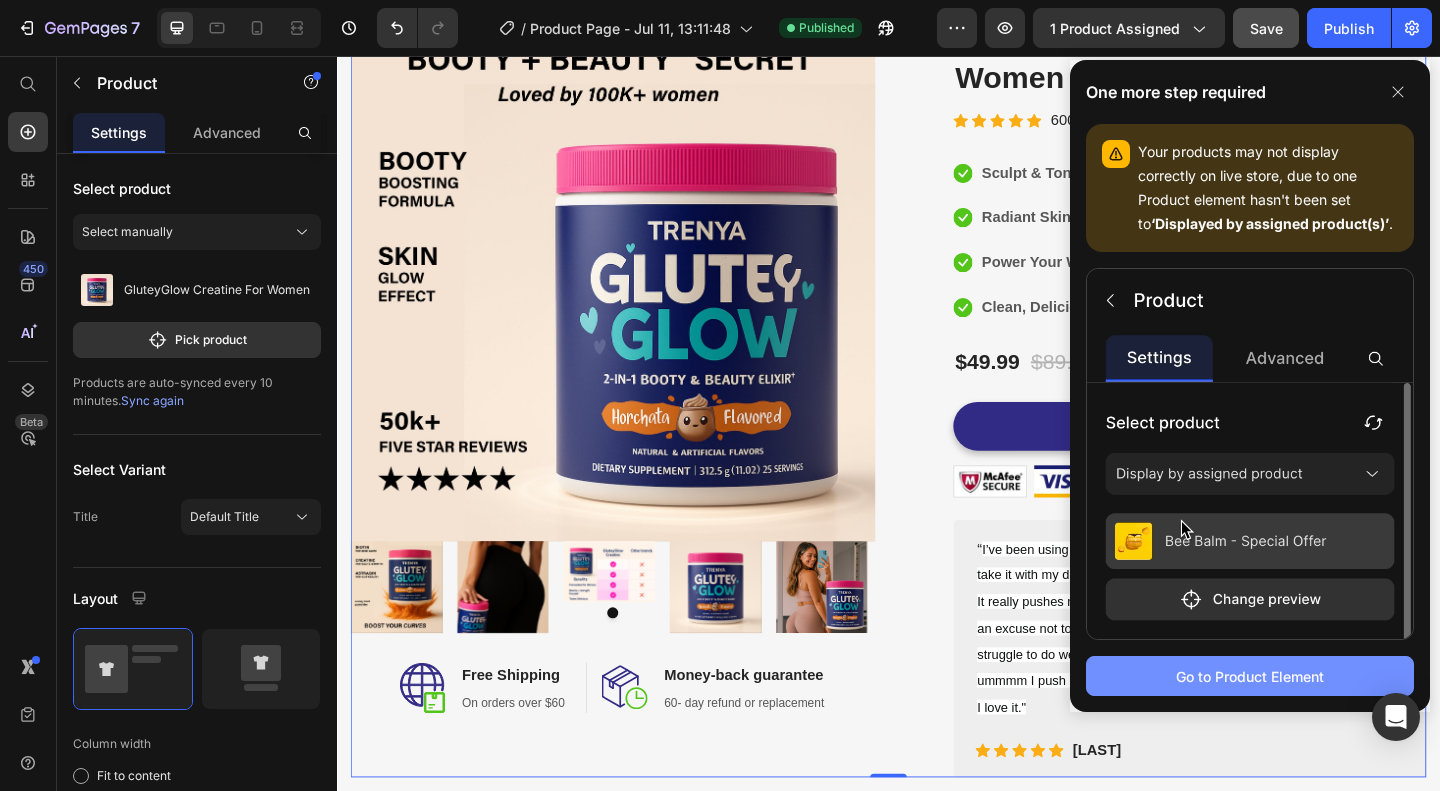 click on "Go to Product Element" at bounding box center [1250, 676] 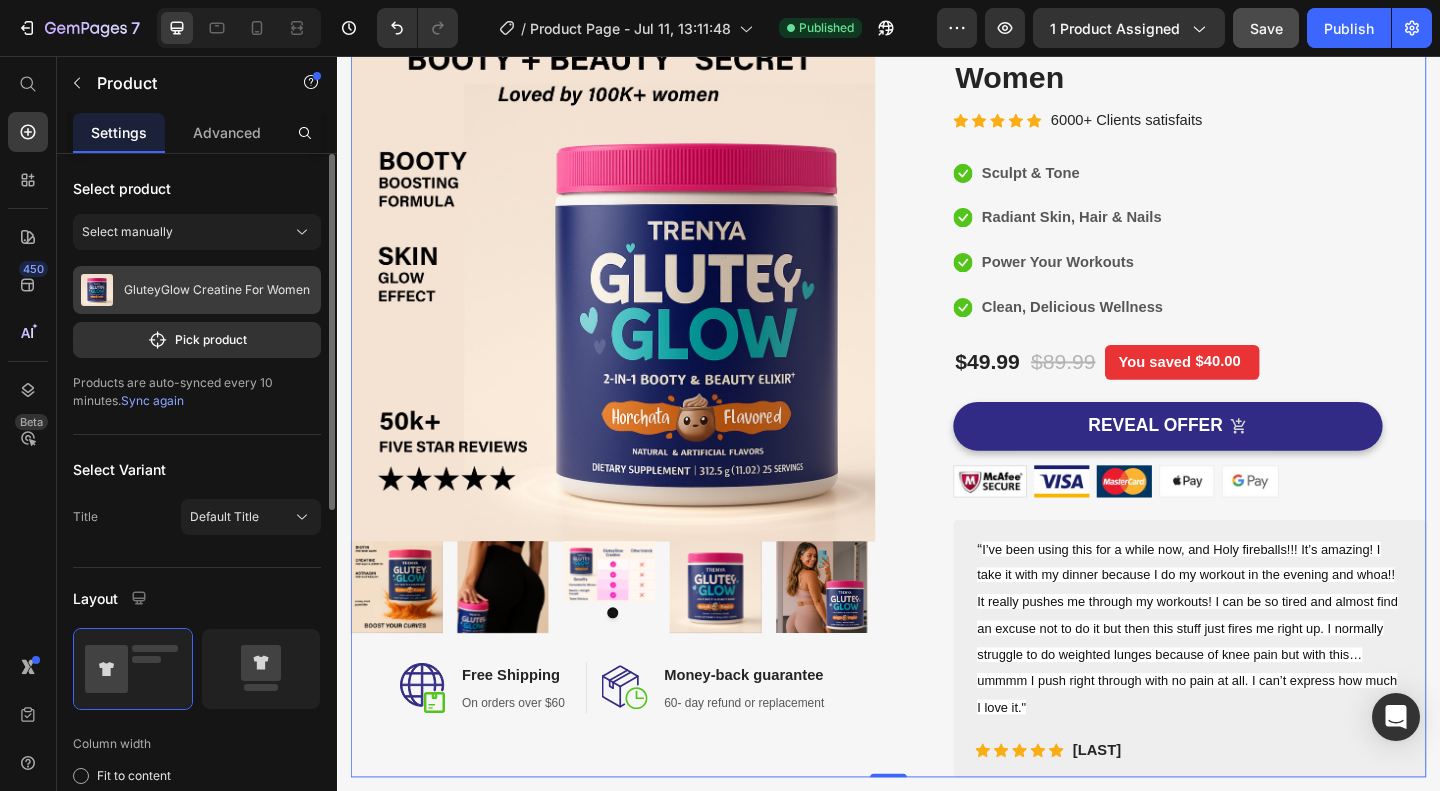 click on "GluteyGlow Creatine For Women" at bounding box center [217, 290] 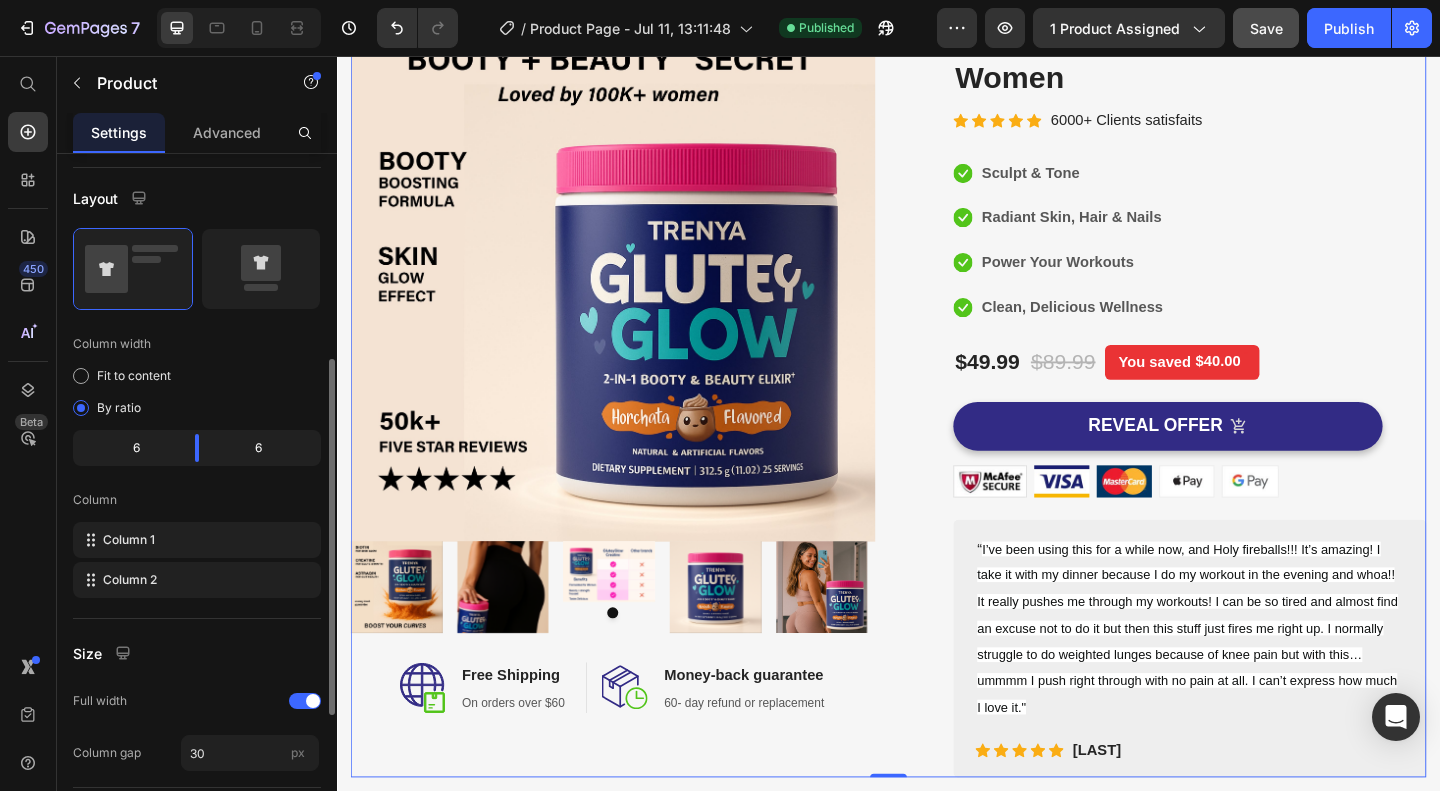 scroll, scrollTop: 0, scrollLeft: 0, axis: both 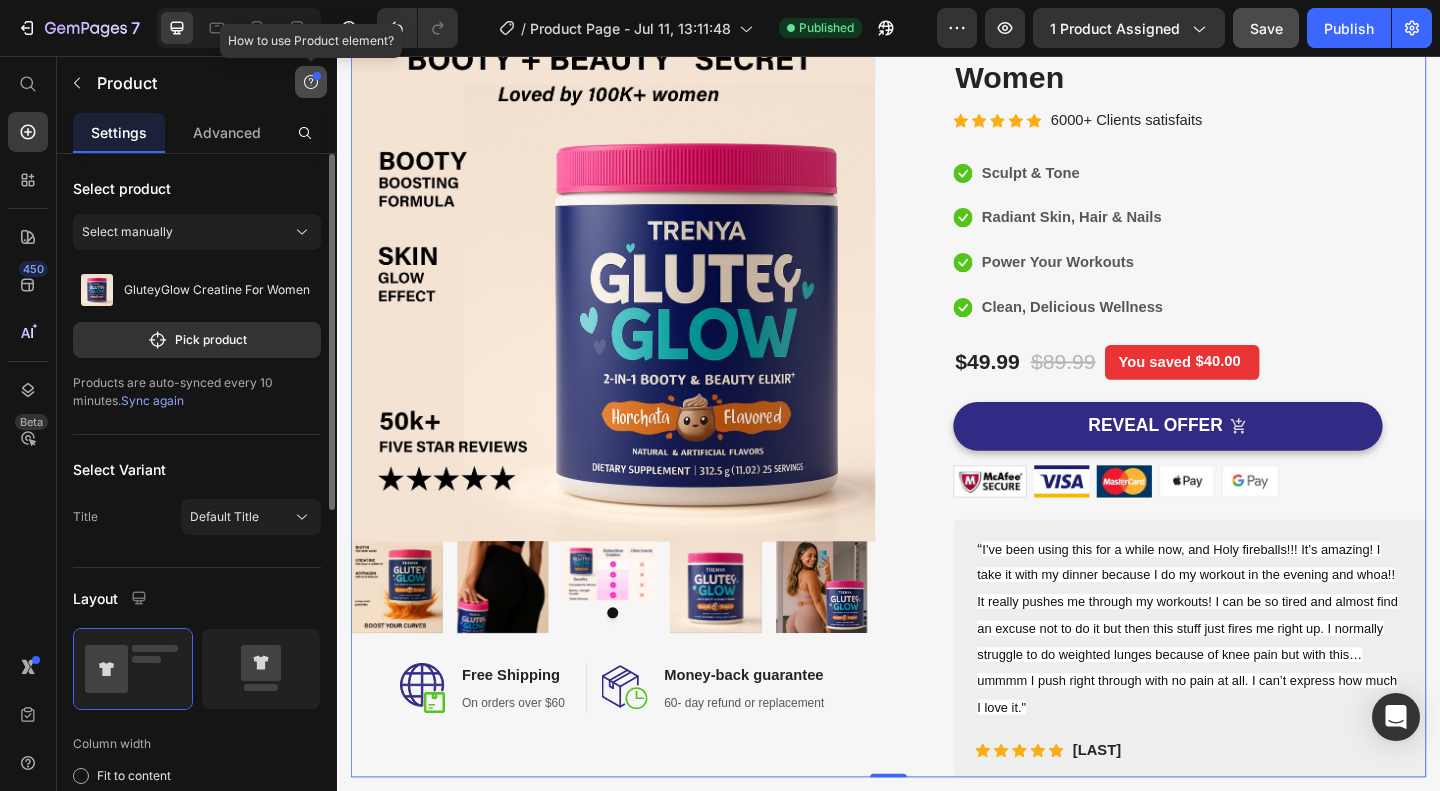click at bounding box center [311, 82] 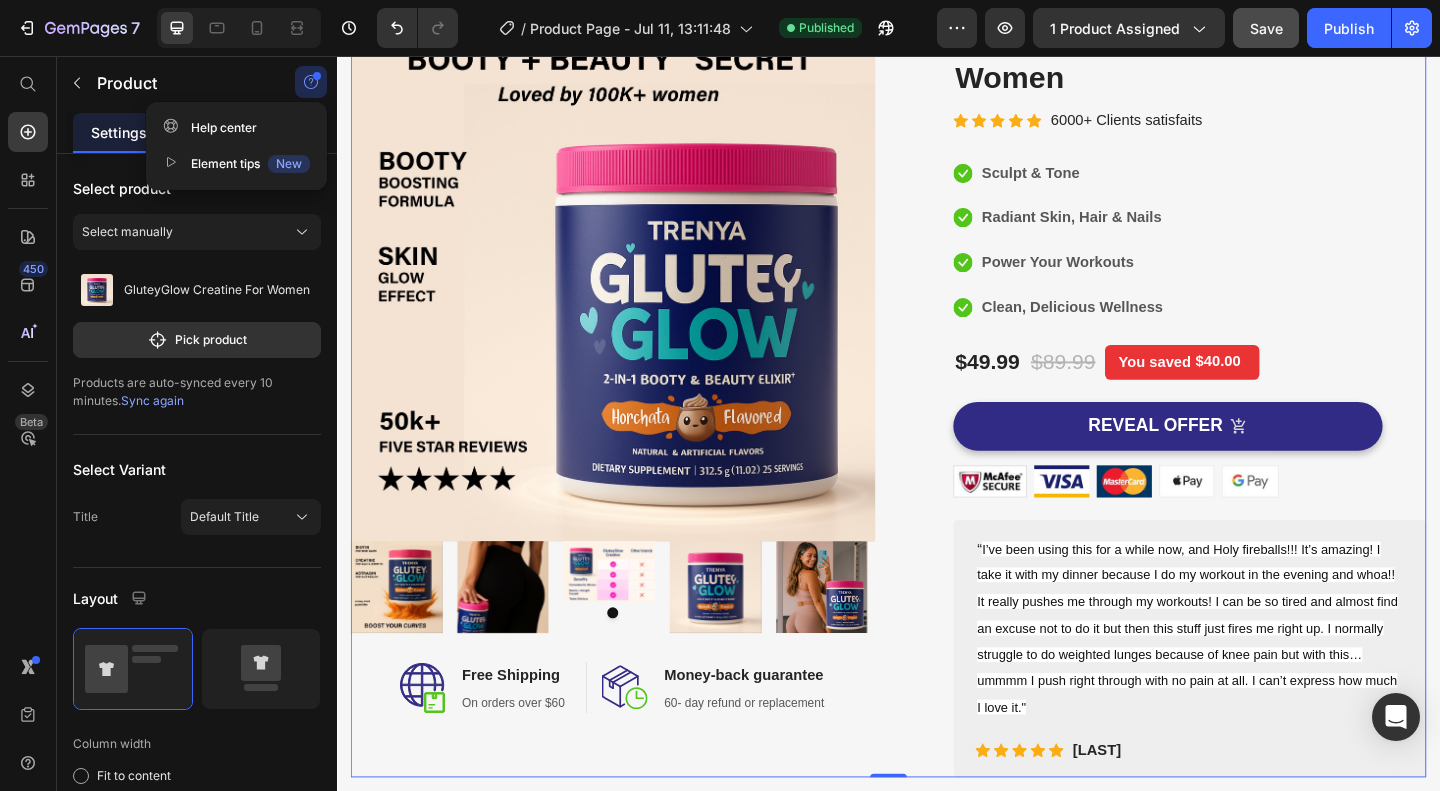click at bounding box center [311, 82] 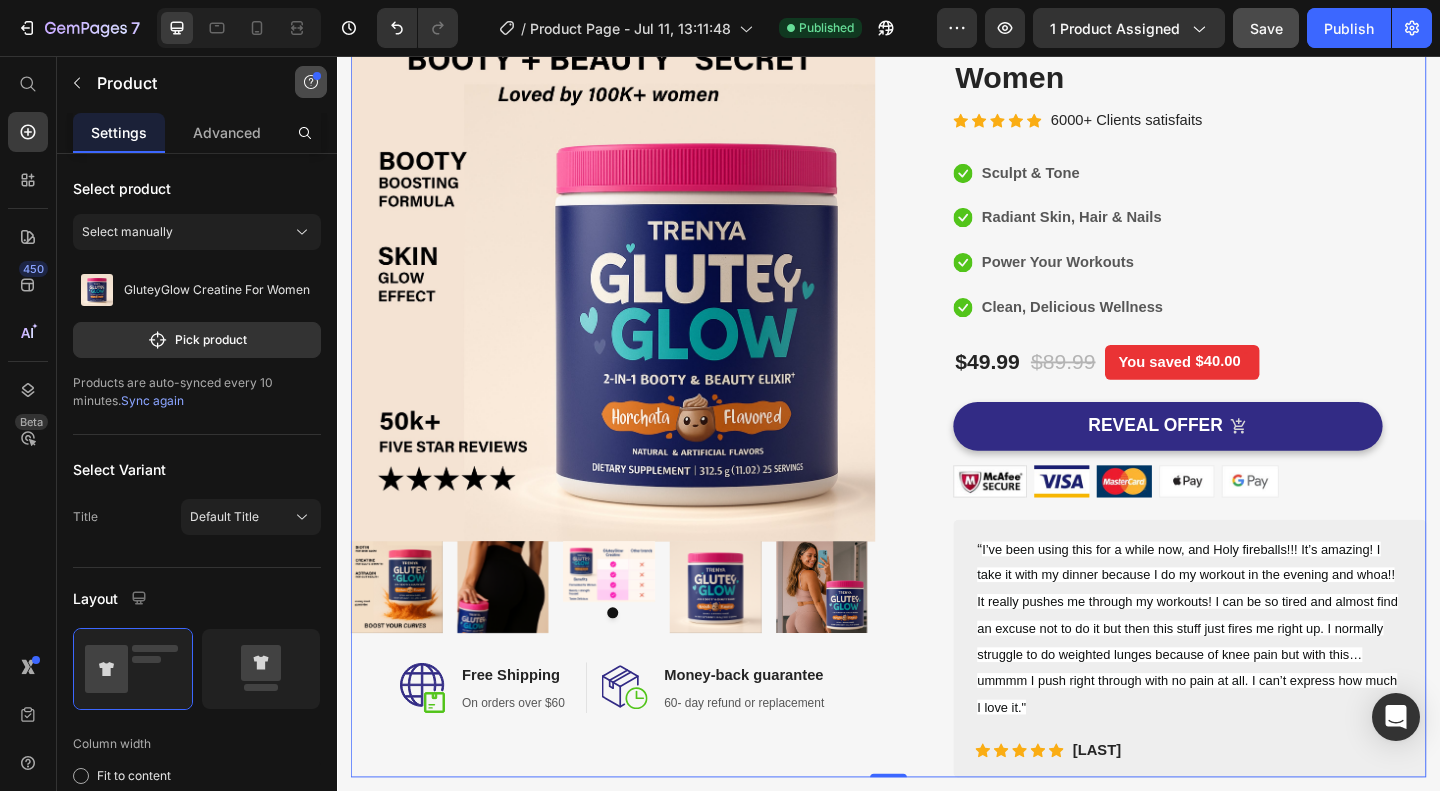 click at bounding box center (311, 82) 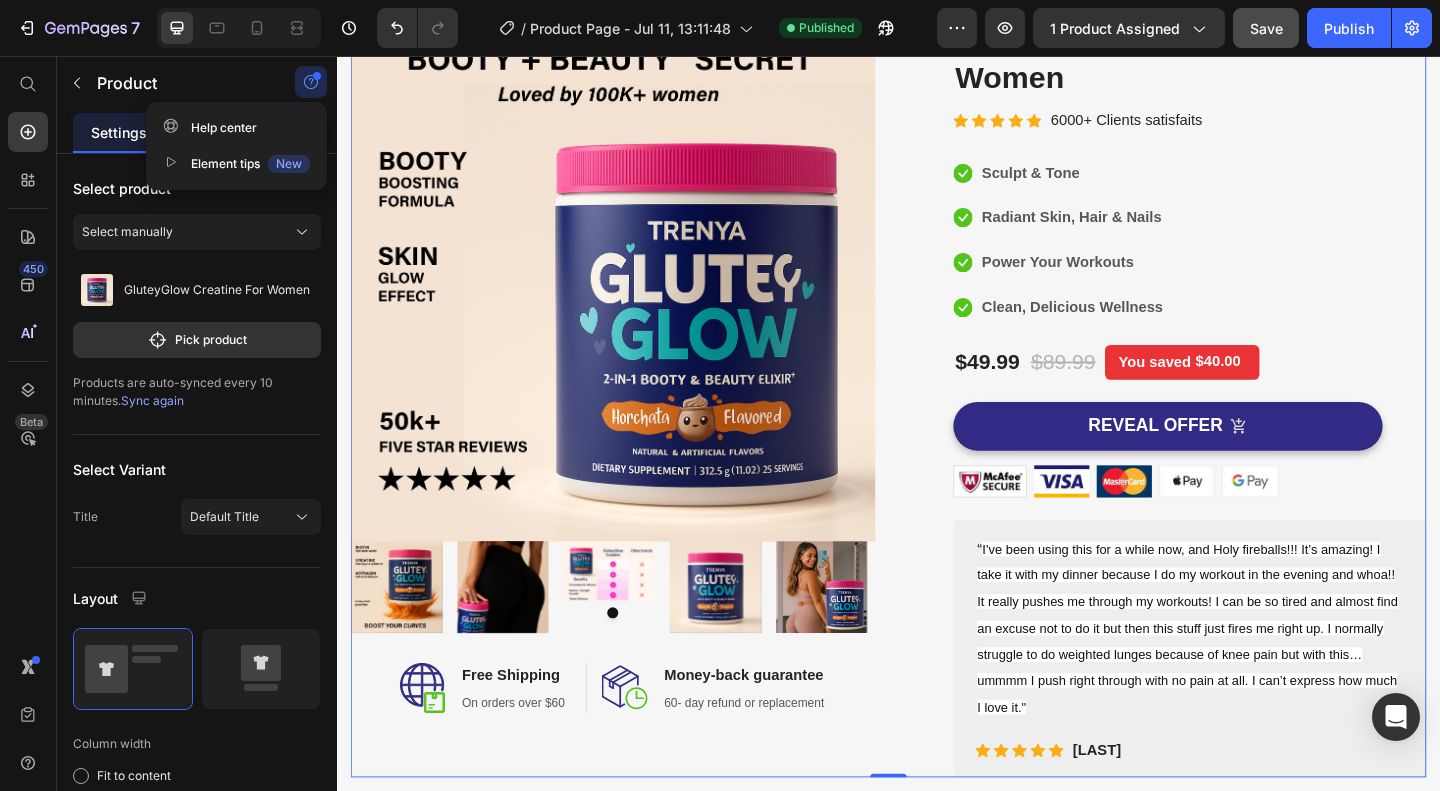 click at bounding box center (311, 82) 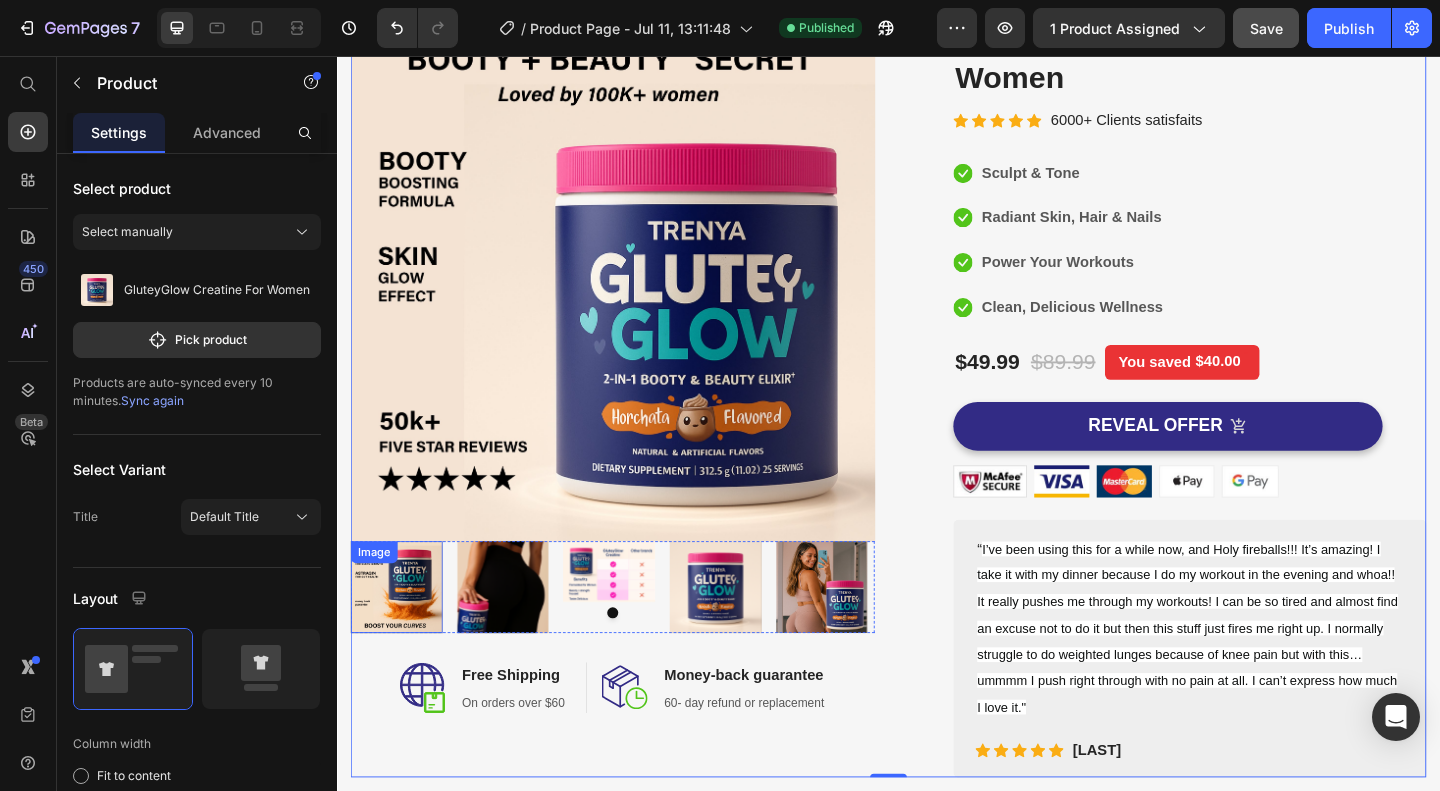 click at bounding box center [402, 634] 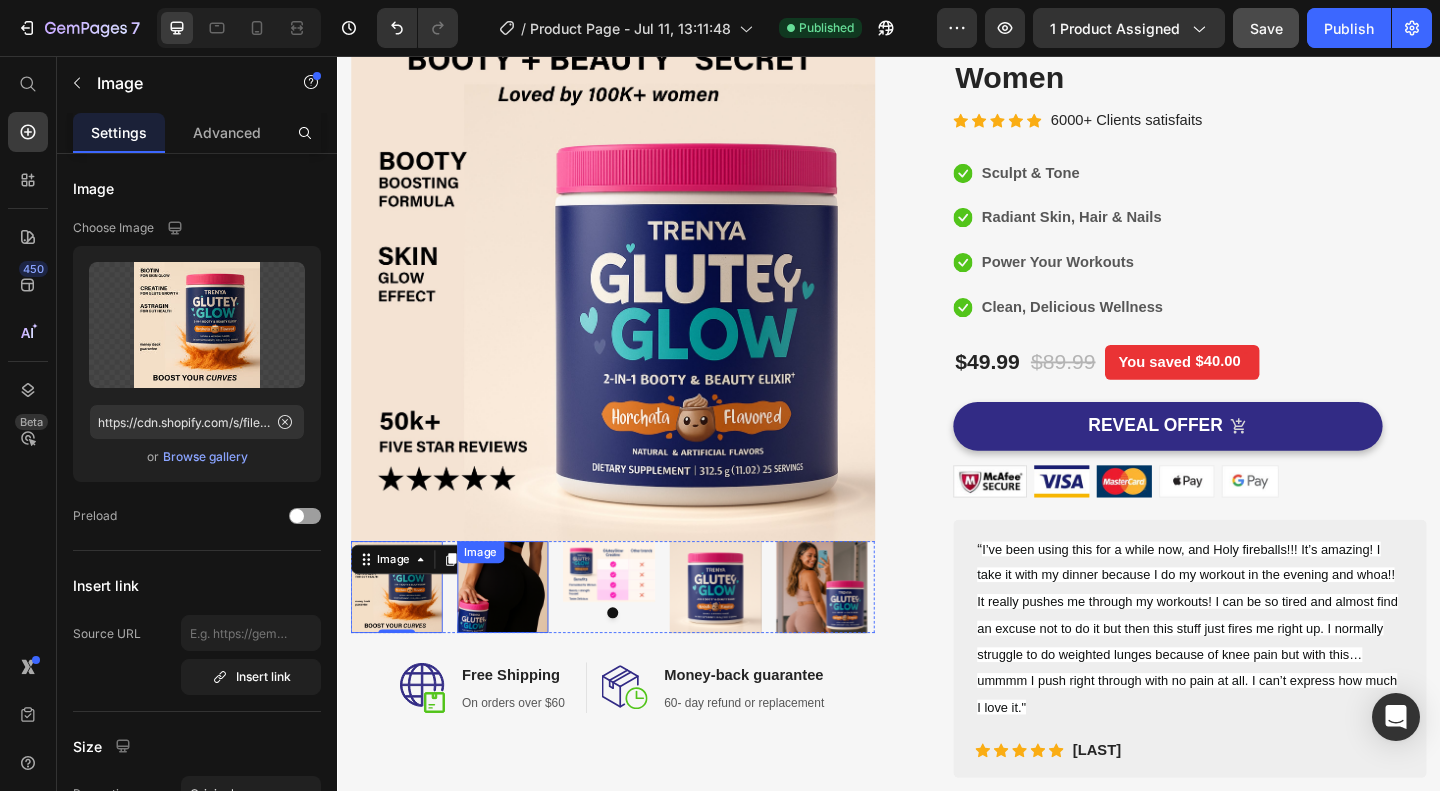 click at bounding box center [518, 634] 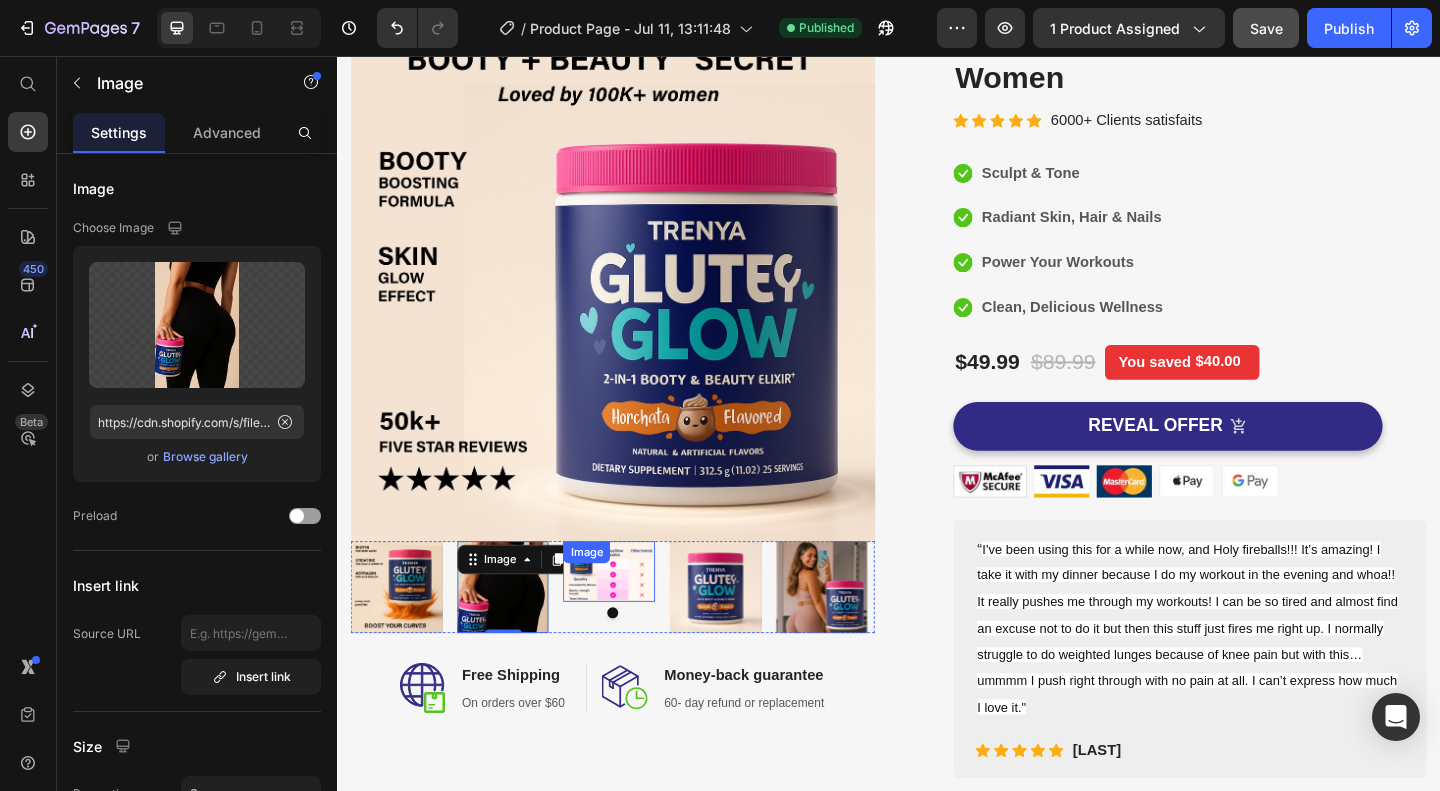 click at bounding box center [633, 617] 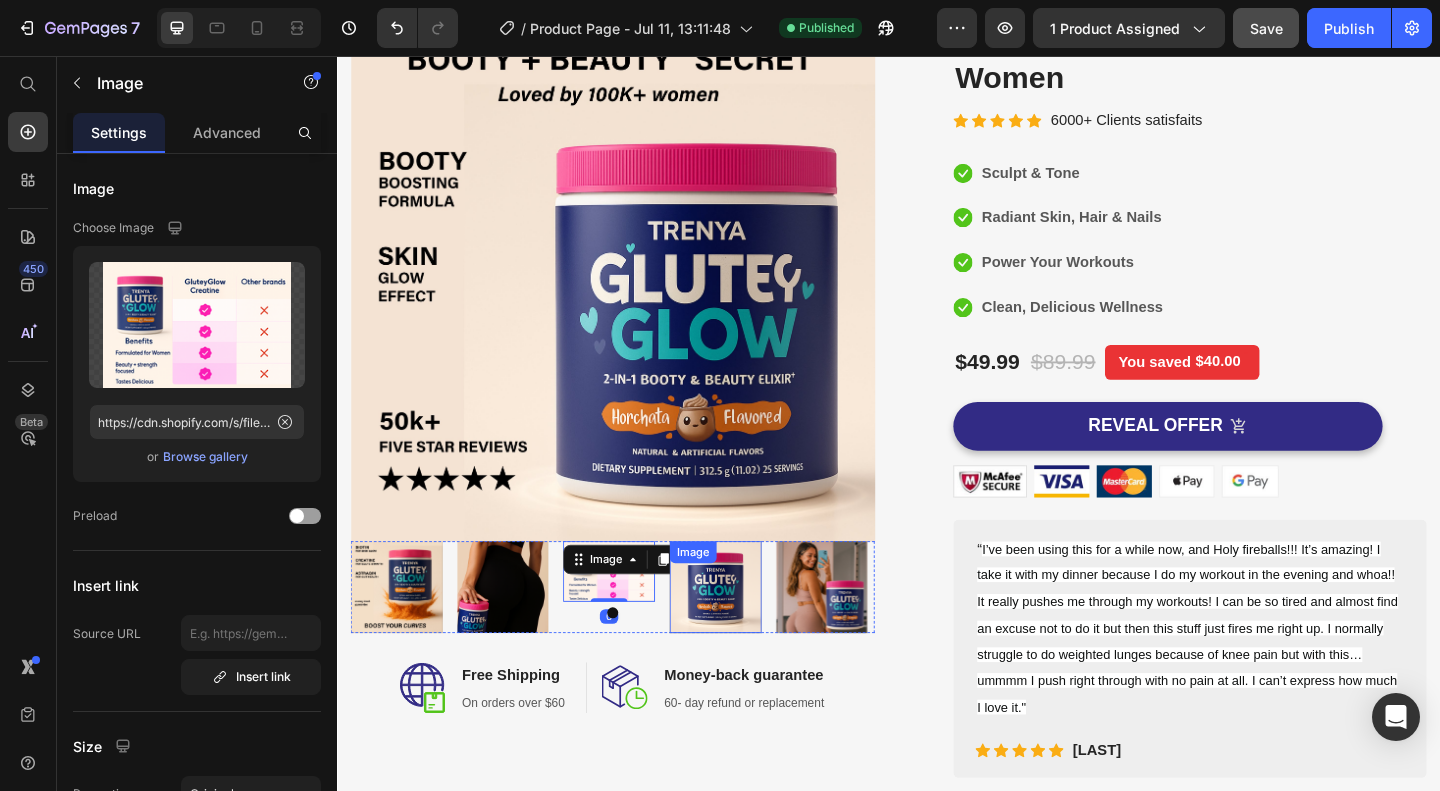 click at bounding box center (749, 634) 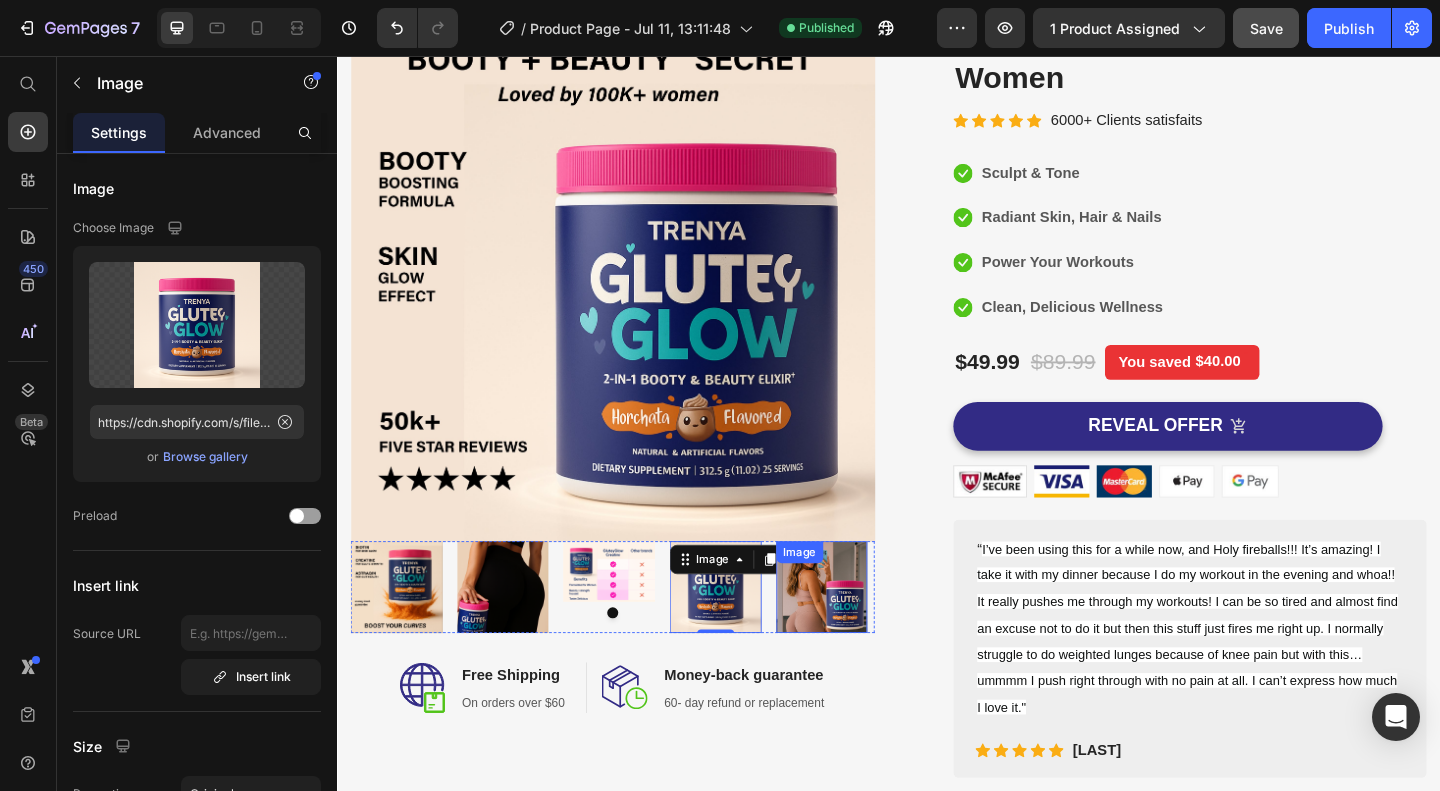 click at bounding box center (865, 634) 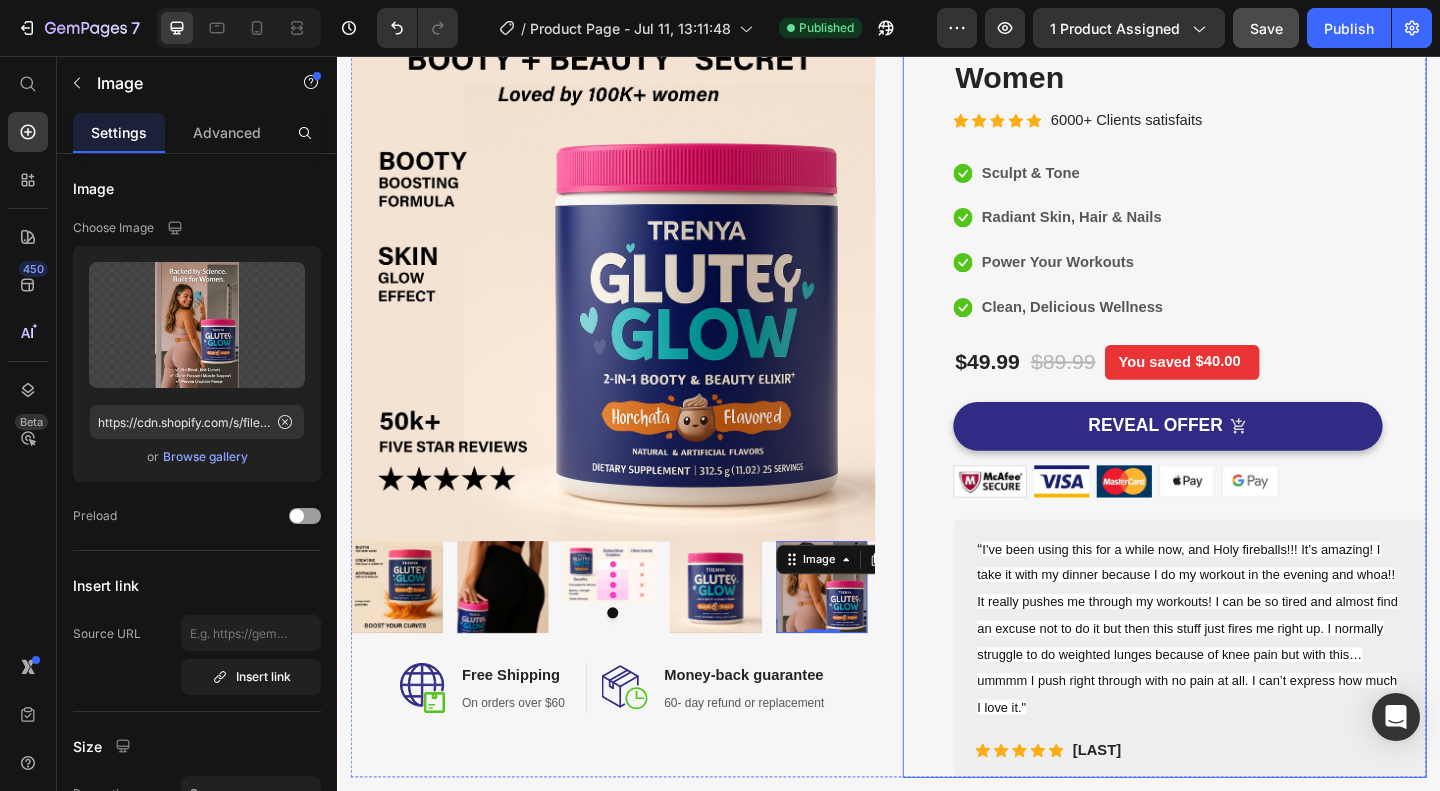 click on "(P) Images & Gallery GluteyGlow Creatine For Women (P) Title                Icon                Icon                Icon                Icon                Icon Icon List Hoz 6000+ Clients satisfaits Text block Row
Icon Sculpt & Tone Text block
Icon Radiant Skin, Hair & Nails Text block
Icon Power Your Workouts Text block
Icon Clean, Delicious Wellness Text block Icon List $49.99 (P) Price $89.99 (P) Price You saved $40.00 Product Tag Row
Icon Sculpt & Tone Text block
Icon Radiant Skin, Hair & Nails Text block
Icon Power Your Workouts Text block
Icon Clean, Delicious Wellness Text block Icon List REVEAL OFFER (P) Cart Button Image Image Image Image Image Row “ Text block                Icon                Icon                Icon                Icon                Icon Icon List Hoz - Carola Text block Row Row GET YOURS NOW (P) Cart Button Row" at bounding box center [1237, 427] 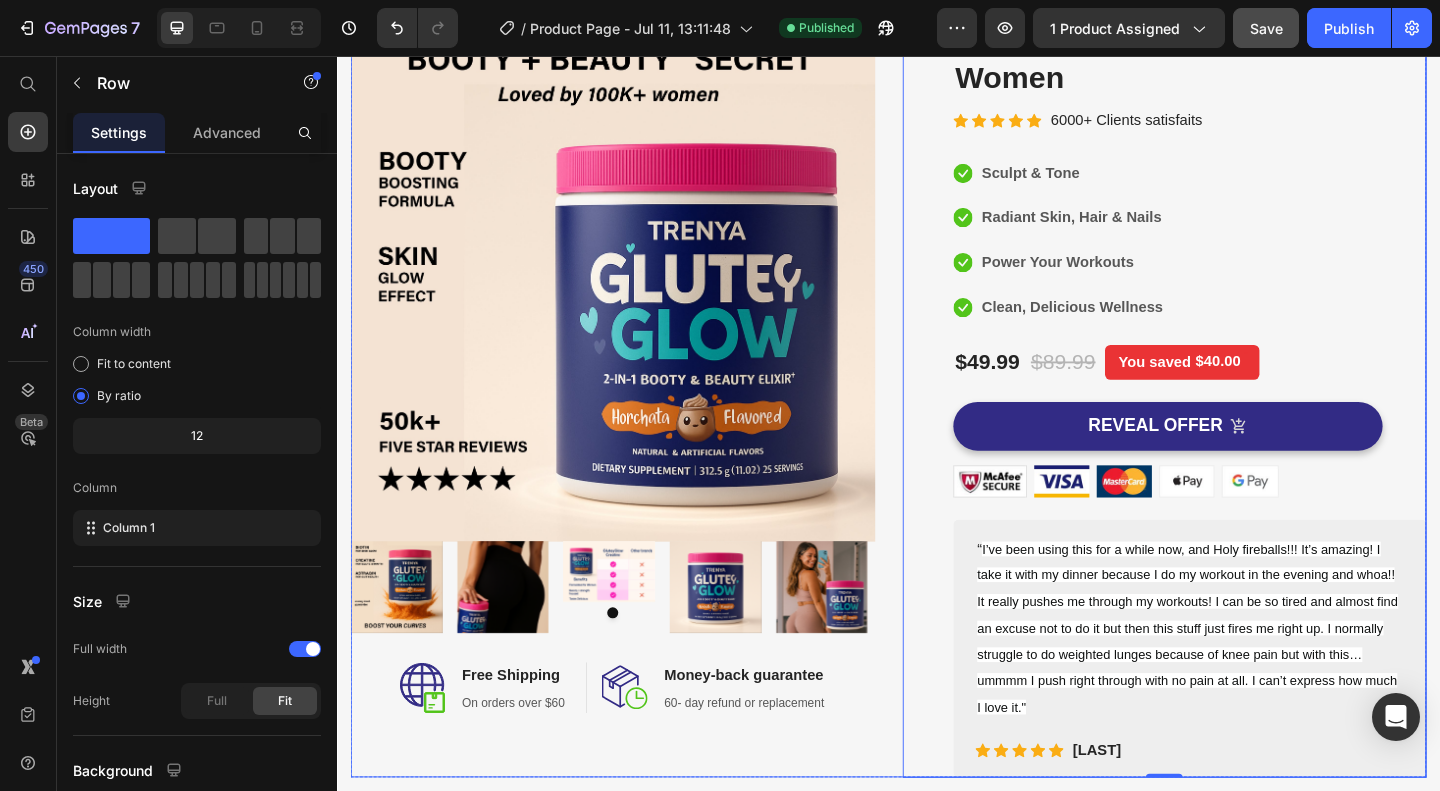click on "Image
Image Image Image Image Image
Carousel Image Free Shipping Heading On orders over $60 Text block Row Image Money-back guarantee Heading 60- day refund or replacement Text block Row Row Row" at bounding box center [637, 427] 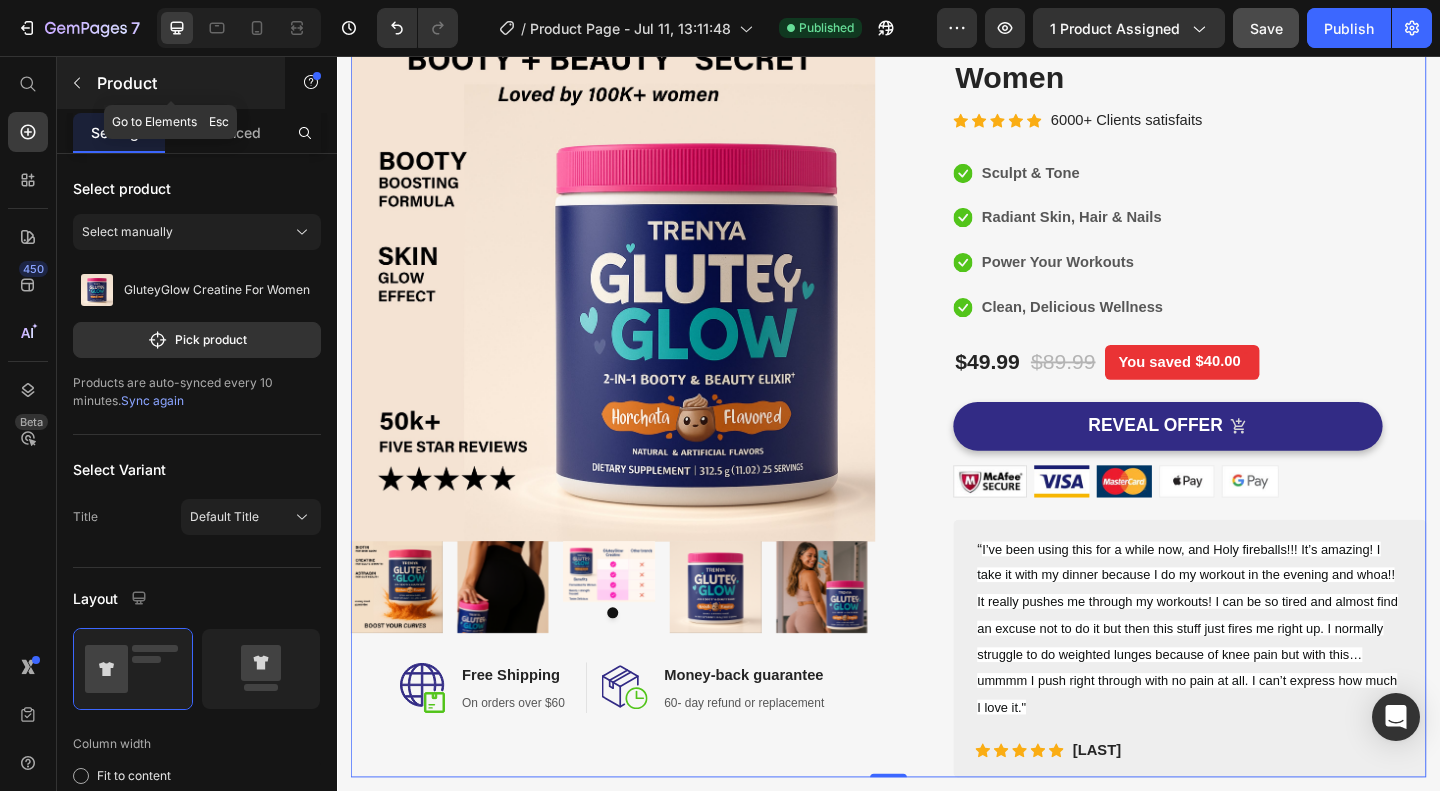 click 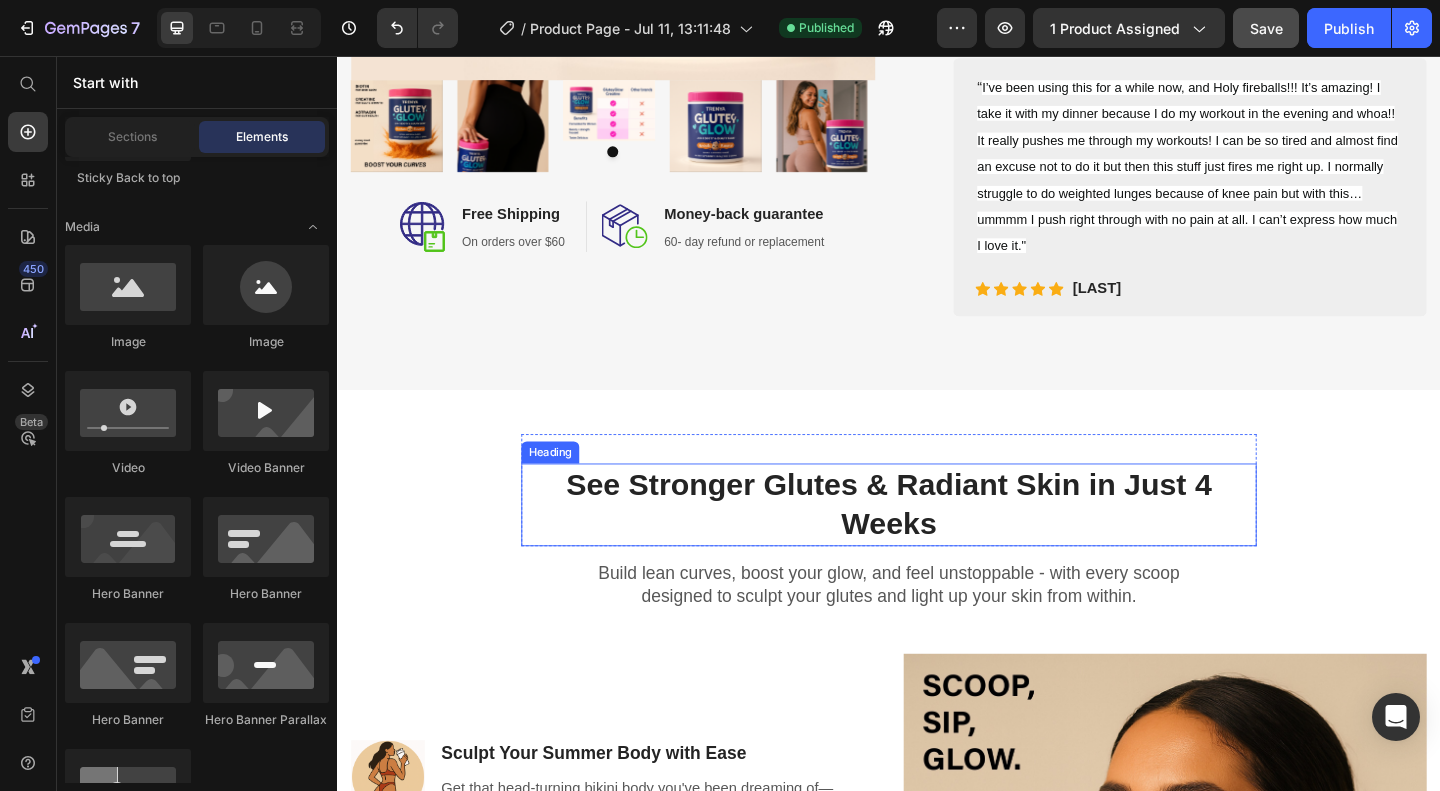scroll, scrollTop: 700, scrollLeft: 0, axis: vertical 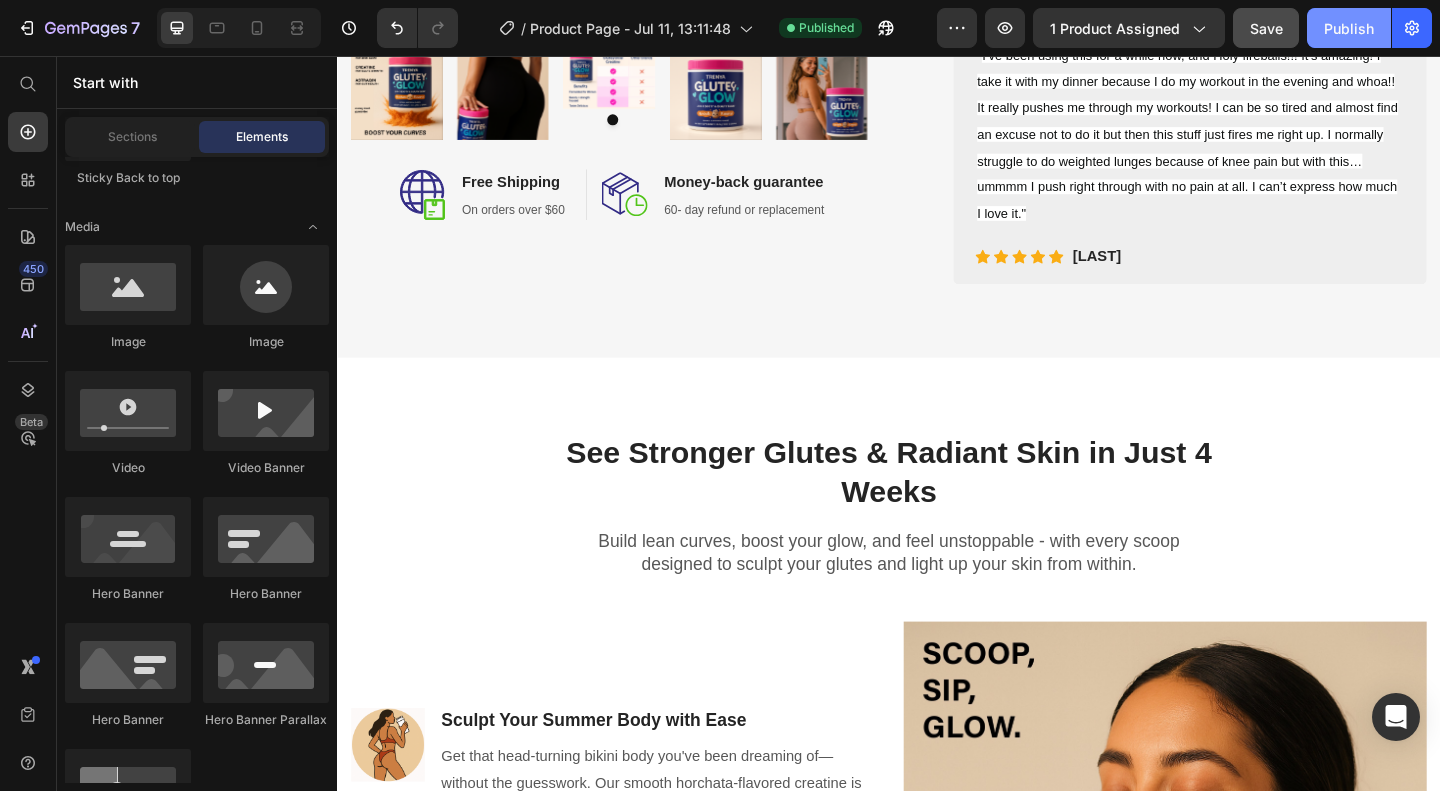 click on "Publish" 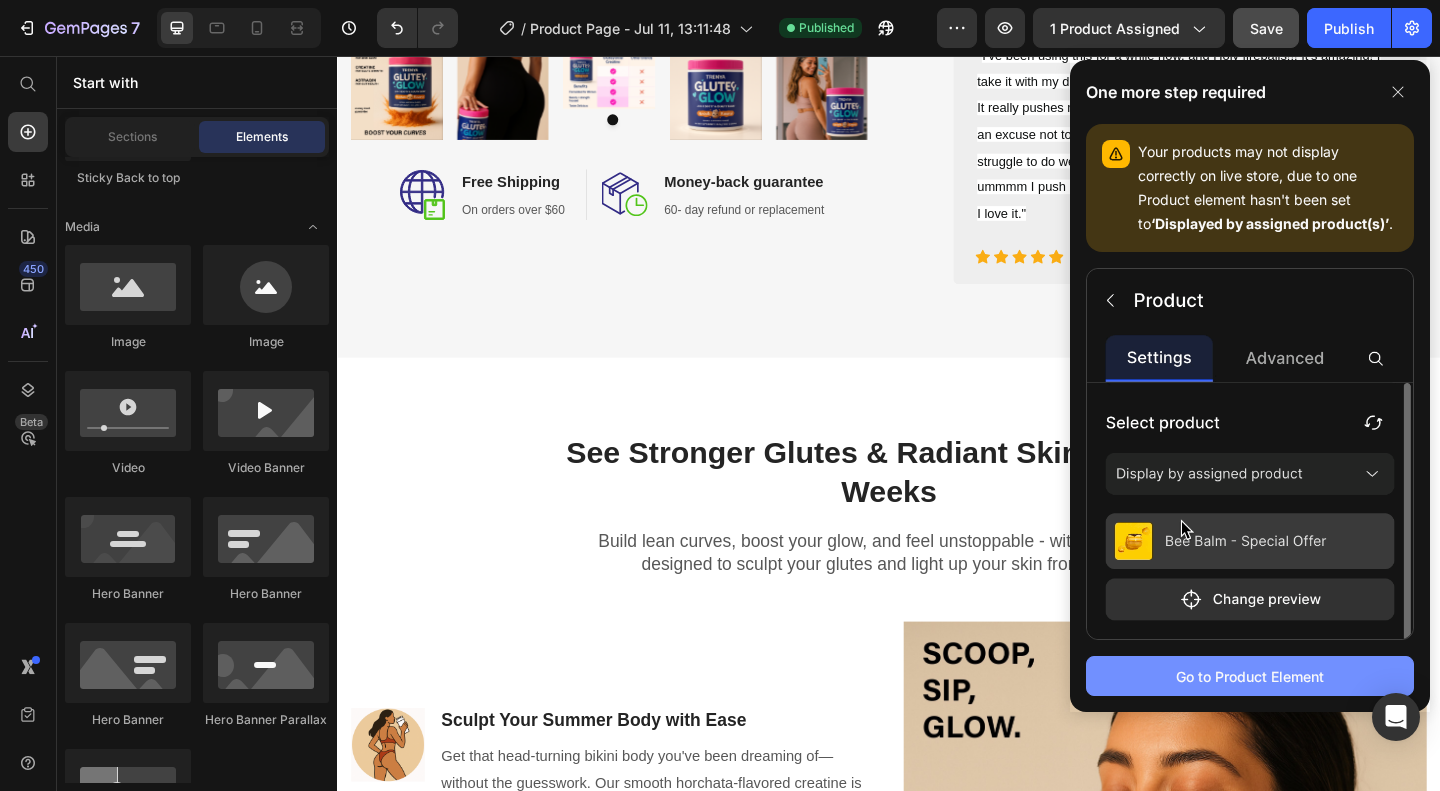 click on "Go to Product Element" at bounding box center [1250, 676] 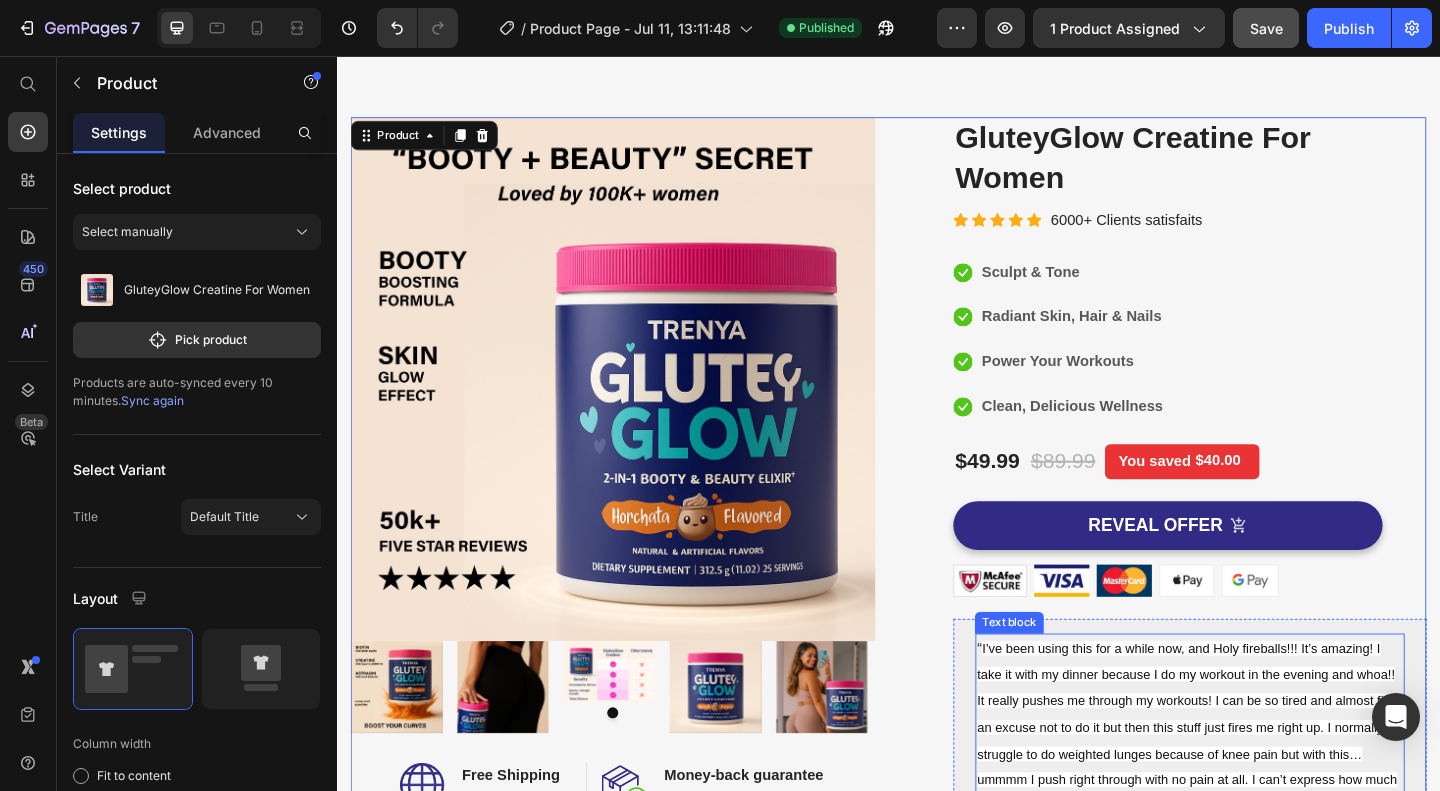 scroll, scrollTop: 51, scrollLeft: 0, axis: vertical 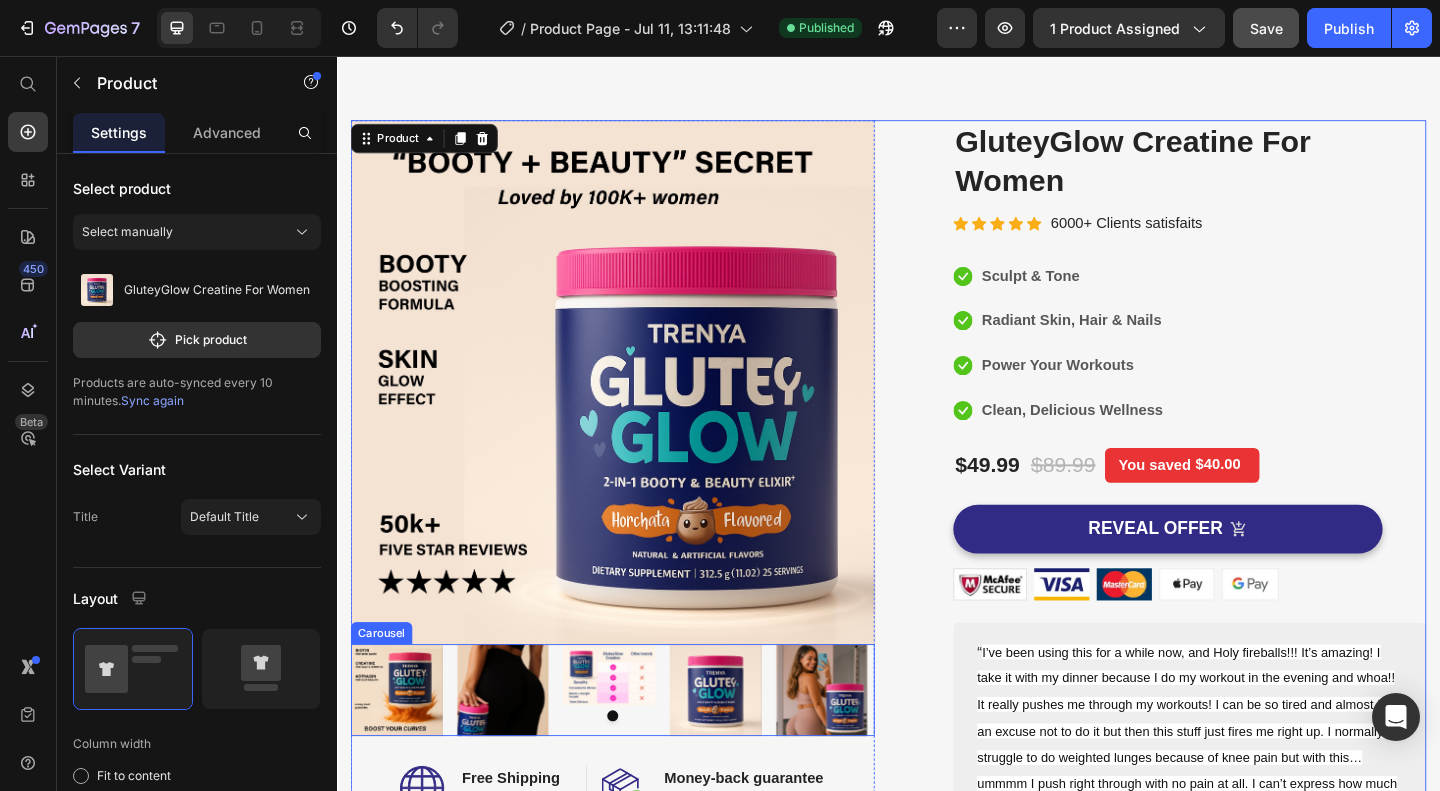click at bounding box center (637, 774) 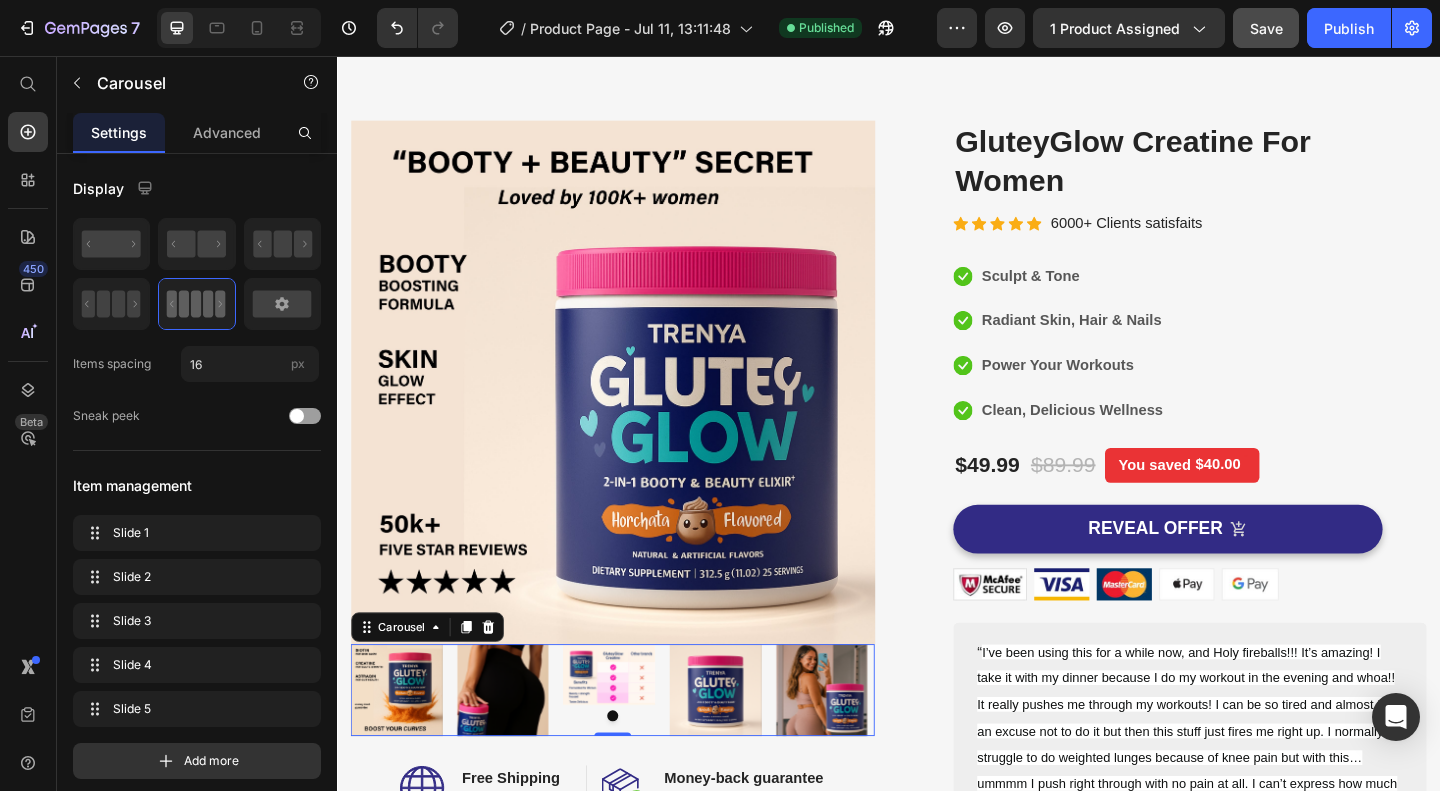 click at bounding box center [637, 774] 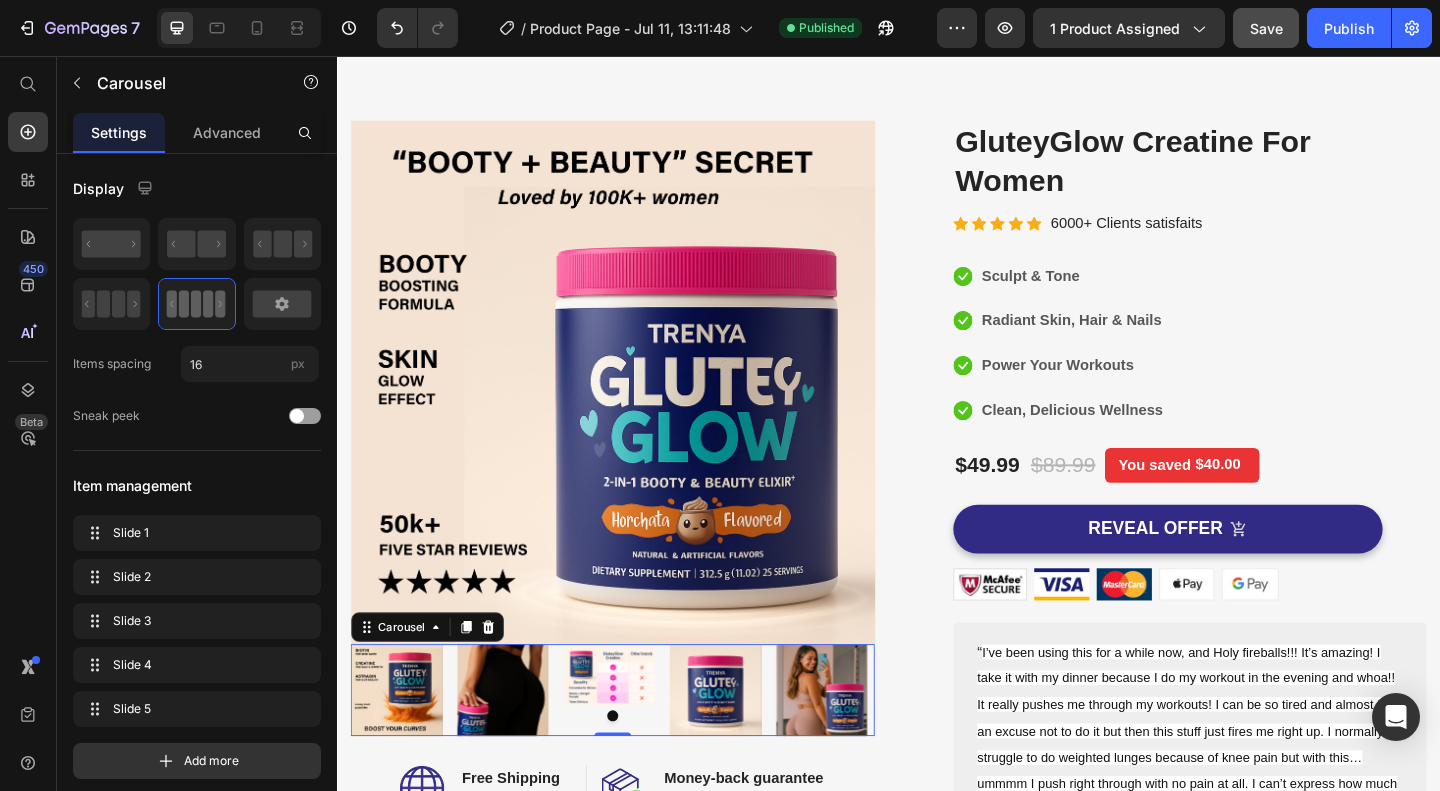 click at bounding box center (637, 774) 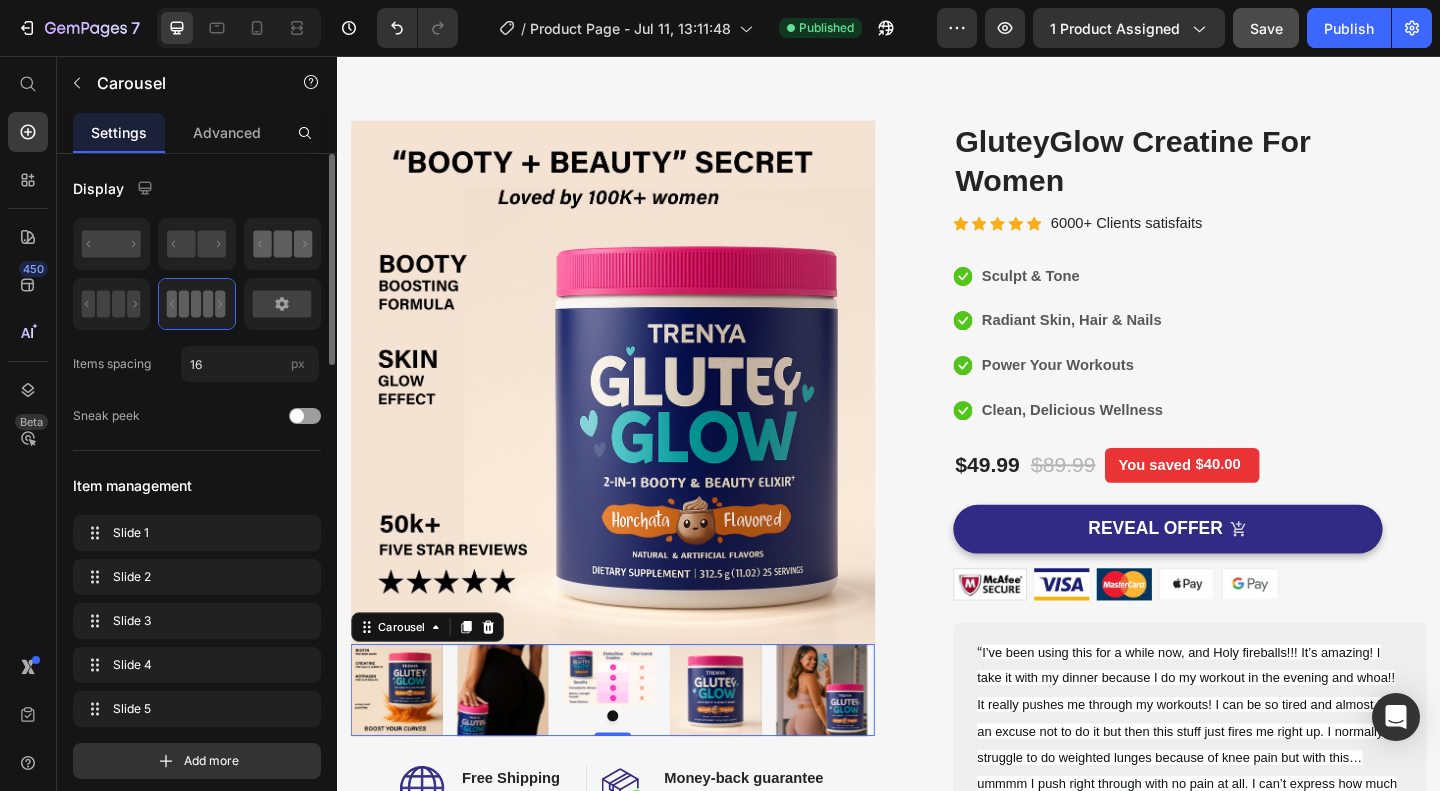 click 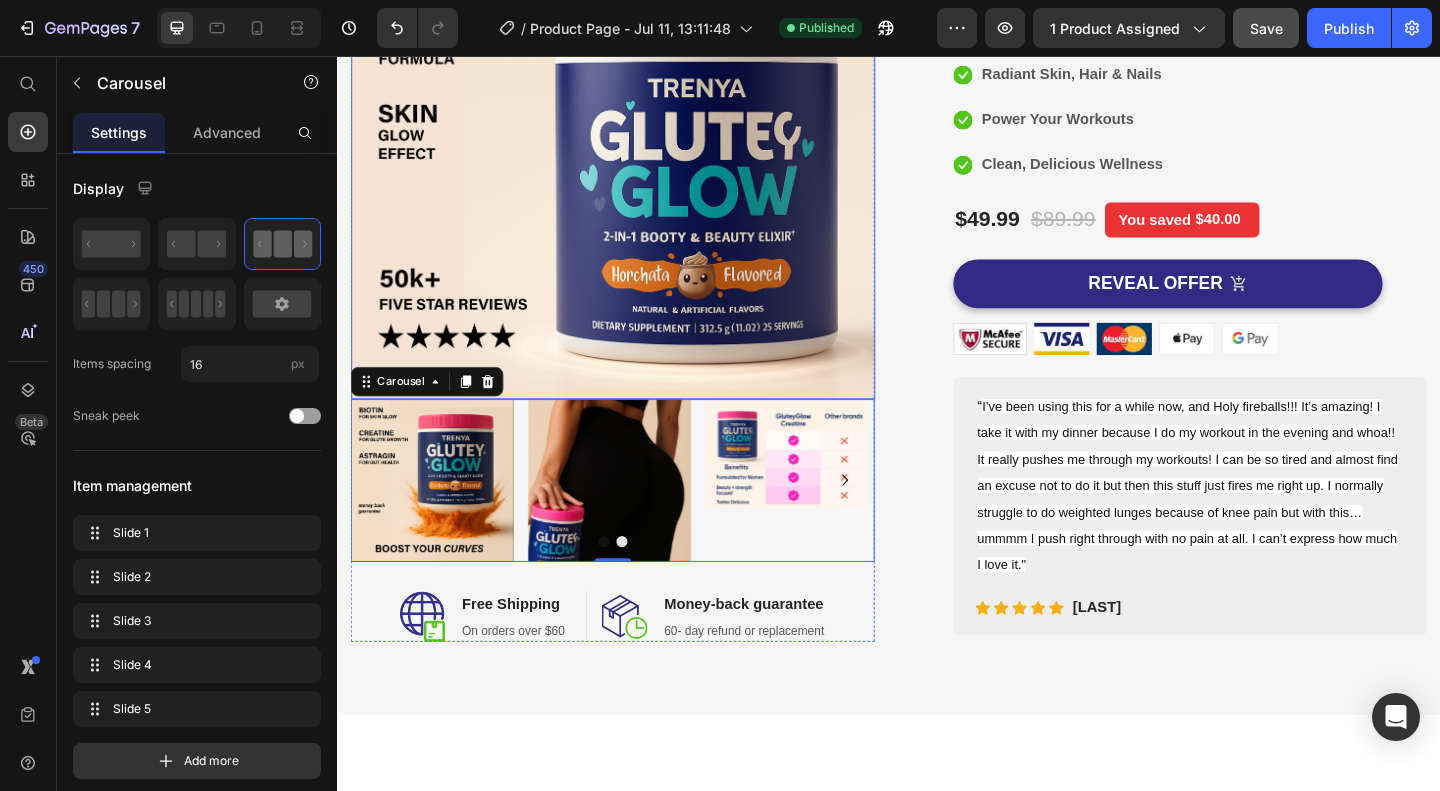 scroll, scrollTop: 351, scrollLeft: 0, axis: vertical 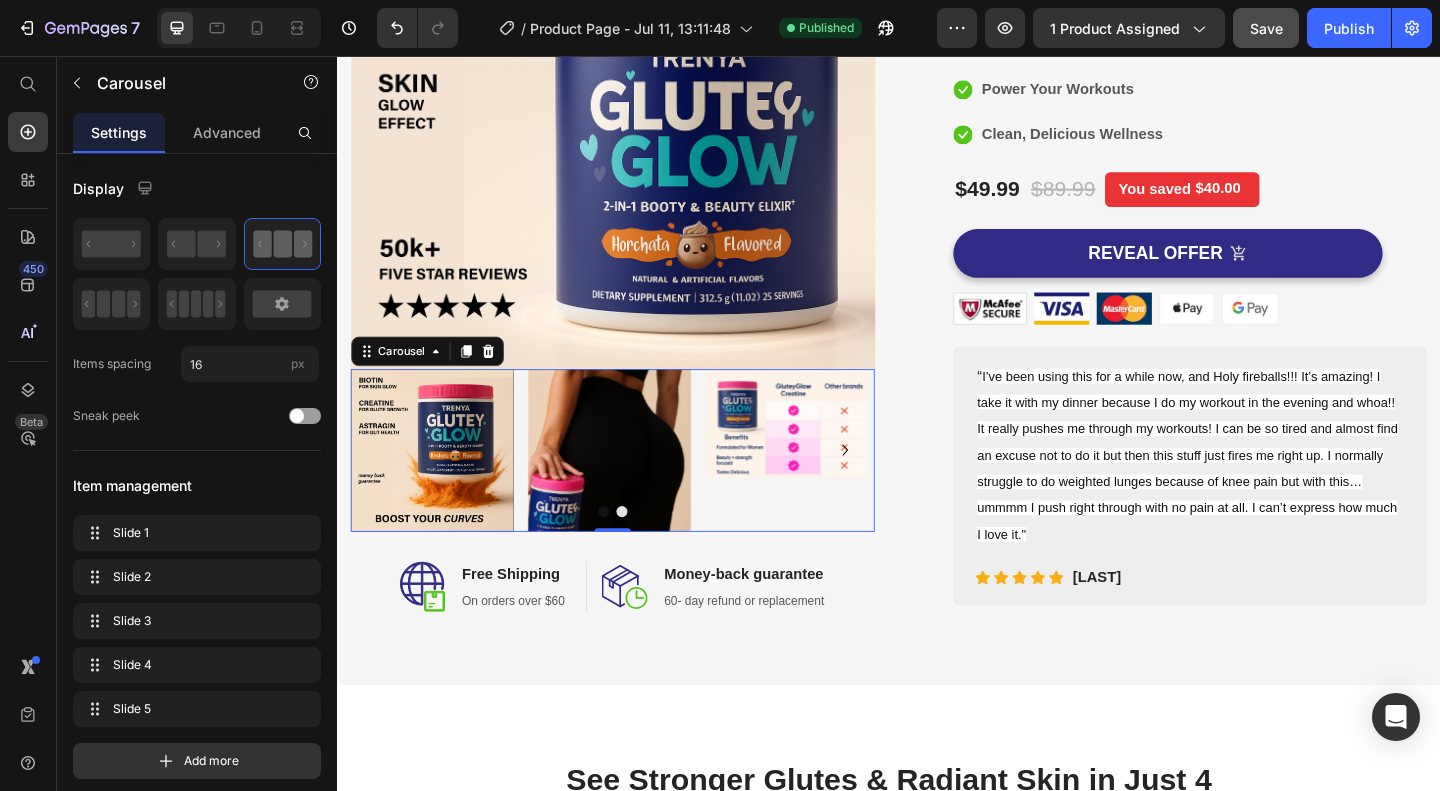 click at bounding box center [627, 551] 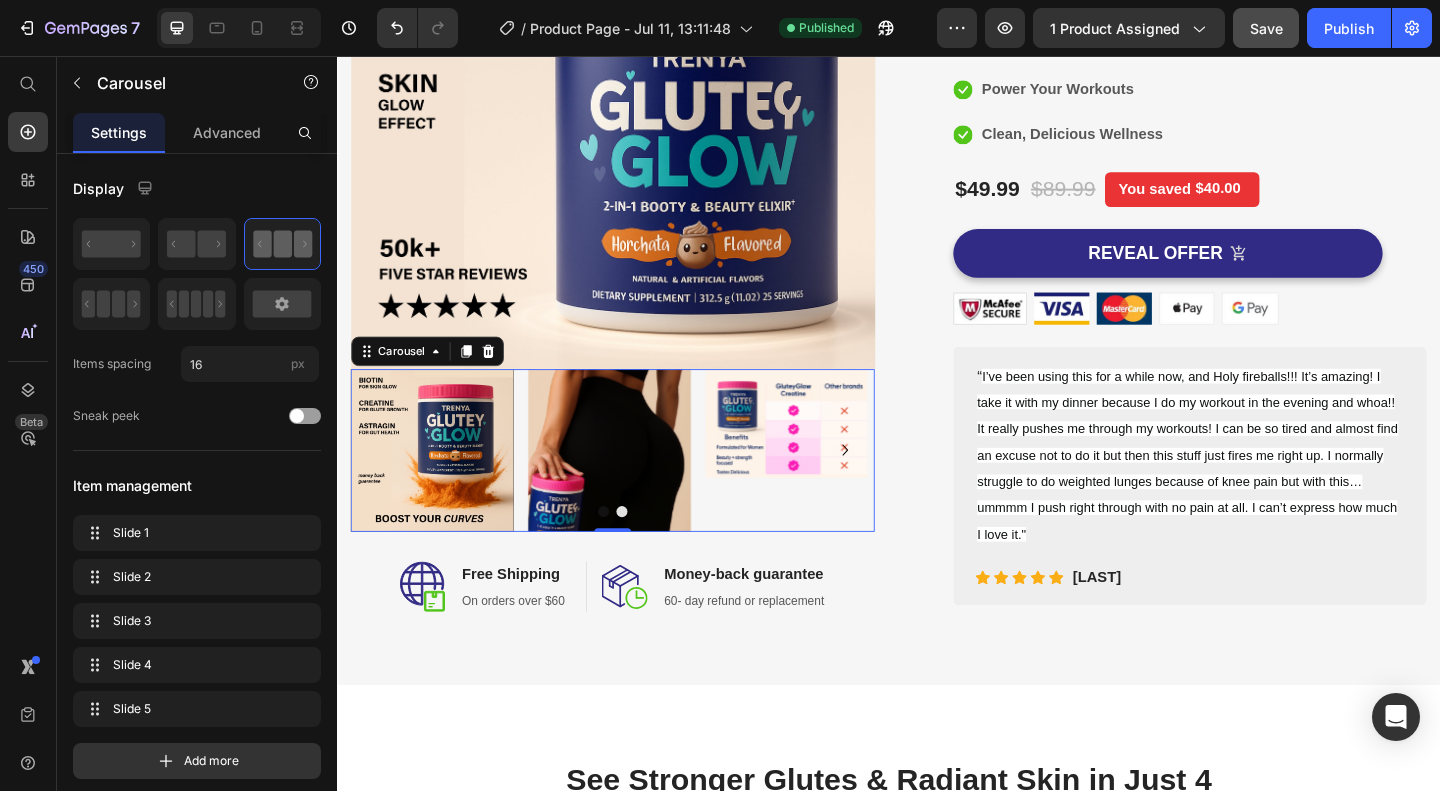 click at bounding box center (647, 551) 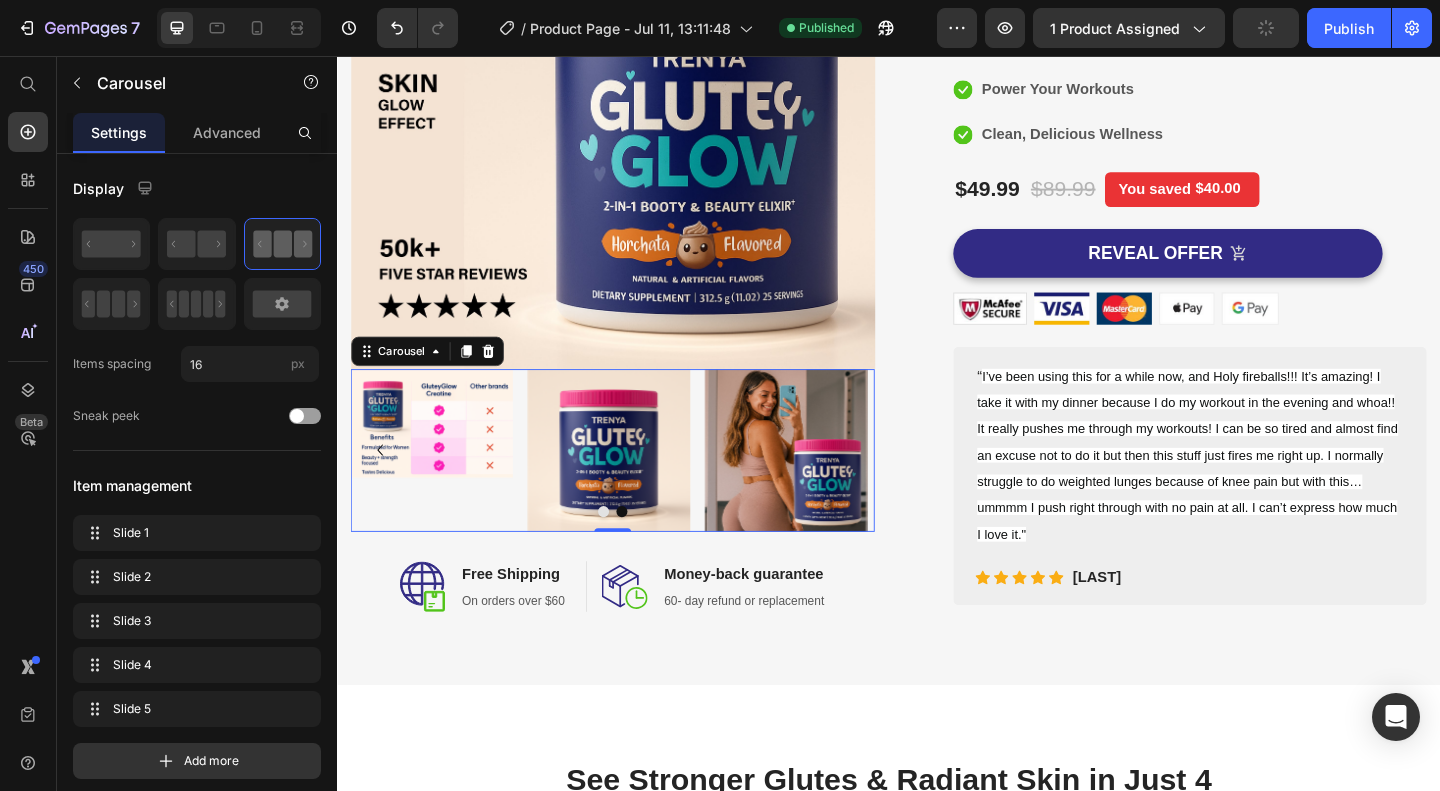 click at bounding box center [627, 551] 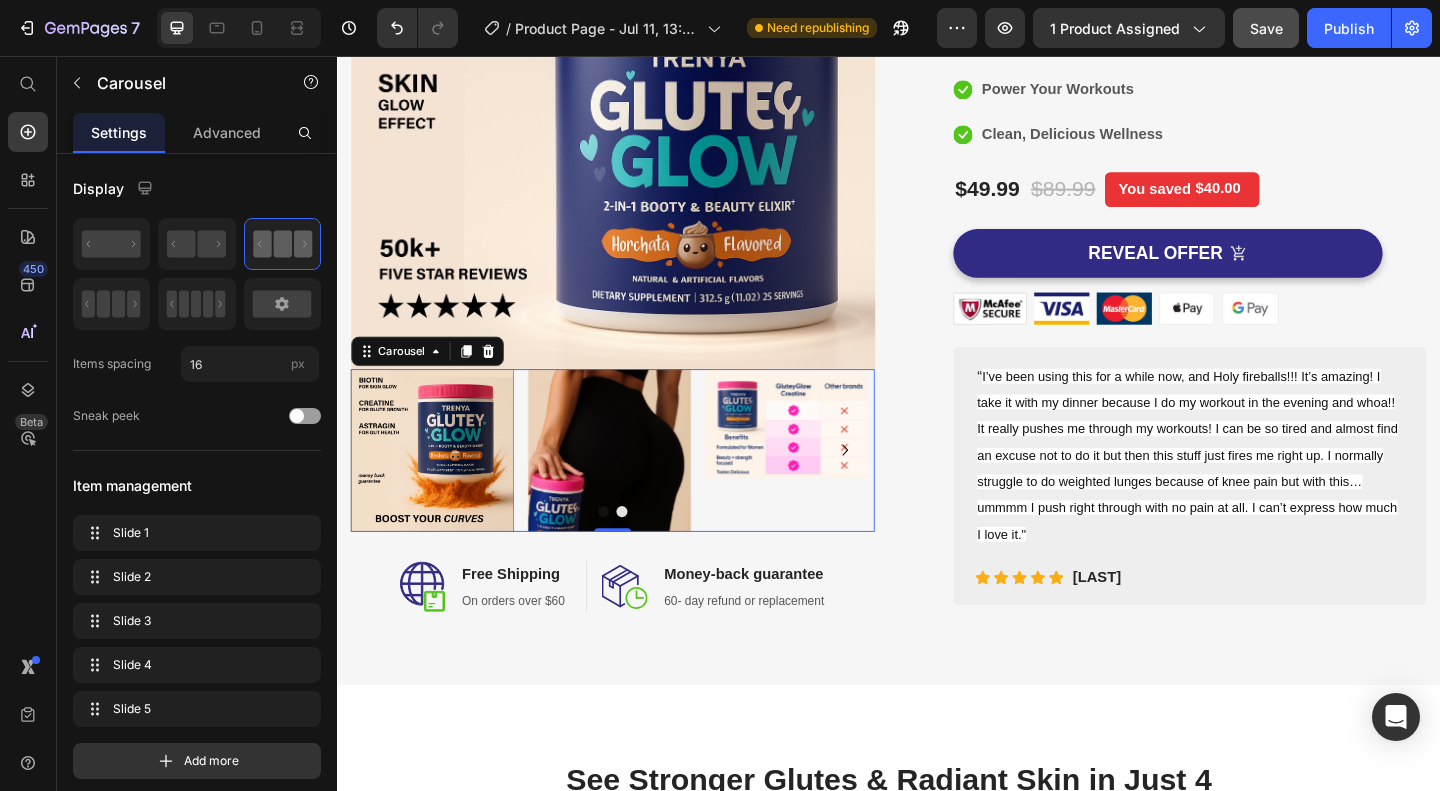 click at bounding box center [647, 551] 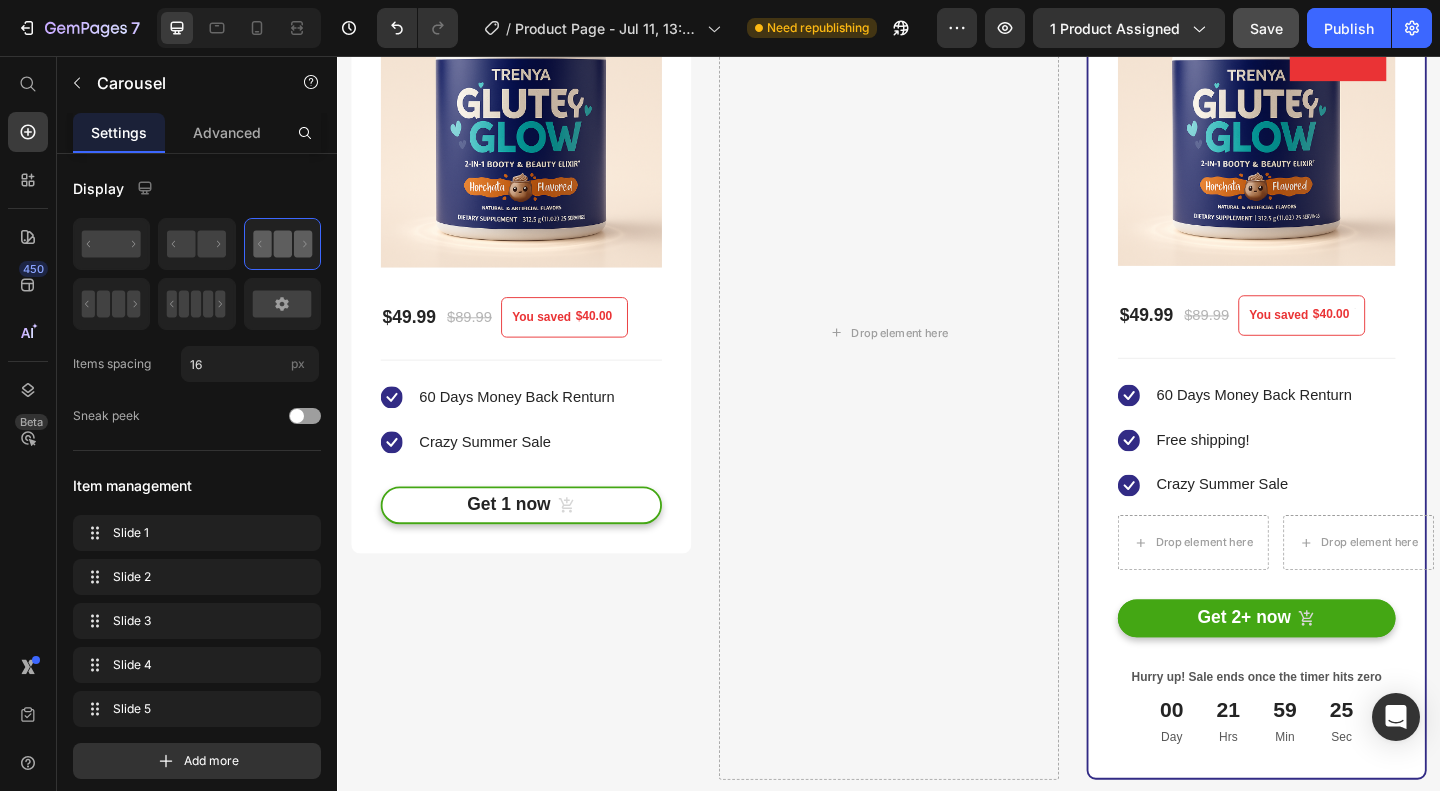 scroll, scrollTop: 4151, scrollLeft: 0, axis: vertical 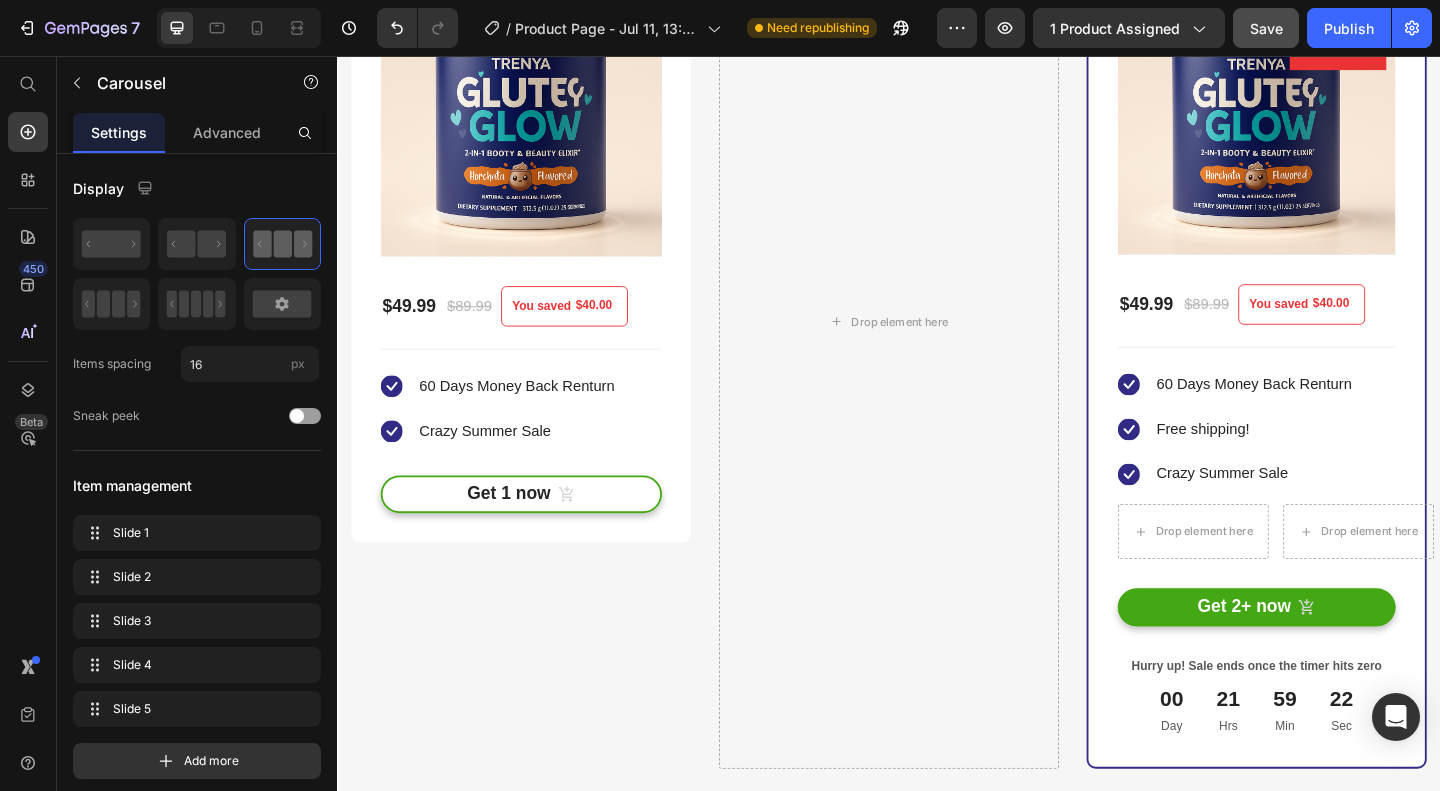 click at bounding box center [1335, -686] 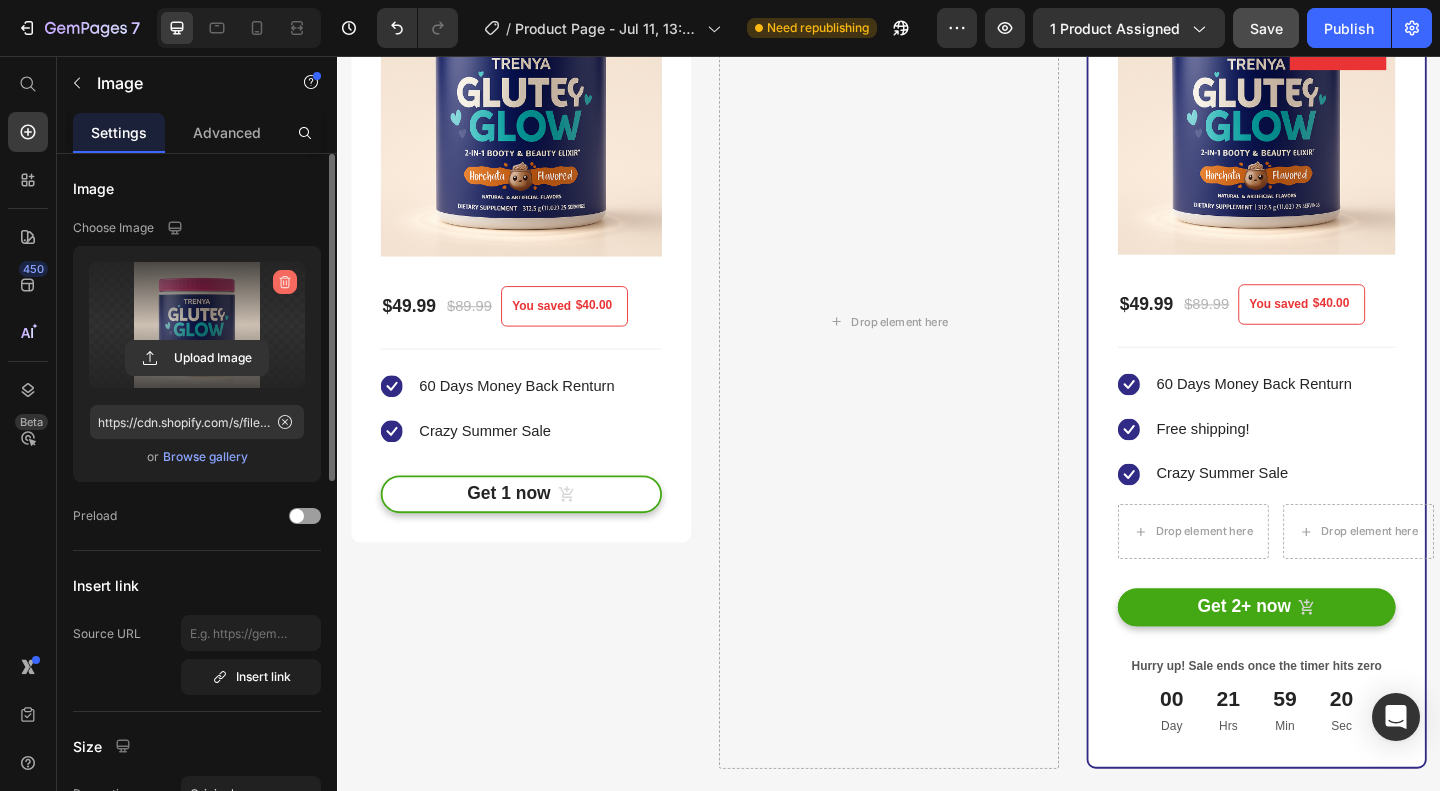 click at bounding box center [285, 282] 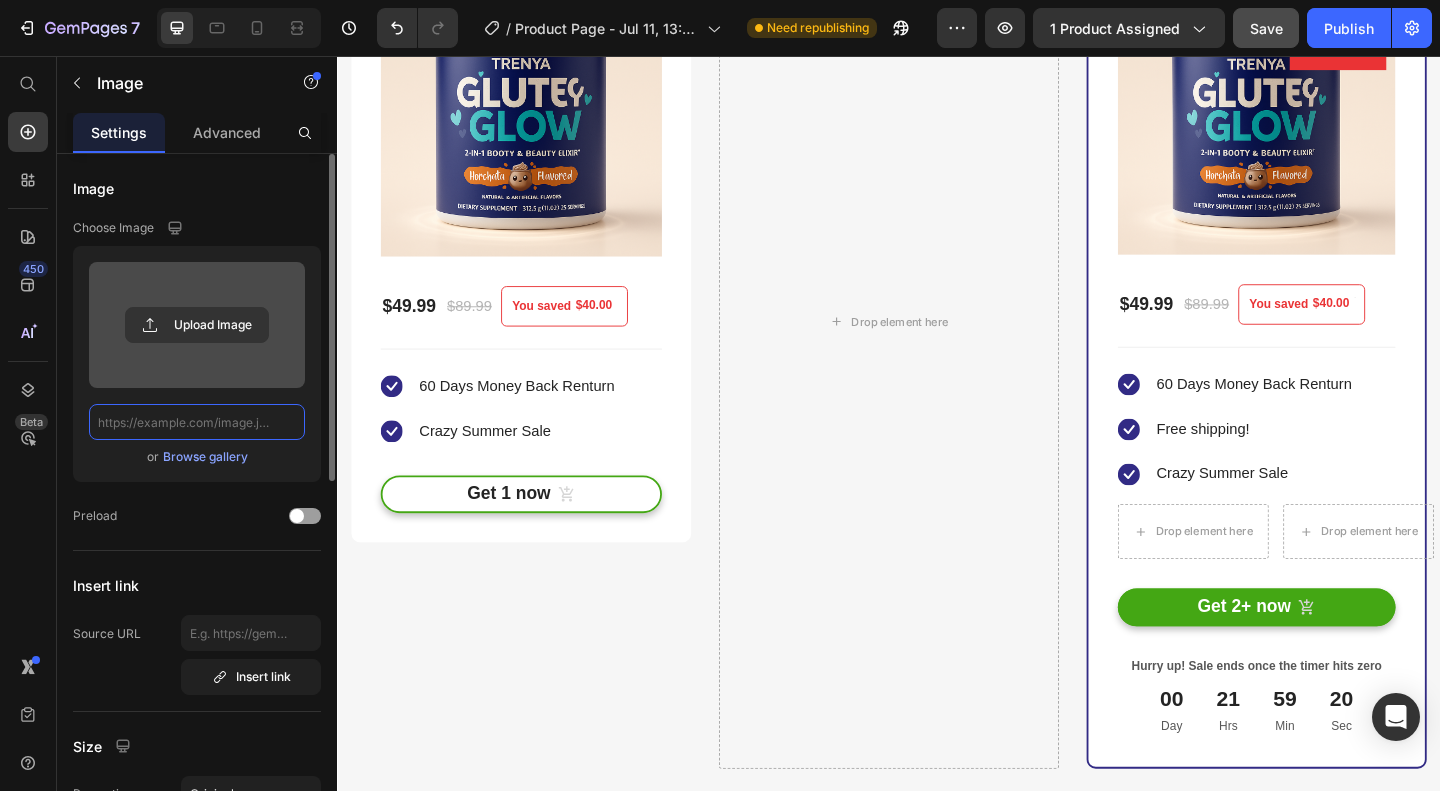 scroll, scrollTop: 0, scrollLeft: 0, axis: both 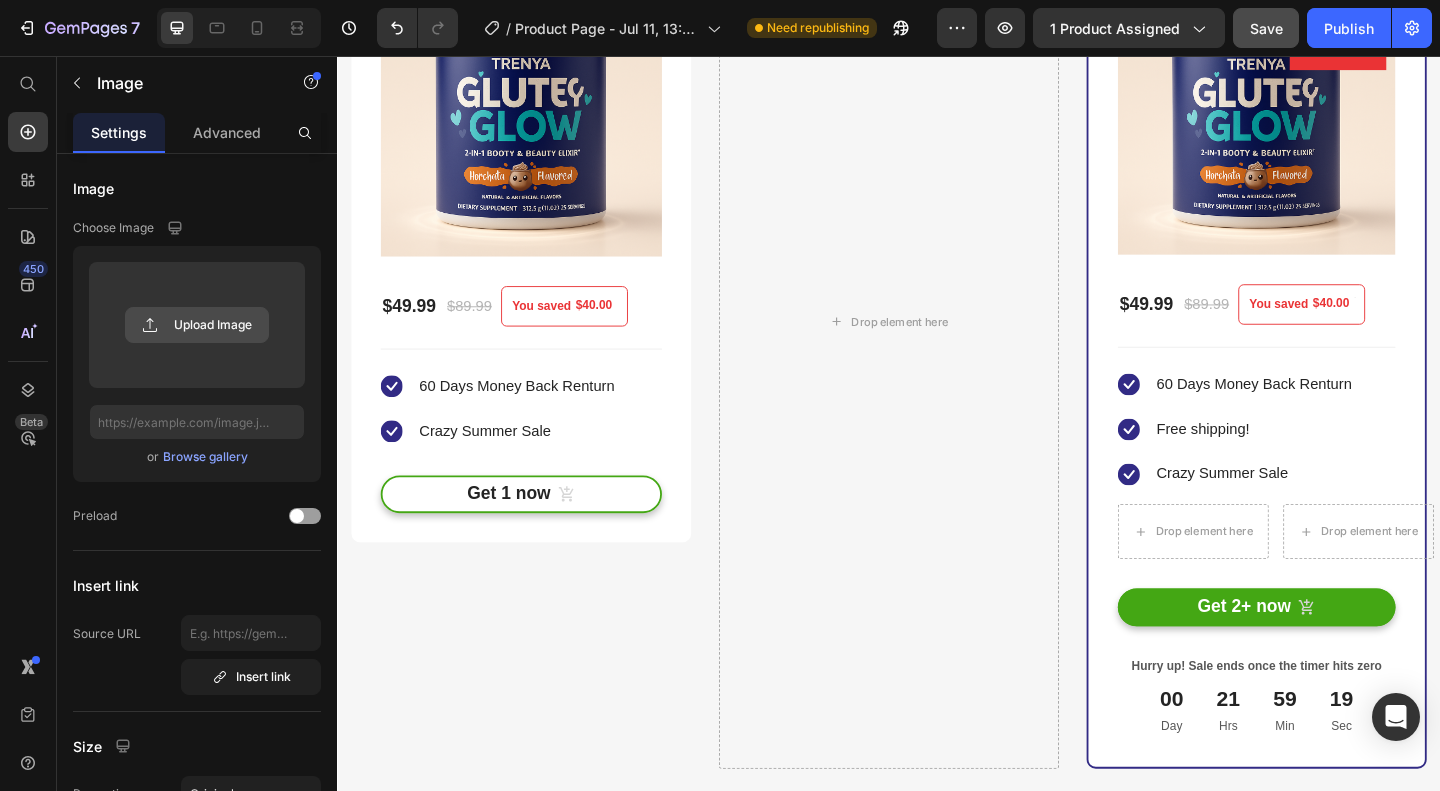 click 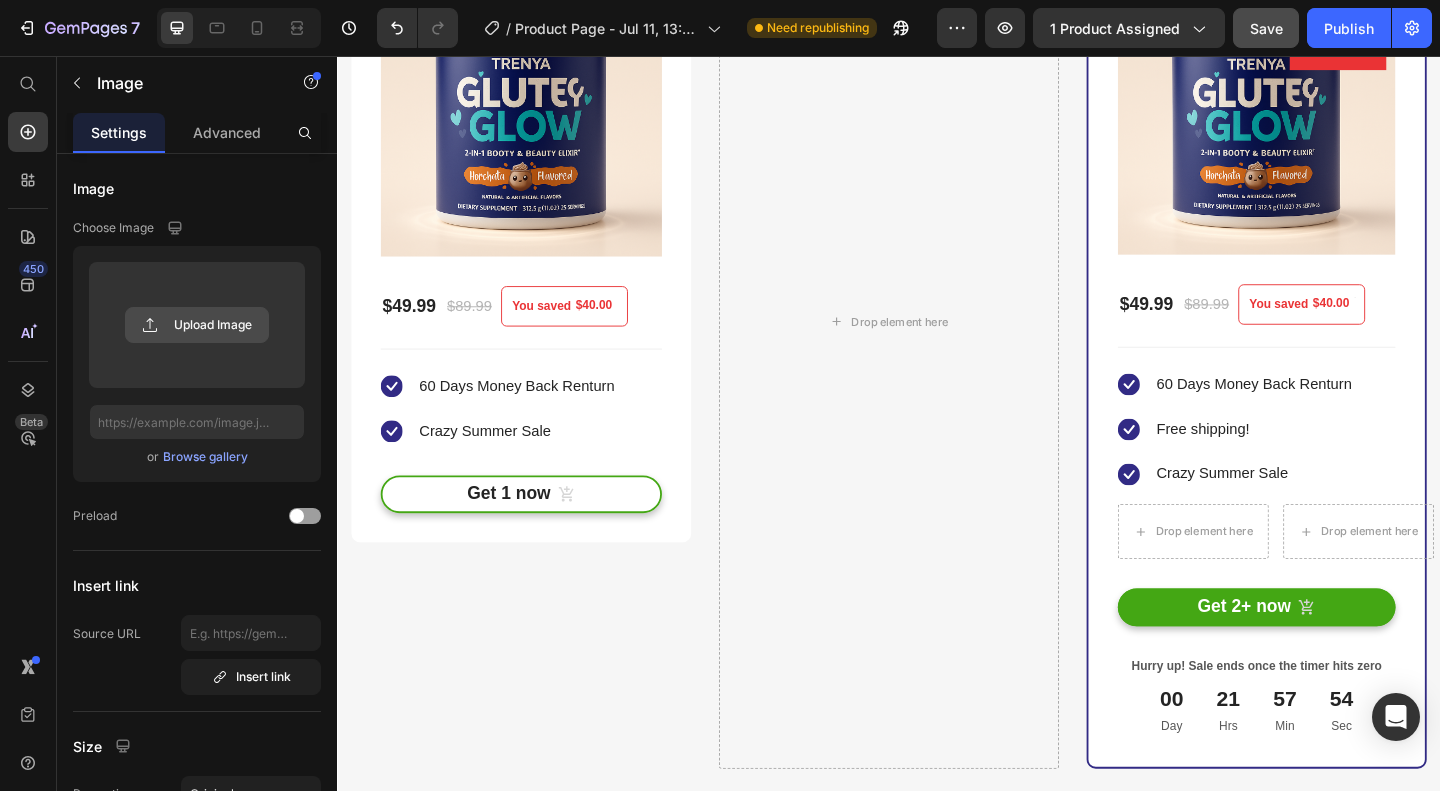 click 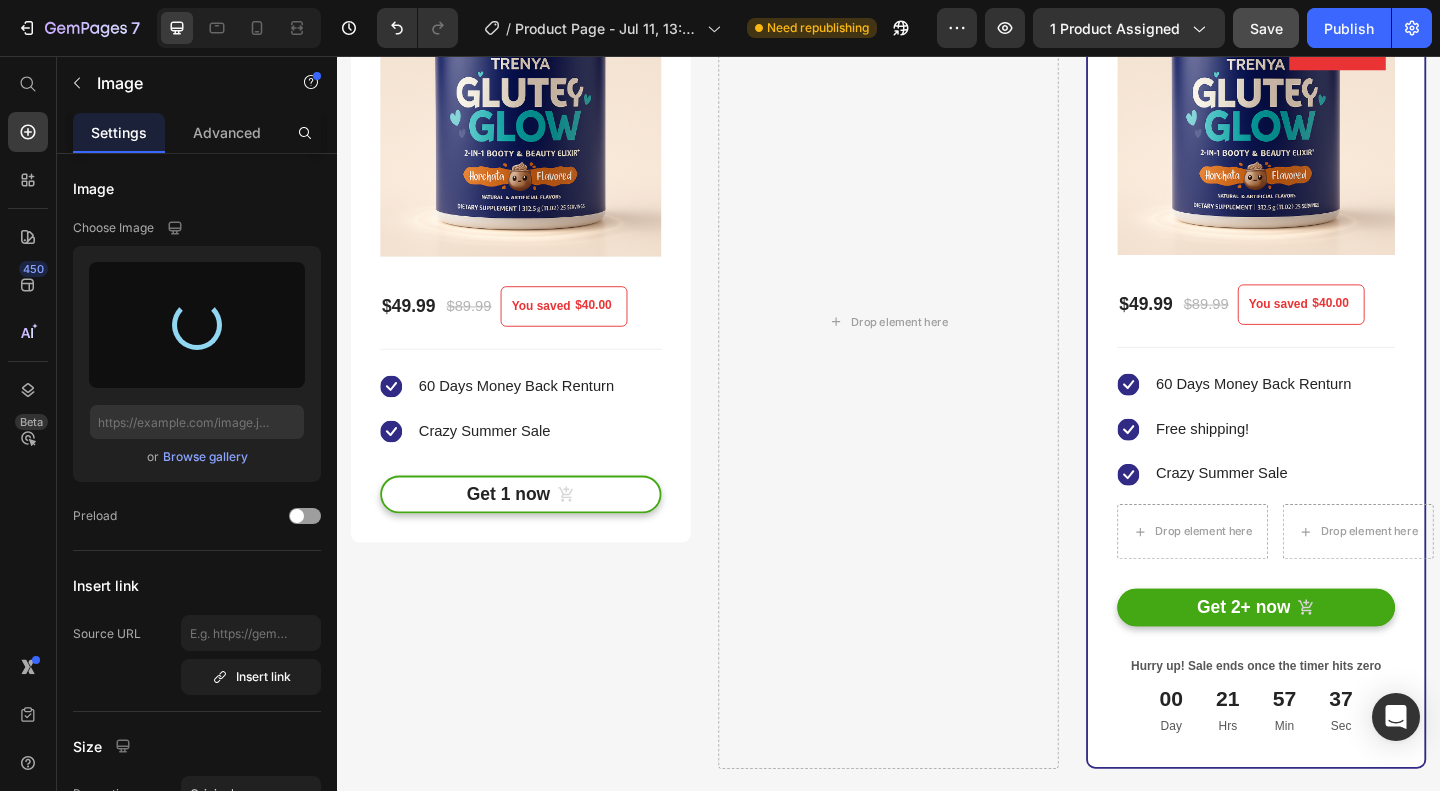 type on "https://cdn.shopify.com/s/files/1/0975/6708/0788/files/gempages_574955365041439856-974eb251-c80f-430b-8944-5fc404e961ba.jpg" 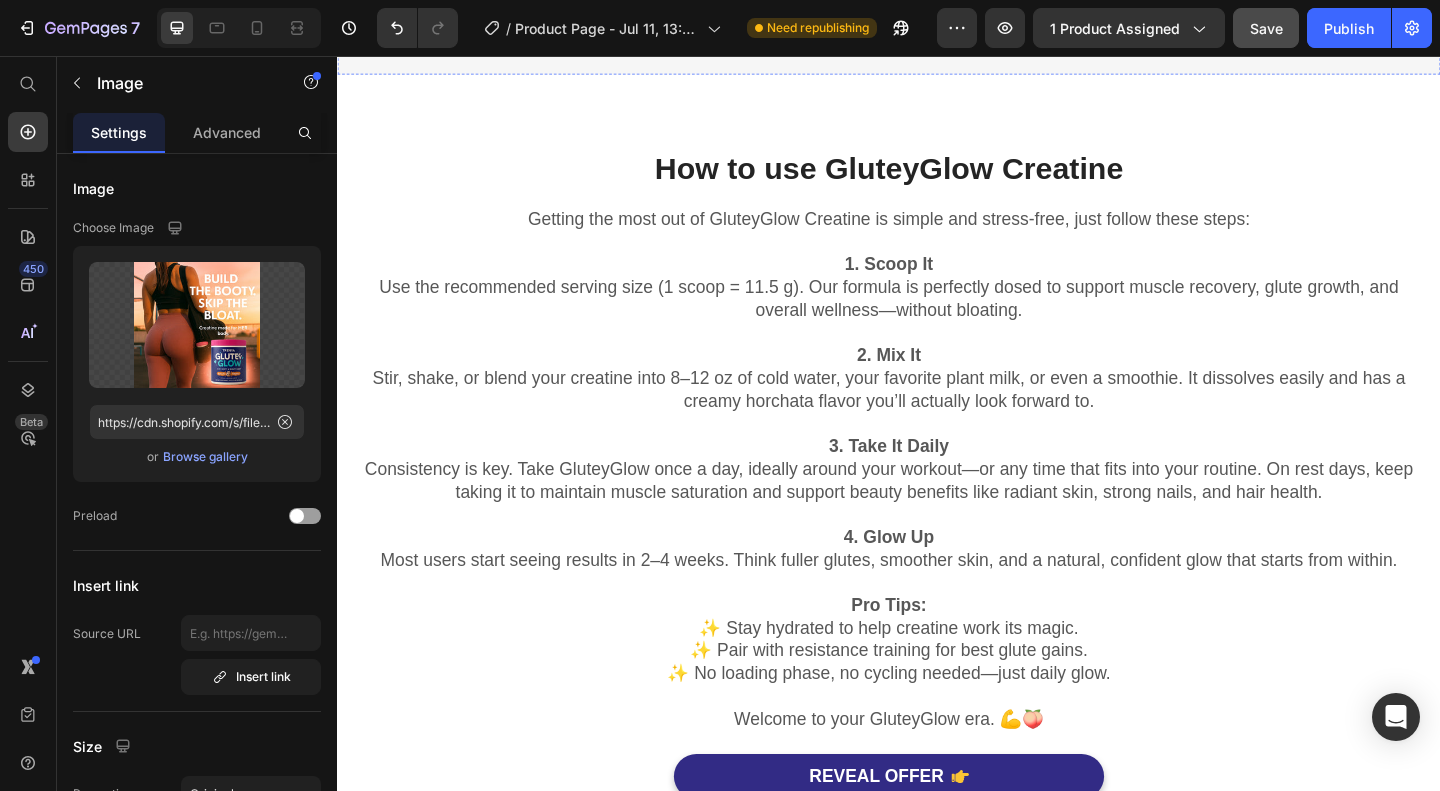scroll, scrollTop: 6200, scrollLeft: 0, axis: vertical 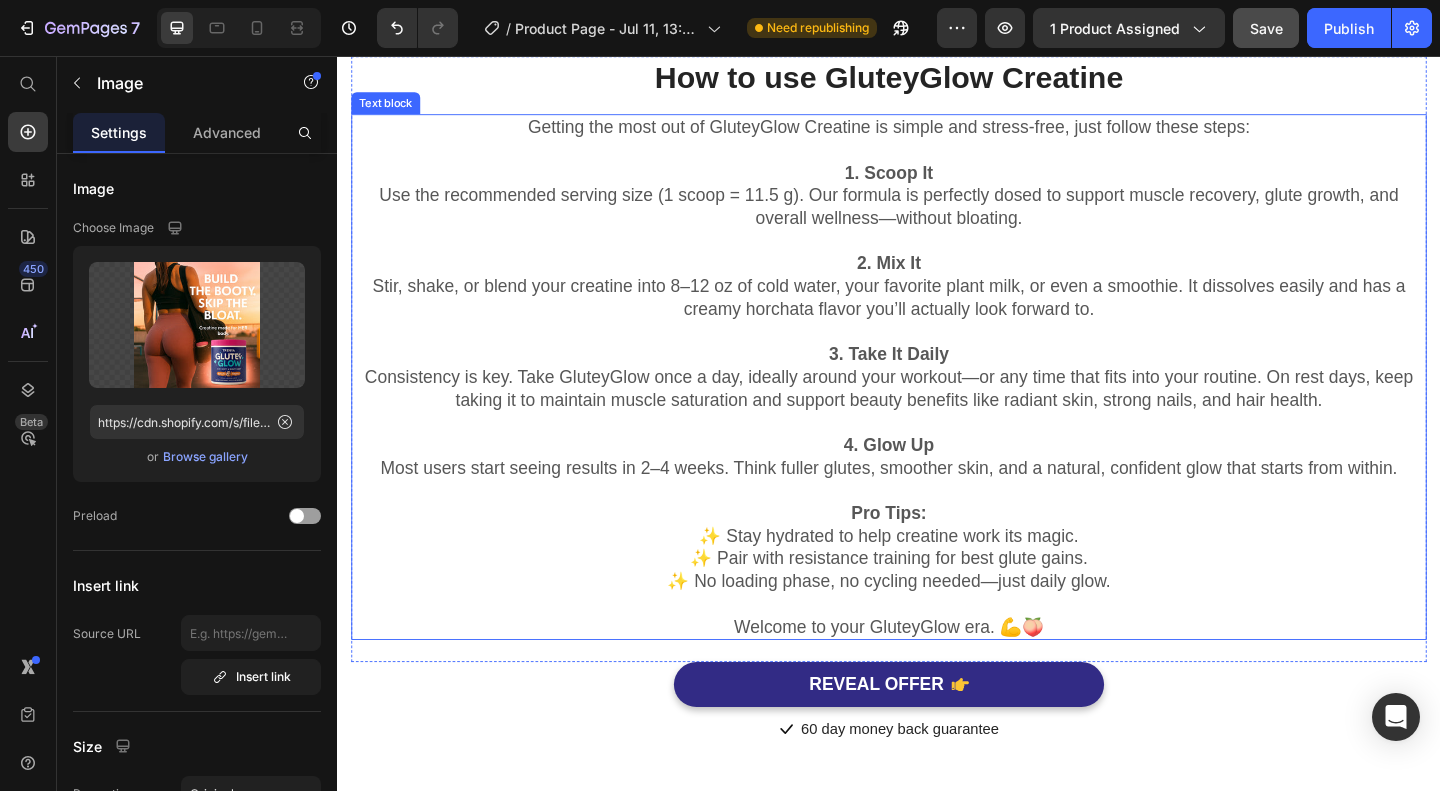 click at bounding box center (937, 454) 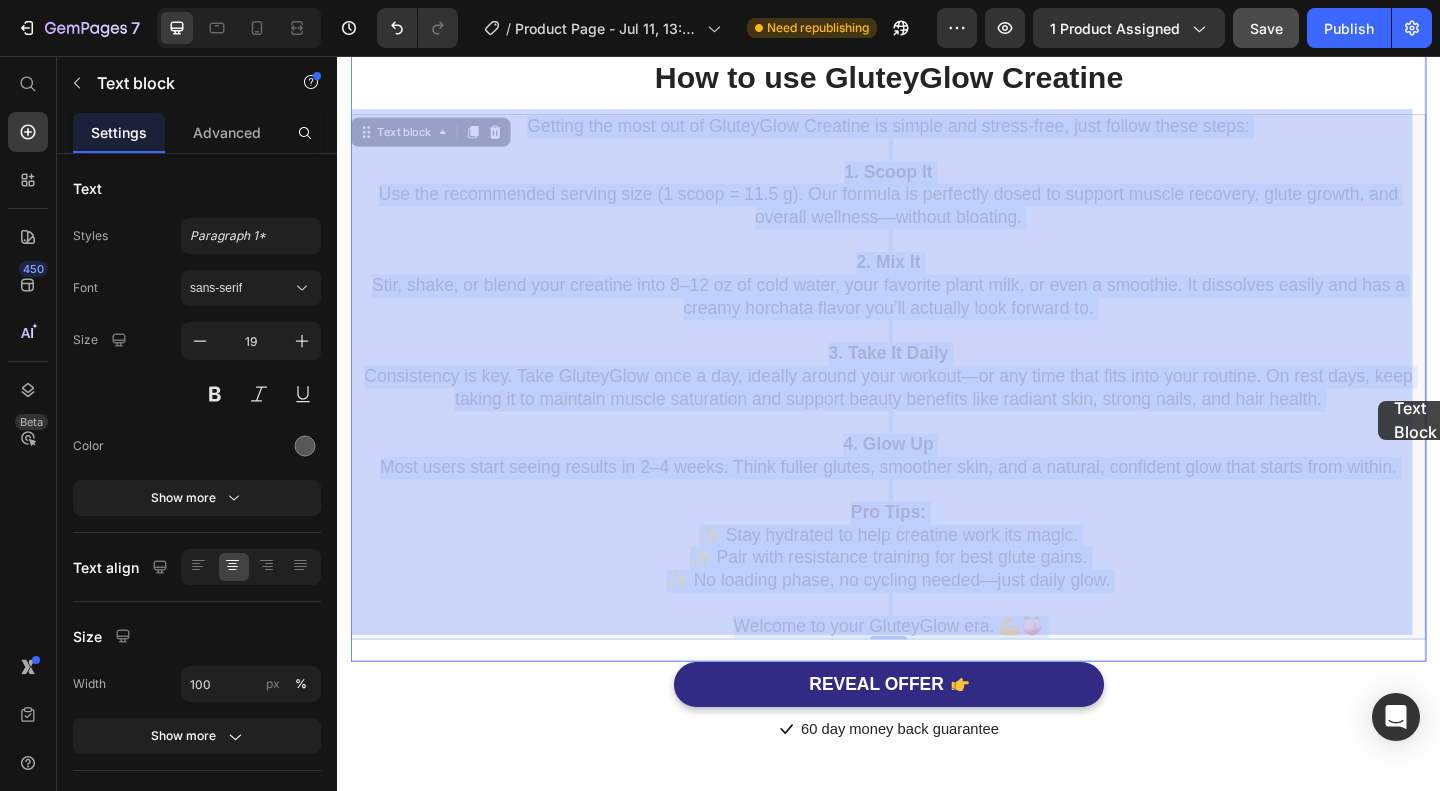 drag, startPoint x: 1504, startPoint y: 430, endPoint x: 1485, endPoint y: 430, distance: 19 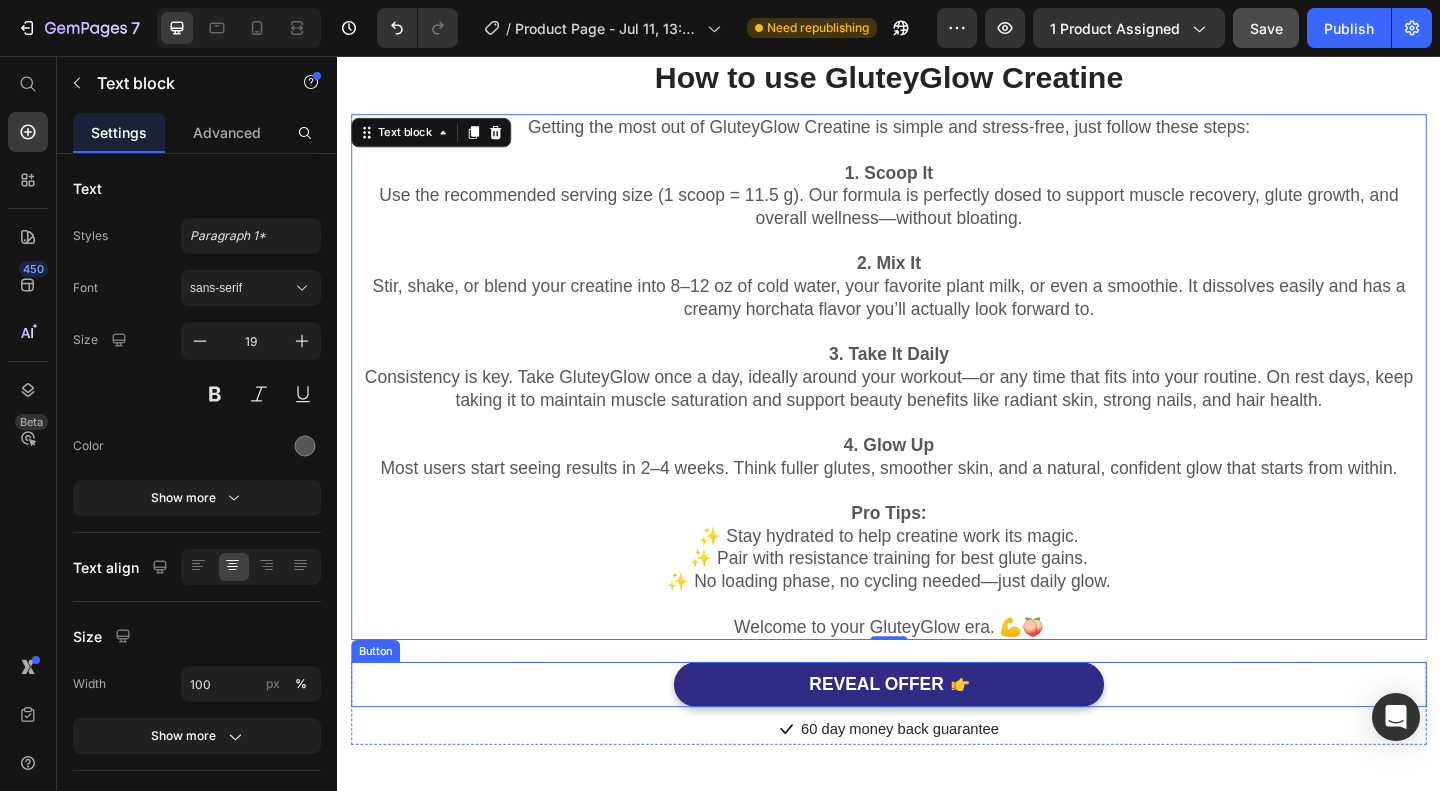 click on "REVEAL OFFER Button" at bounding box center (937, 739) 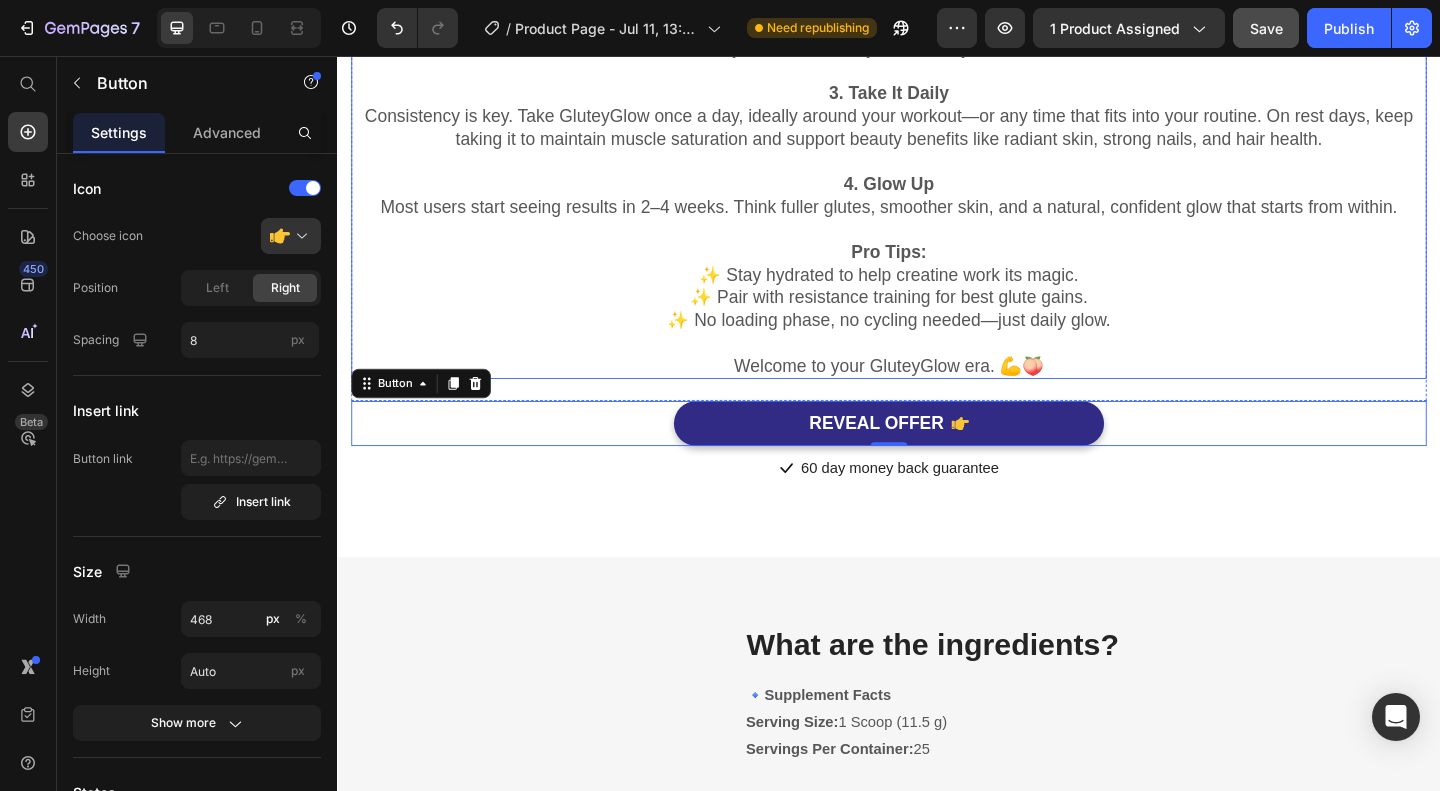 scroll, scrollTop: 6500, scrollLeft: 0, axis: vertical 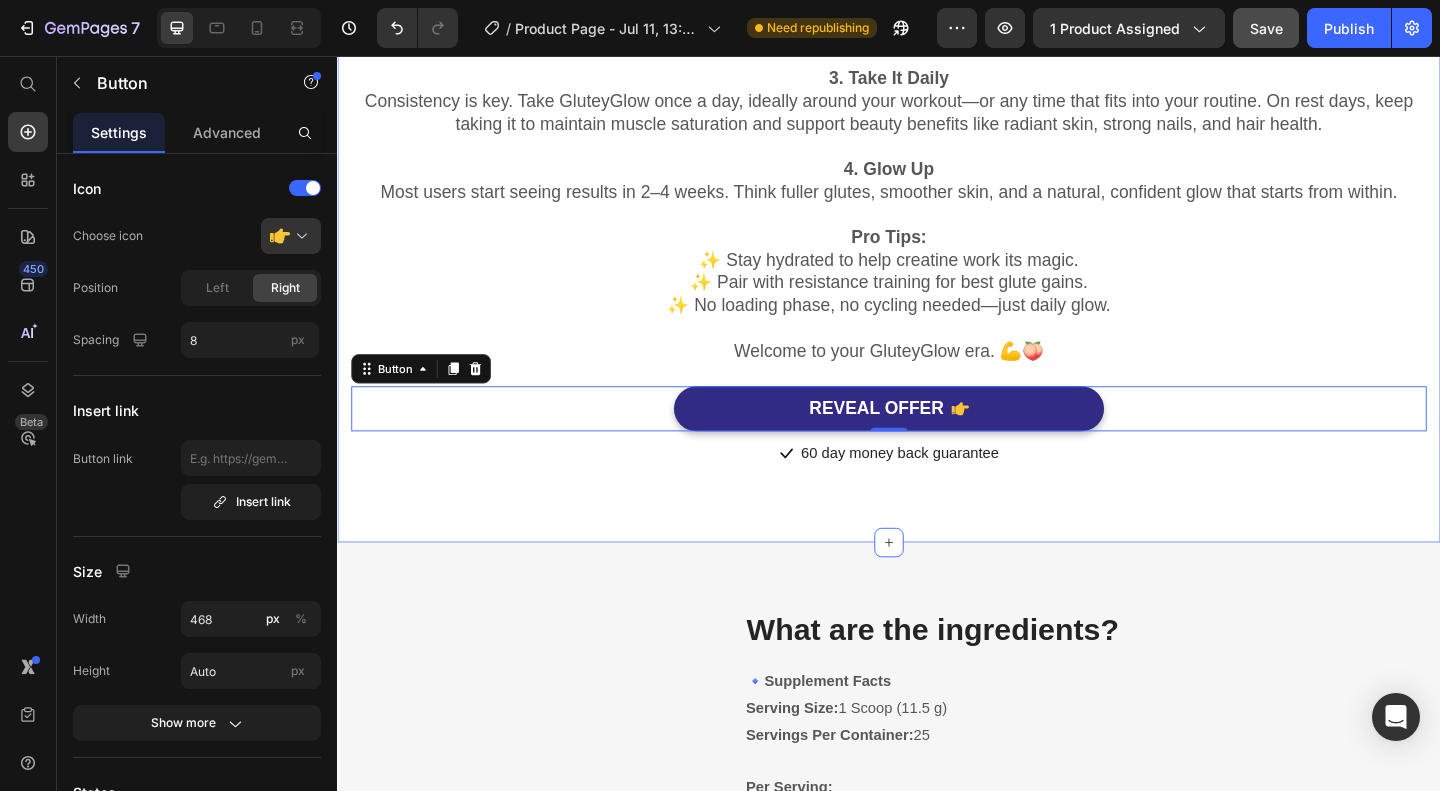 click on "How to use GluteyGlow Creatine Heading Getting the most out of GluteyGlow Creatine is simple and stress-free, just follow these steps: 1. Scoop It Use the recommended serving size (1 scoop = 11.5 g). Our formula is perfectly dosed to support muscle recovery, glute growth, and overall wellness—without bloating. 2. Mix It Stir, shake, or blend your creatine into 8–12 oz of cold water, your favorite plant milk, or even a smoothie. It dissolves easily and has a creamy horchata flavor you’ll actually look forward to. 3. Take It Daily Consistency is key. Take GluteyGlow once a day, ideally around your workout—or any time that fits into your routine. On rest days, keep taking it to maintain muscle saturation and support beauty benefits like radiant skin, strong nails, and hair health. 4. Glow Up Most users start seeing results in 2–4 weeks. Think fuller glutes, smoother skin, and a natural, confident glow that starts from within. Pro Tips: ✨ Stay hydrated to help creatine work its magic. Text block Row" at bounding box center (937, 130) 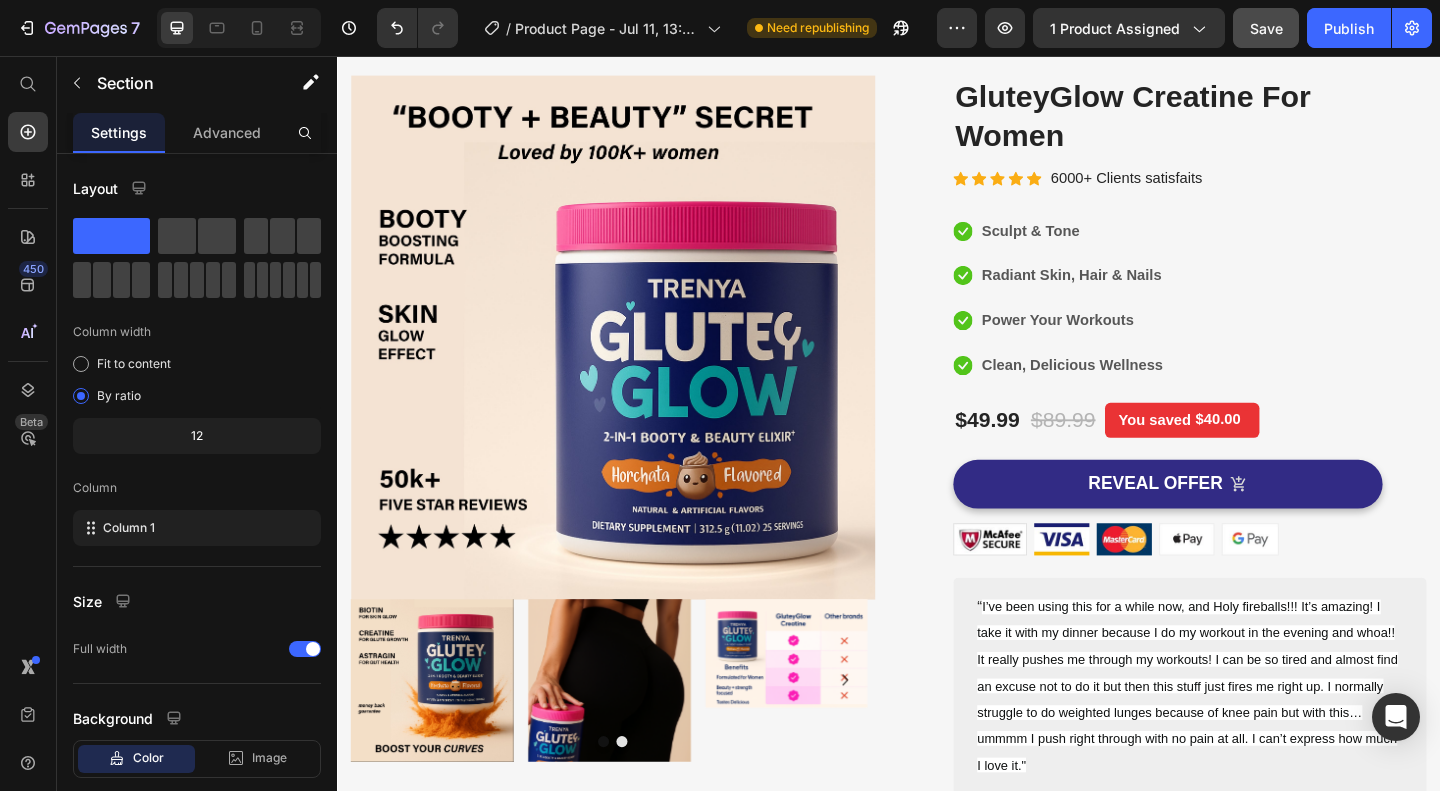 scroll, scrollTop: 0, scrollLeft: 0, axis: both 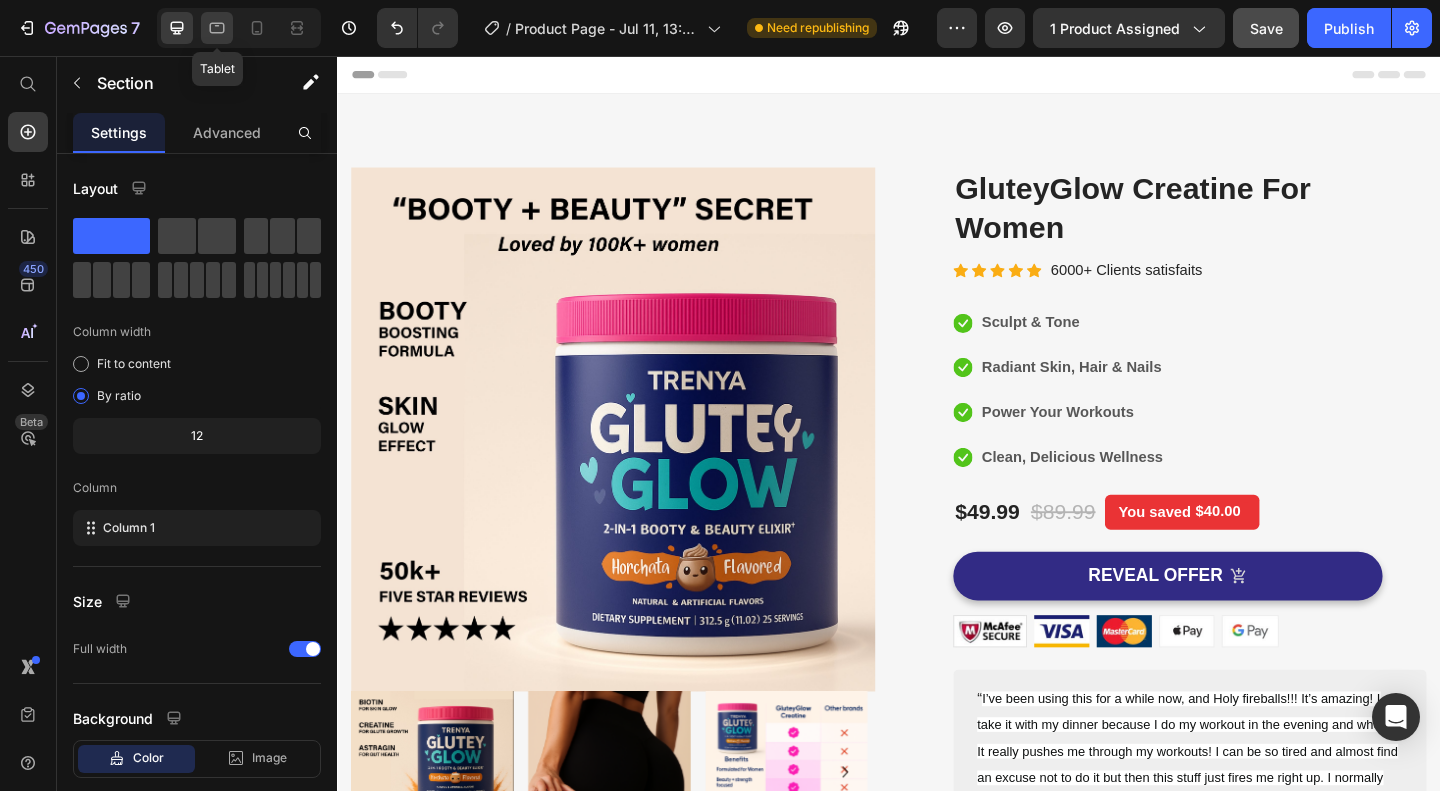 click 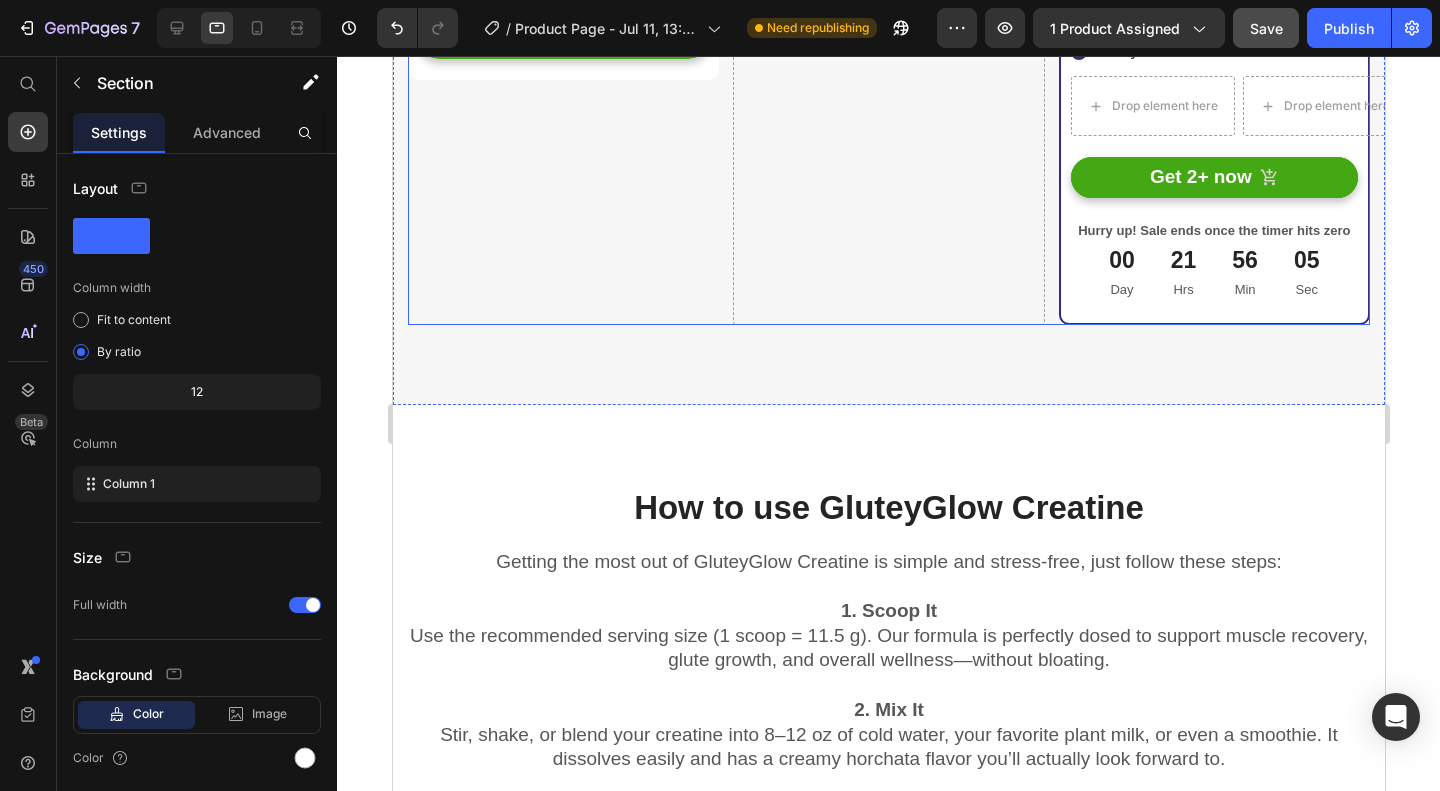 scroll, scrollTop: 5250, scrollLeft: 0, axis: vertical 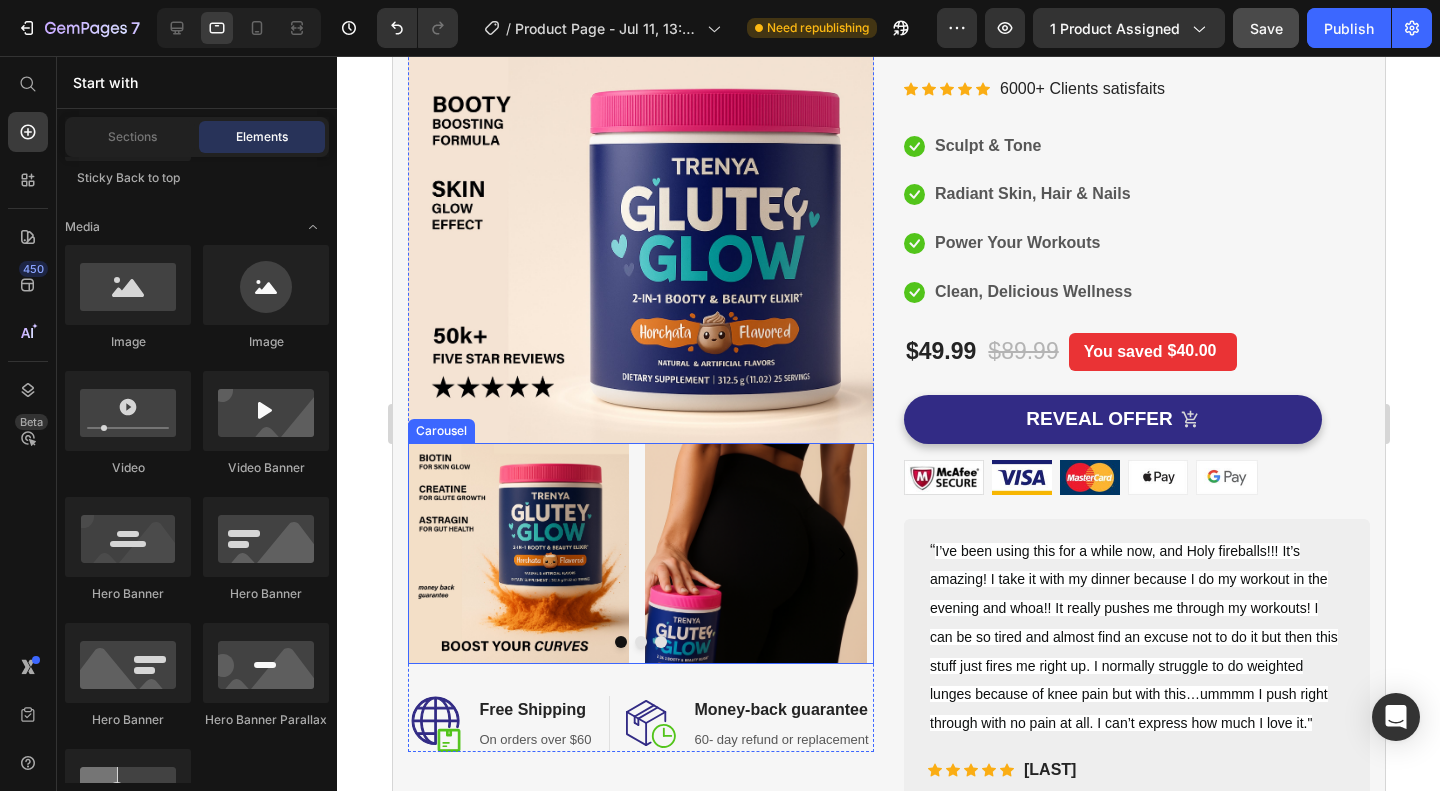 click at bounding box center (640, 642) 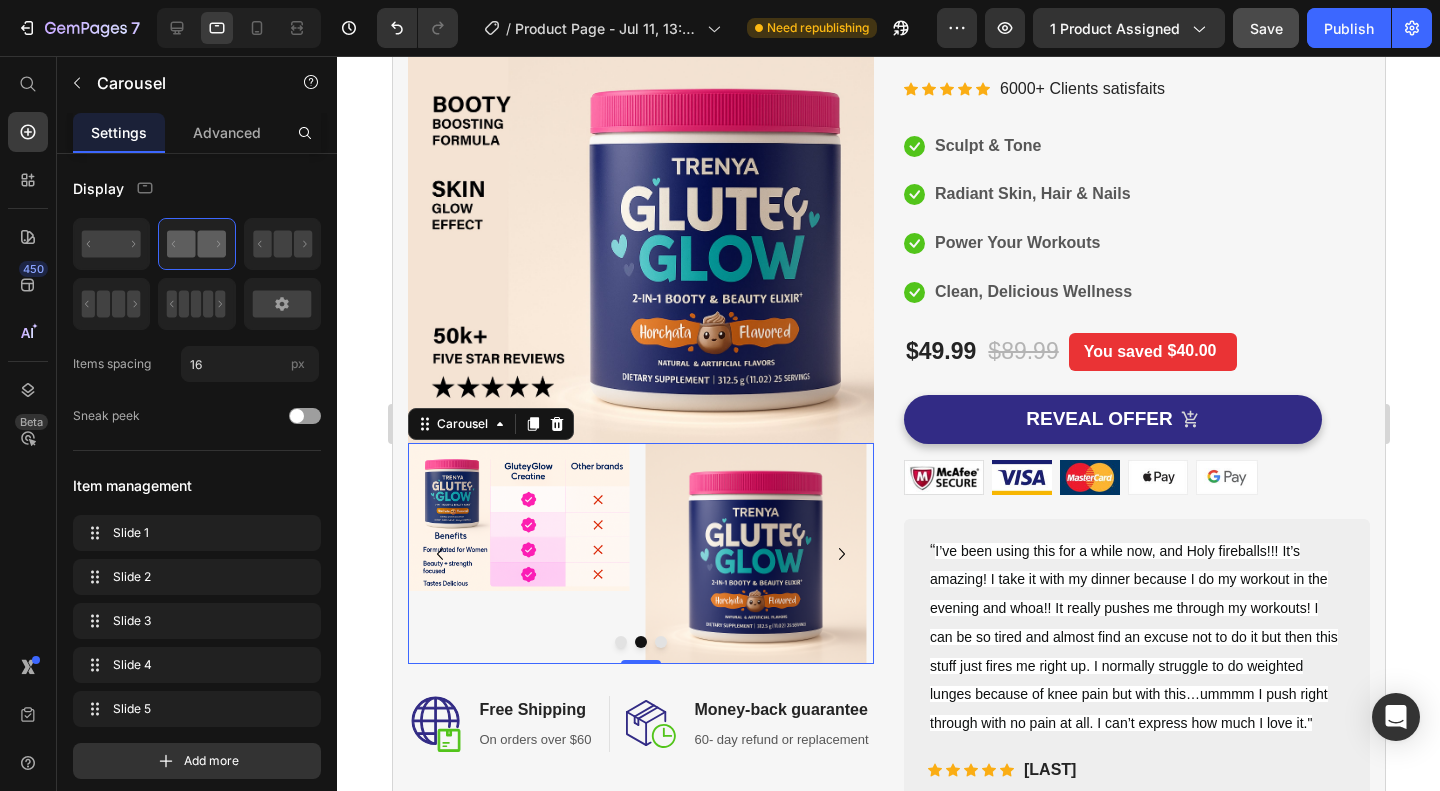 click at bounding box center (660, 642) 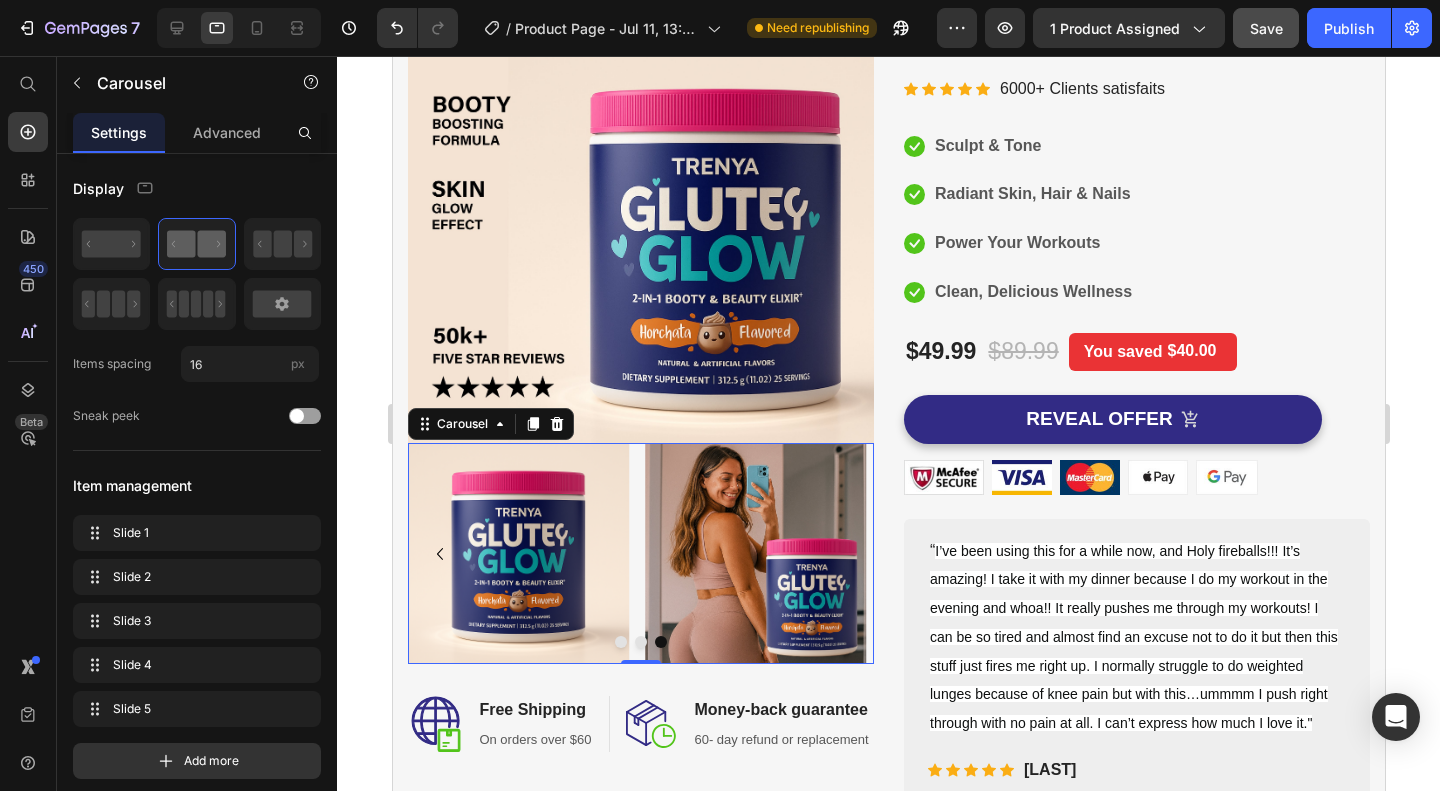 click at bounding box center (640, 642) 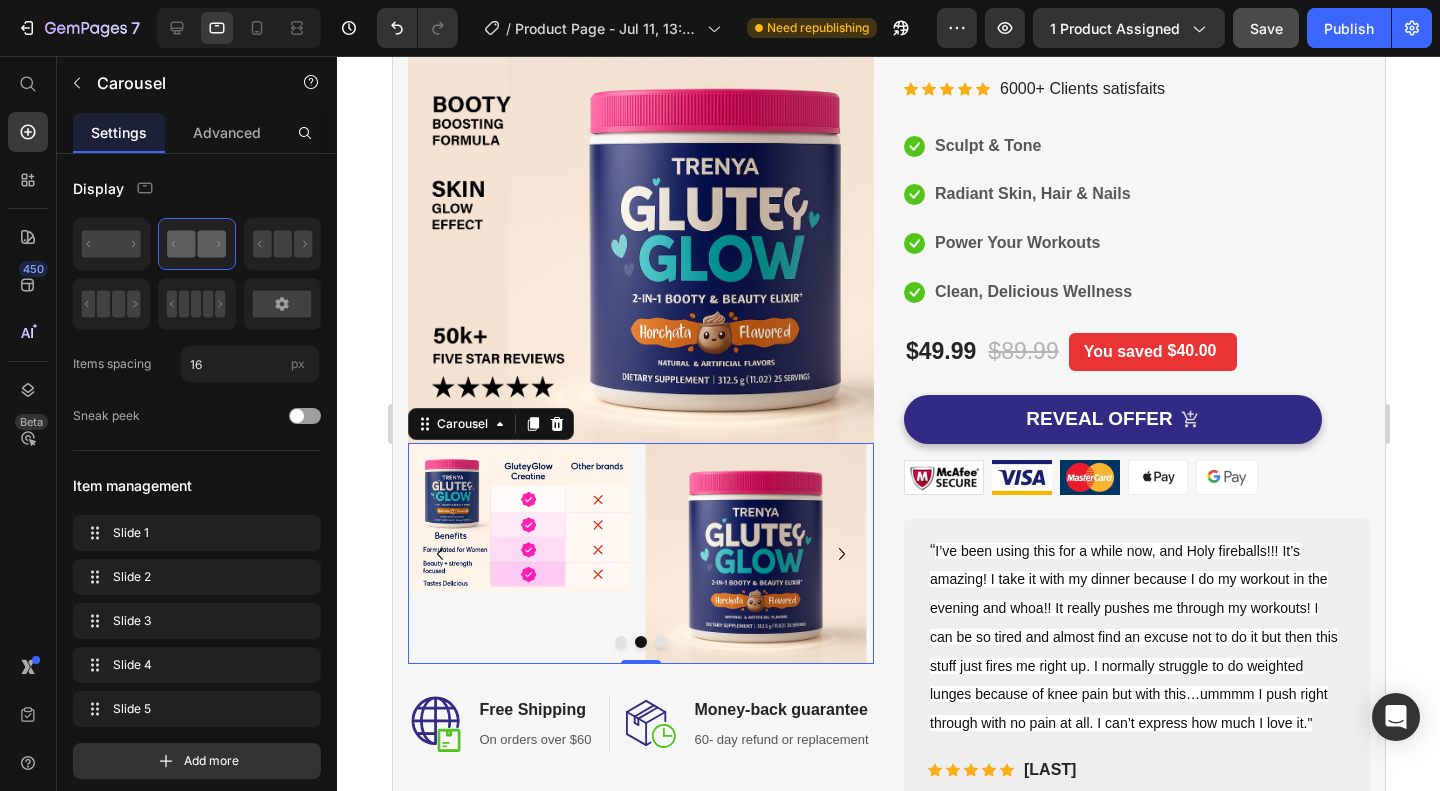 click at bounding box center [620, 642] 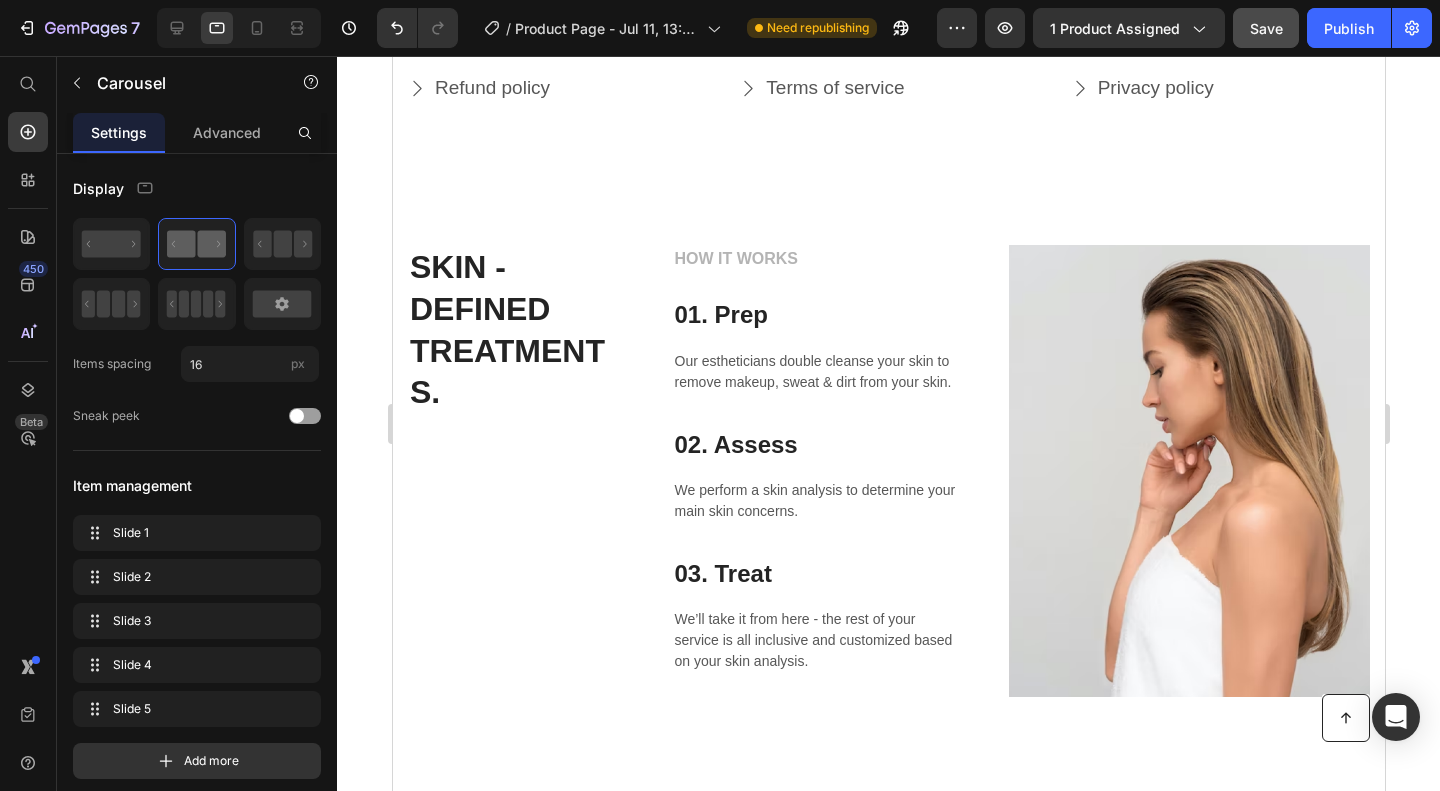 scroll, scrollTop: 8773, scrollLeft: 0, axis: vertical 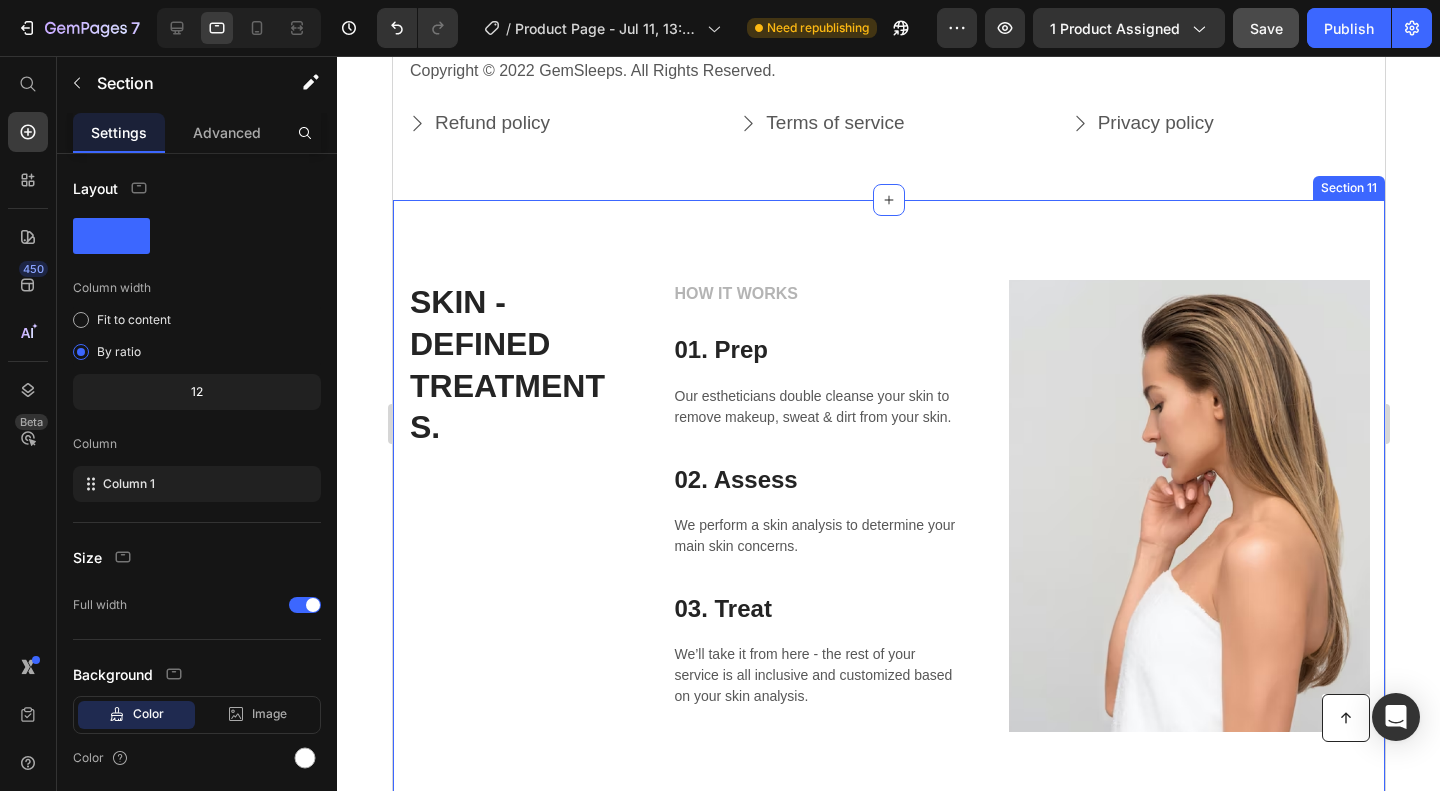 click on "Copyright © 2022 GemSleeps. All Rights Reserved. Text block     Refund policy Button     Terms of service Button     Privacy policy Button Row Row       Button Section 10" at bounding box center (888, 97) 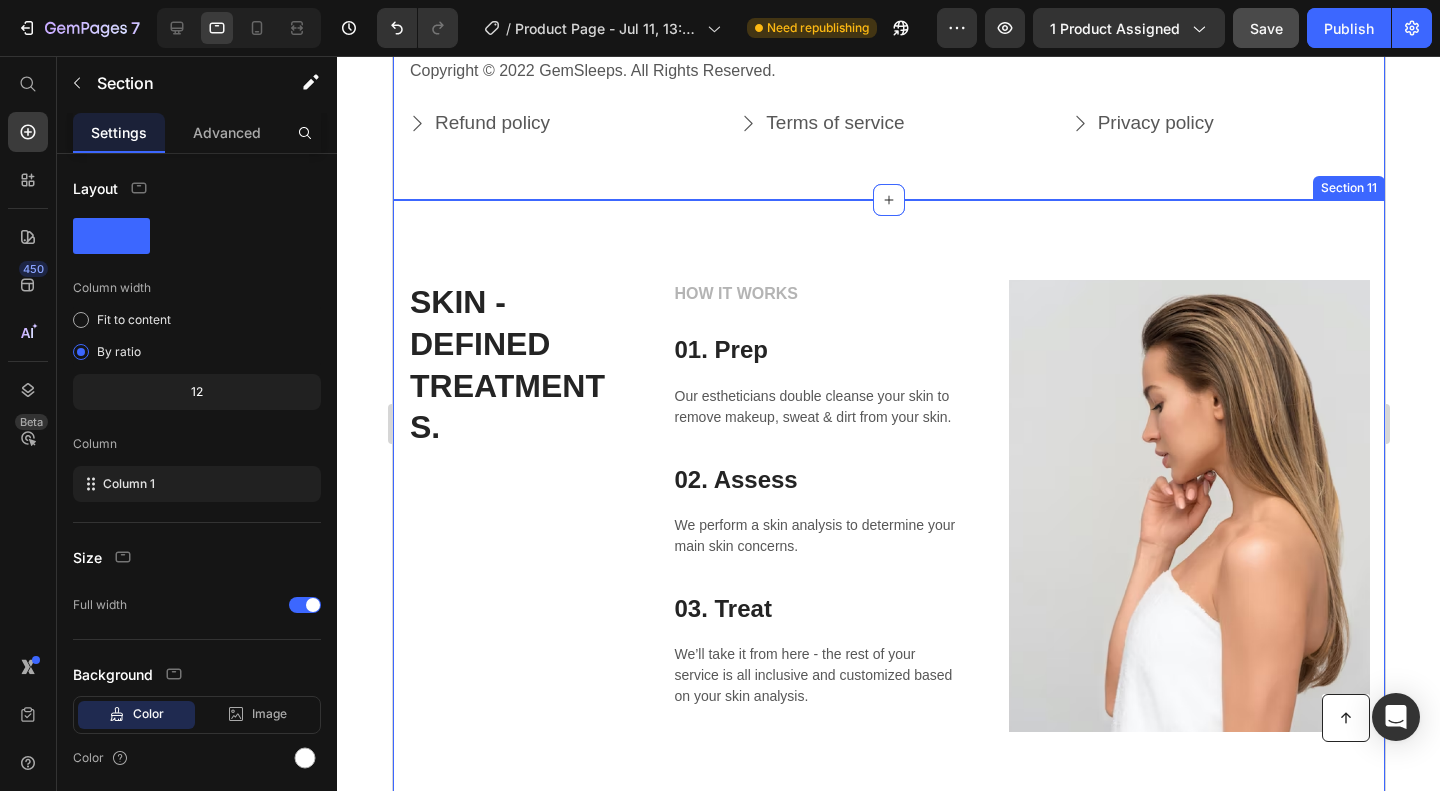 click on "SKIN -  DEFINED  TREATMENTS. Heading HOW IT WORKS Text block 01. Prep Heading Our estheticians double cleanse your skin to remove makeup, sweat & dirt from your skin. Text block Row 02. Assess Heading We perform a skin analysis to determine your main skin concerns. Text block Row 03. Treat Heading We’ll take it from here - the rest of your service is all inclusive and customized based on your skin analysis. Text block Row Image Row Section 11" at bounding box center (888, 505) 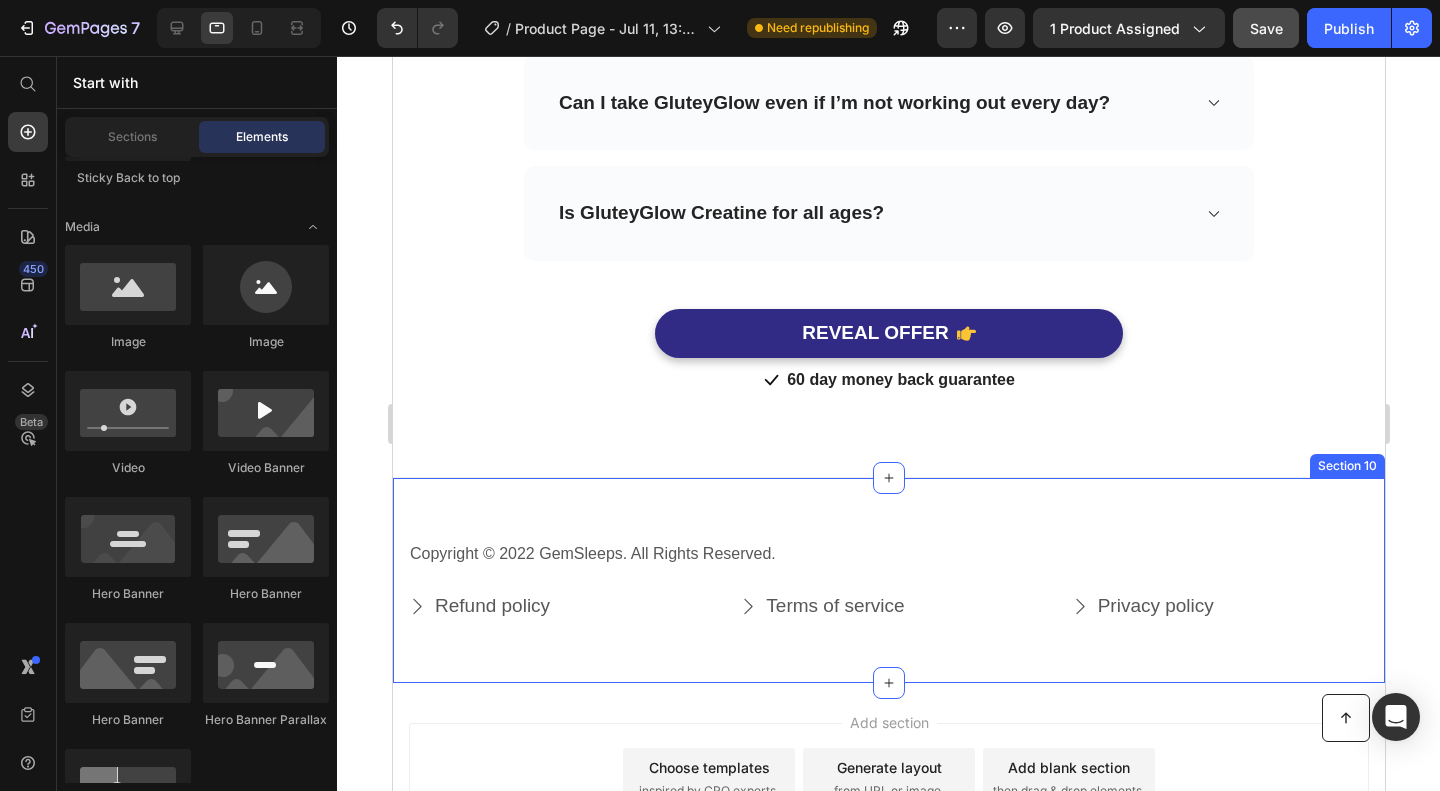 scroll, scrollTop: 8269, scrollLeft: 0, axis: vertical 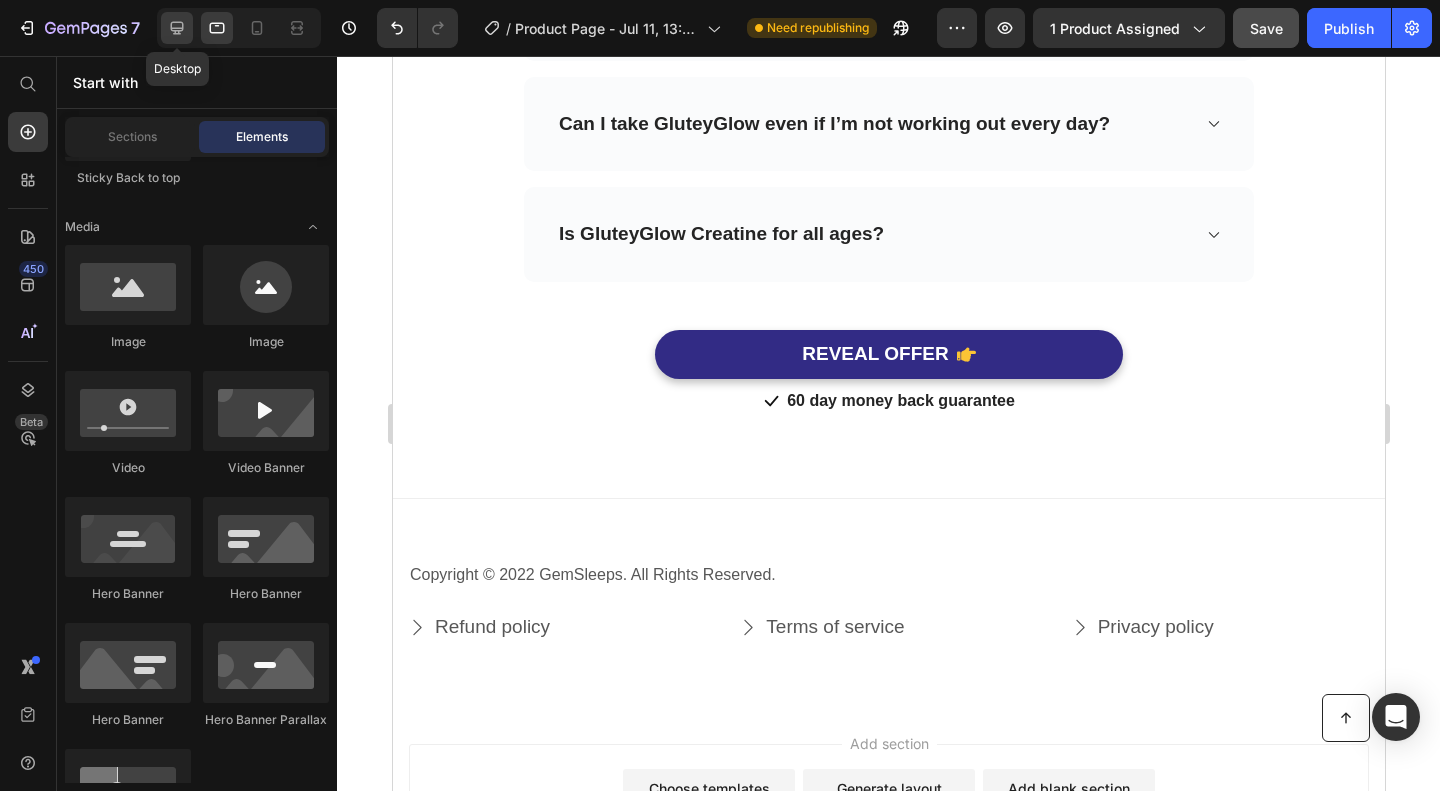 click 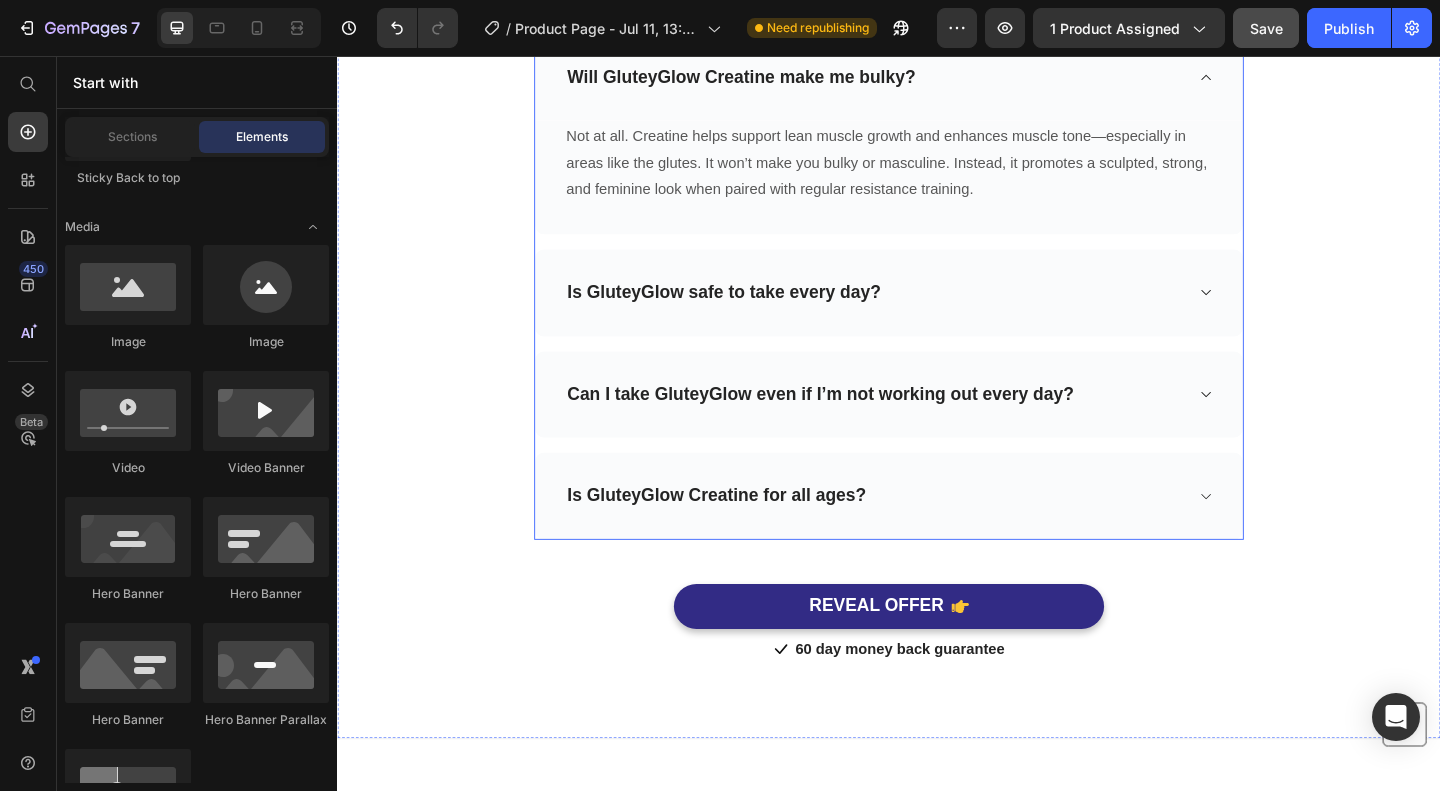 scroll, scrollTop: 8352, scrollLeft: 0, axis: vertical 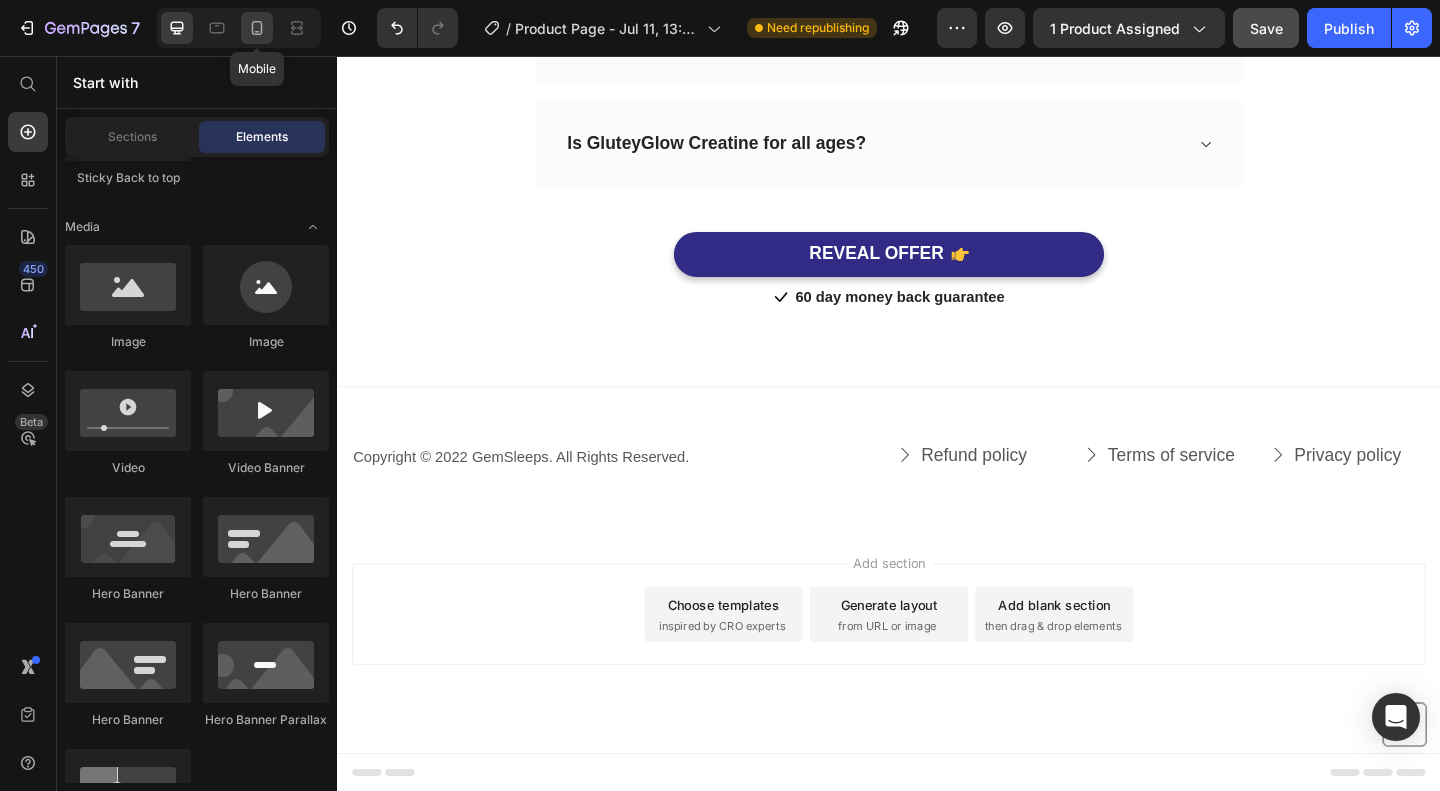 click 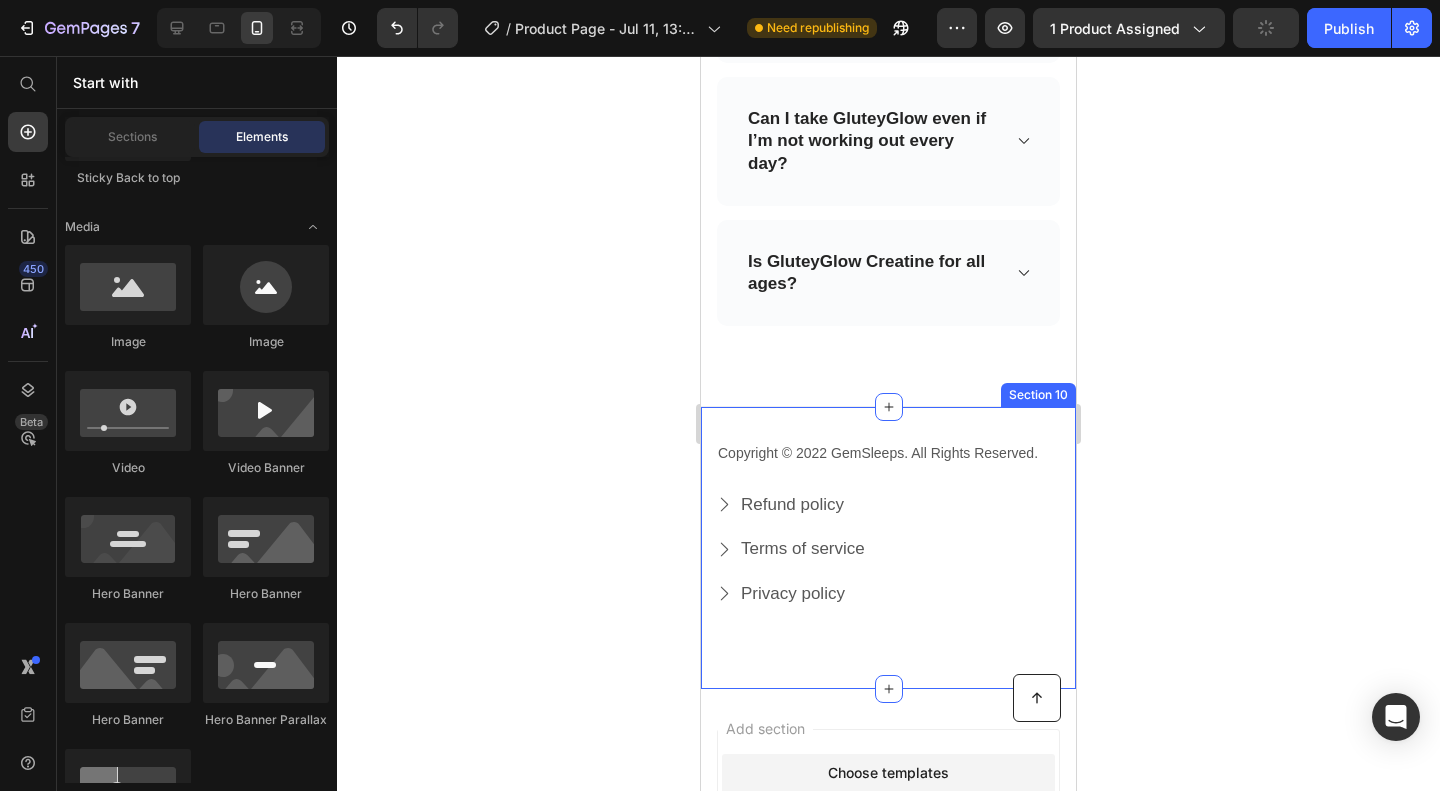 scroll, scrollTop: 8169, scrollLeft: 0, axis: vertical 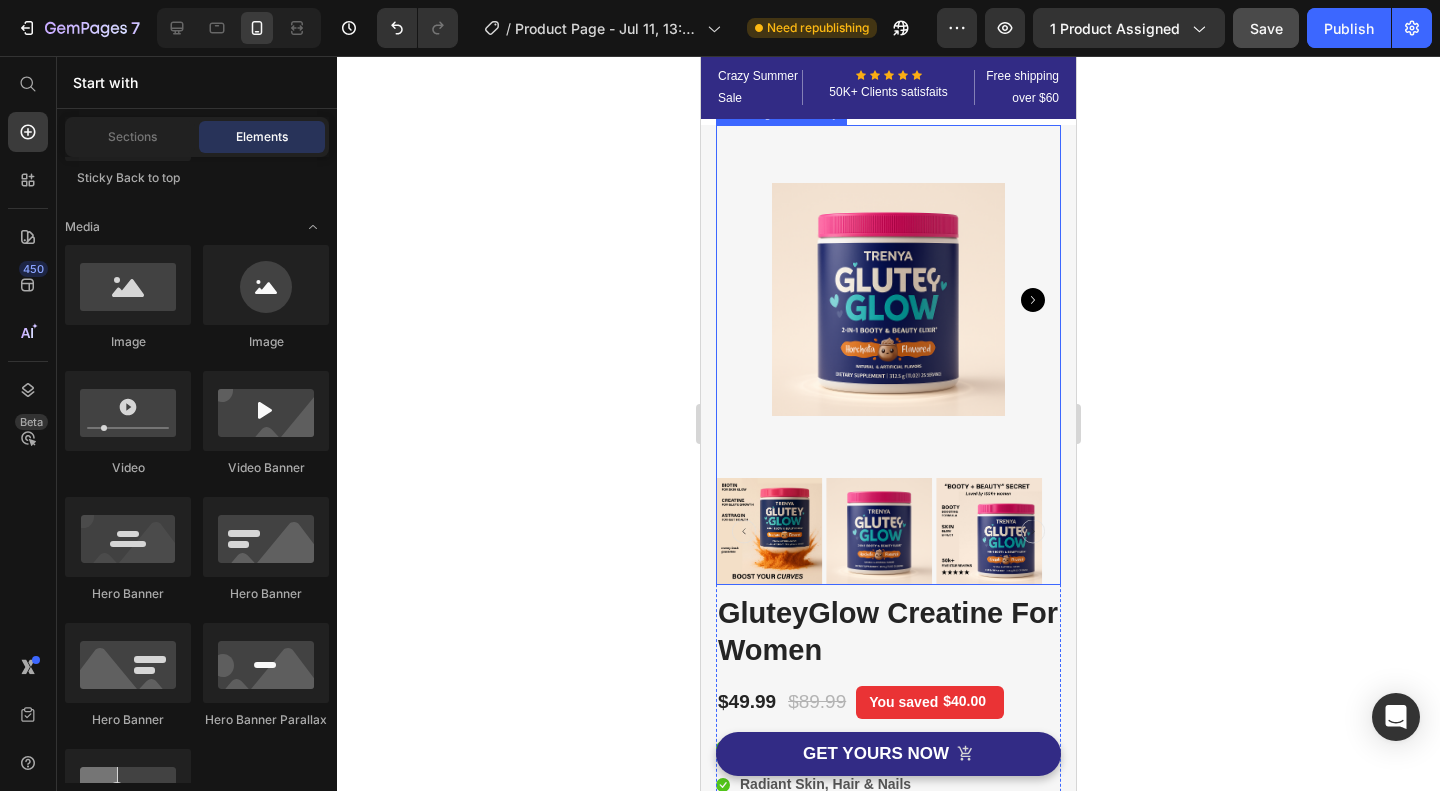 click 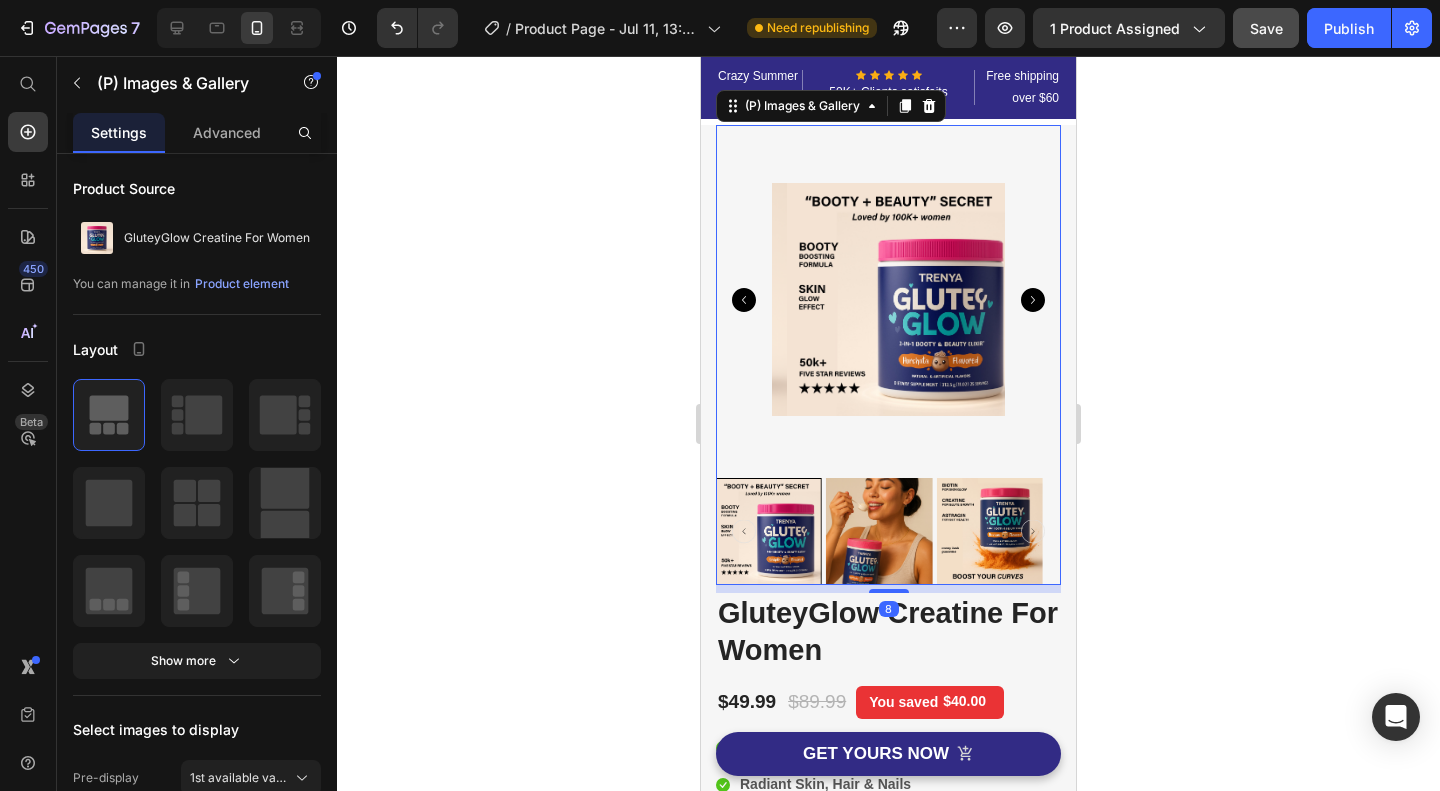 click 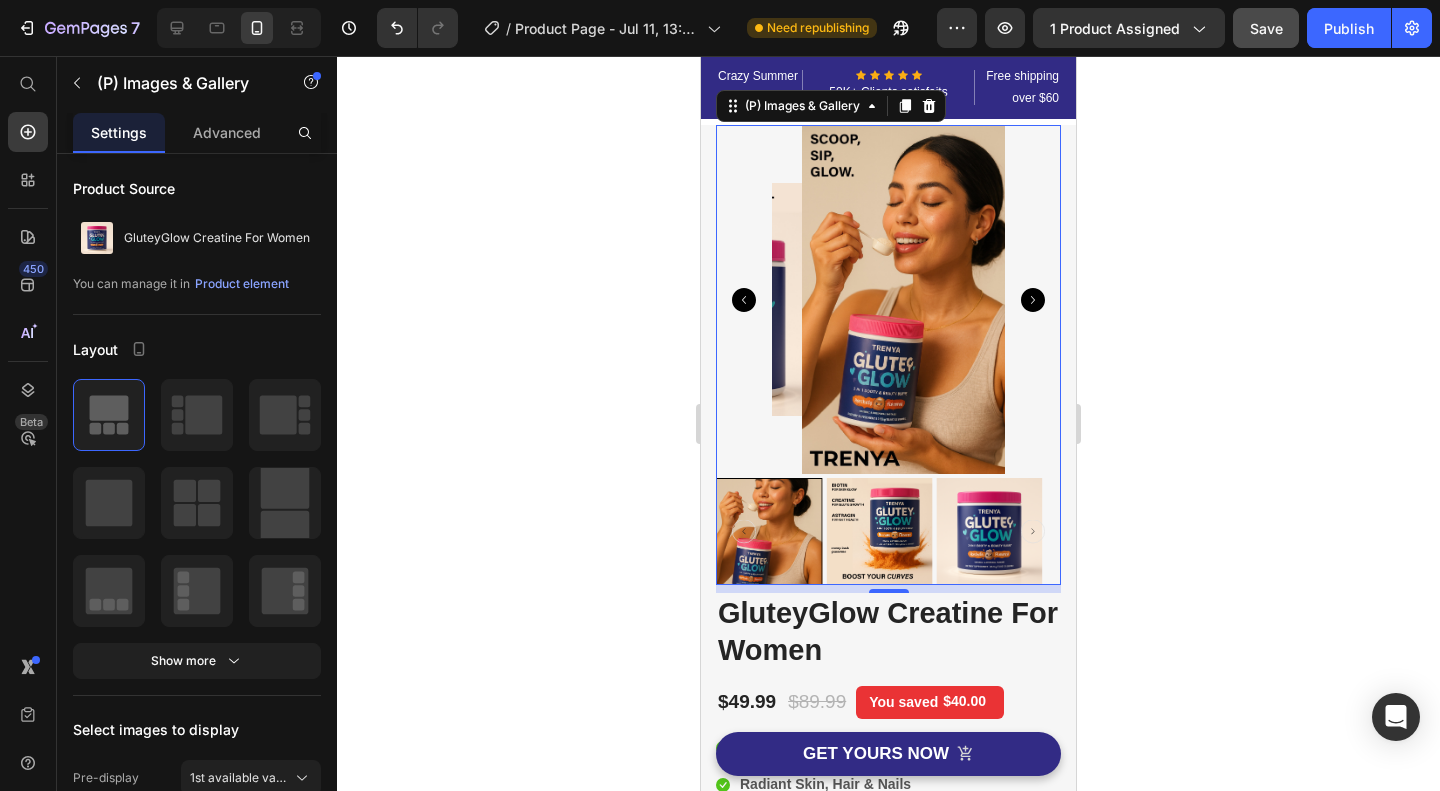 click 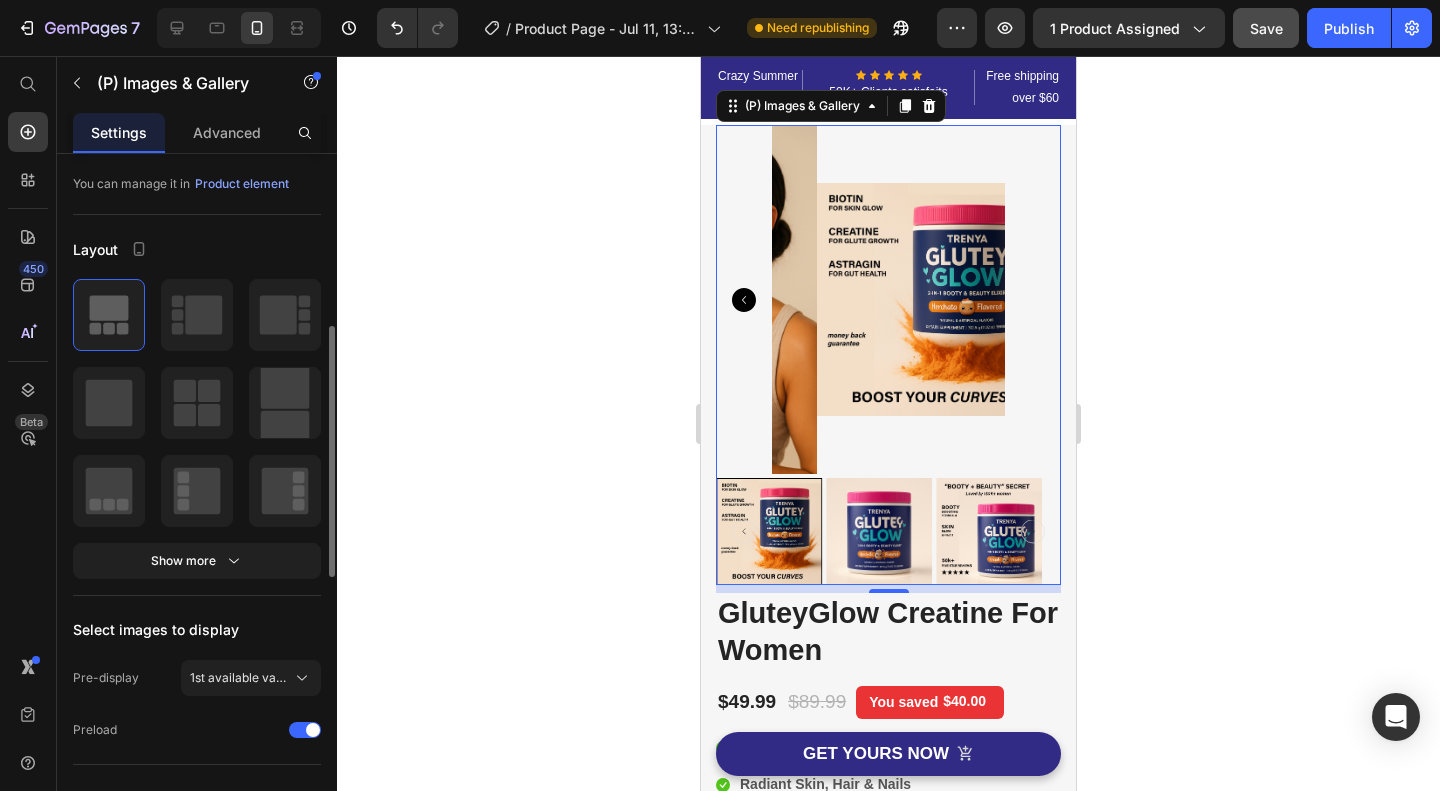 scroll, scrollTop: 200, scrollLeft: 0, axis: vertical 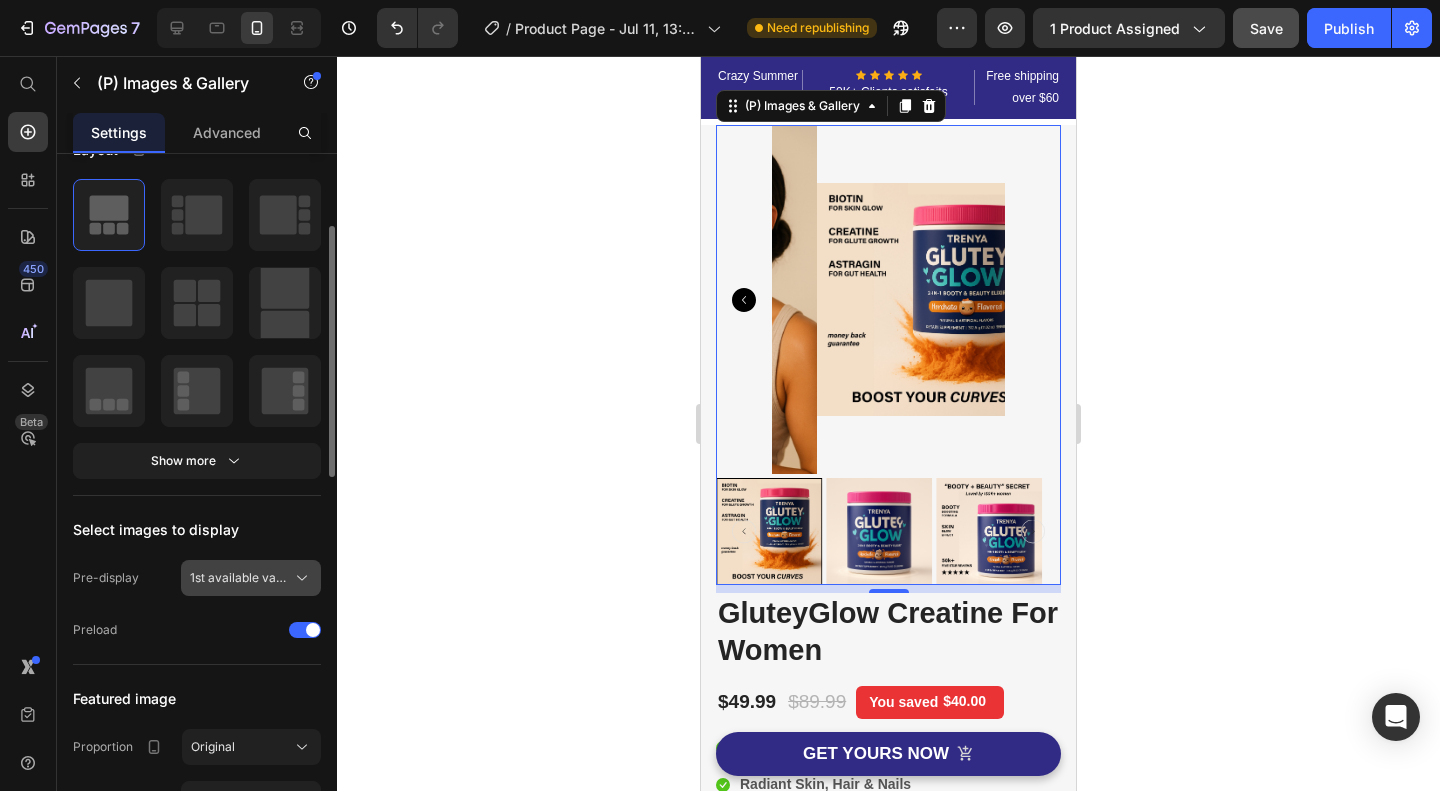 click 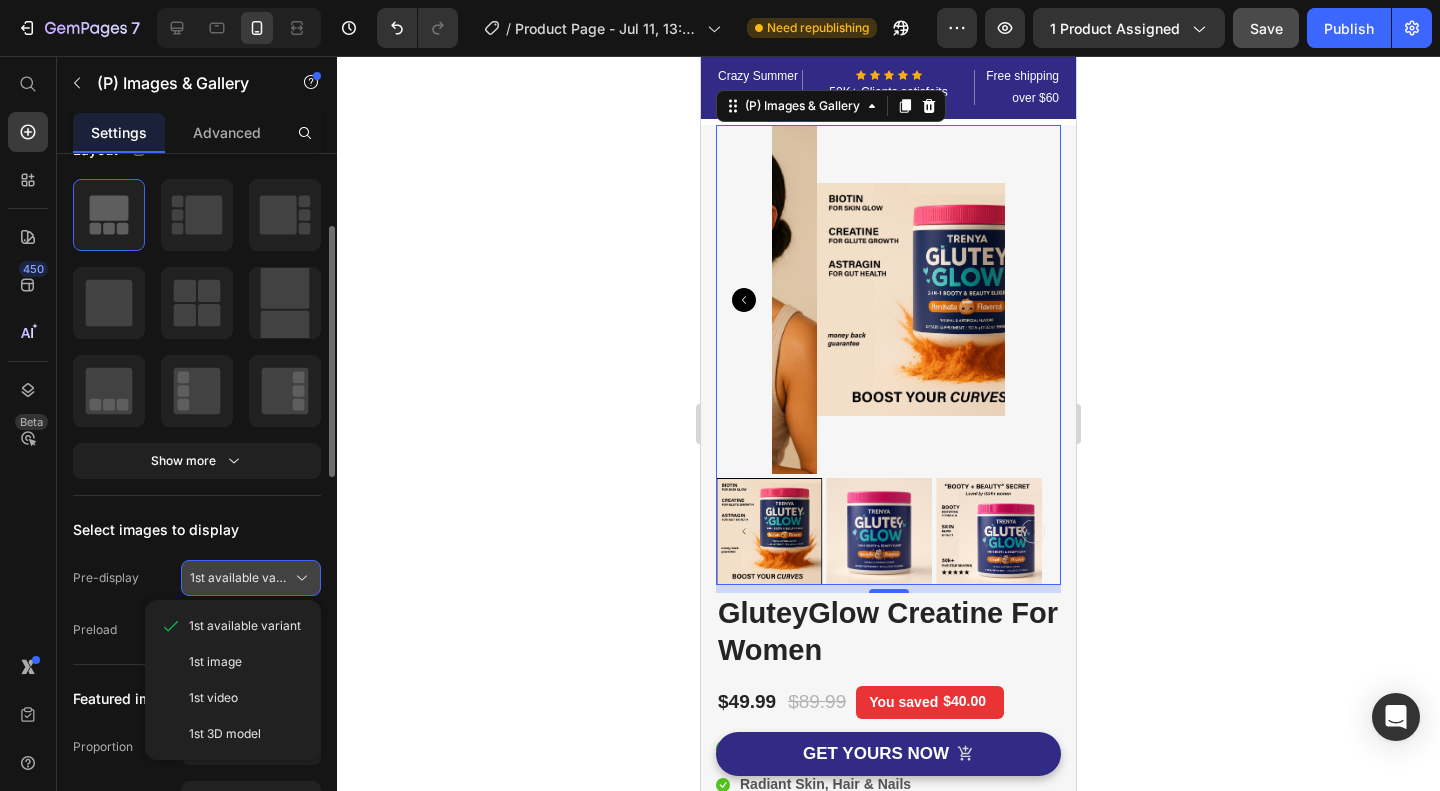 click 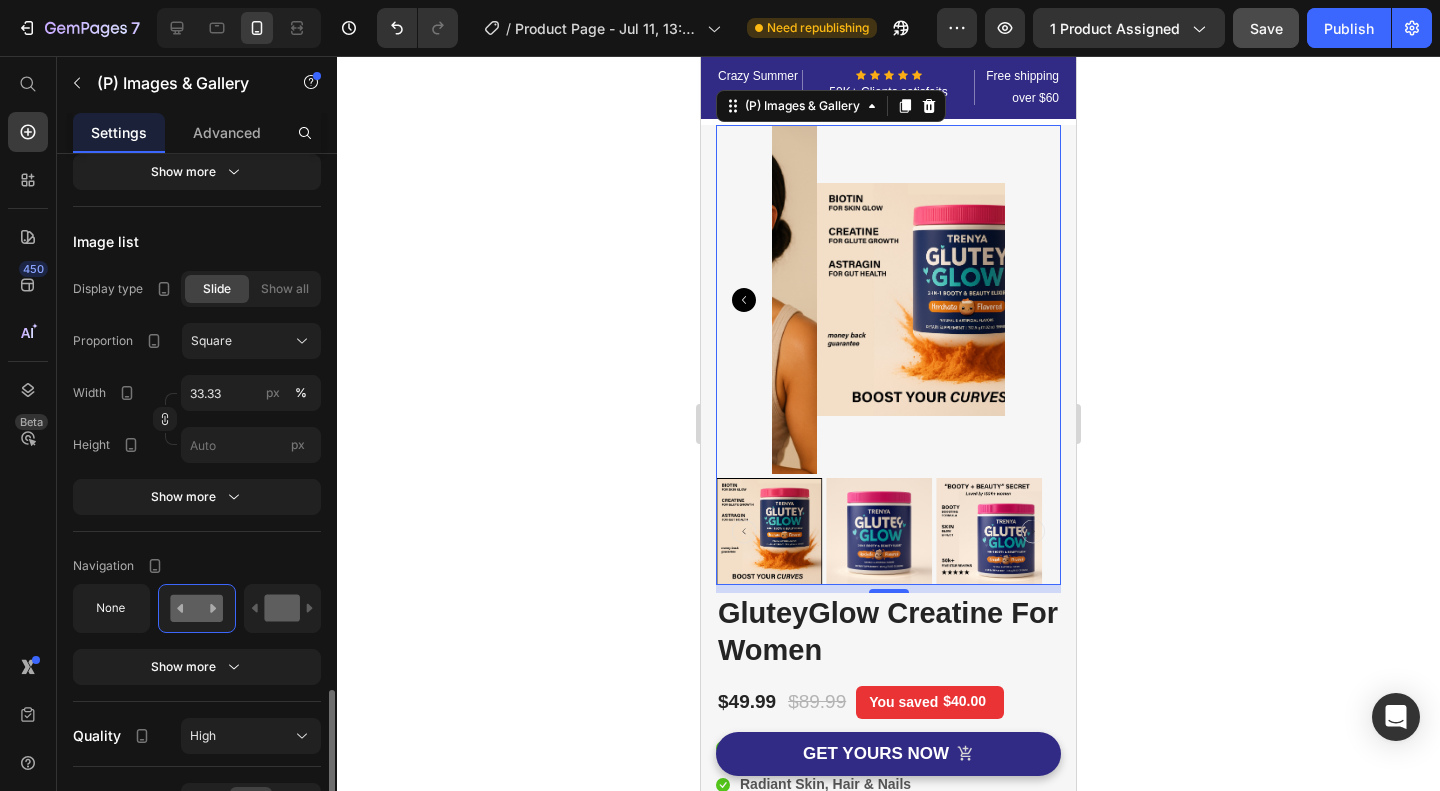 scroll, scrollTop: 1218, scrollLeft: 0, axis: vertical 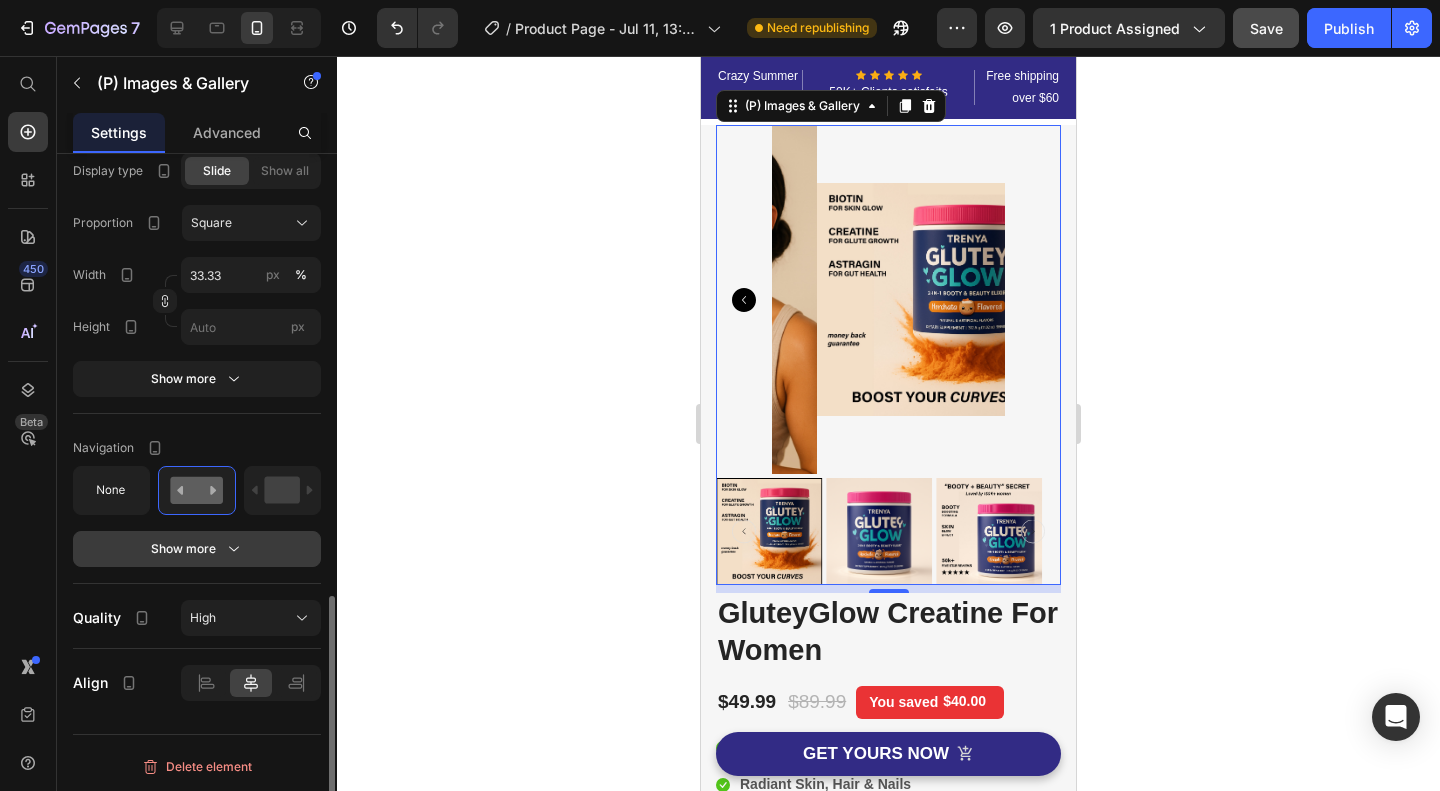 click on "Show more" at bounding box center (197, 549) 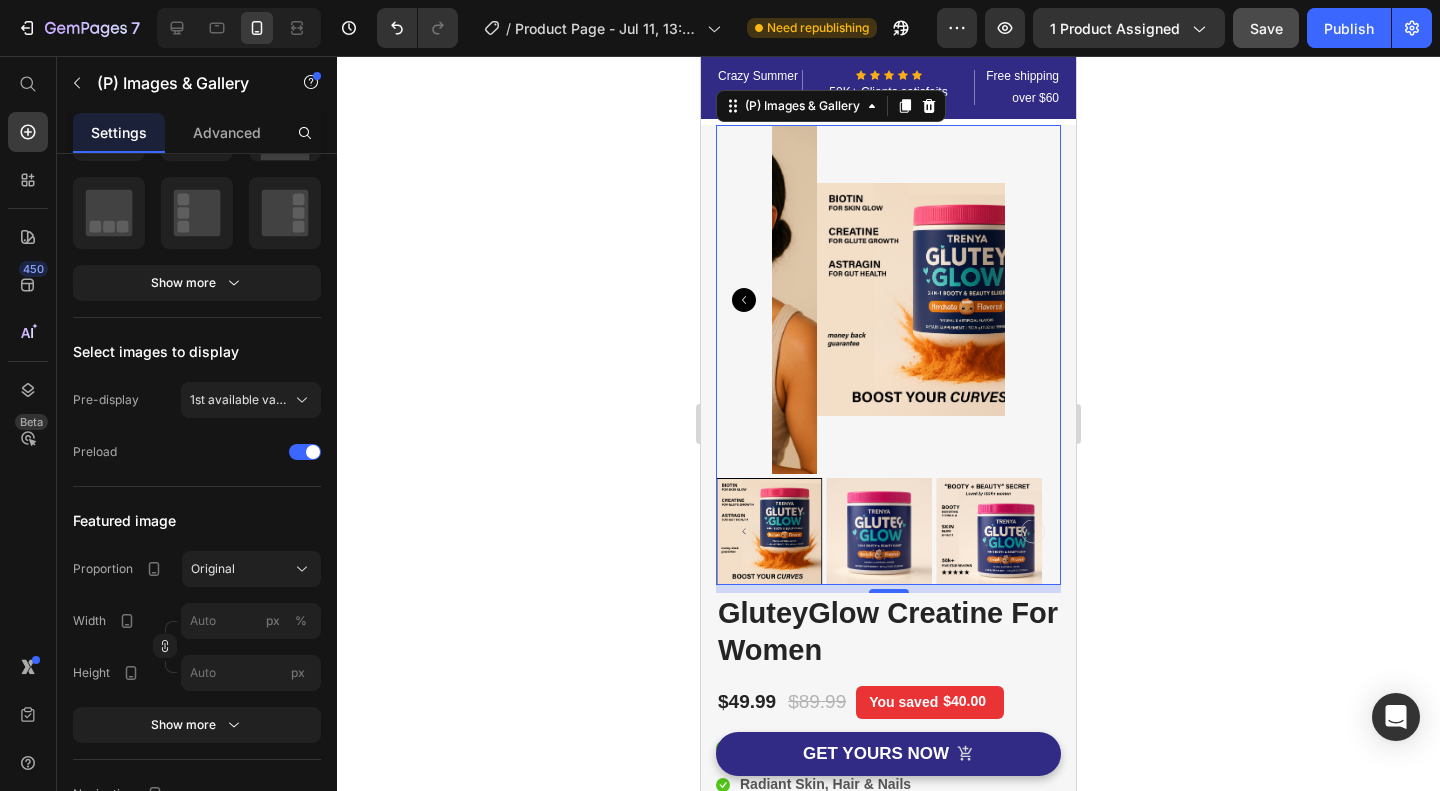 scroll, scrollTop: 0, scrollLeft: 0, axis: both 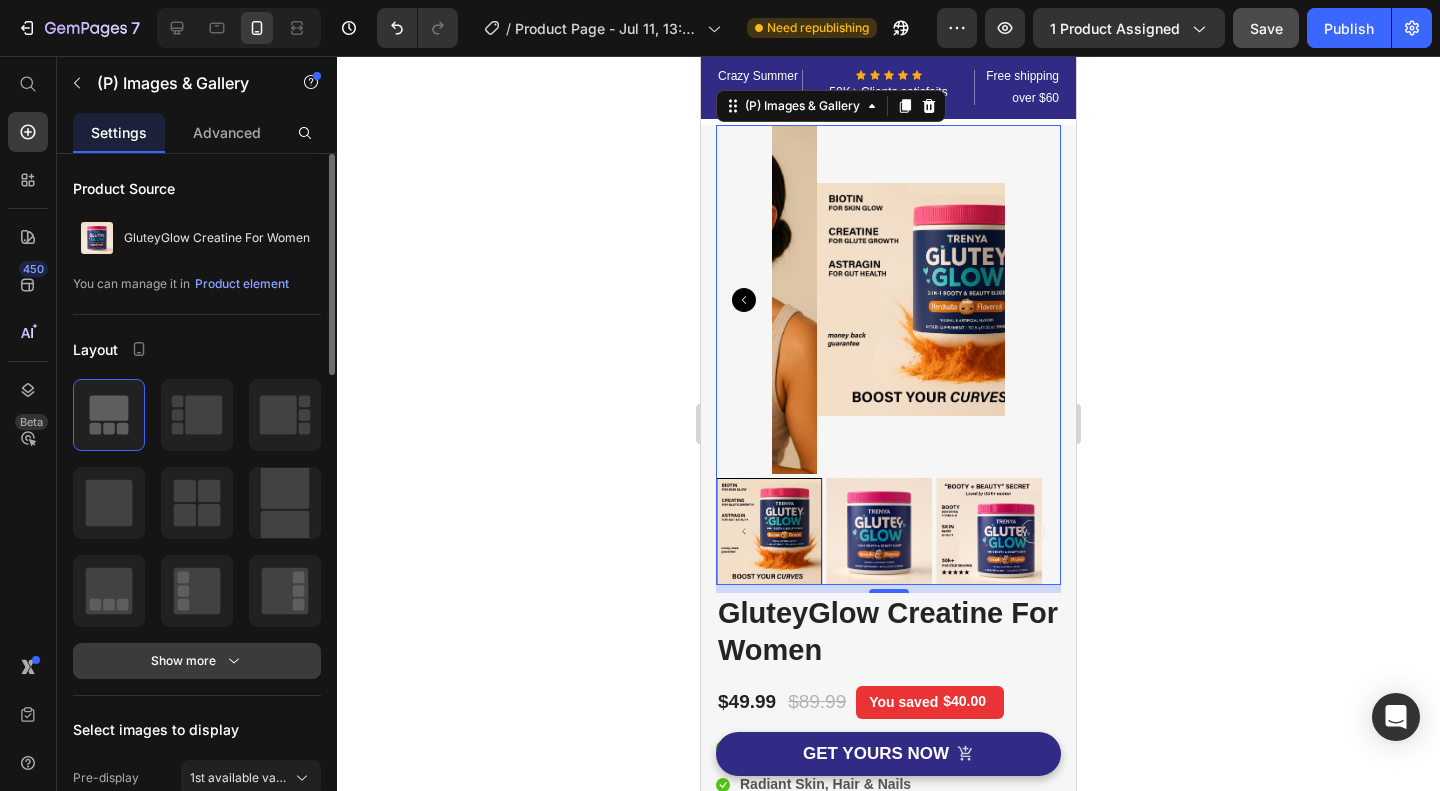 click on "Show more" at bounding box center [197, 661] 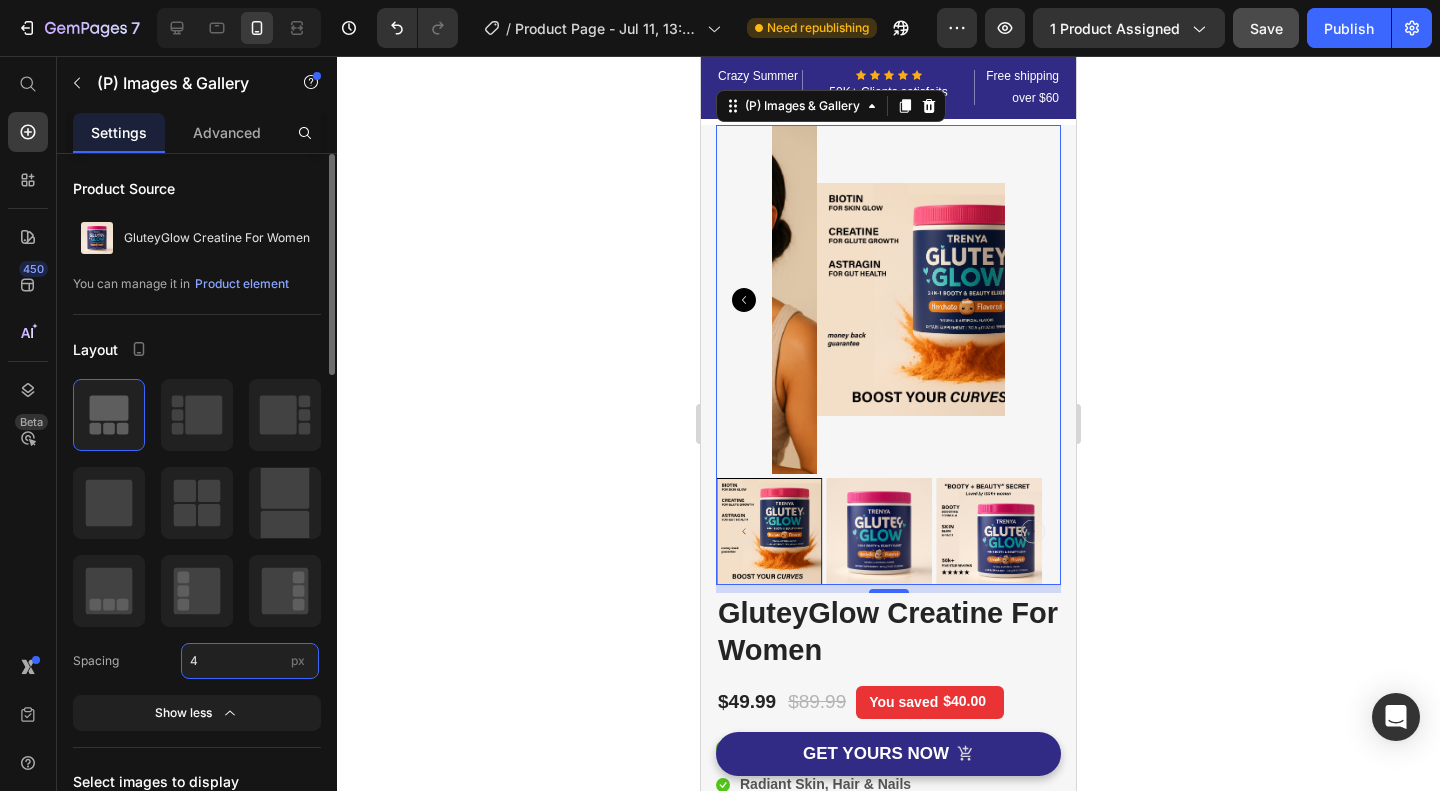 click on "4" at bounding box center (250, 661) 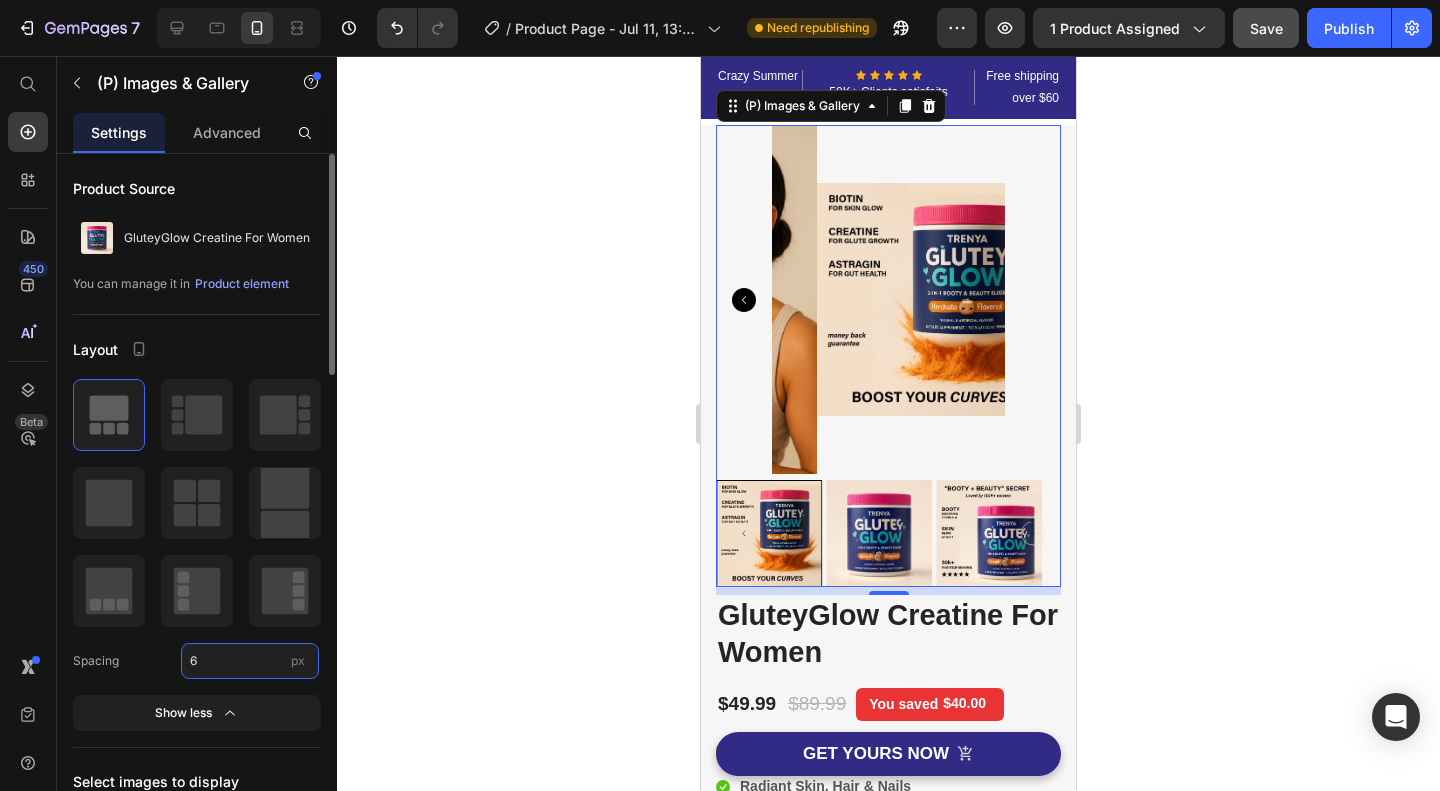 type on "6" 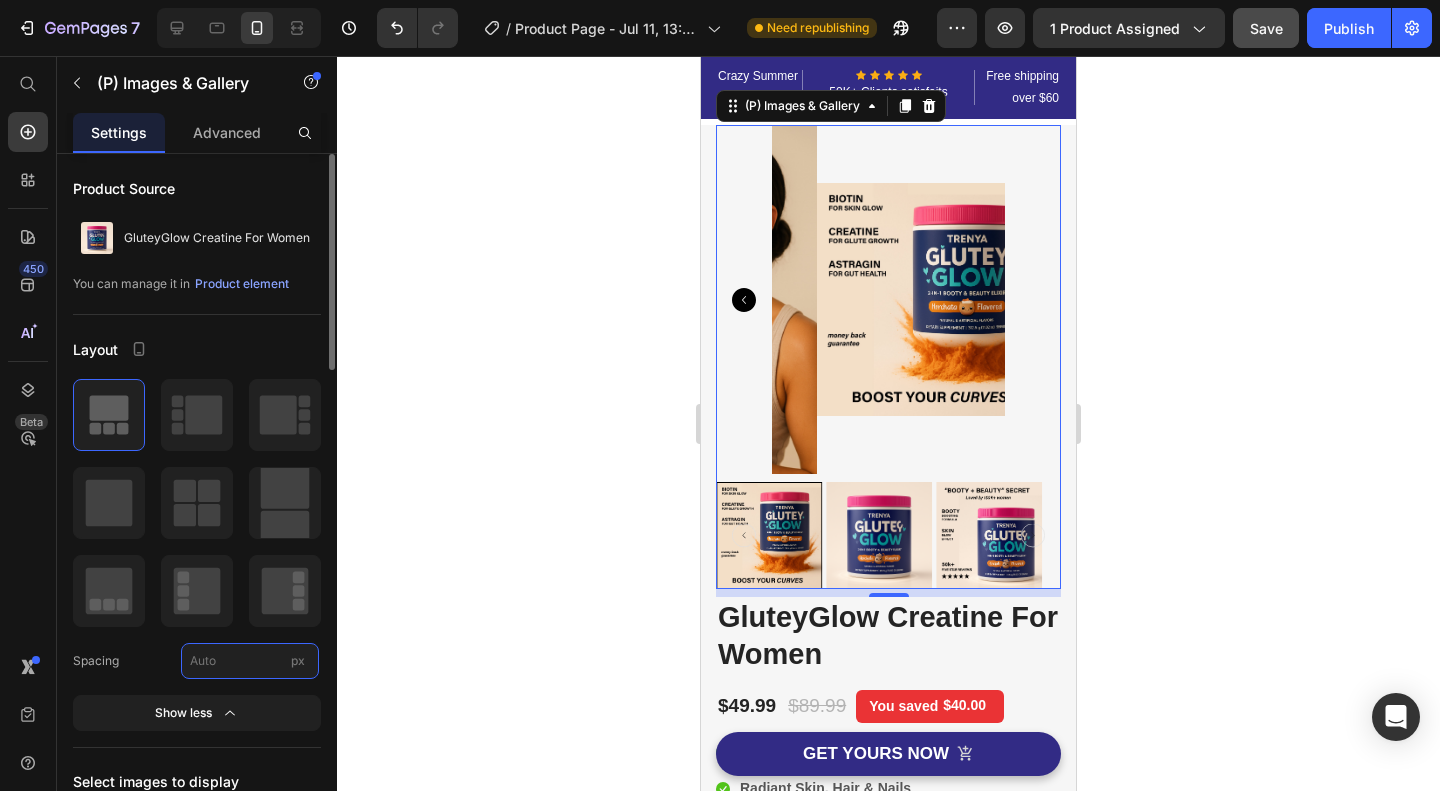 type on "3" 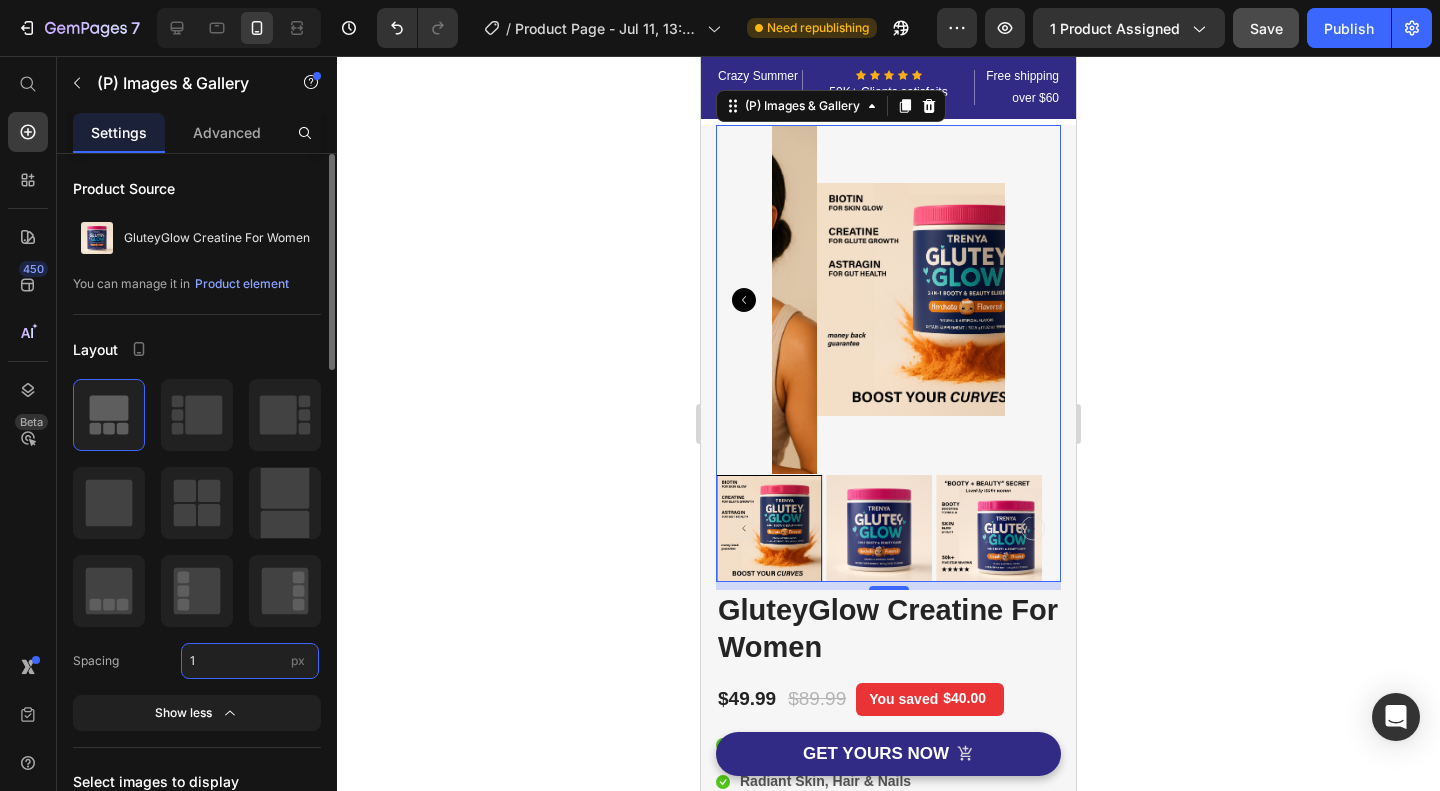 drag, startPoint x: 261, startPoint y: 656, endPoint x: 170, endPoint y: 659, distance: 91.04944 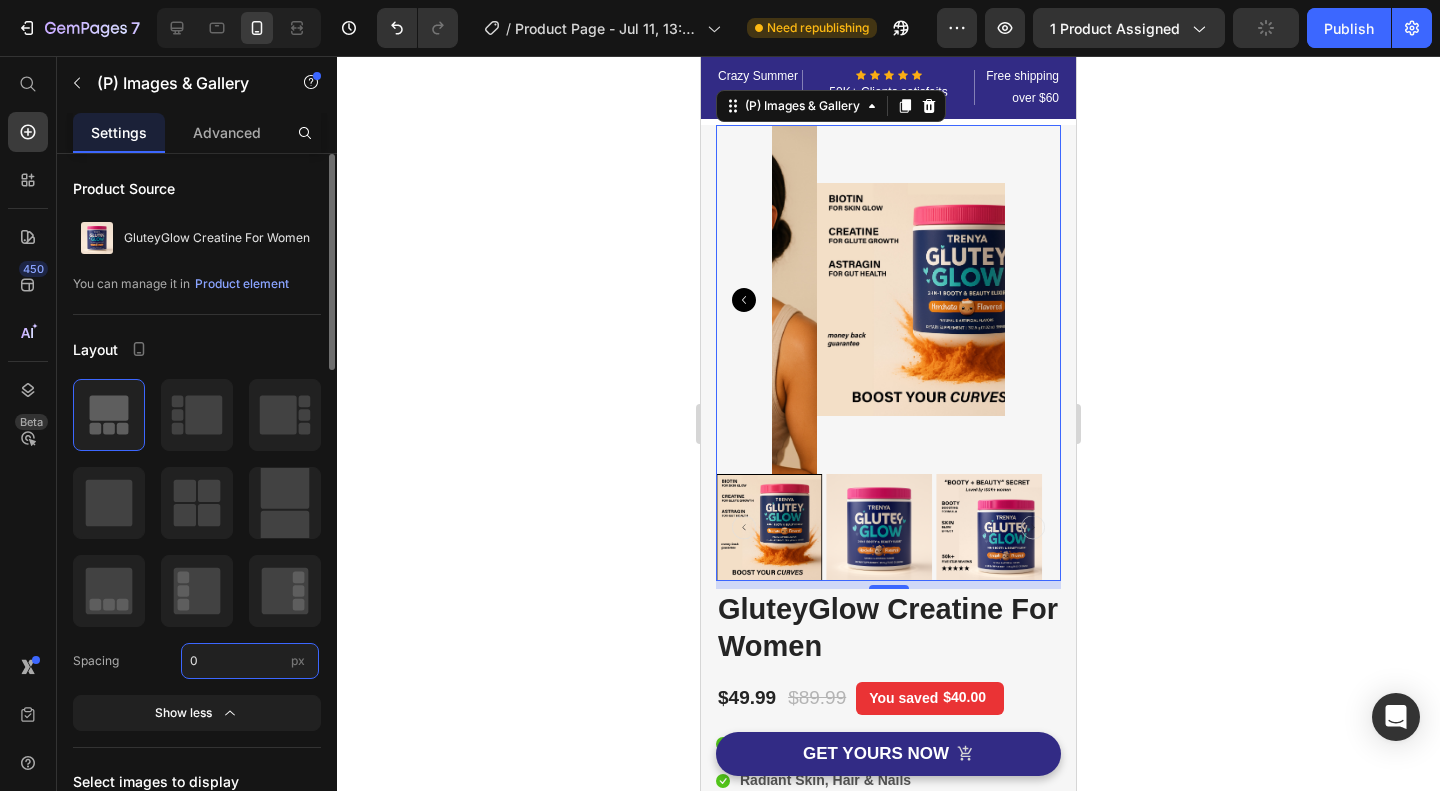 type on "0" 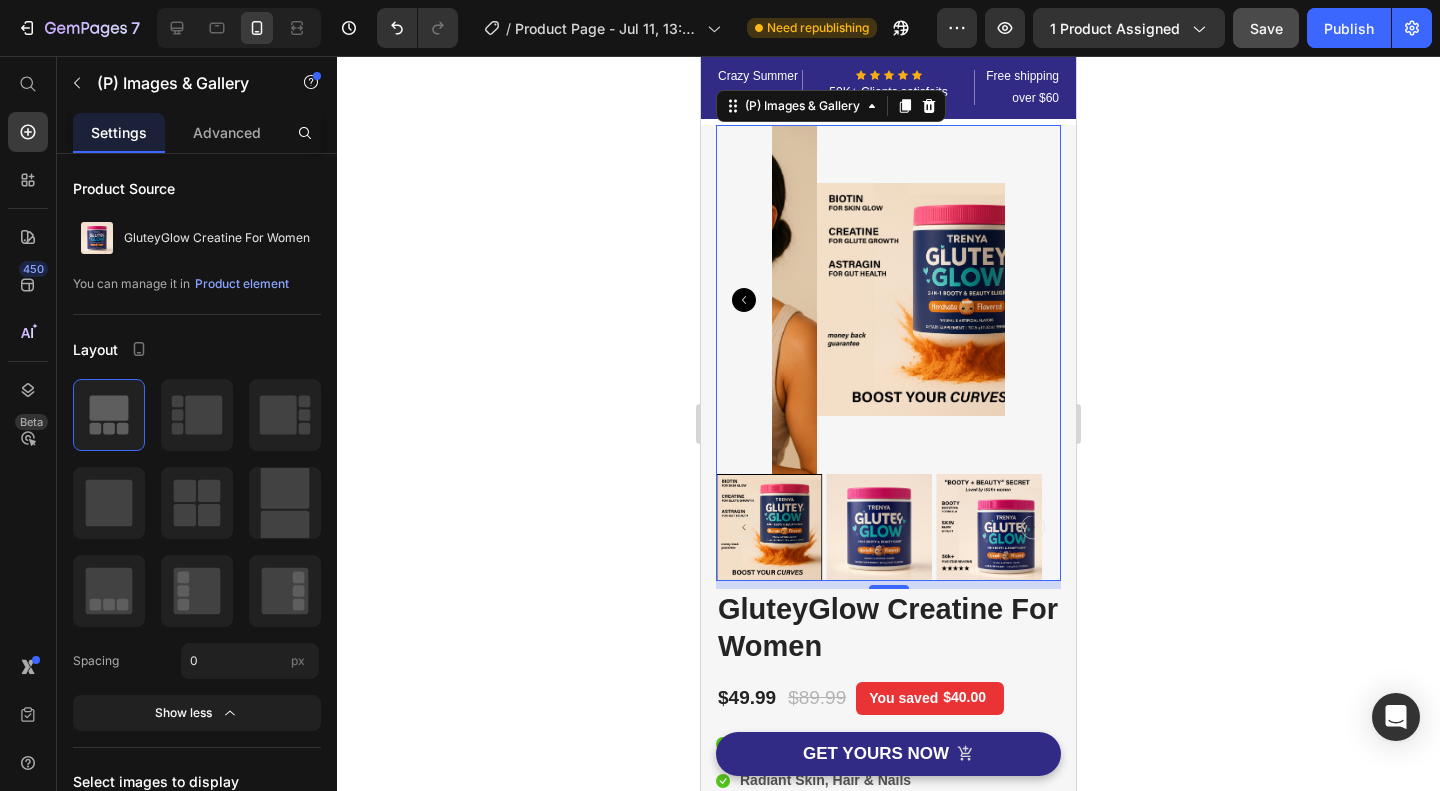 click 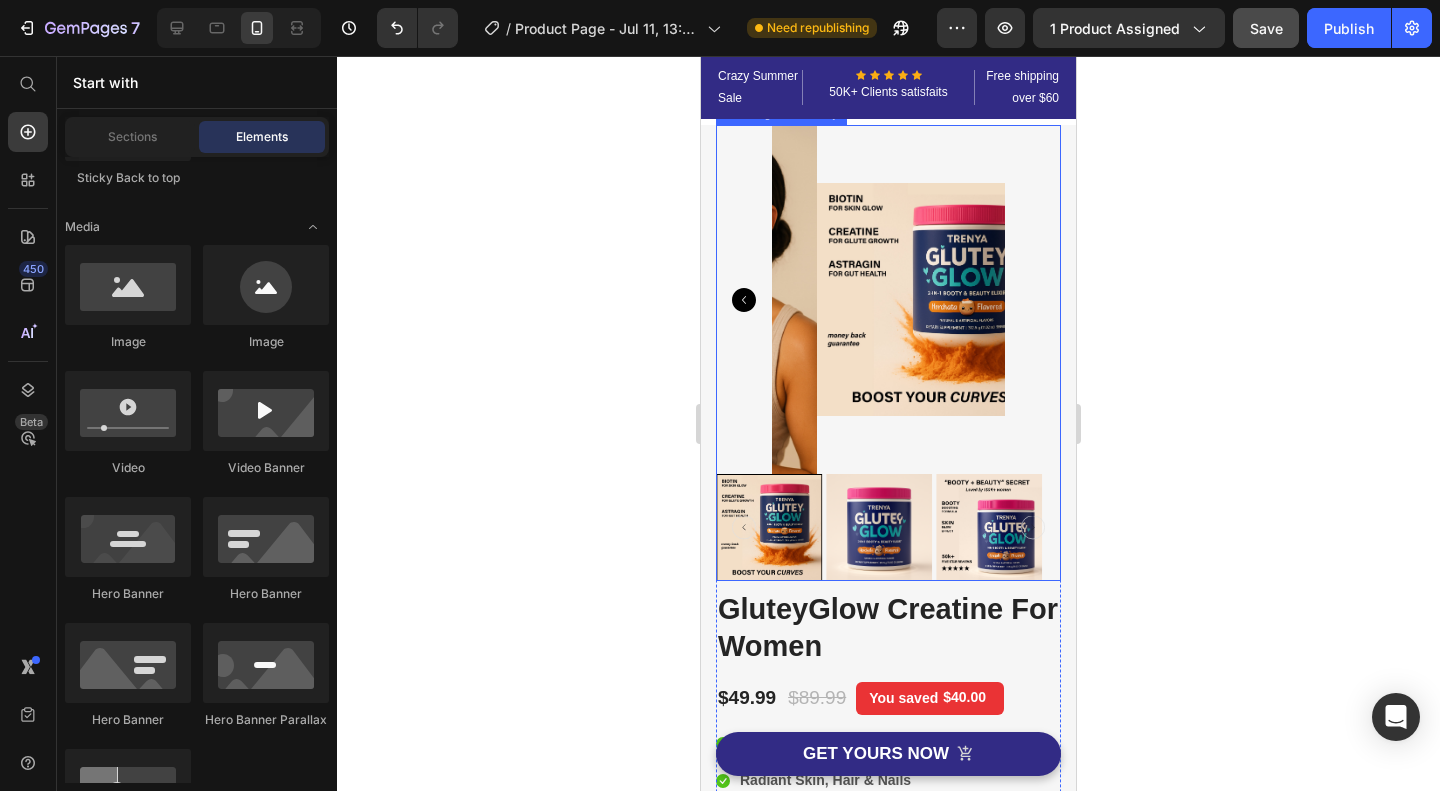 click 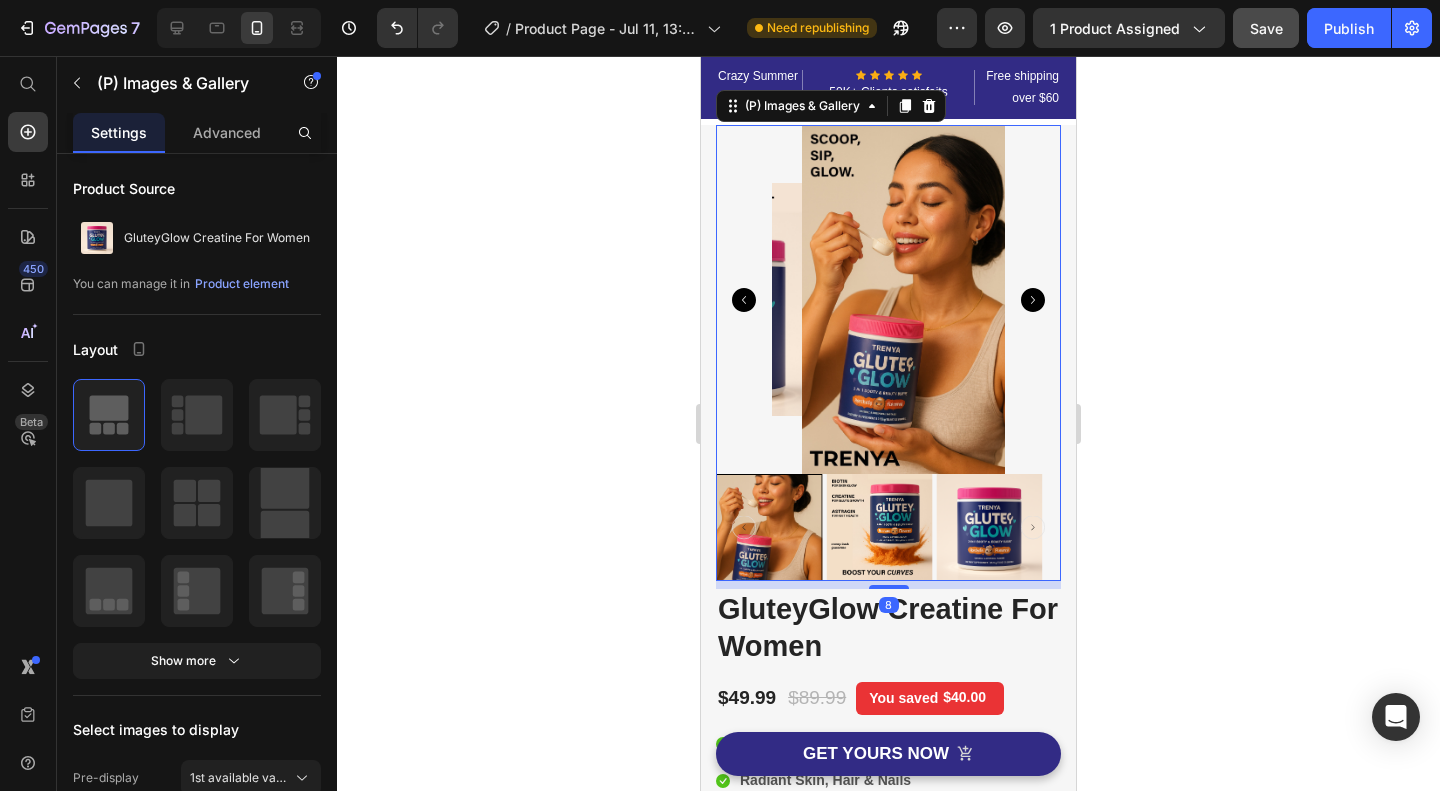 click 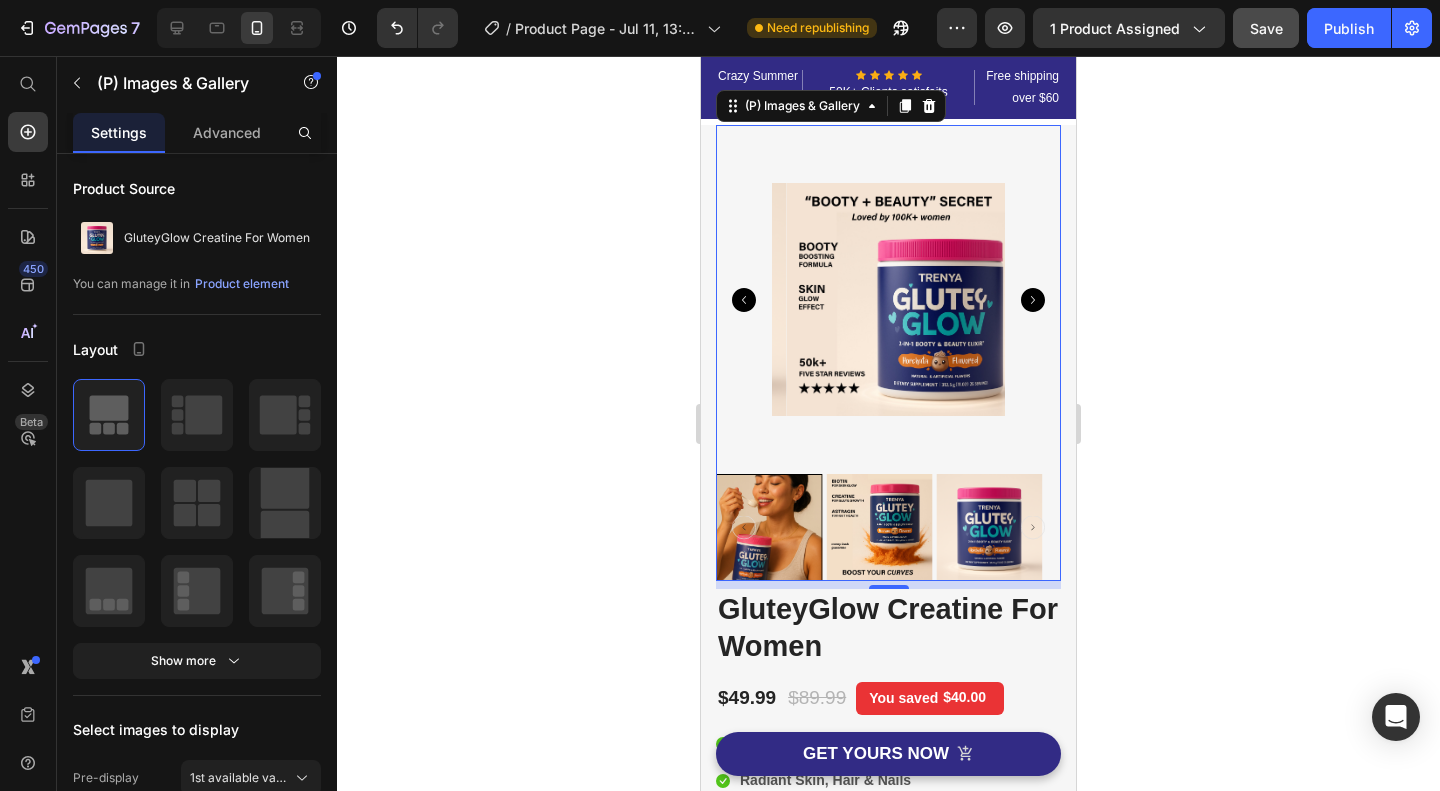 click 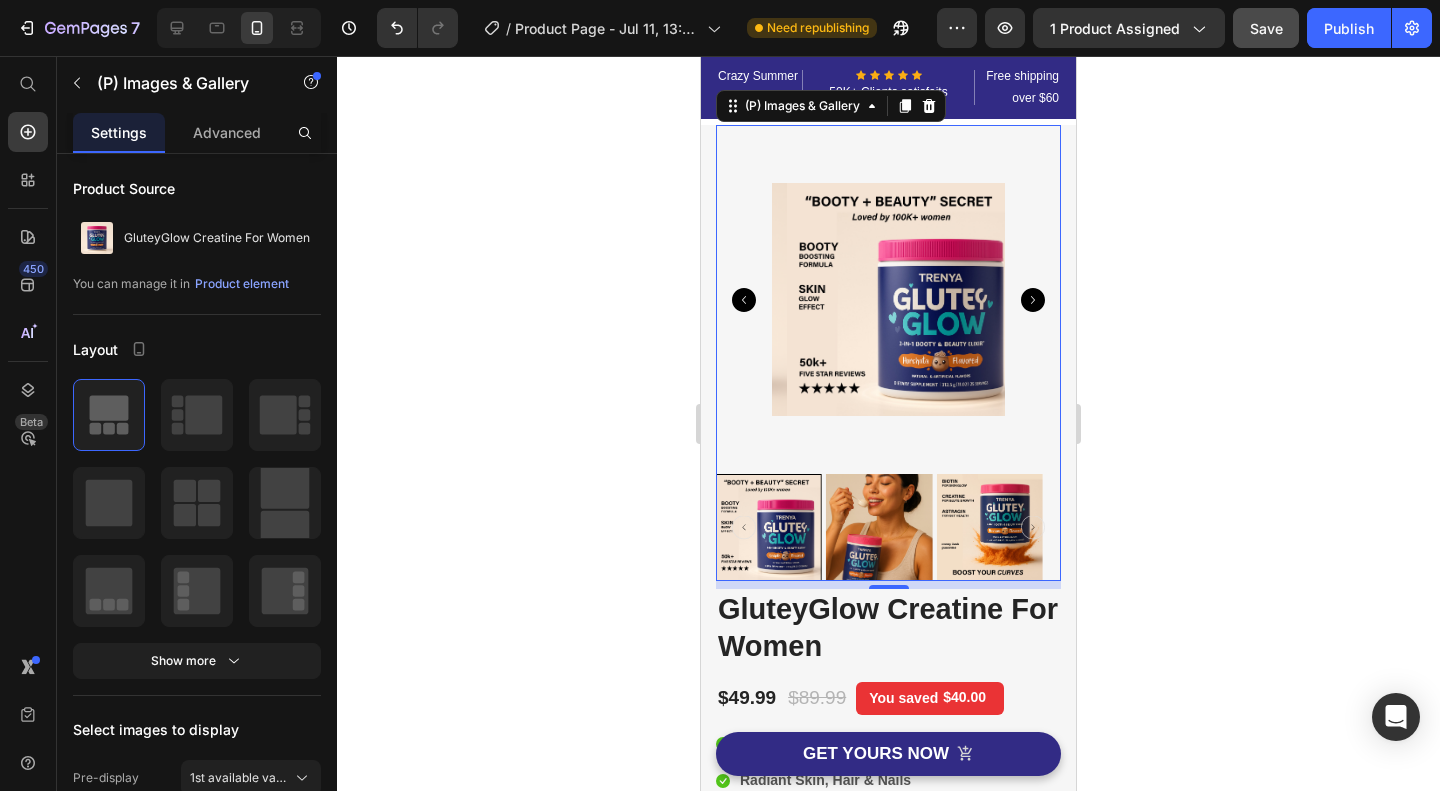 click 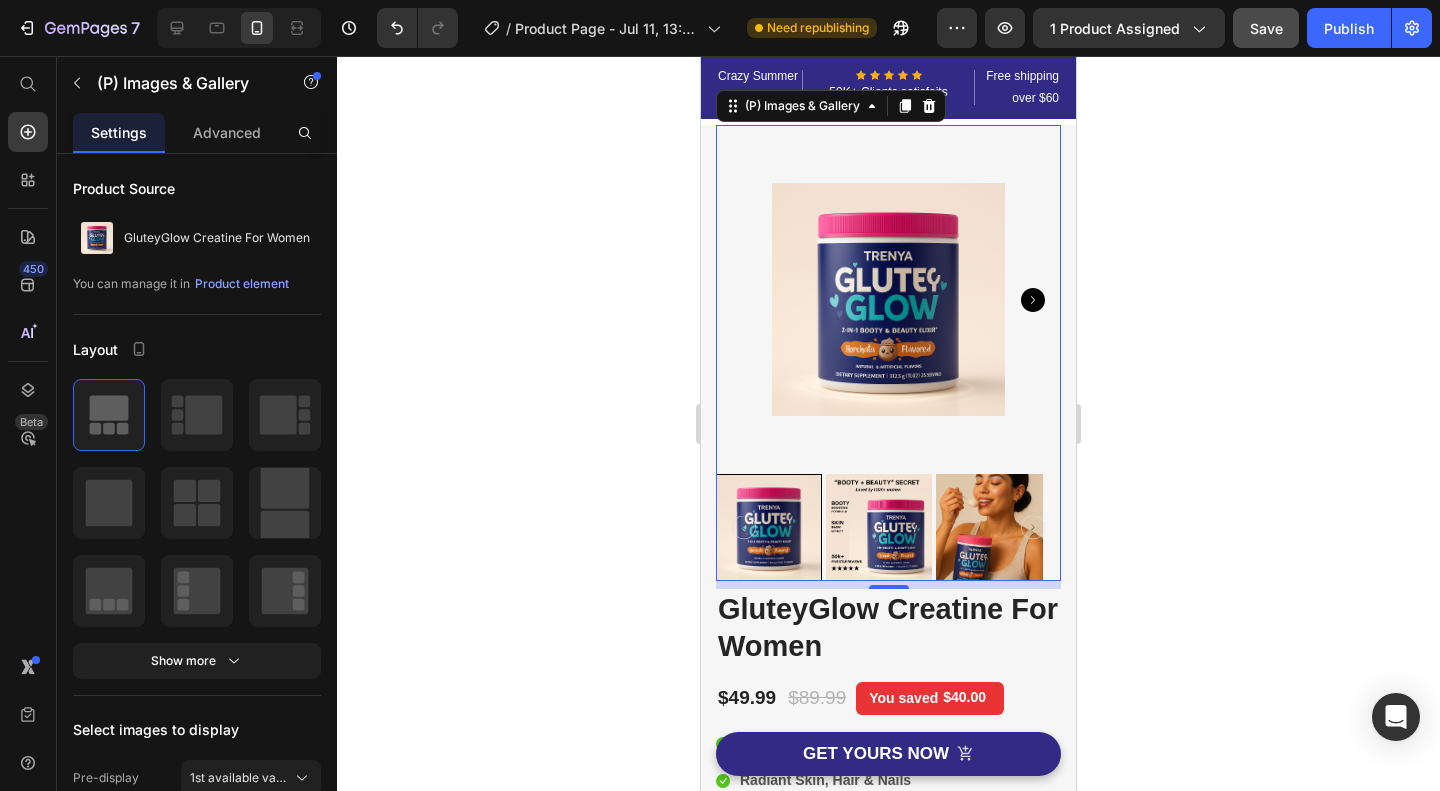 click 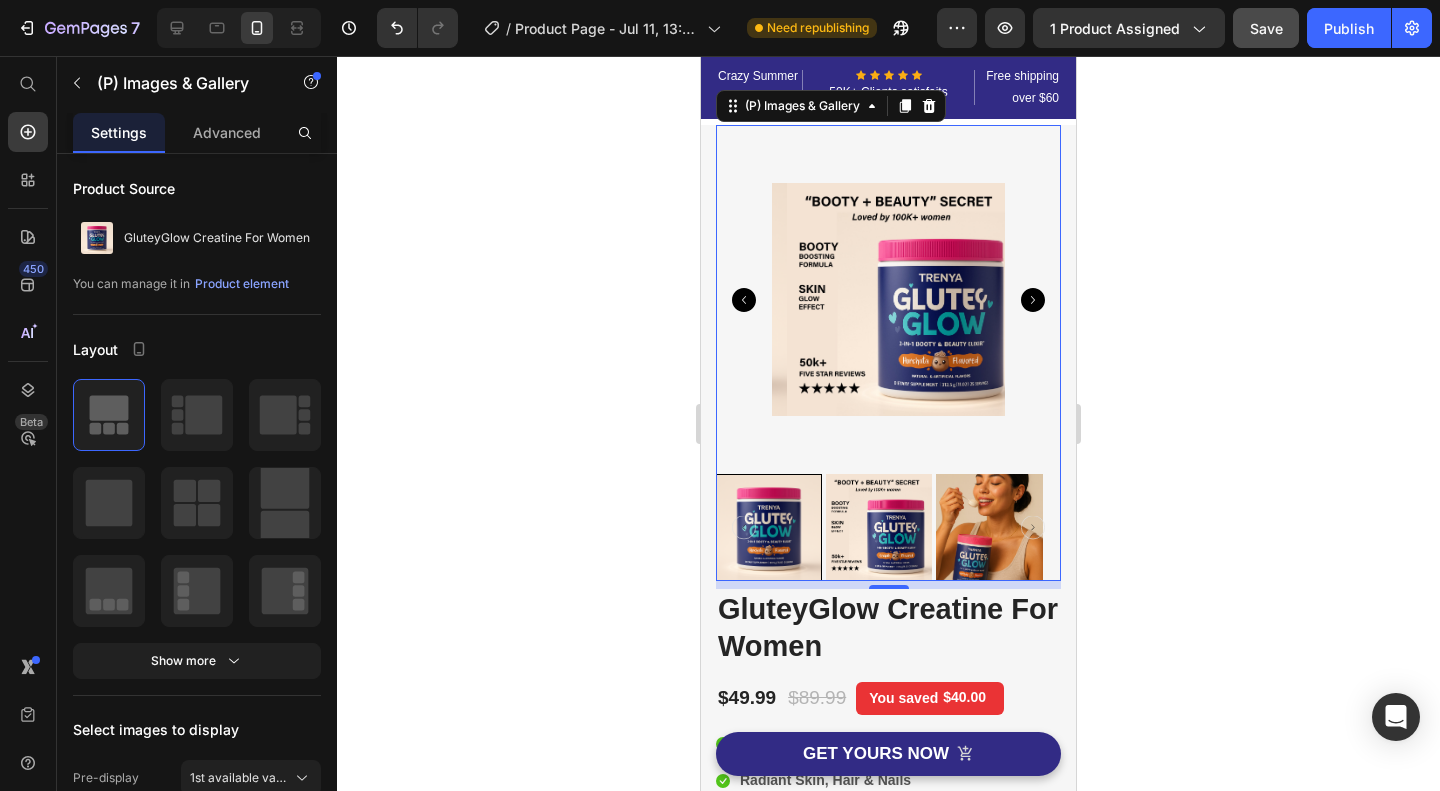 click 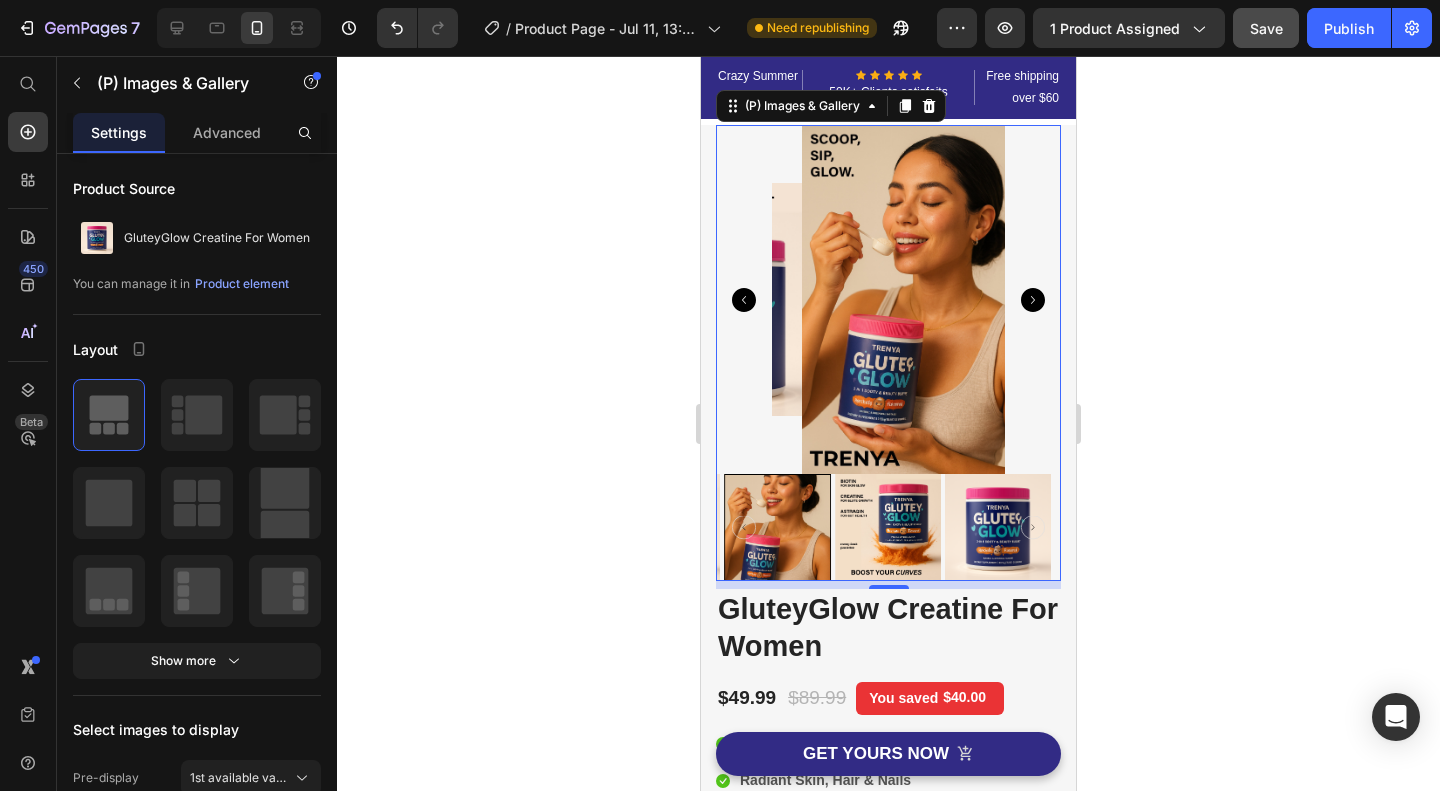 click 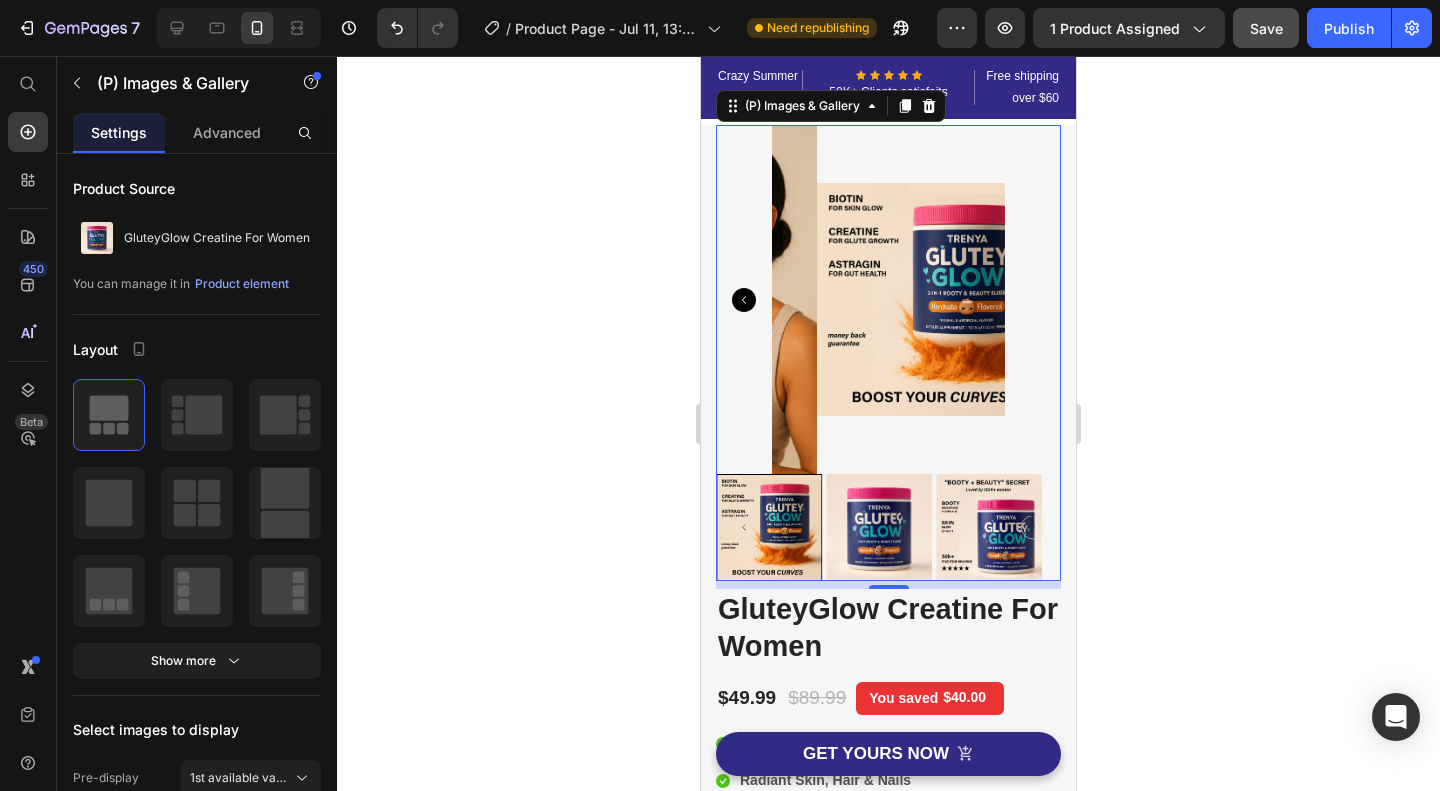 click 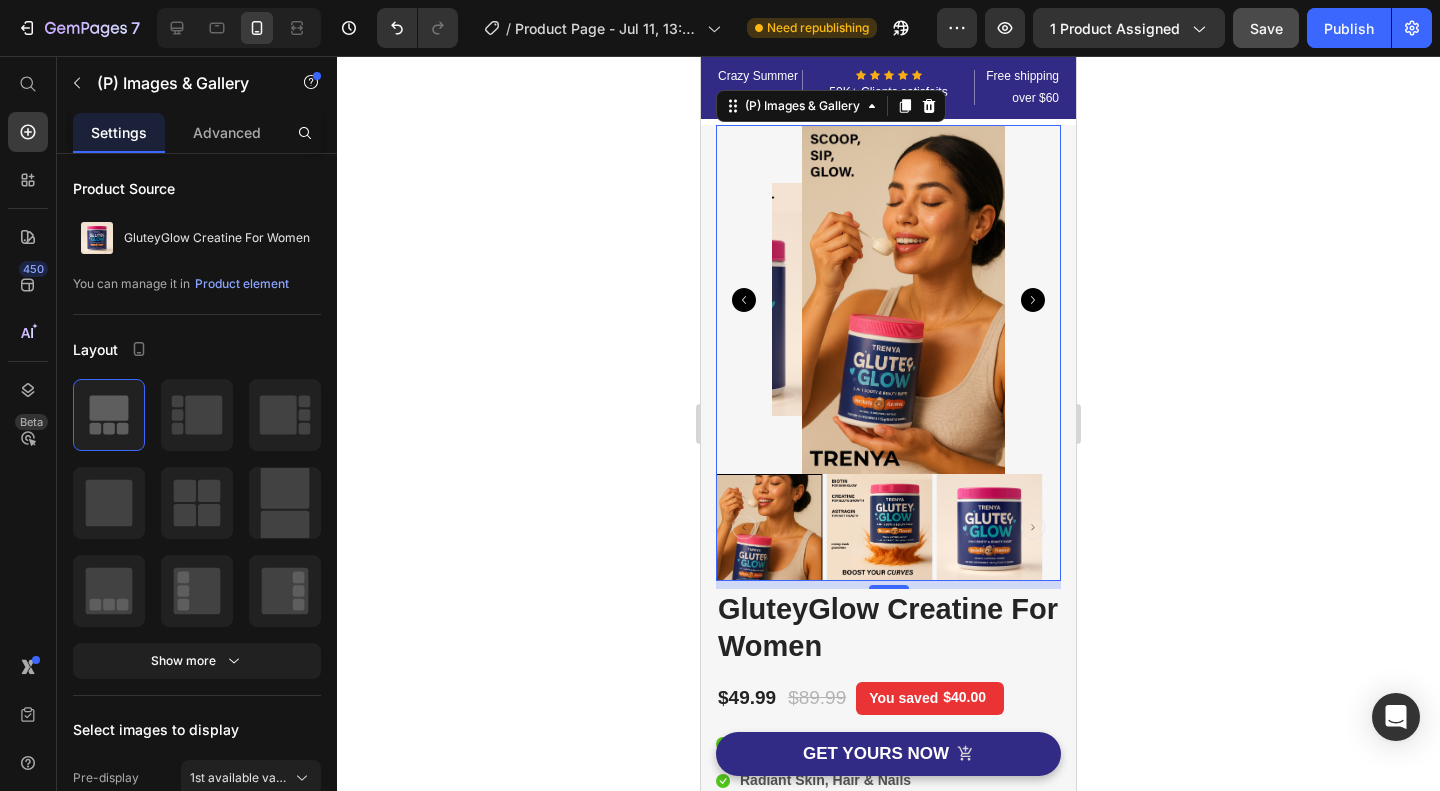 click 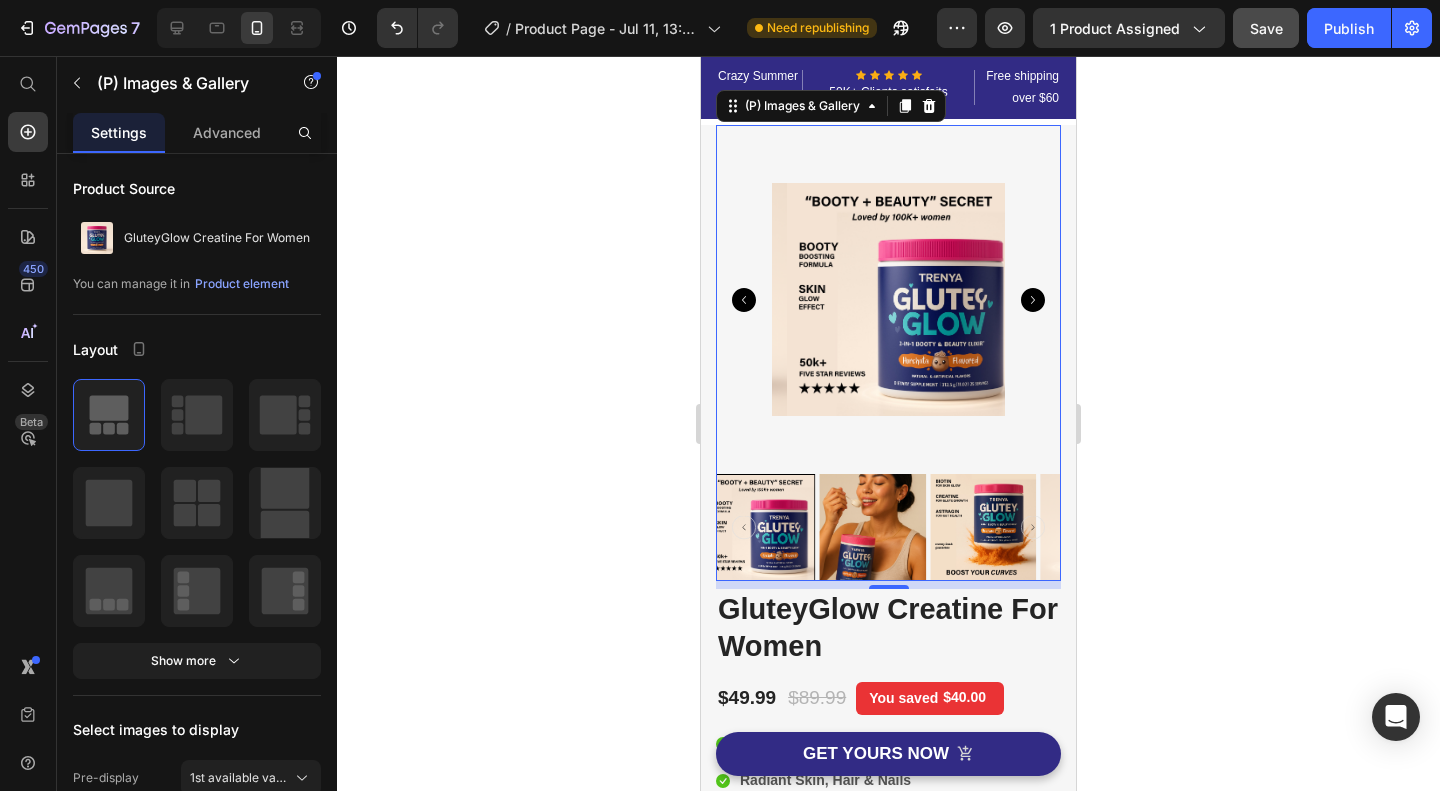 click 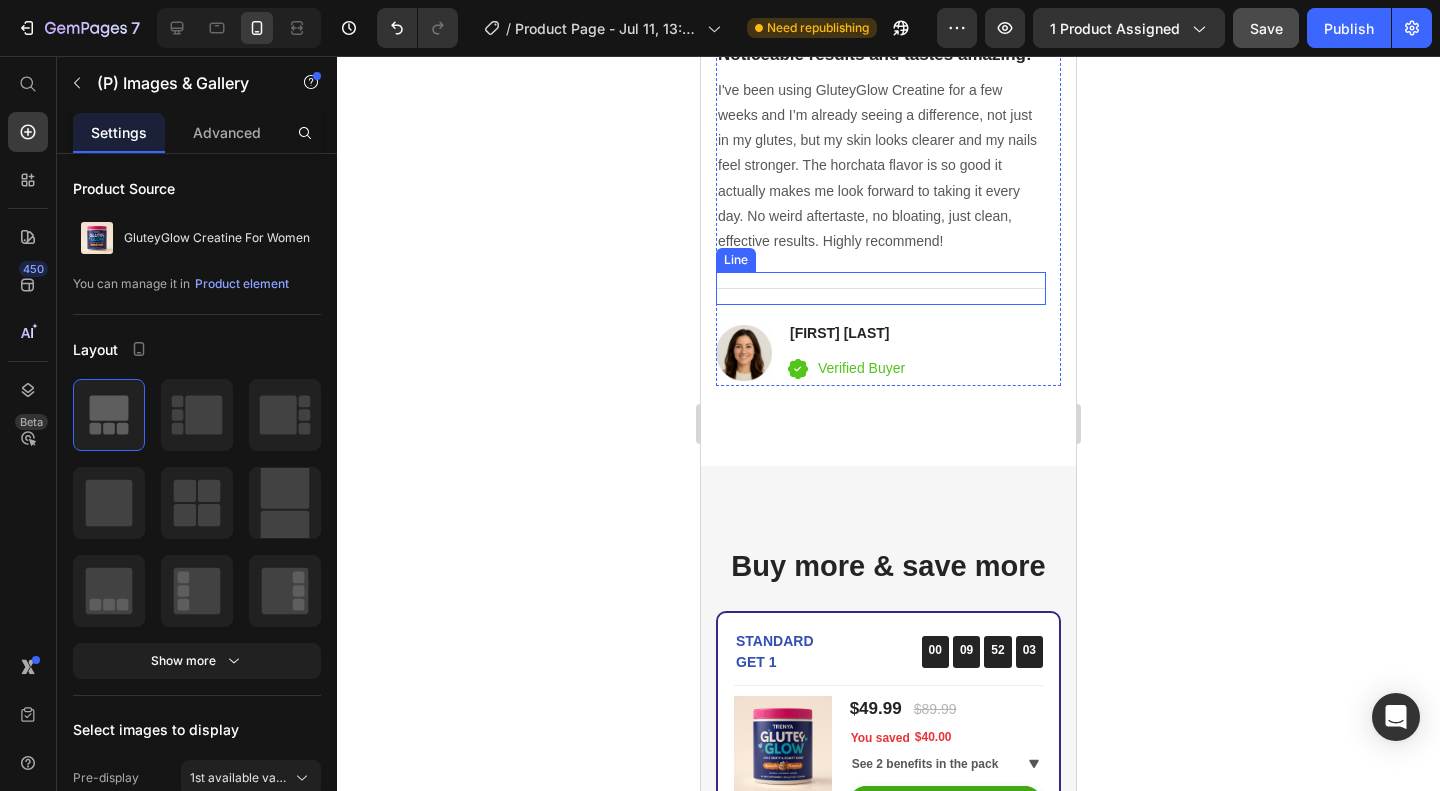 scroll, scrollTop: 5112, scrollLeft: 0, axis: vertical 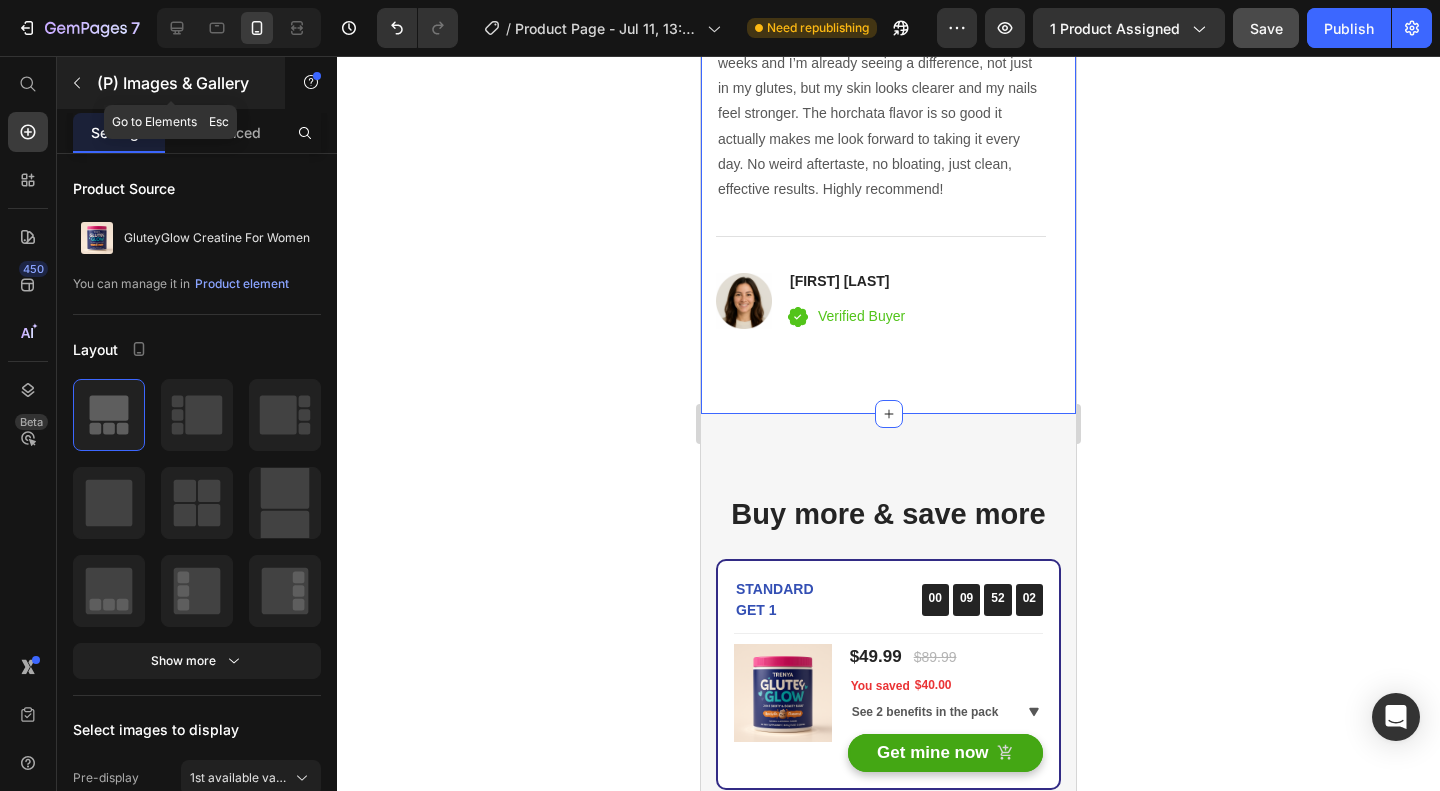 click 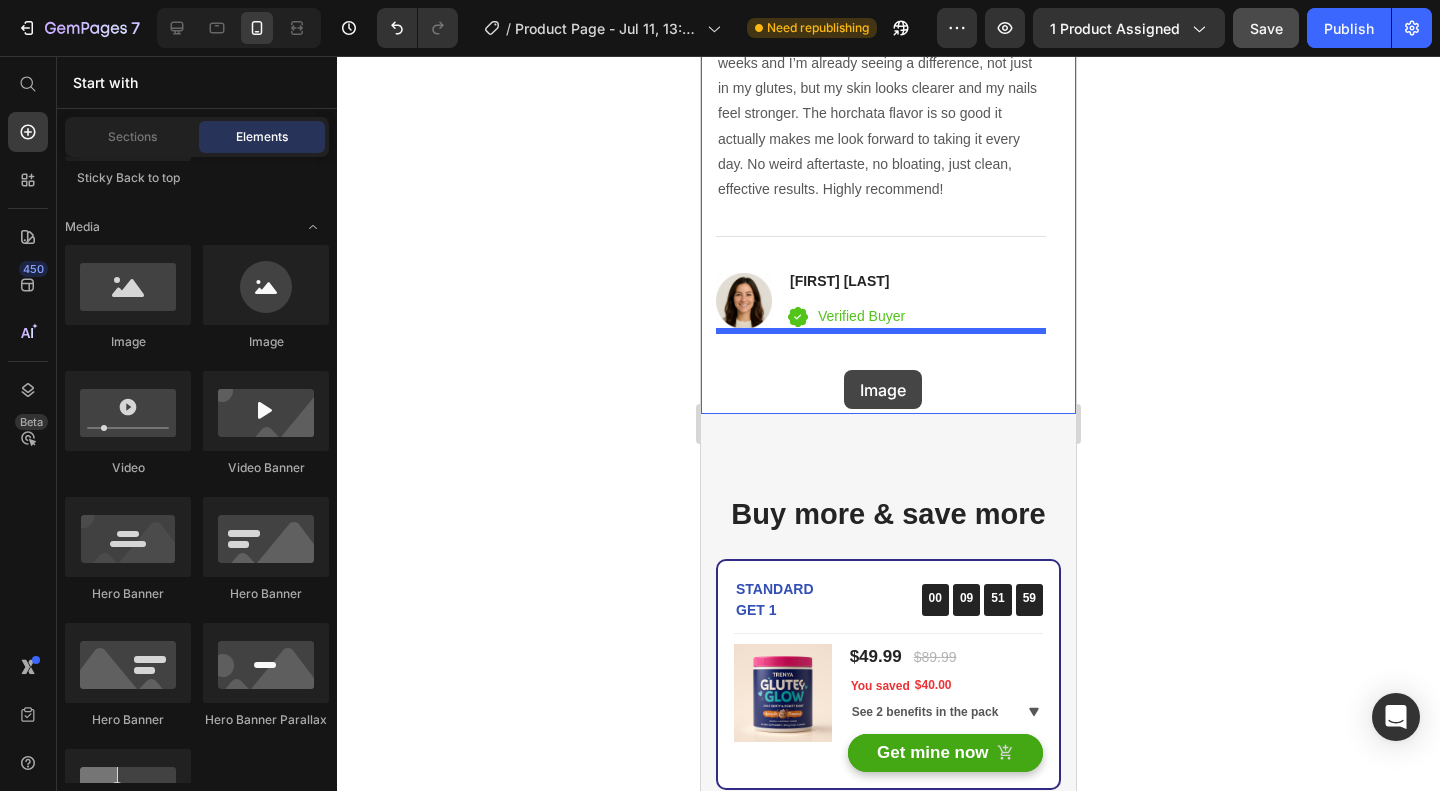 drag, startPoint x: 829, startPoint y: 366, endPoint x: 844, endPoint y: 370, distance: 15.524175 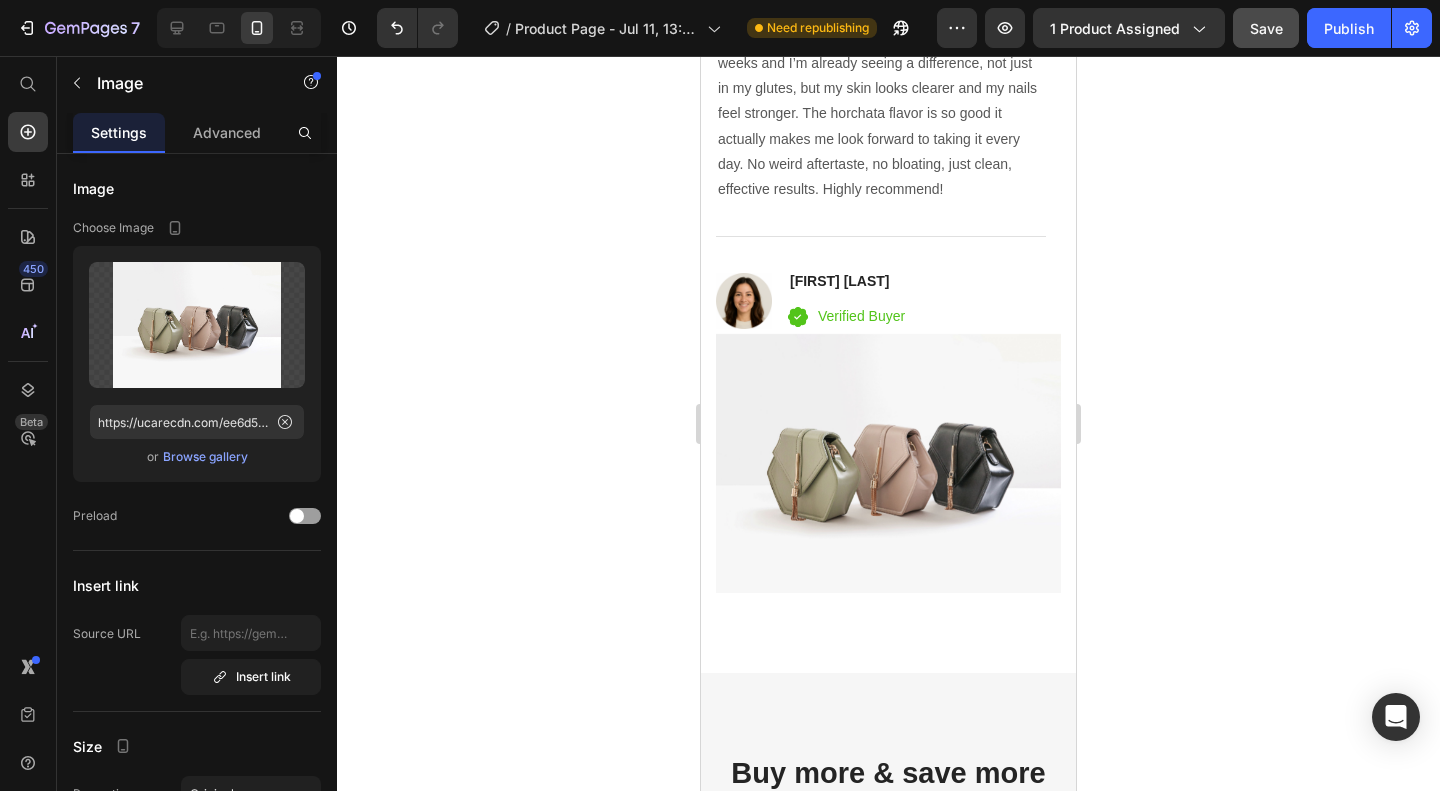 scroll, scrollTop: 5012, scrollLeft: 0, axis: vertical 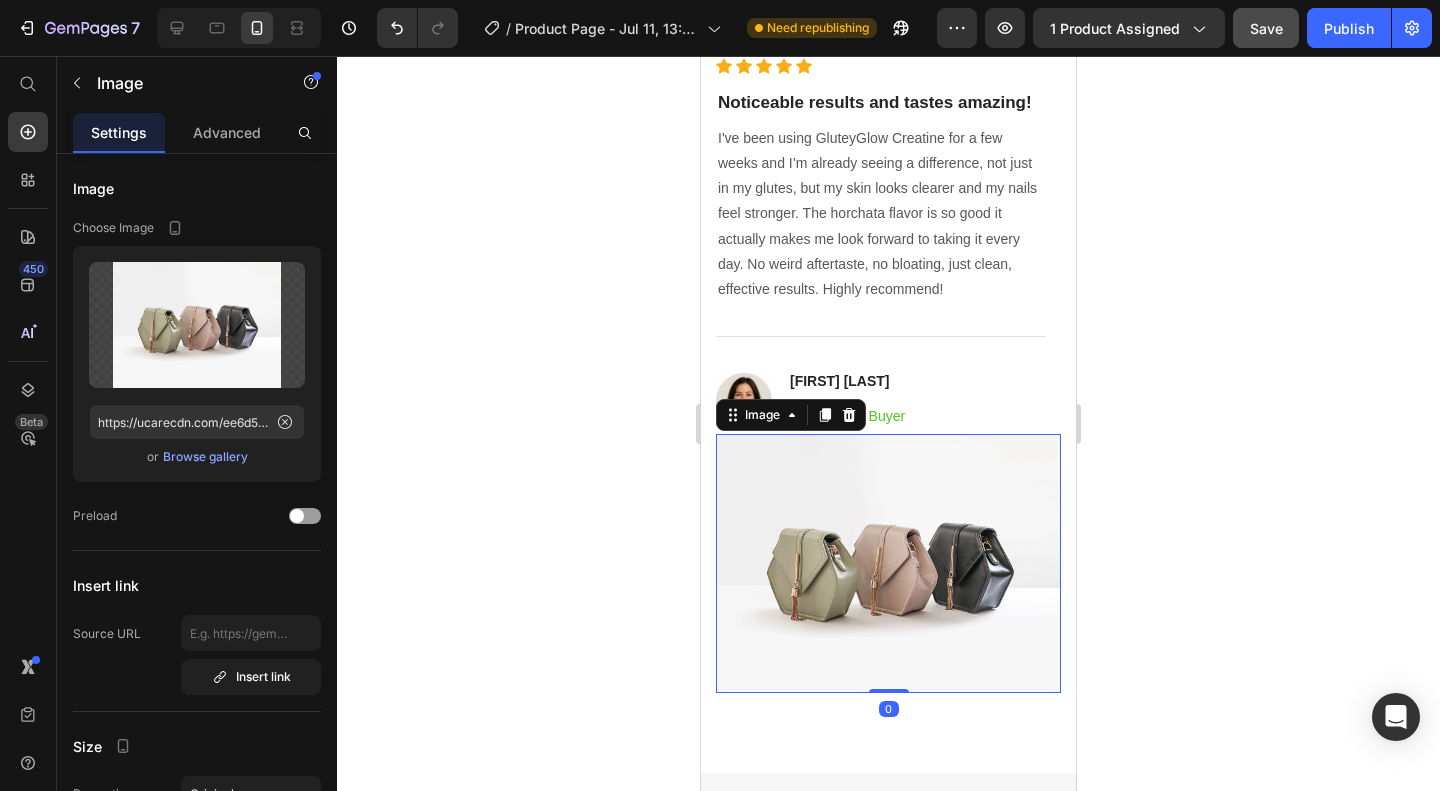 click at bounding box center (888, 563) 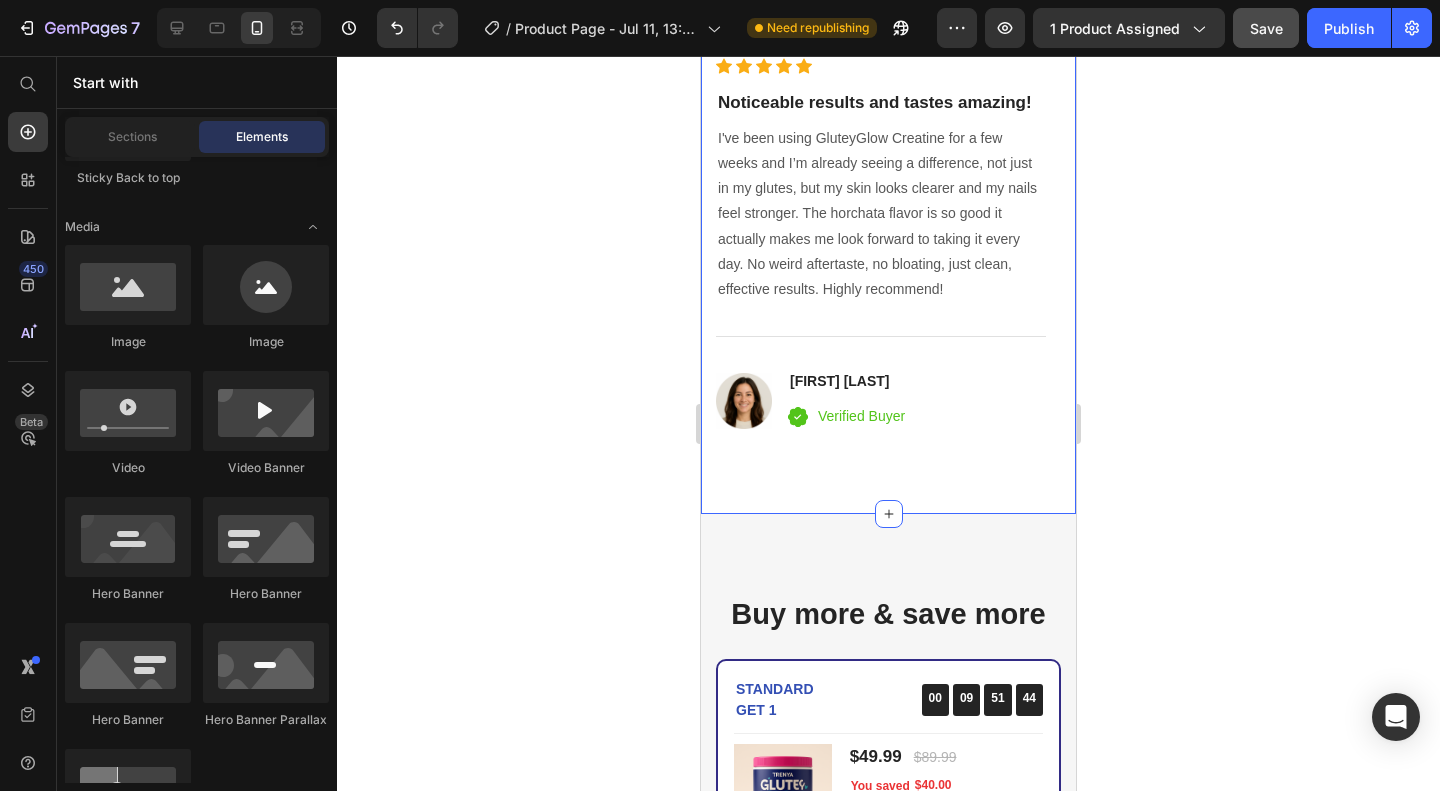 click on "98% Customers Are Satisfied Text block Trusted By More Than  500,000 Women Globally Heading                Icon                Icon                Icon                Icon                Icon Icon List Hoz Noticeable results and tastes amazing! Heading I've been using GluteyGlow Creatine for a few weeks and I’m already seeing a difference, not just in my glutes, but my skin looks clearer and my nails feel stronger. The horchata flavor is so good it actually makes me look forward to taking it every day. No weird aftertaste, no bloating, just clean, effective results. Highly recommend! Text block                Title Line Image [NAME] Heading
Icon Verified Buyer Text block Icon List Row Image Image Carousel Row Section 4   You can create reusable sections Create Theme Section AI Content Write with GemAI What would you like to describe here? Tone and Voice Persuasive Product Show more Generate" at bounding box center (888, 165) 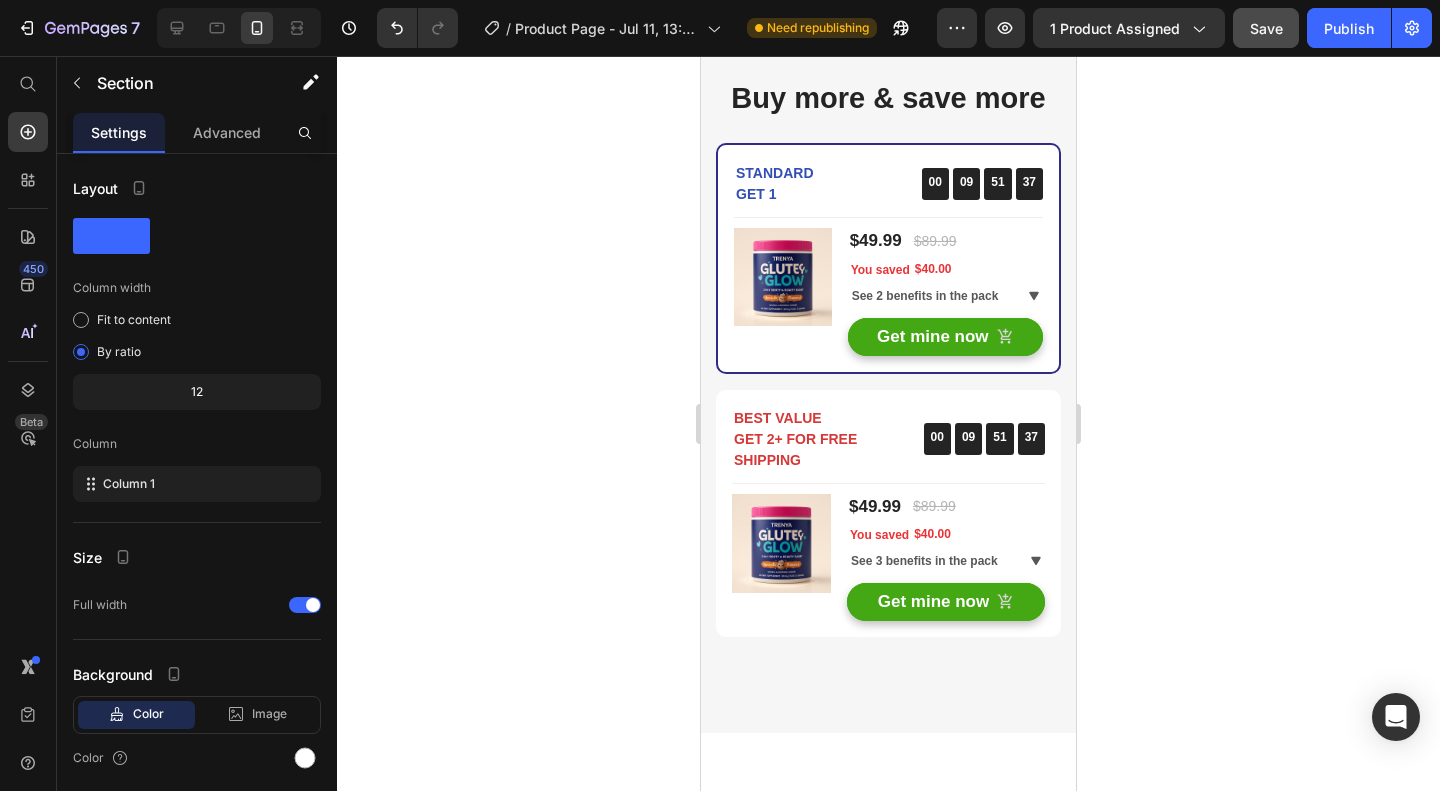 scroll, scrollTop: 5512, scrollLeft: 0, axis: vertical 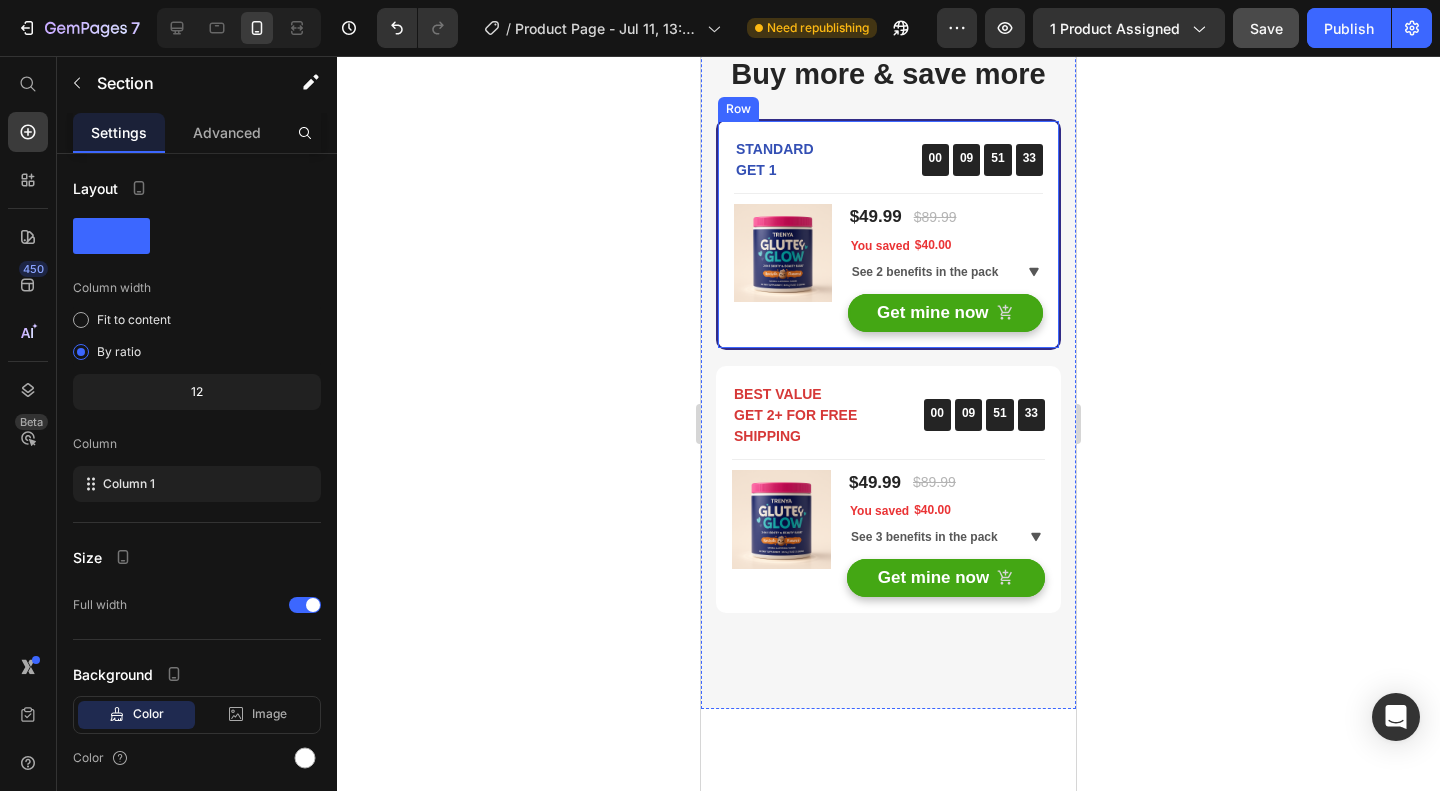 click on "STANDARD GET 1 Text block 00 09 51 33 CountDown Timer Row                Title Line (P) Images & Gallery You saved $40.00 (P) Tag $49.99 (P) Price $89.99 (P) Price Row You saved $40.00 (P) Tag
See 2 benefits in the pack Accordion Get mine now (P) Cart Button Product Row" at bounding box center [888, 234] 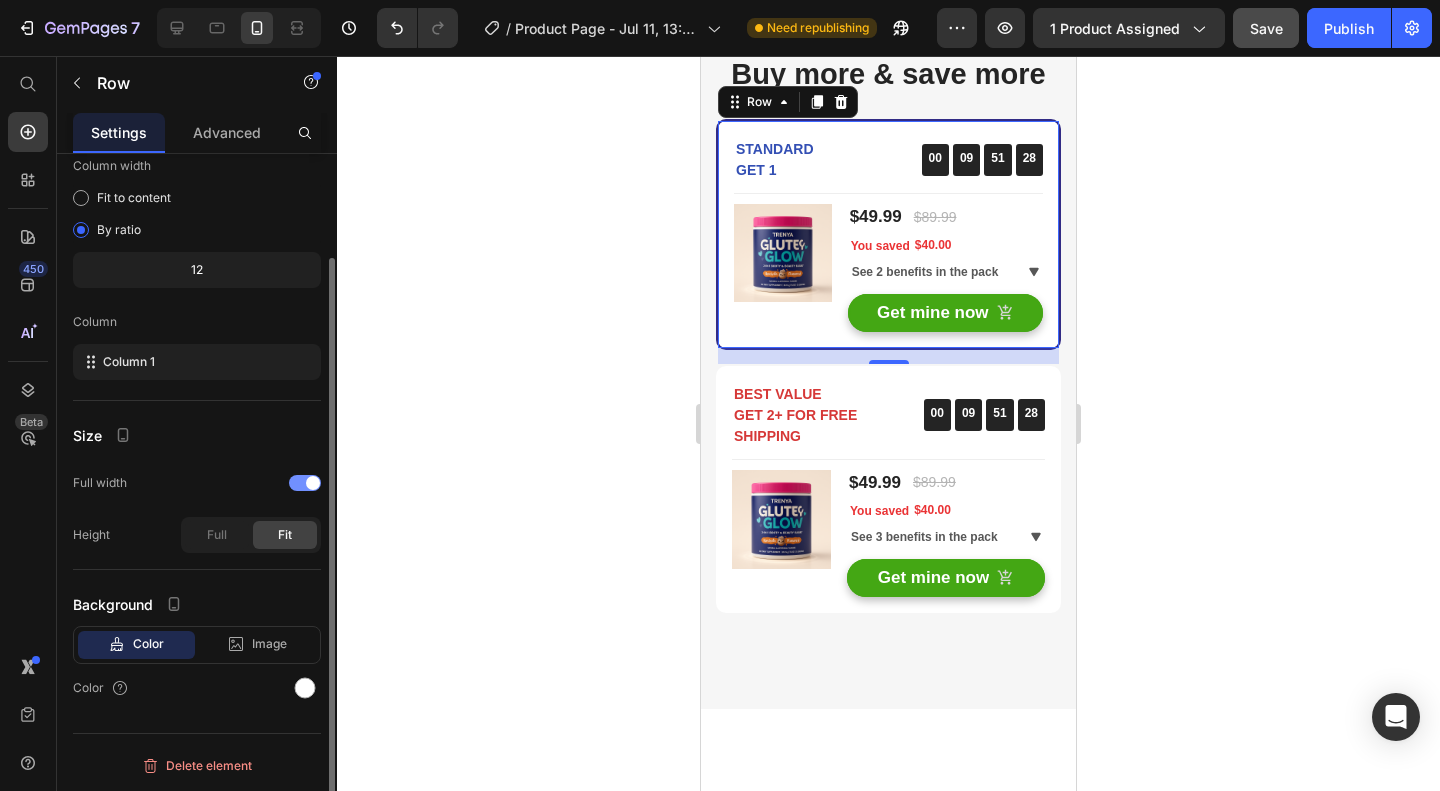 scroll, scrollTop: 0, scrollLeft: 0, axis: both 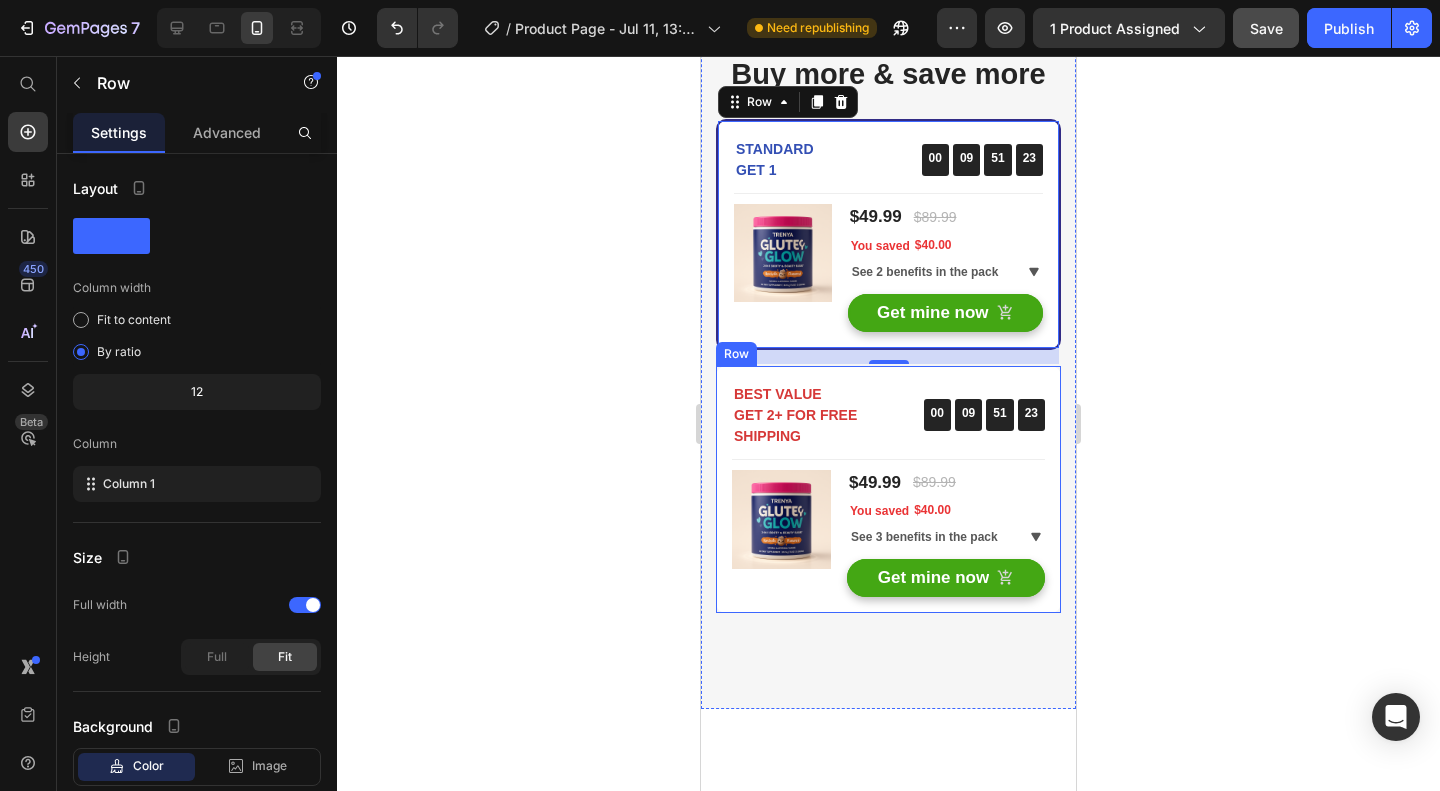 click on "BEST VALUE GET 2+ FOR FREE SHIPPING Text block 00 09 51 23 CountDown Timer Row                Title Line (P) Images & Gallery You saved $40.00 (P) Tag $49.99 (P) Price $89.99 (P) Price Row You saved $40.00 (P) Tag
See 3 benefits in the pack Accordion Get mine now (P) Cart Button Product Row" at bounding box center [888, 489] 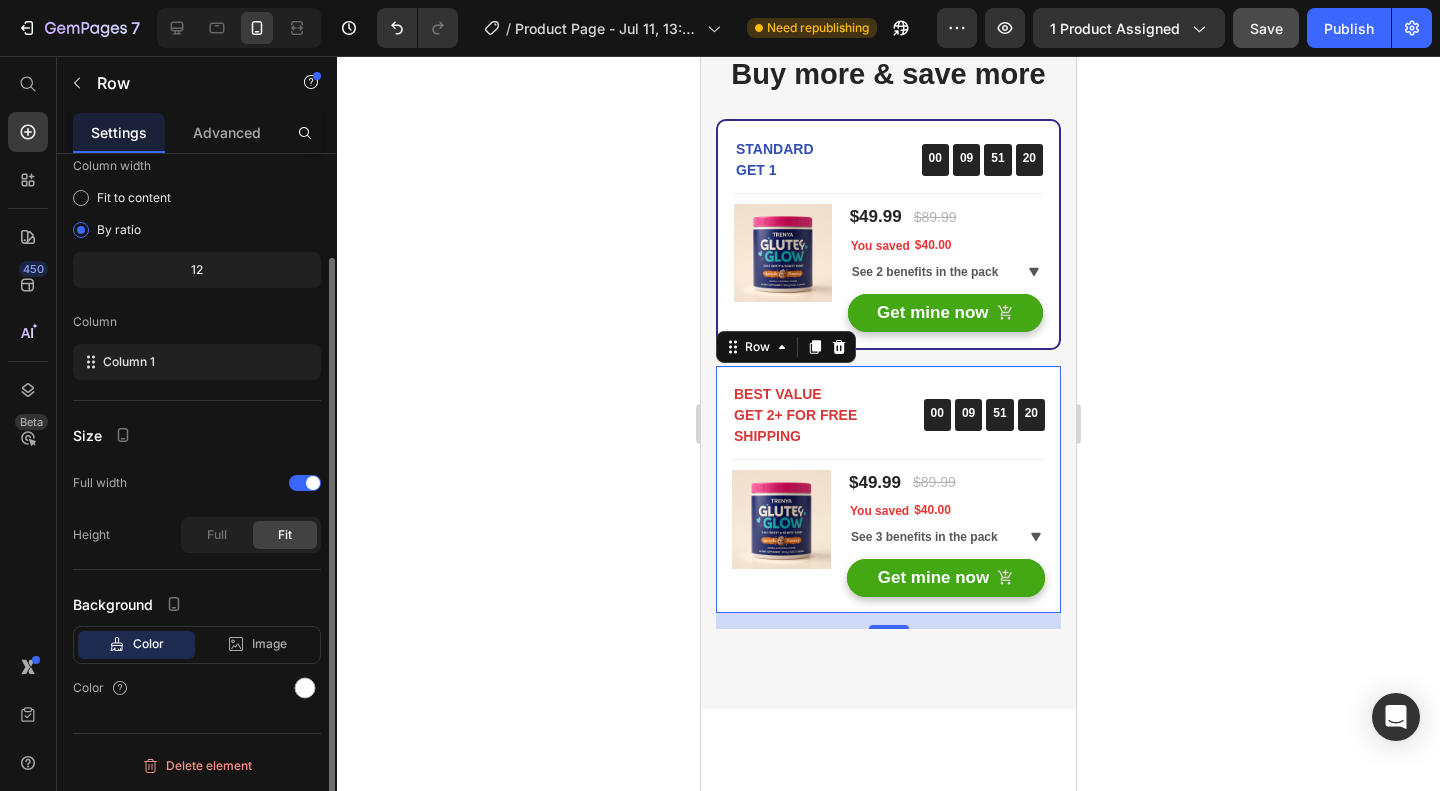 scroll, scrollTop: 0, scrollLeft: 0, axis: both 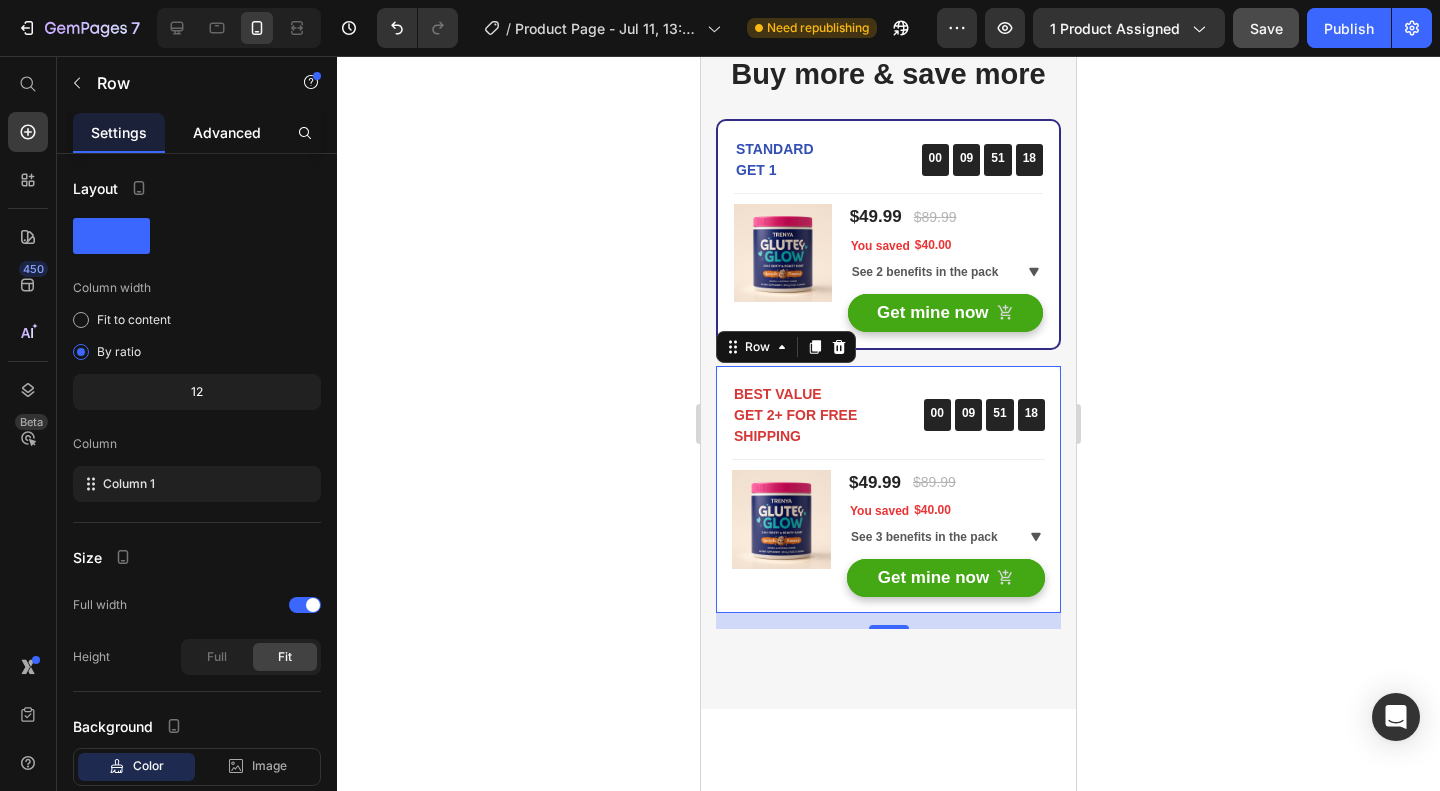 click on "Advanced" at bounding box center [227, 132] 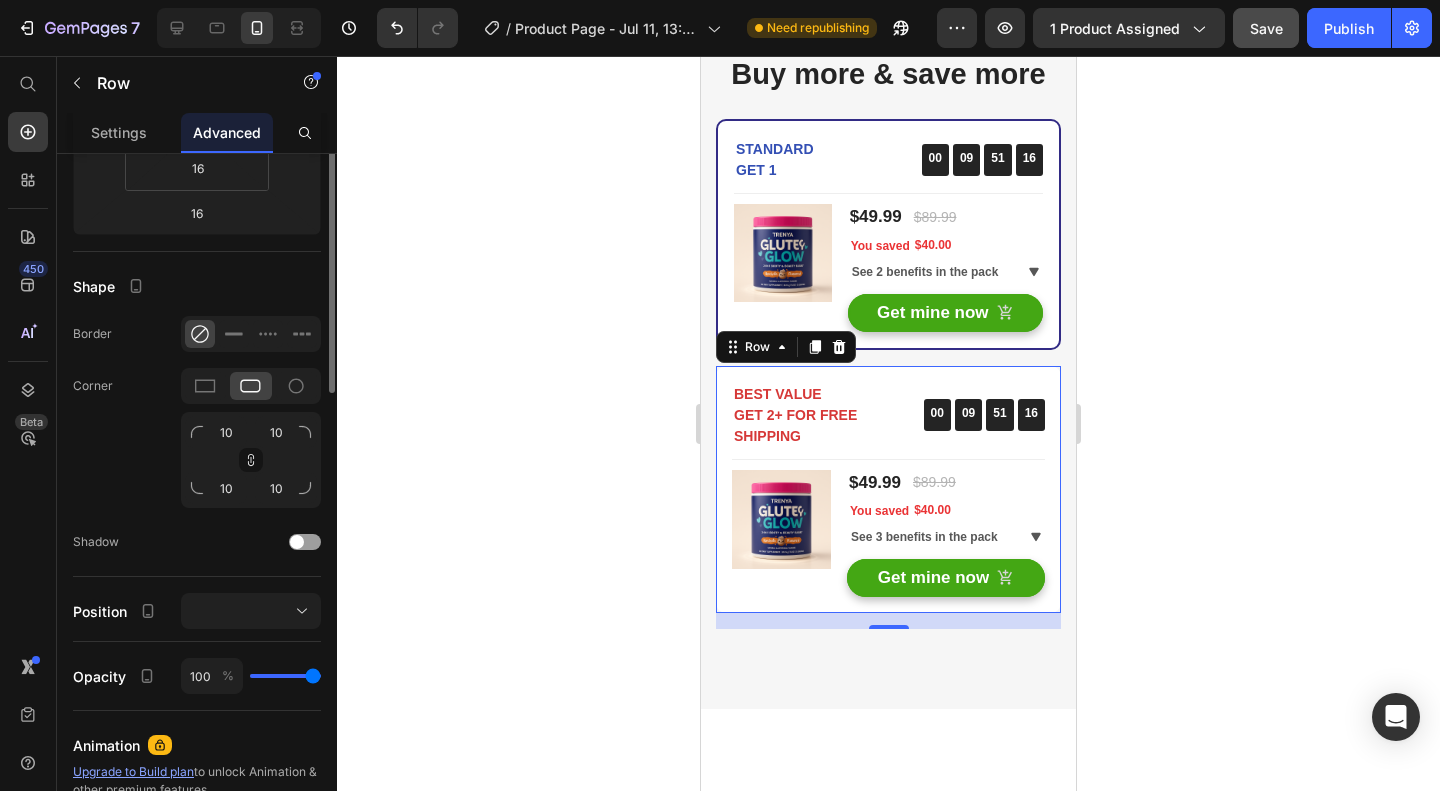 scroll, scrollTop: 100, scrollLeft: 0, axis: vertical 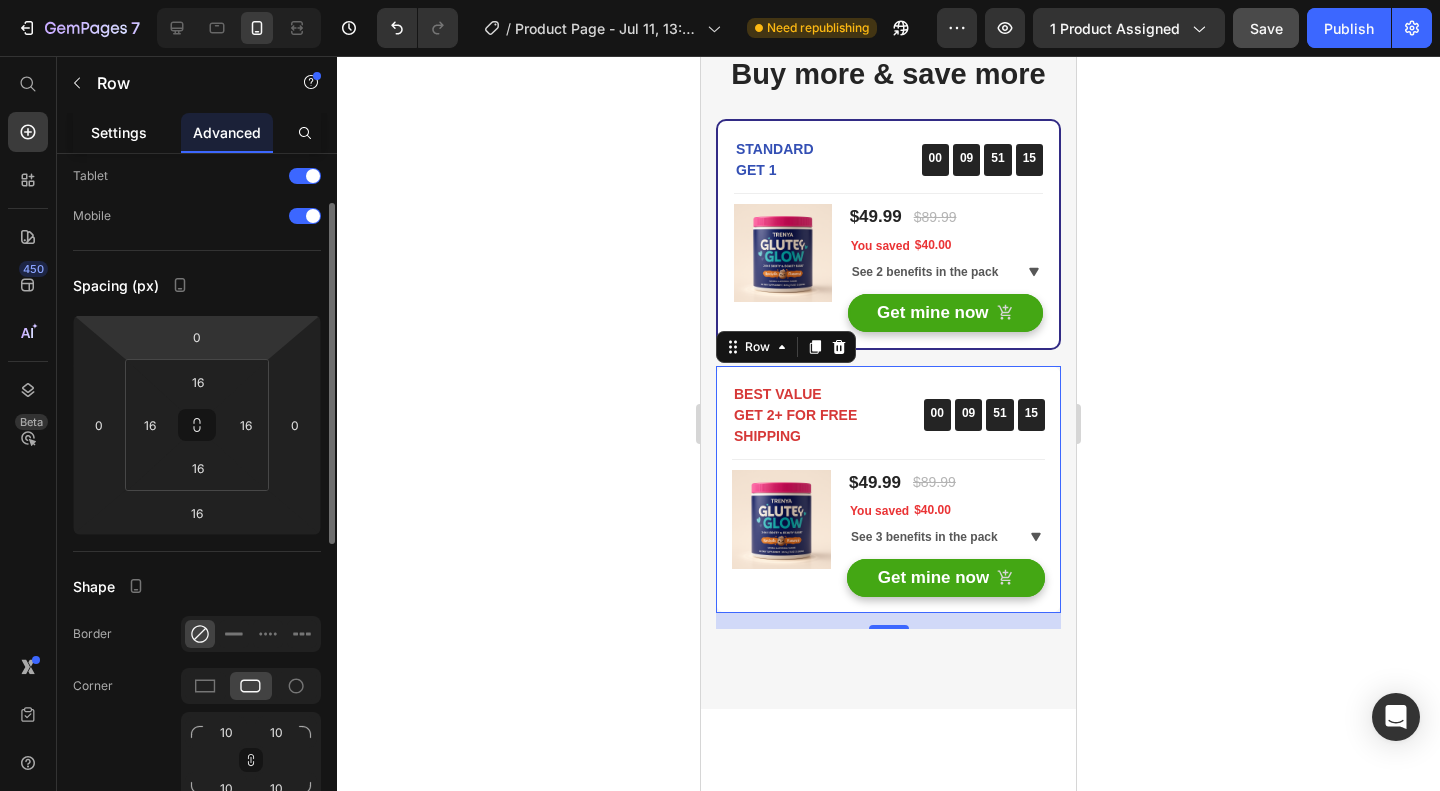 click on "Settings" 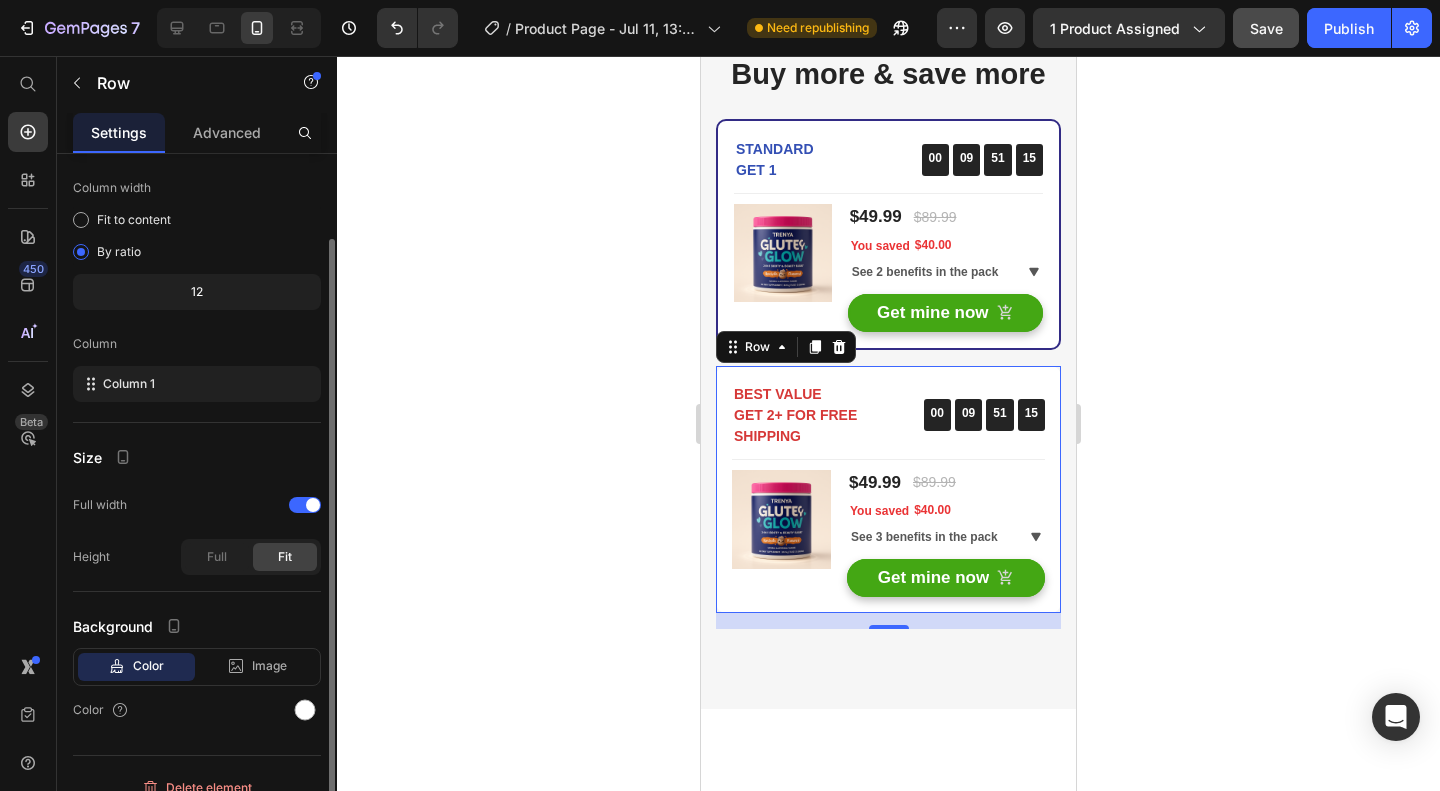 scroll, scrollTop: 0, scrollLeft: 0, axis: both 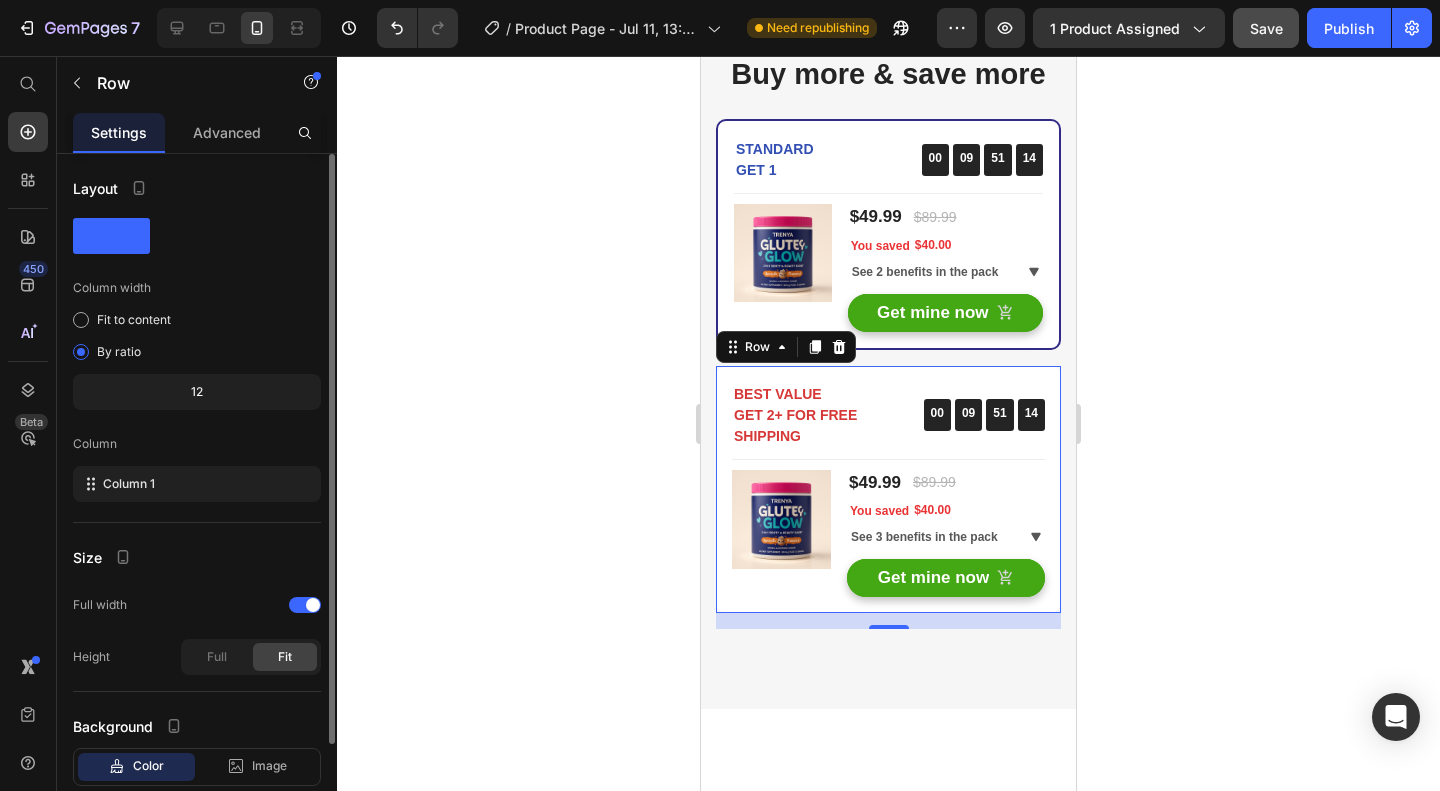 click 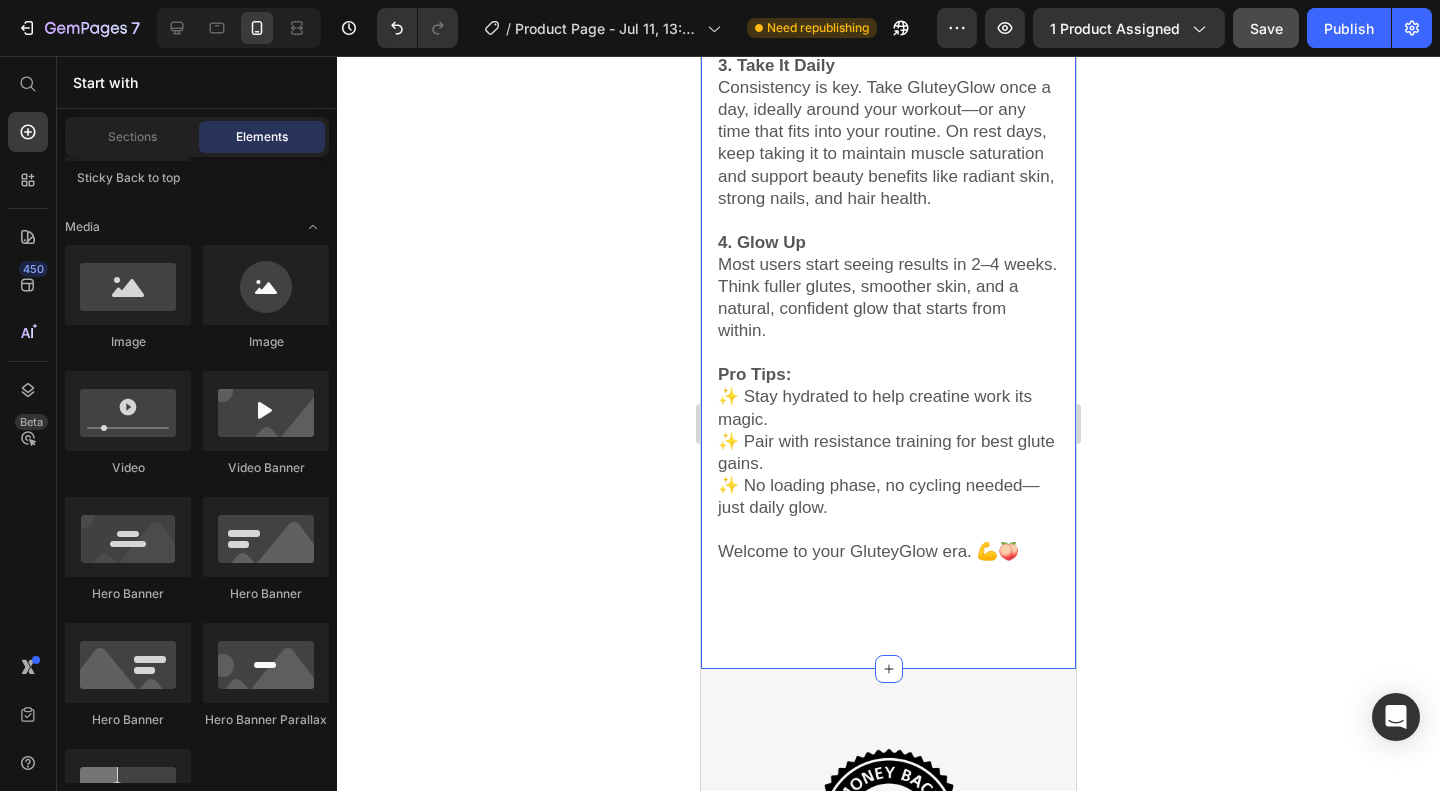 scroll, scrollTop: 6912, scrollLeft: 0, axis: vertical 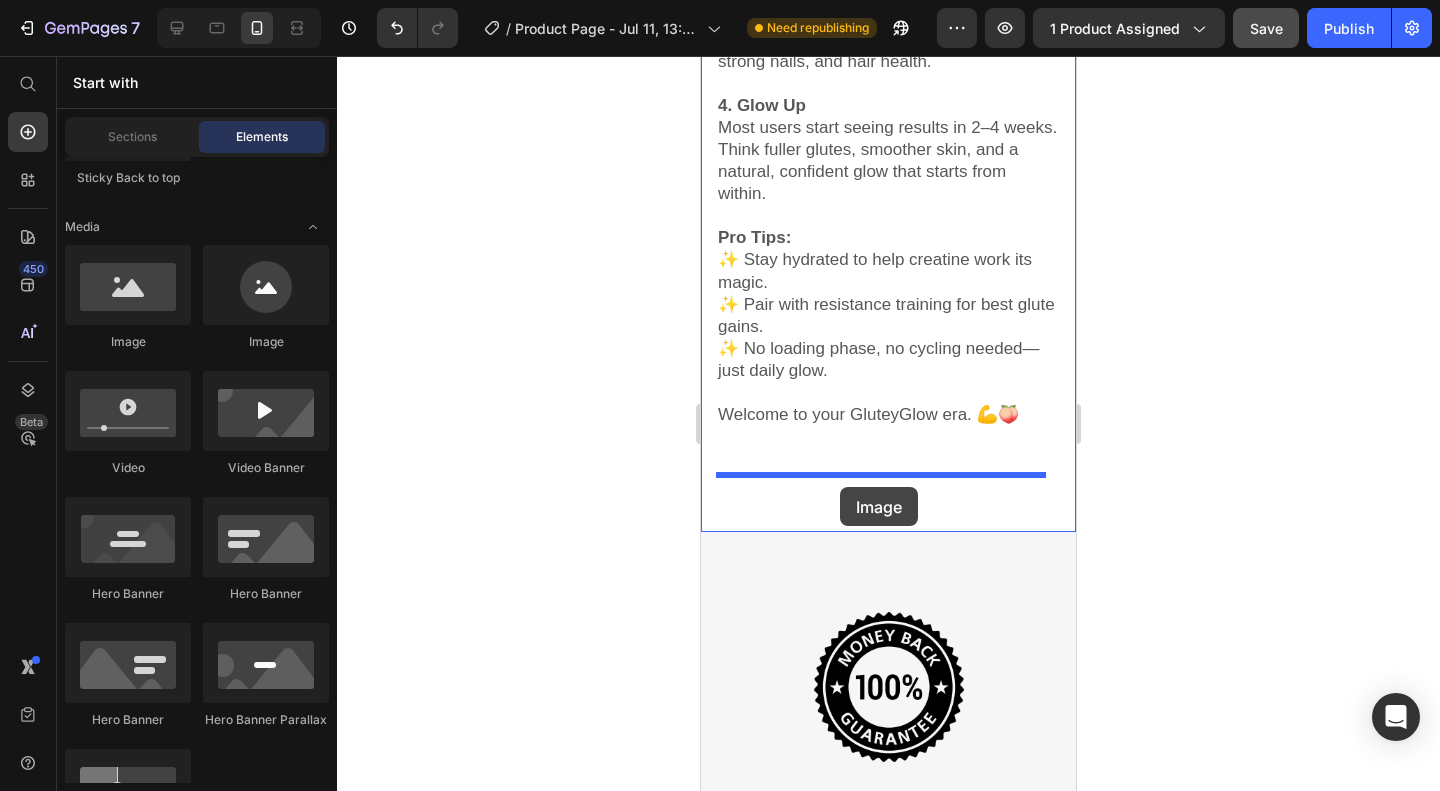 drag, startPoint x: 826, startPoint y: 377, endPoint x: 840, endPoint y: 487, distance: 110.88733 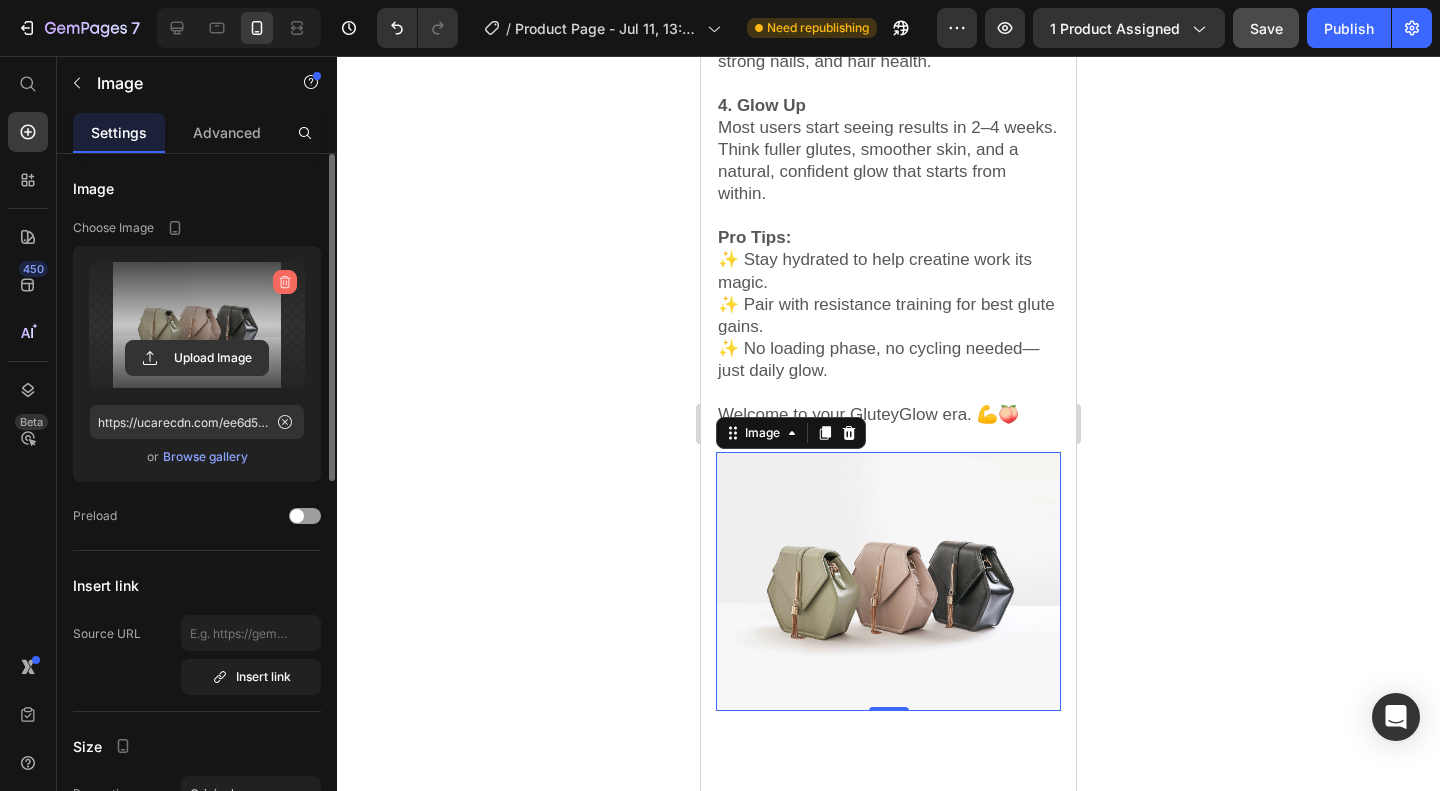 click 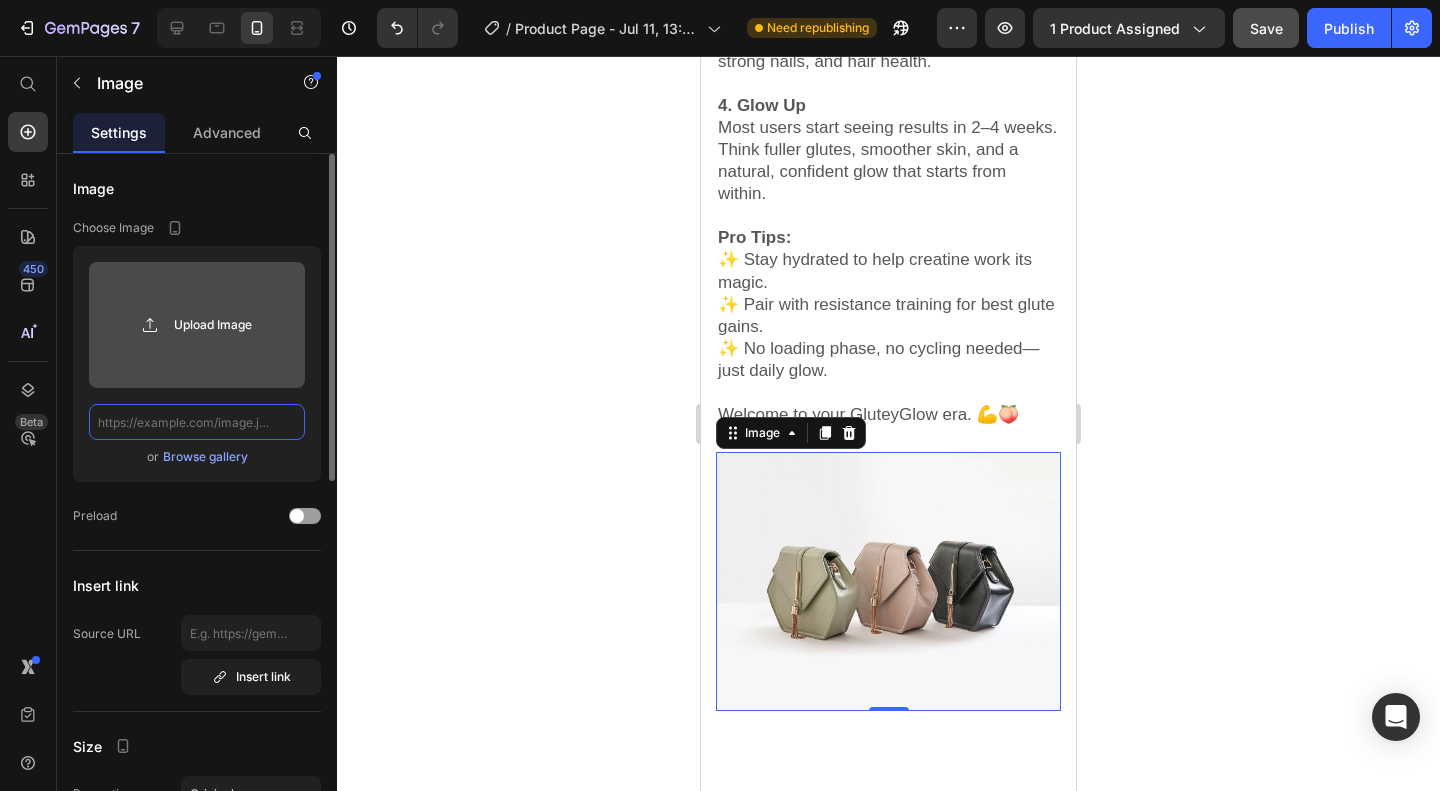 scroll, scrollTop: 0, scrollLeft: 0, axis: both 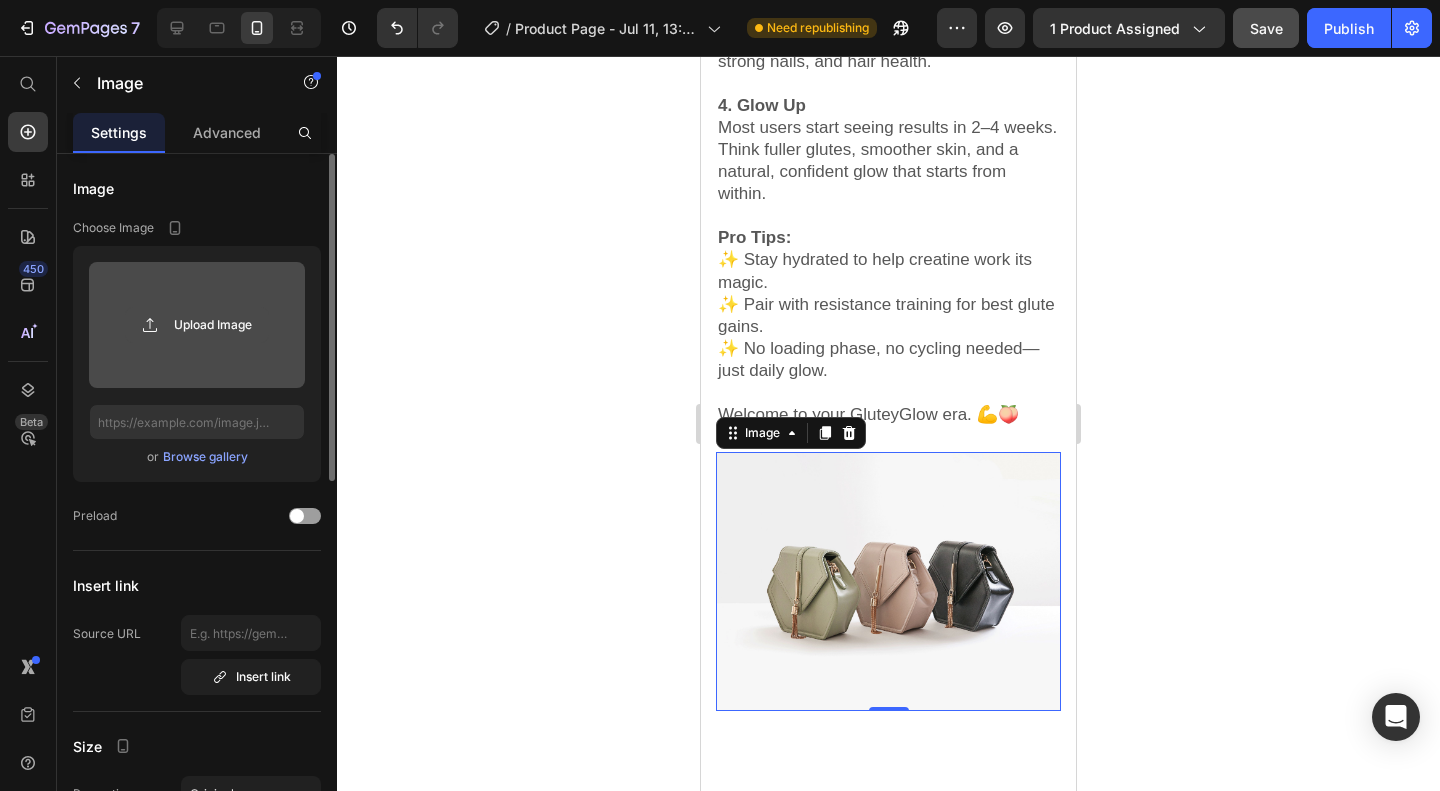 click 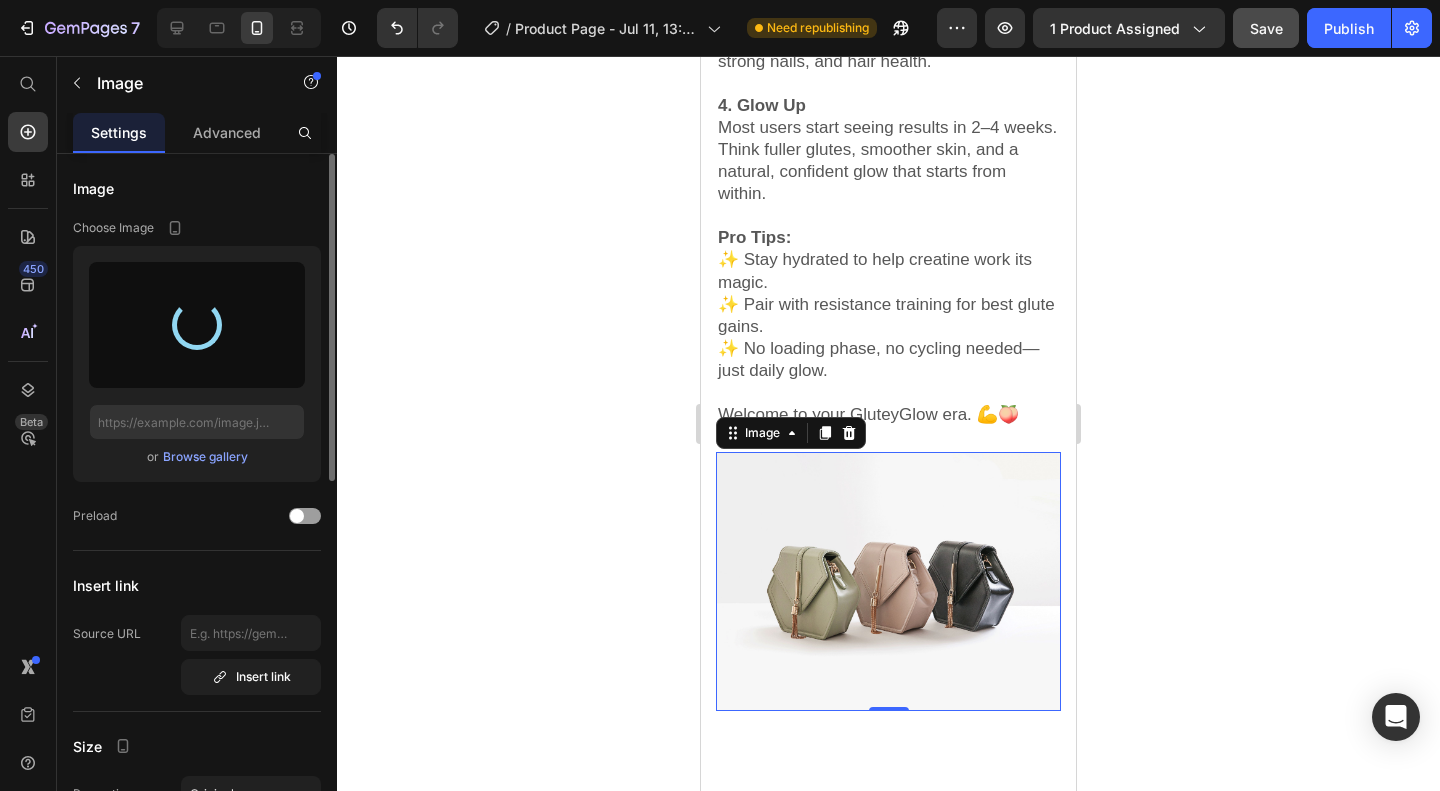 type on "https://cdn.shopify.com/s/files/1/0975/6708/0788/files/gempages_574955365041439856-096d94d8-54be-47ba-a5e0-df708edaf29d.png" 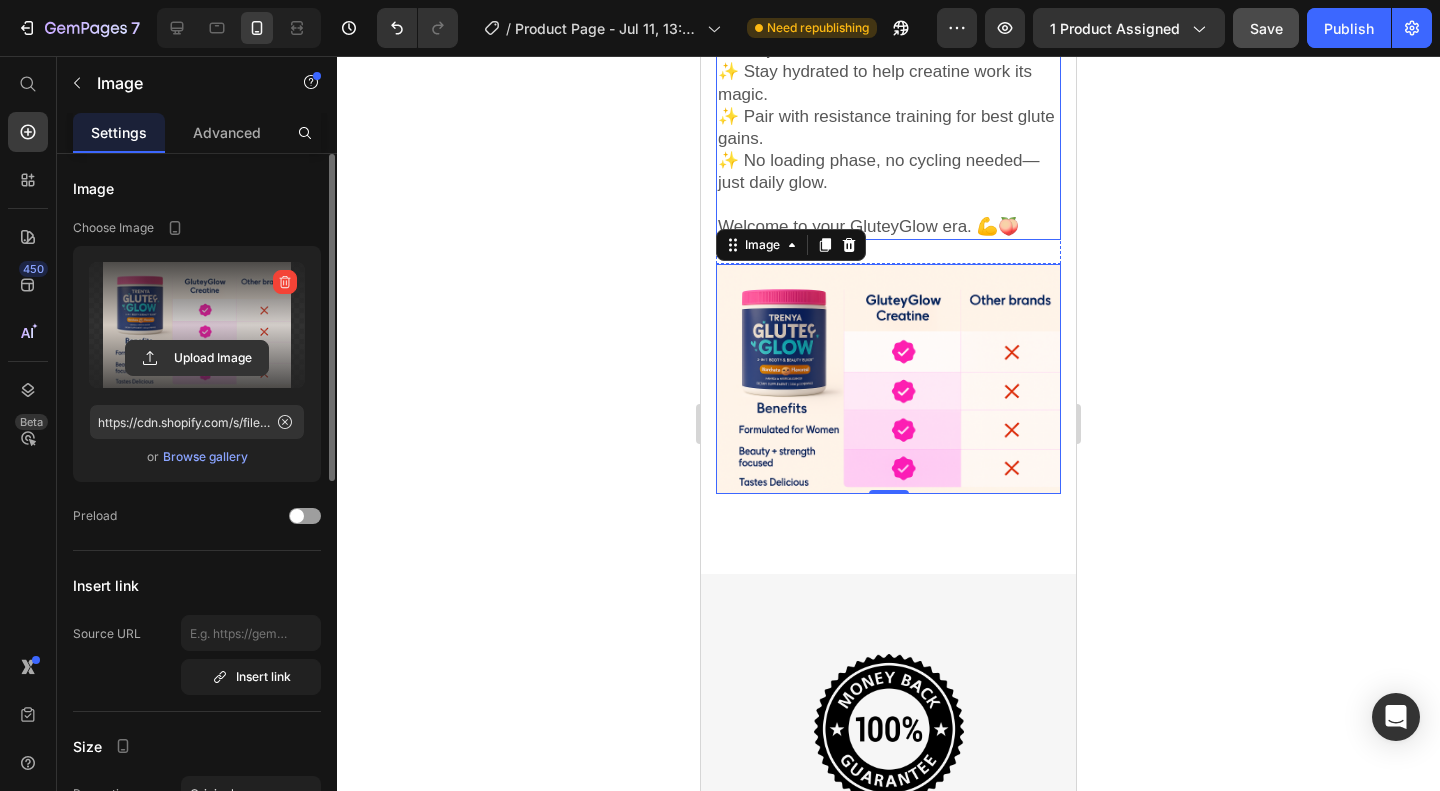 scroll, scrollTop: 7112, scrollLeft: 0, axis: vertical 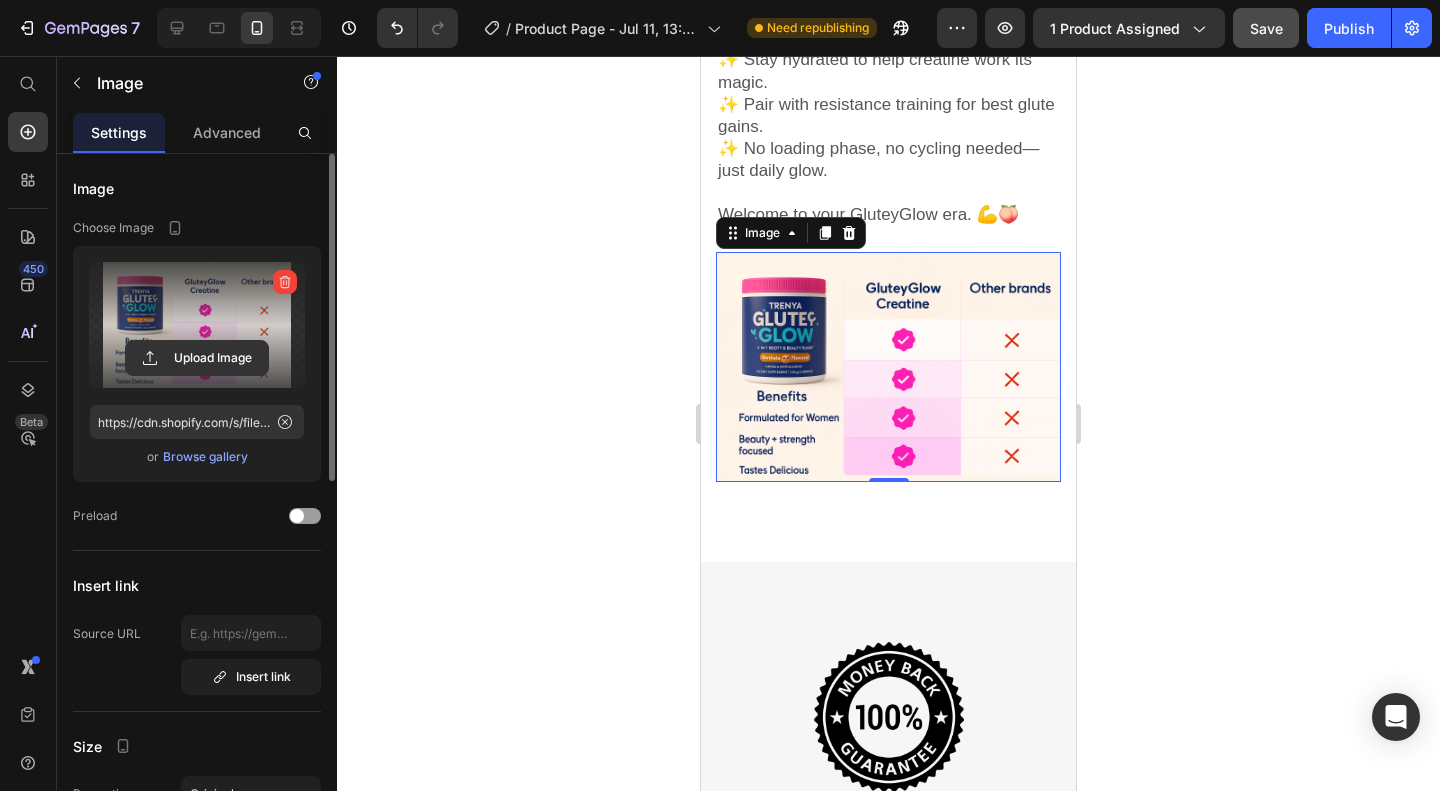 click 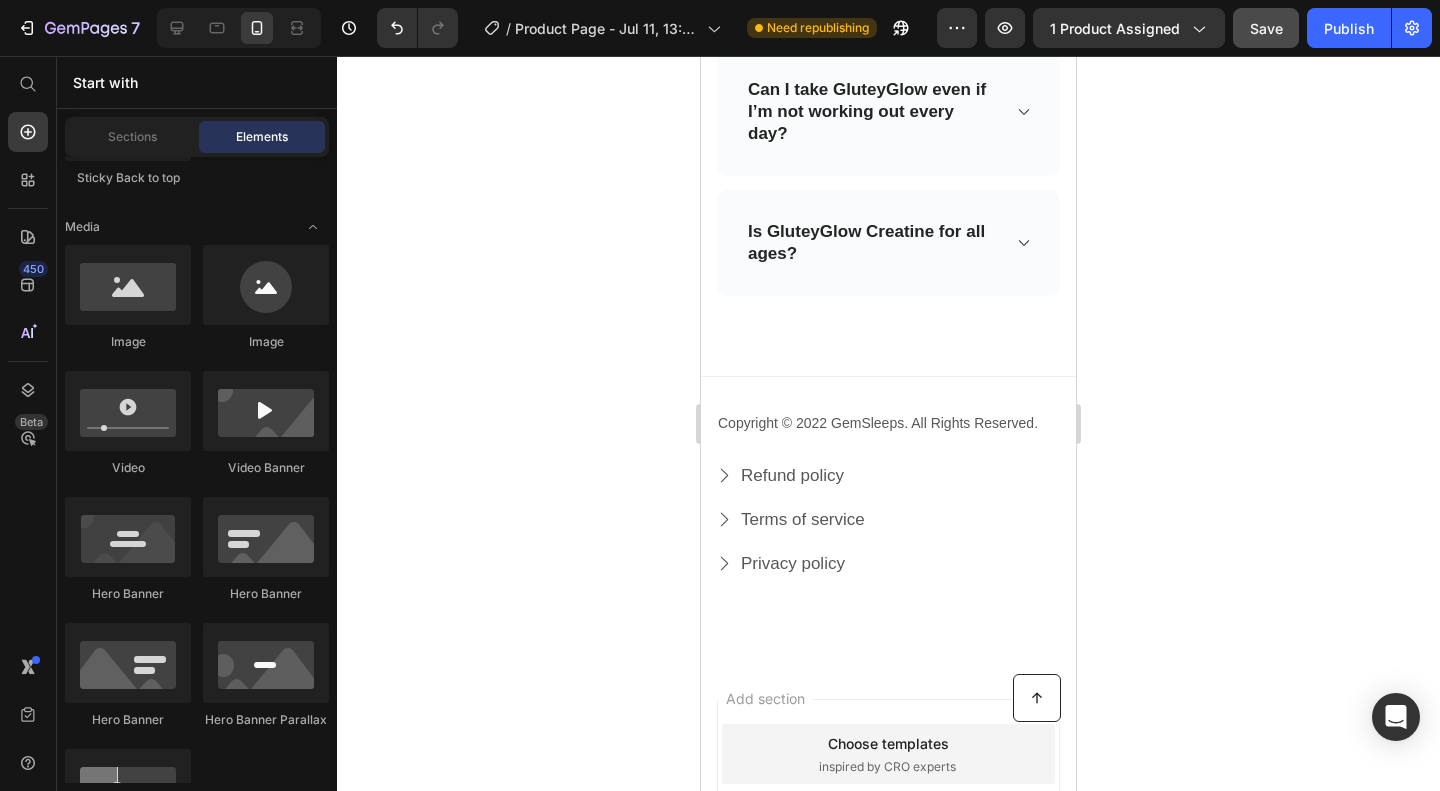 scroll, scrollTop: 9903, scrollLeft: 0, axis: vertical 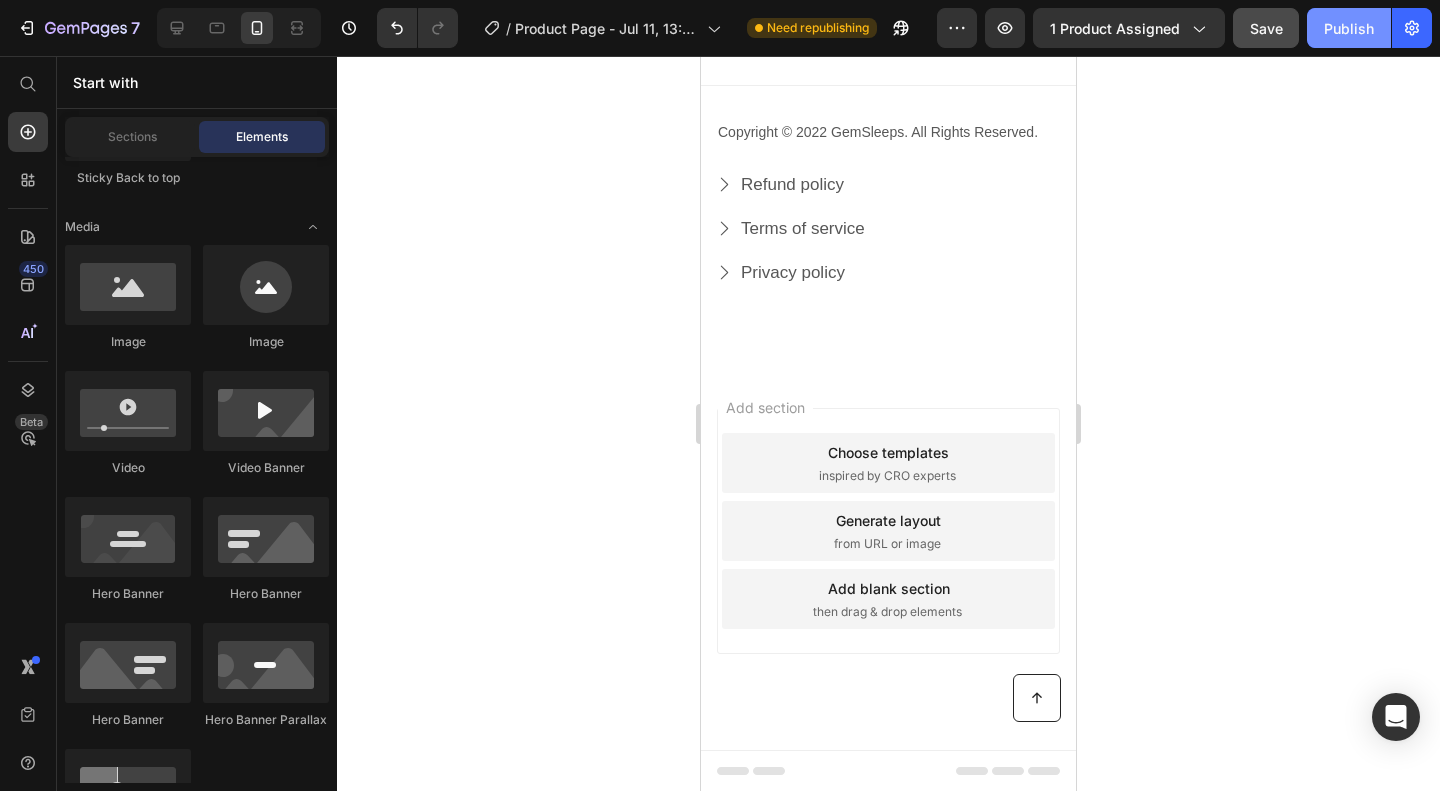 click on "Publish" at bounding box center (1349, 28) 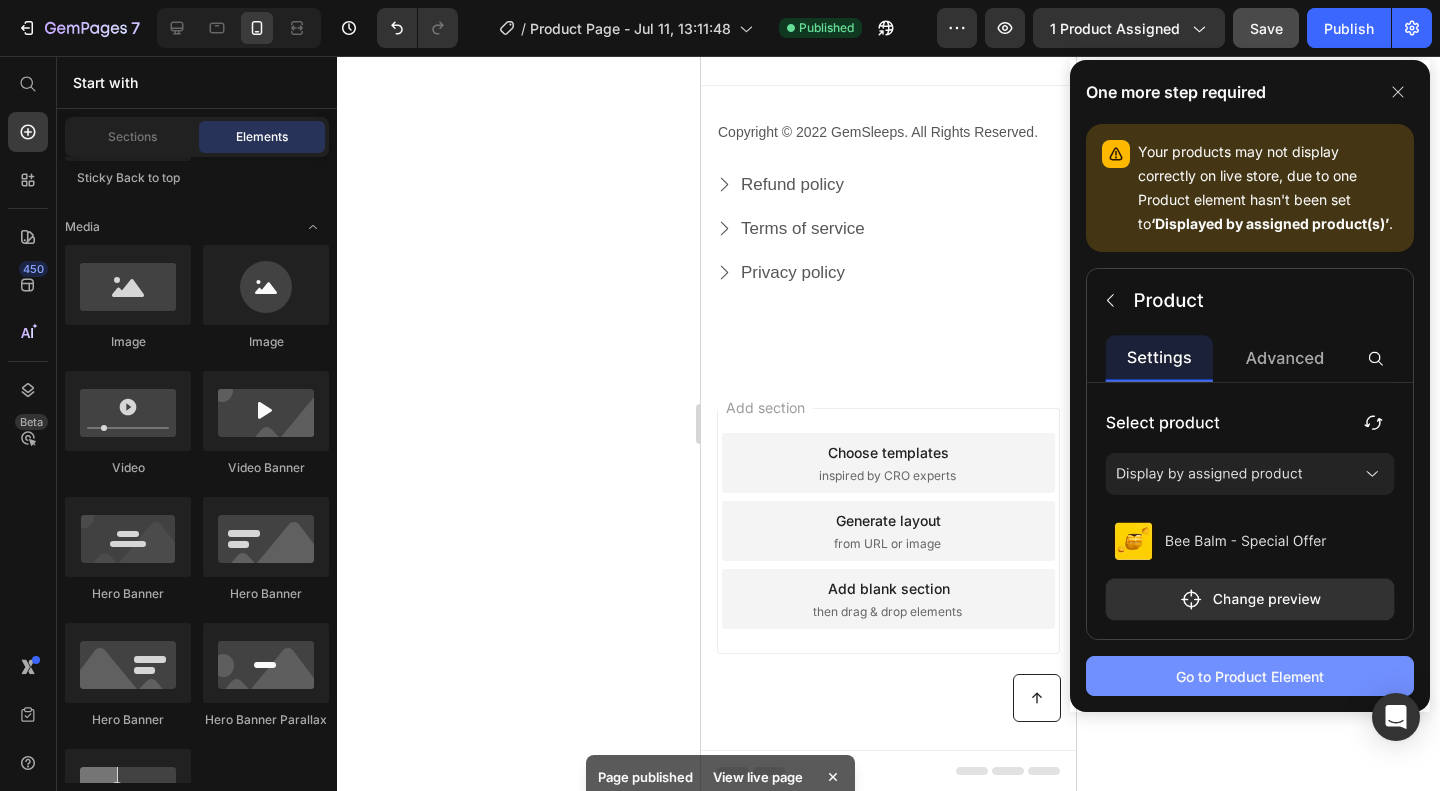 click on "Go to Product Element" at bounding box center [1250, 676] 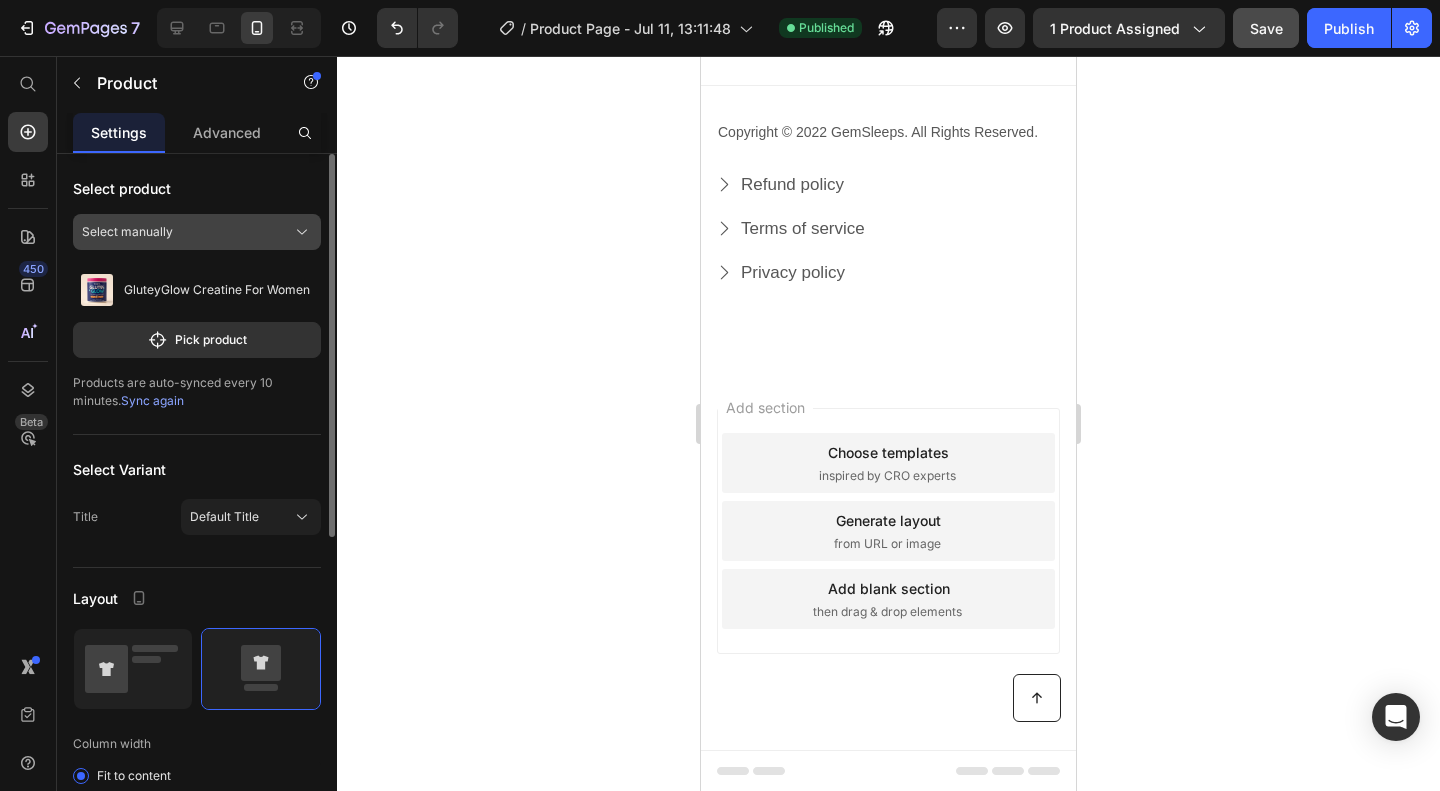 click 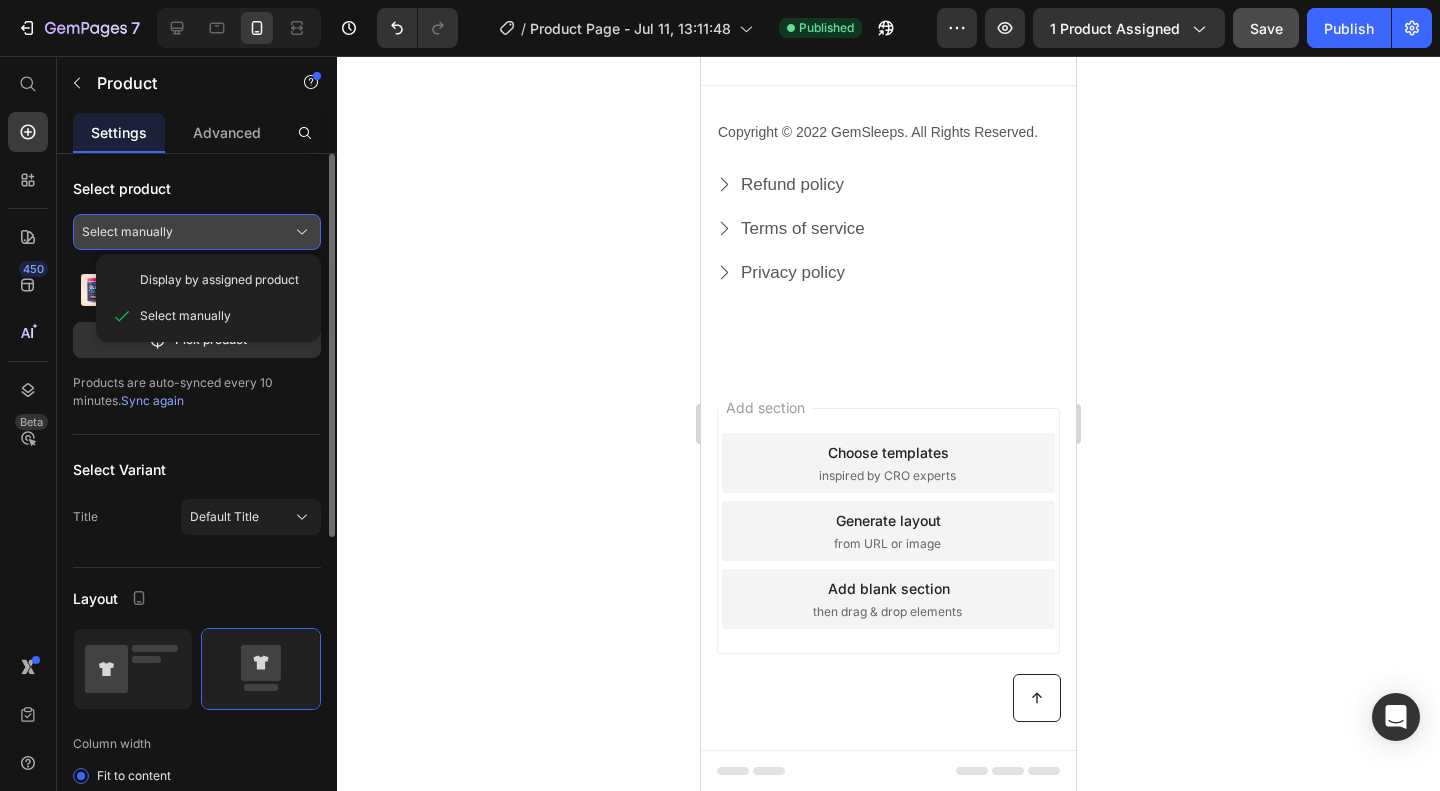 click 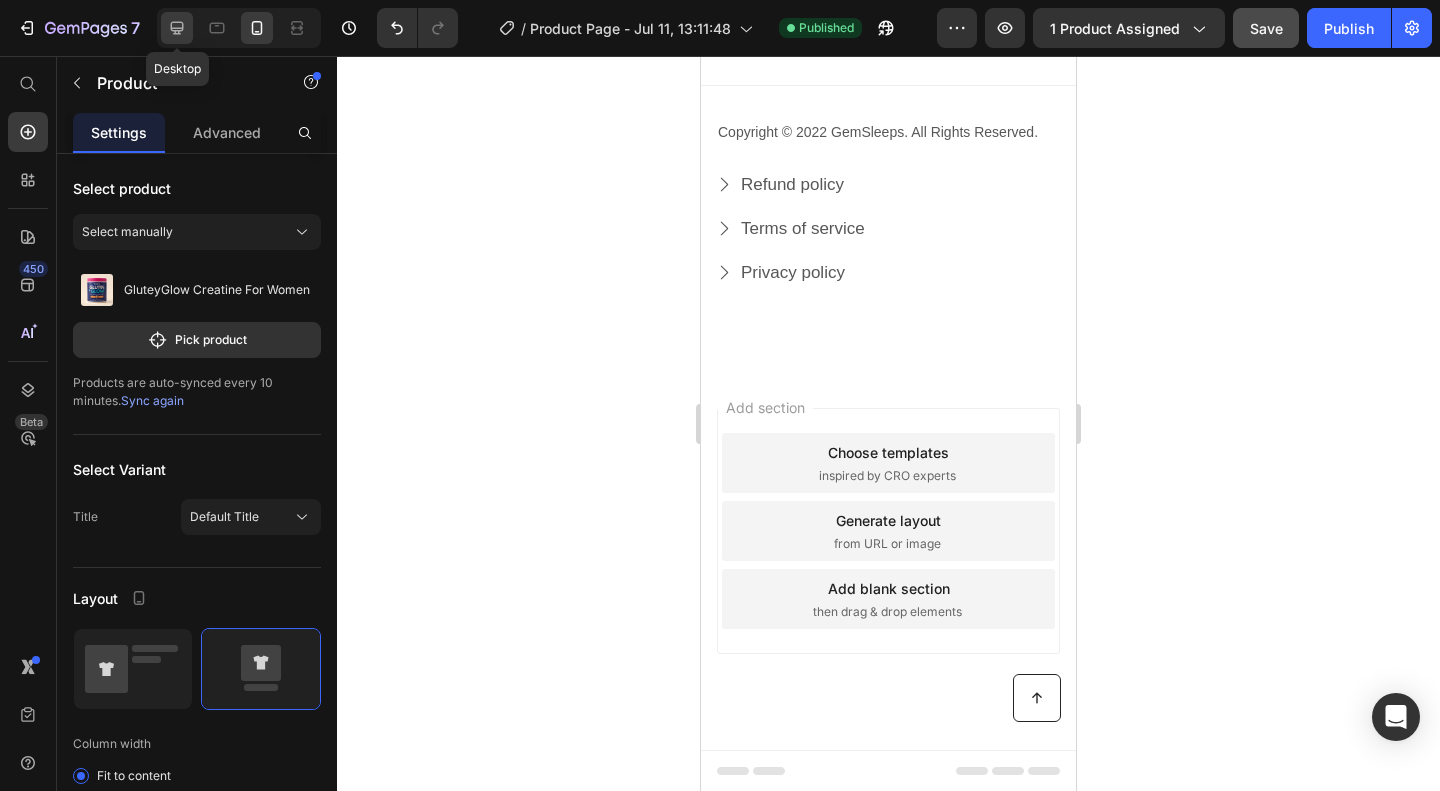 click 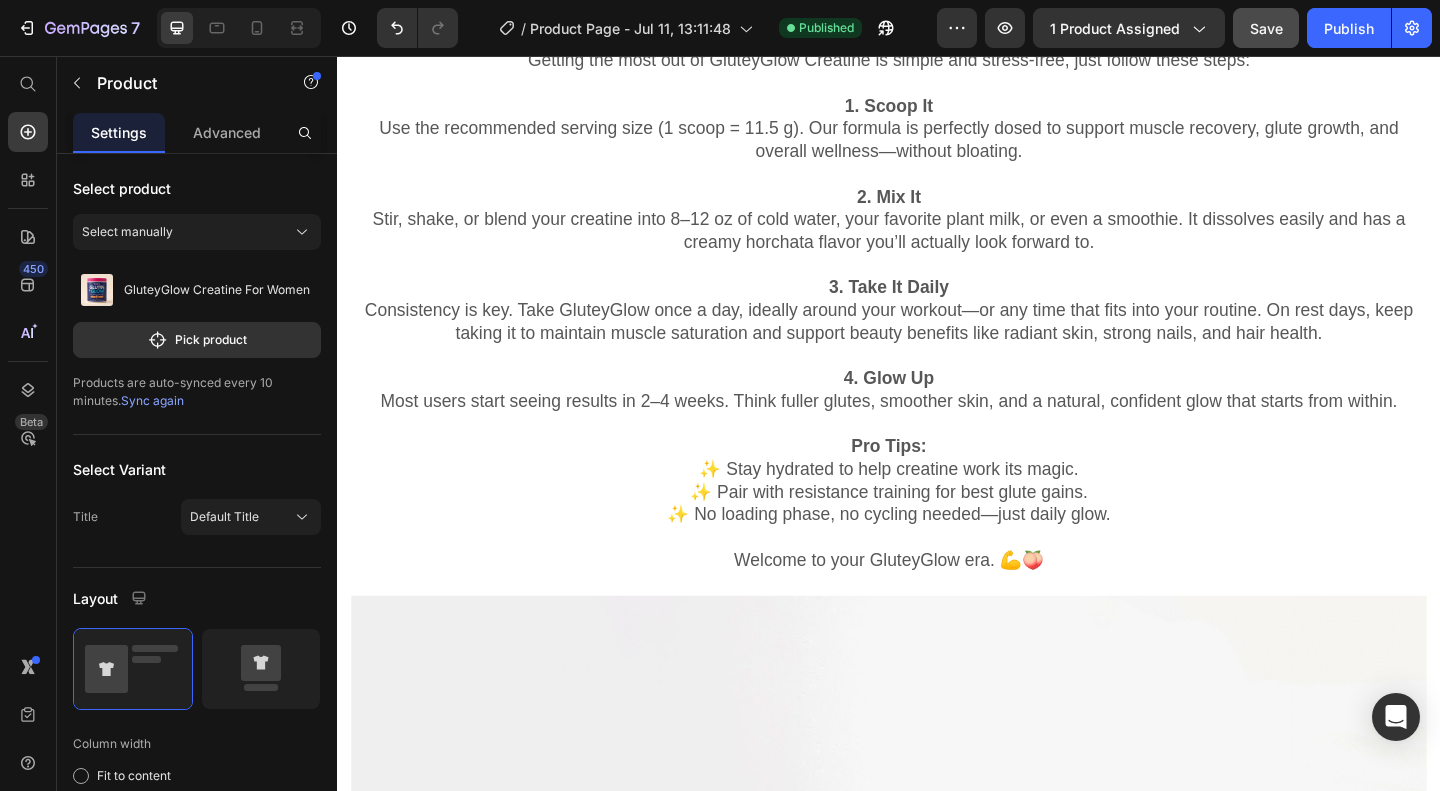 scroll, scrollTop: 7415, scrollLeft: 0, axis: vertical 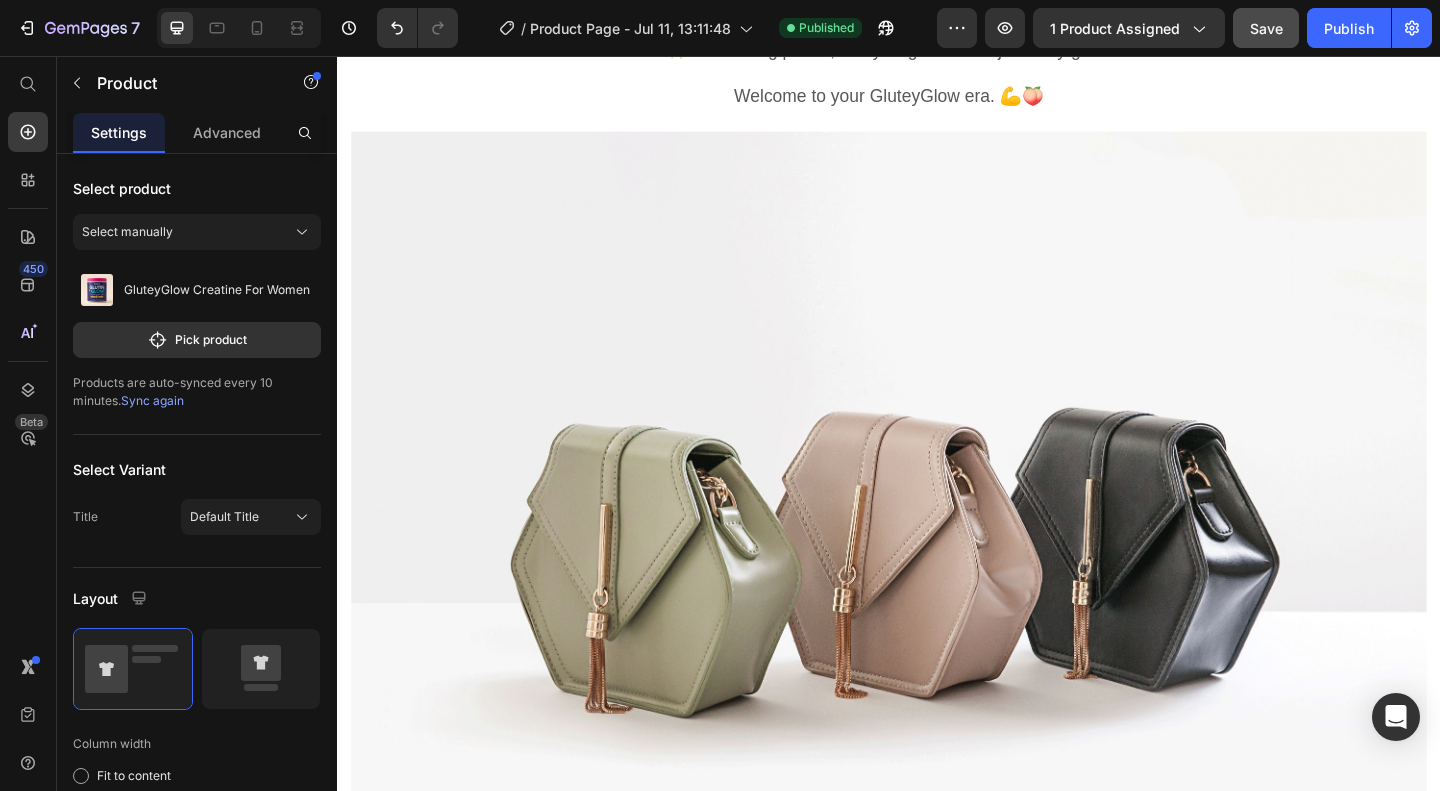 click at bounding box center (937, 577) 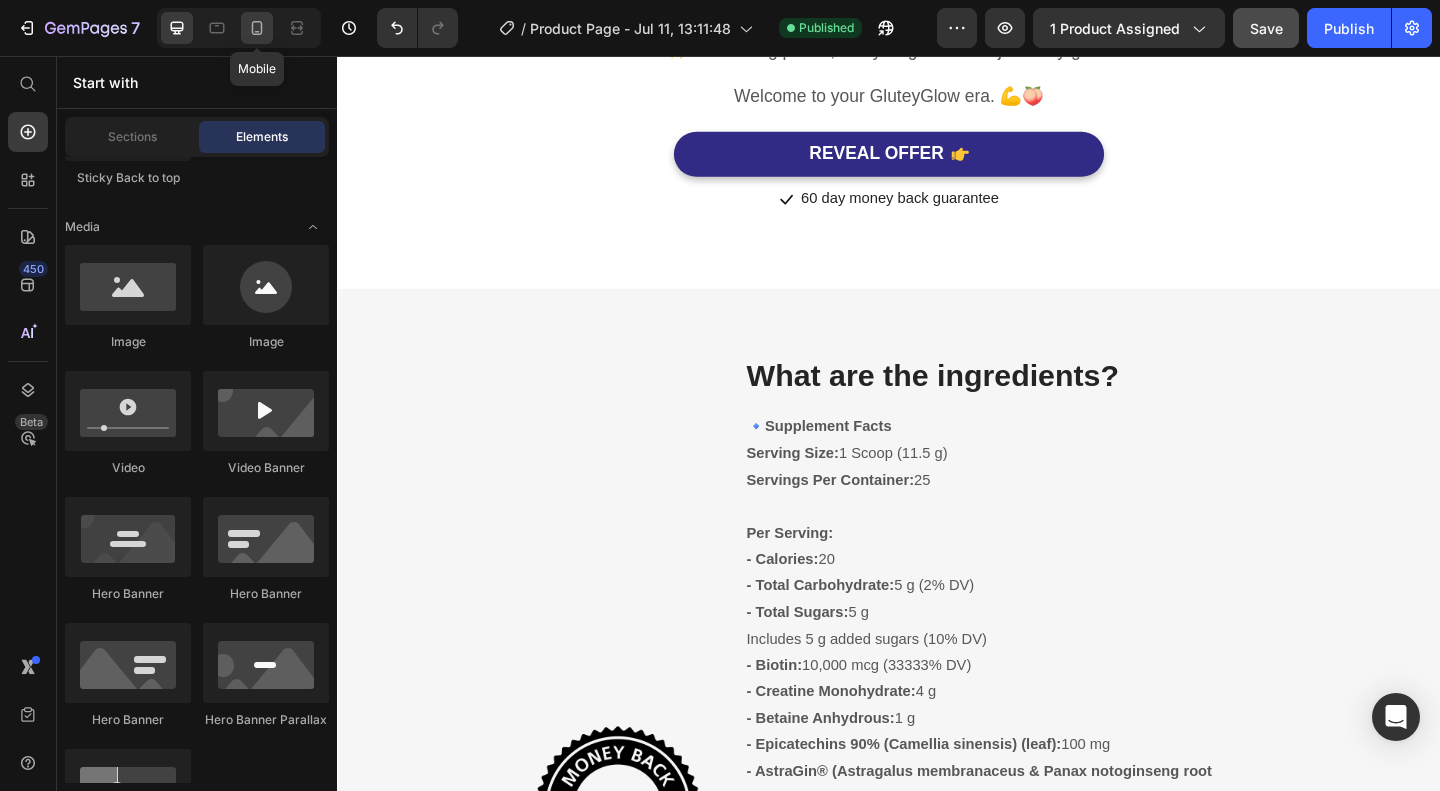 click 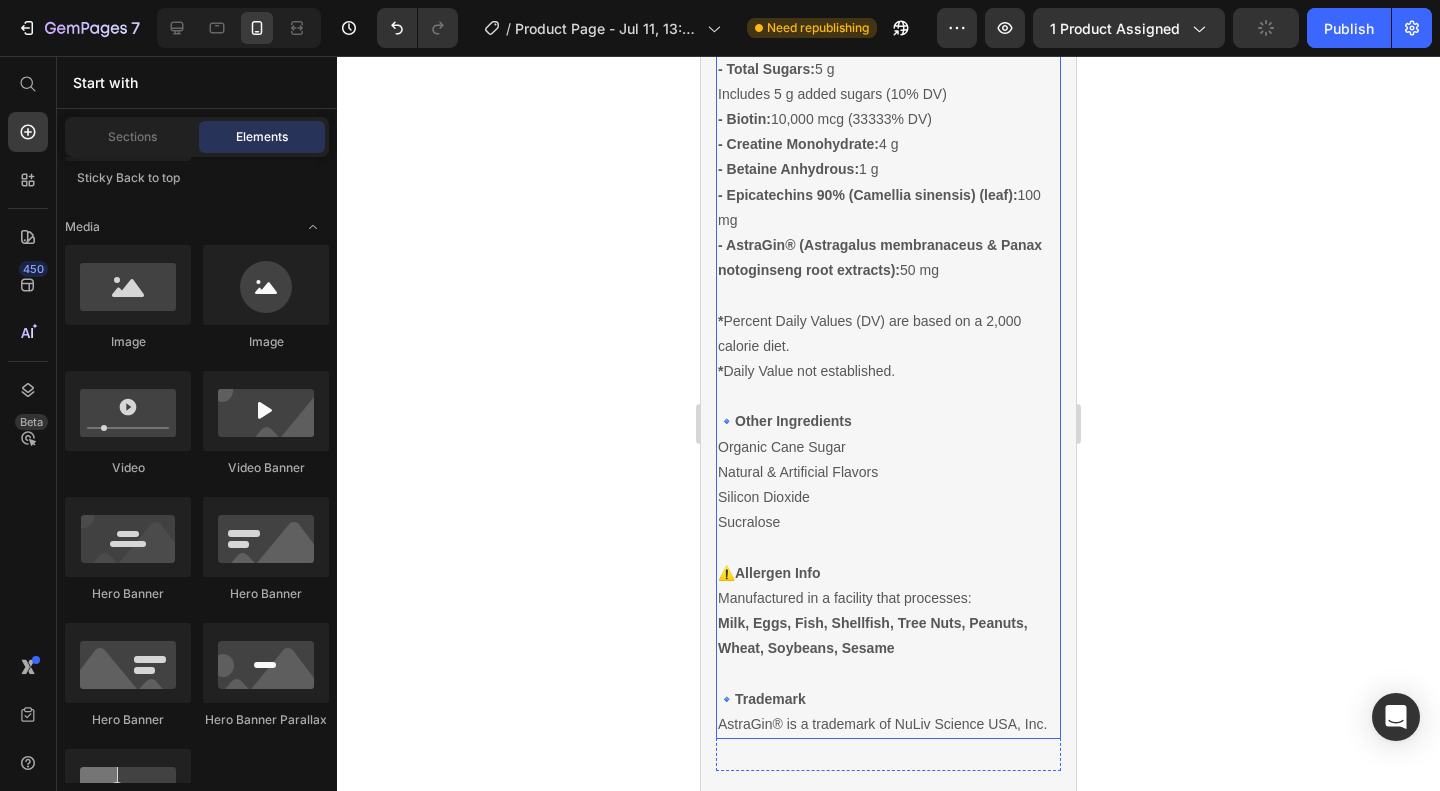 scroll, scrollTop: 7783, scrollLeft: 0, axis: vertical 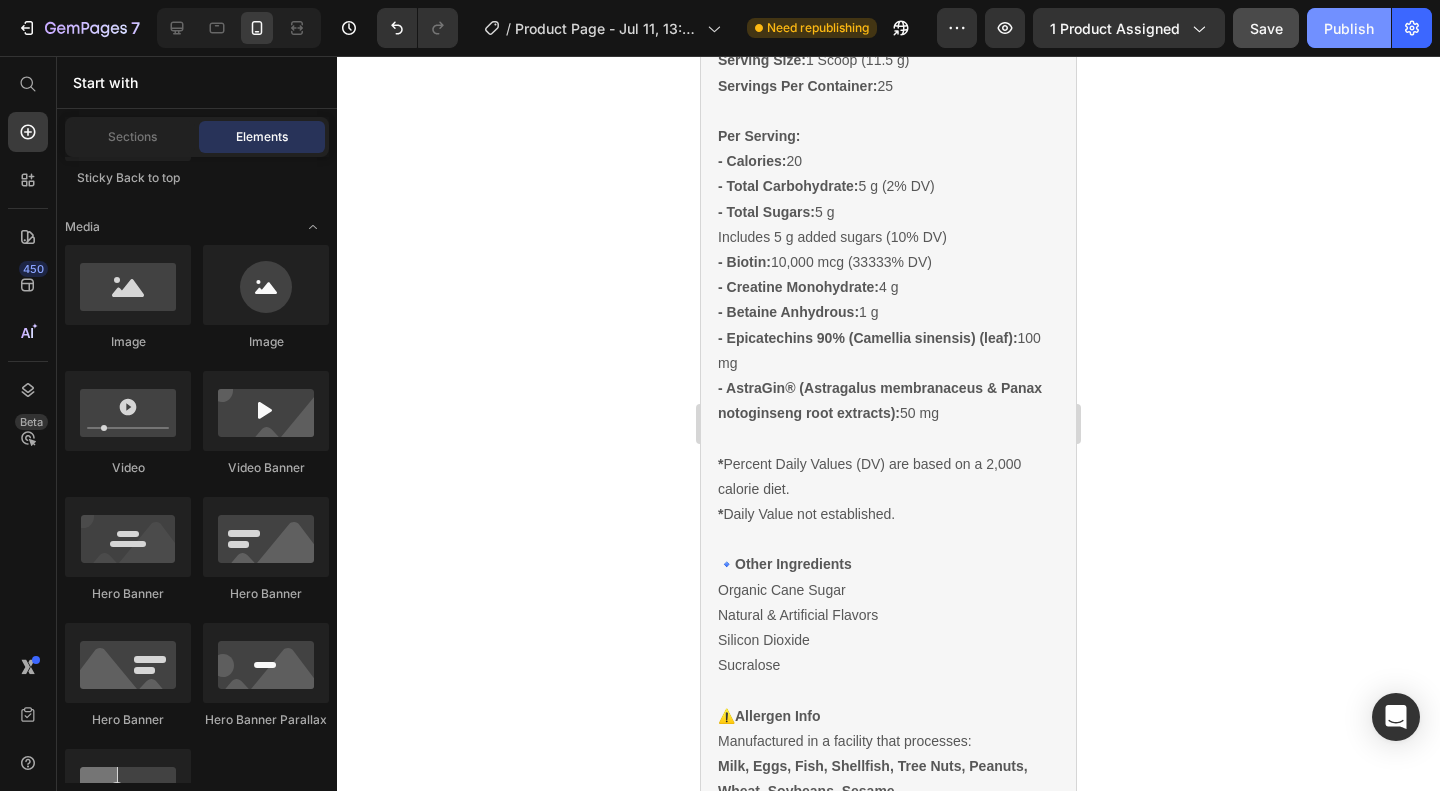 click on "Publish" 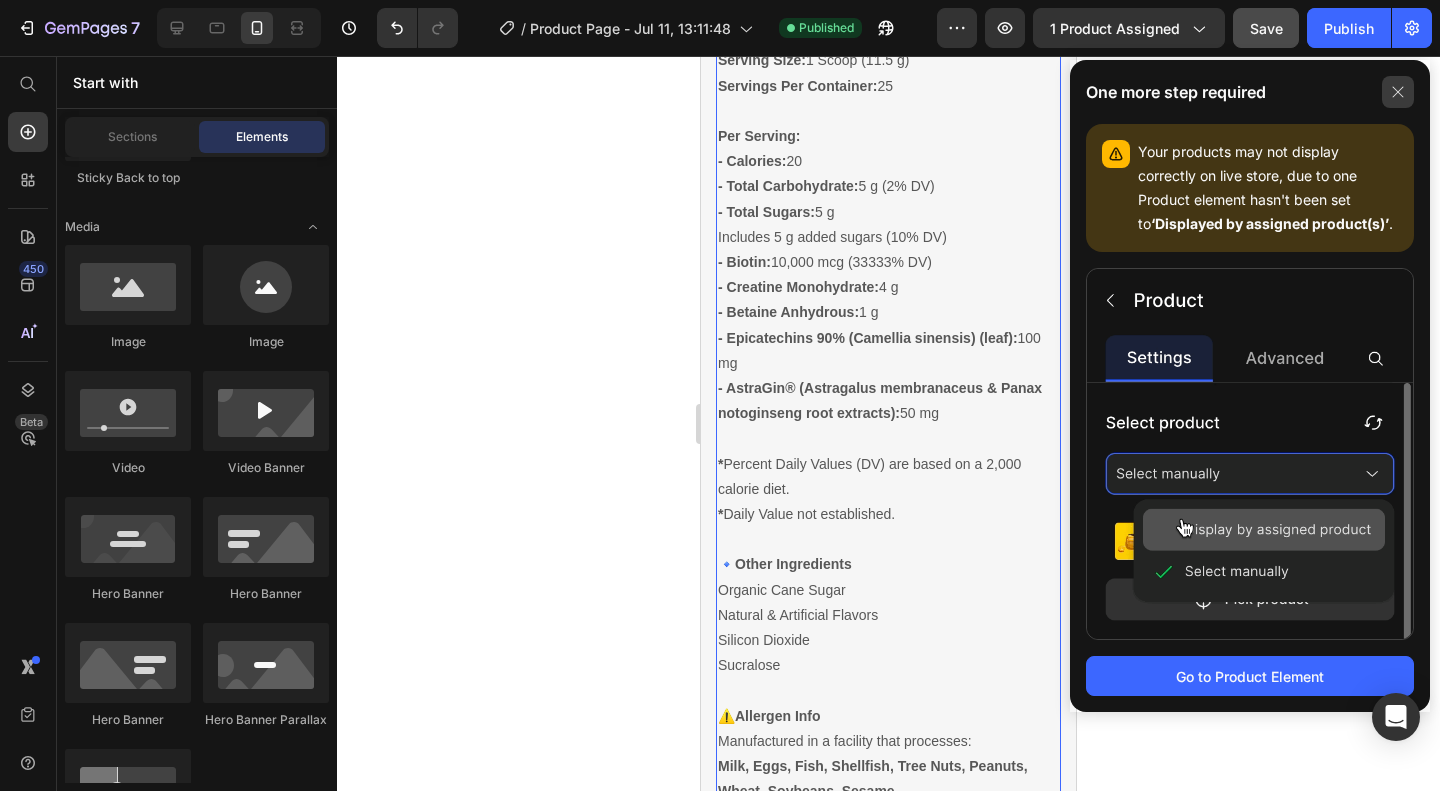 click 